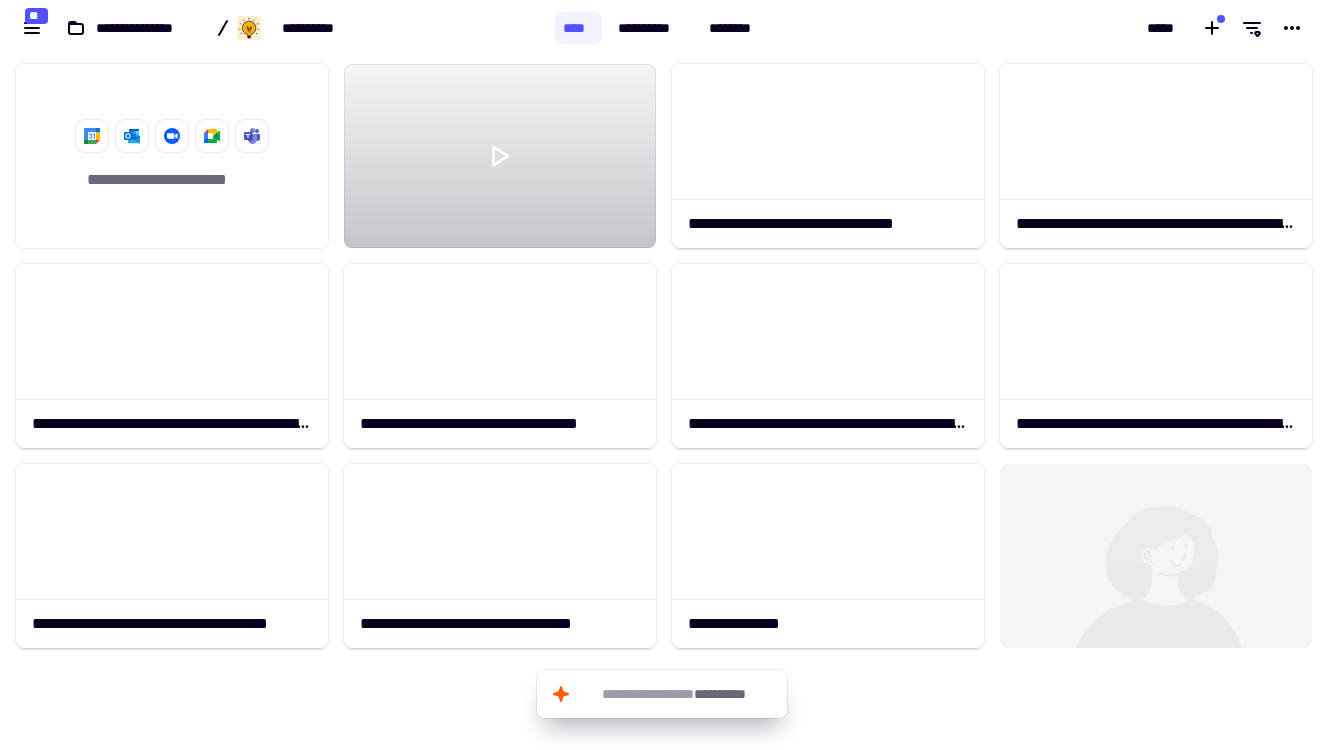scroll, scrollTop: 0, scrollLeft: 0, axis: both 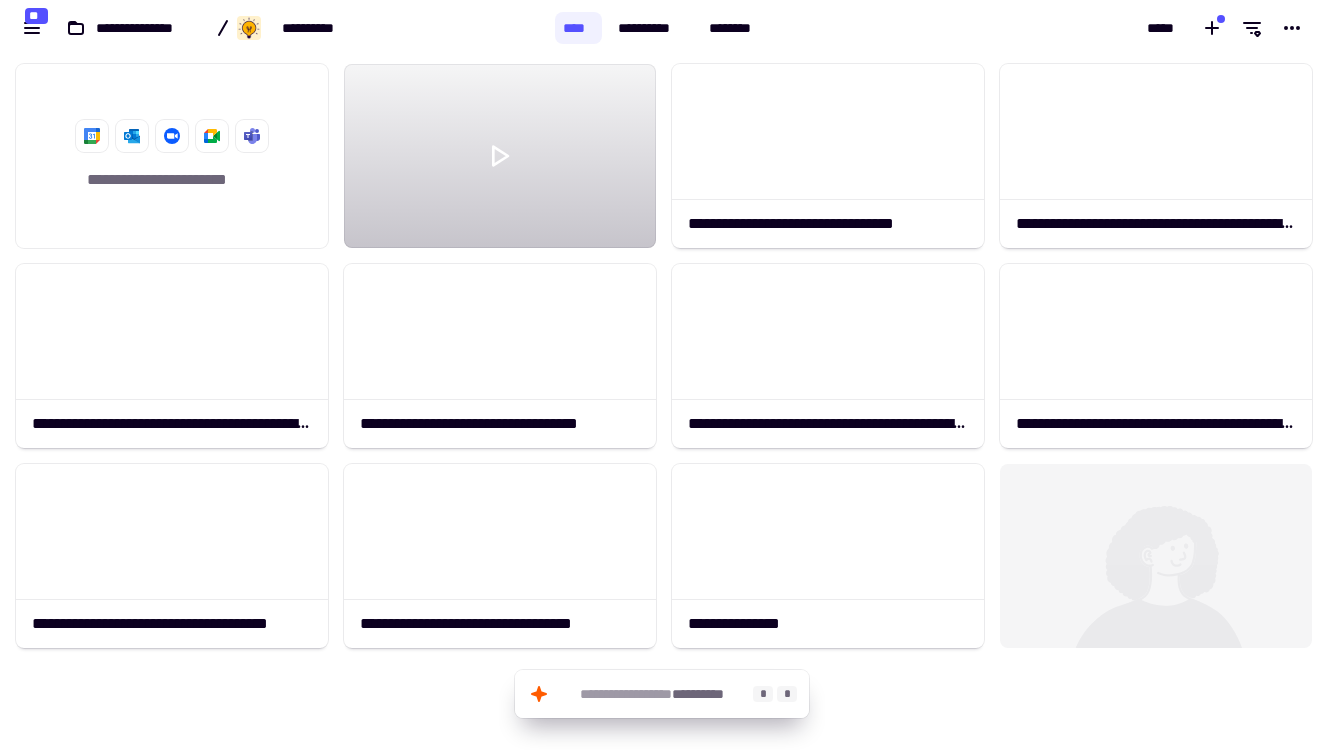click on "**********" 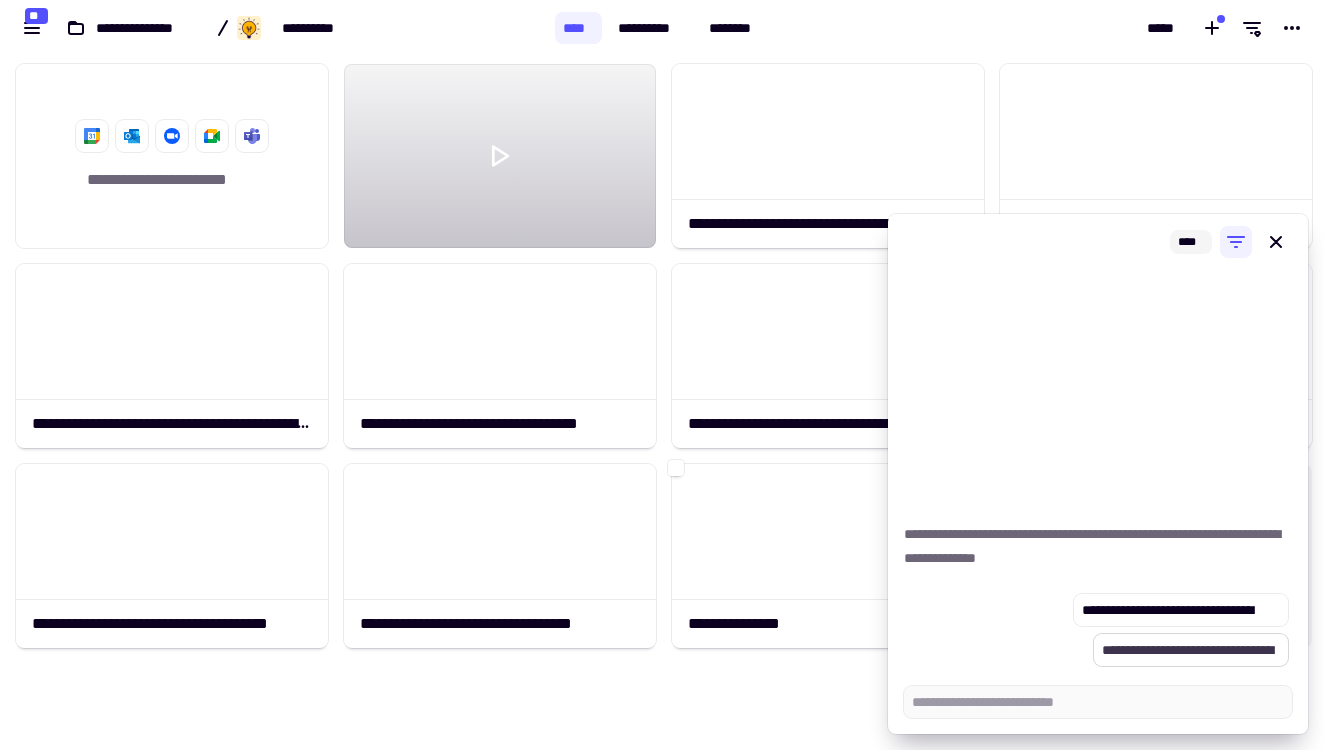 type on "*" 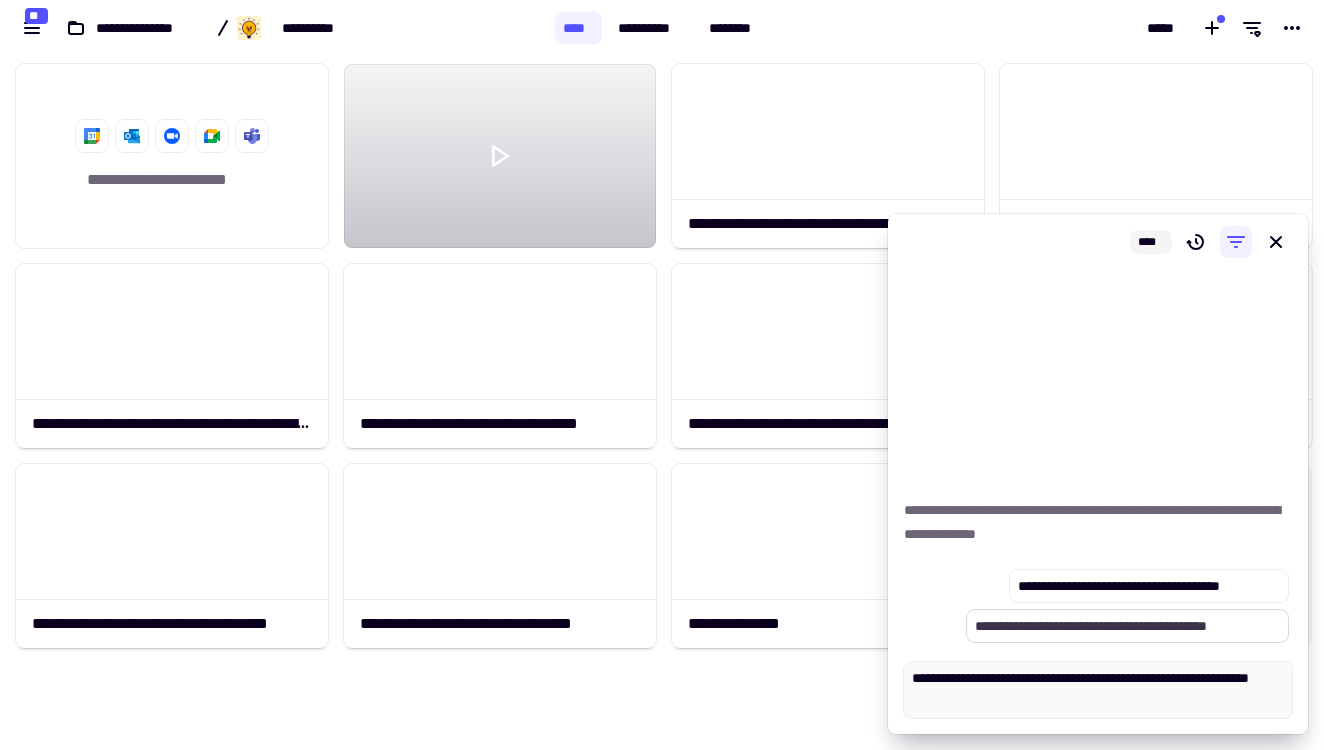 type on "*" 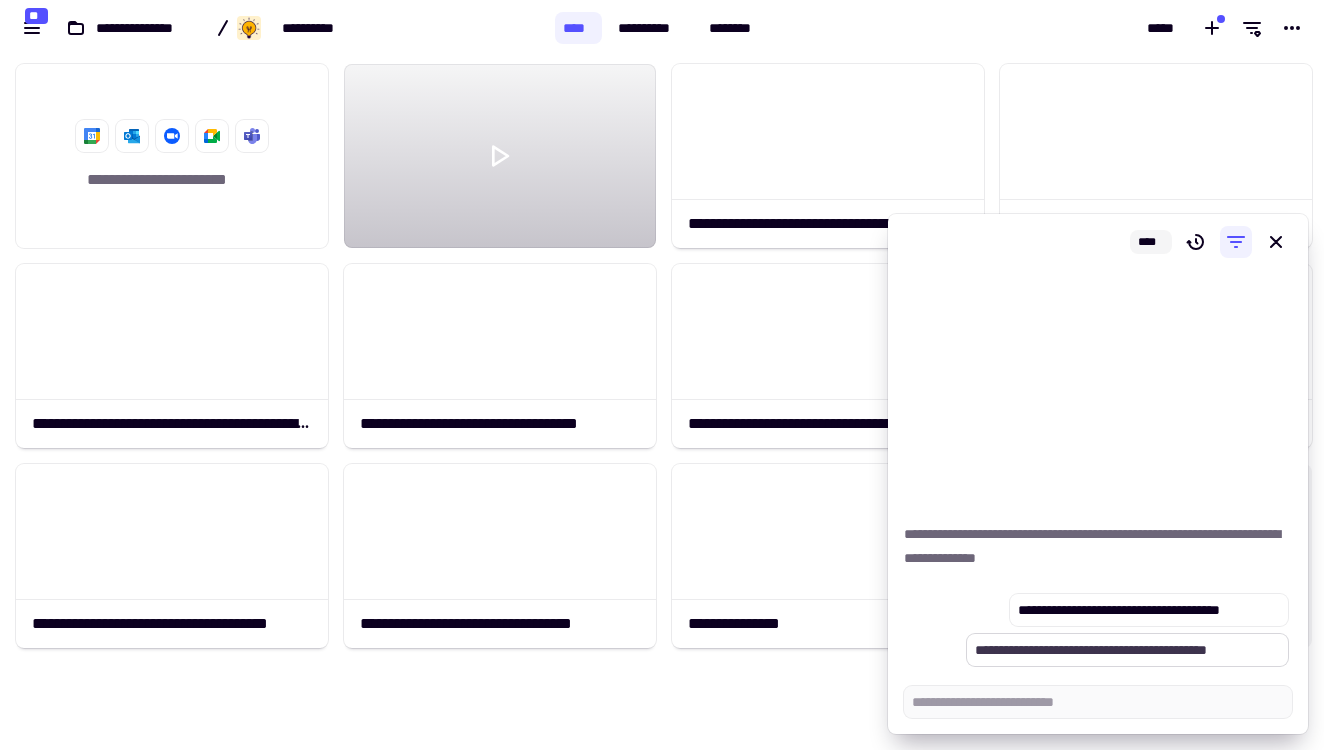 type on "*" 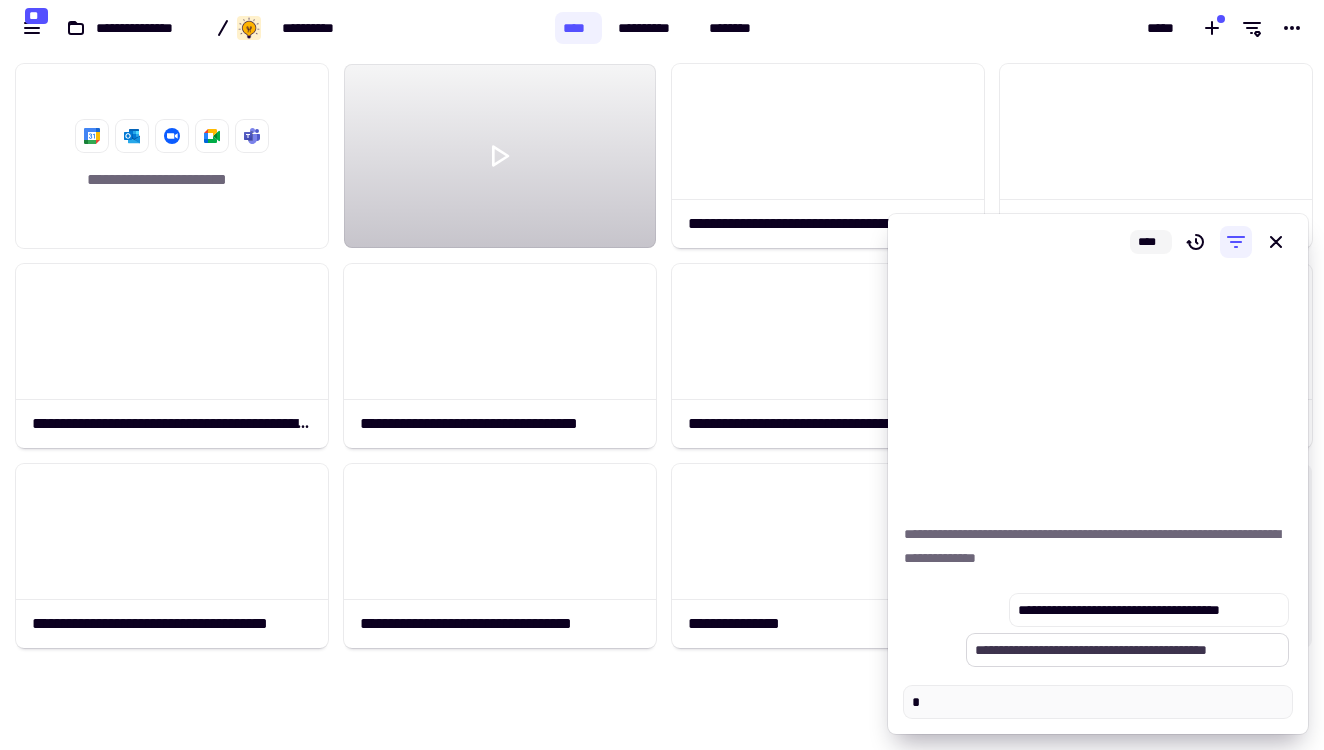 type on "*" 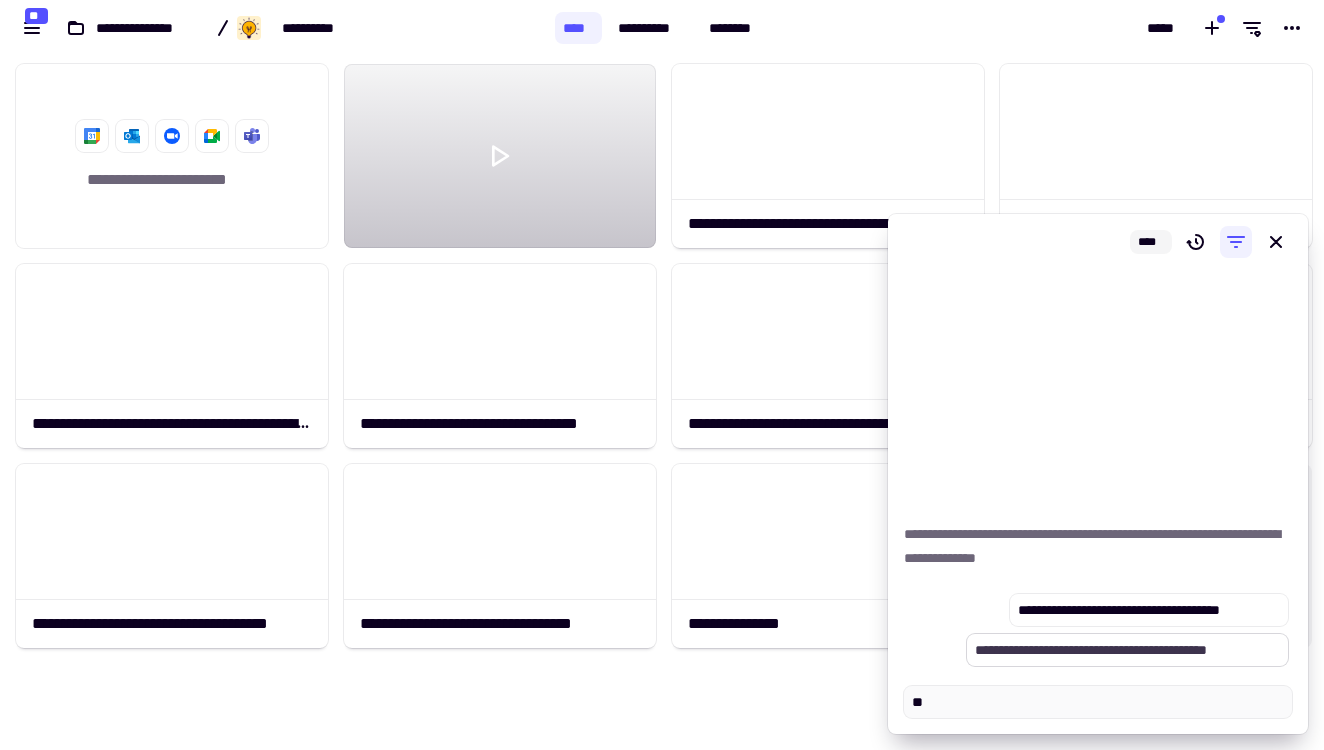 type on "*" 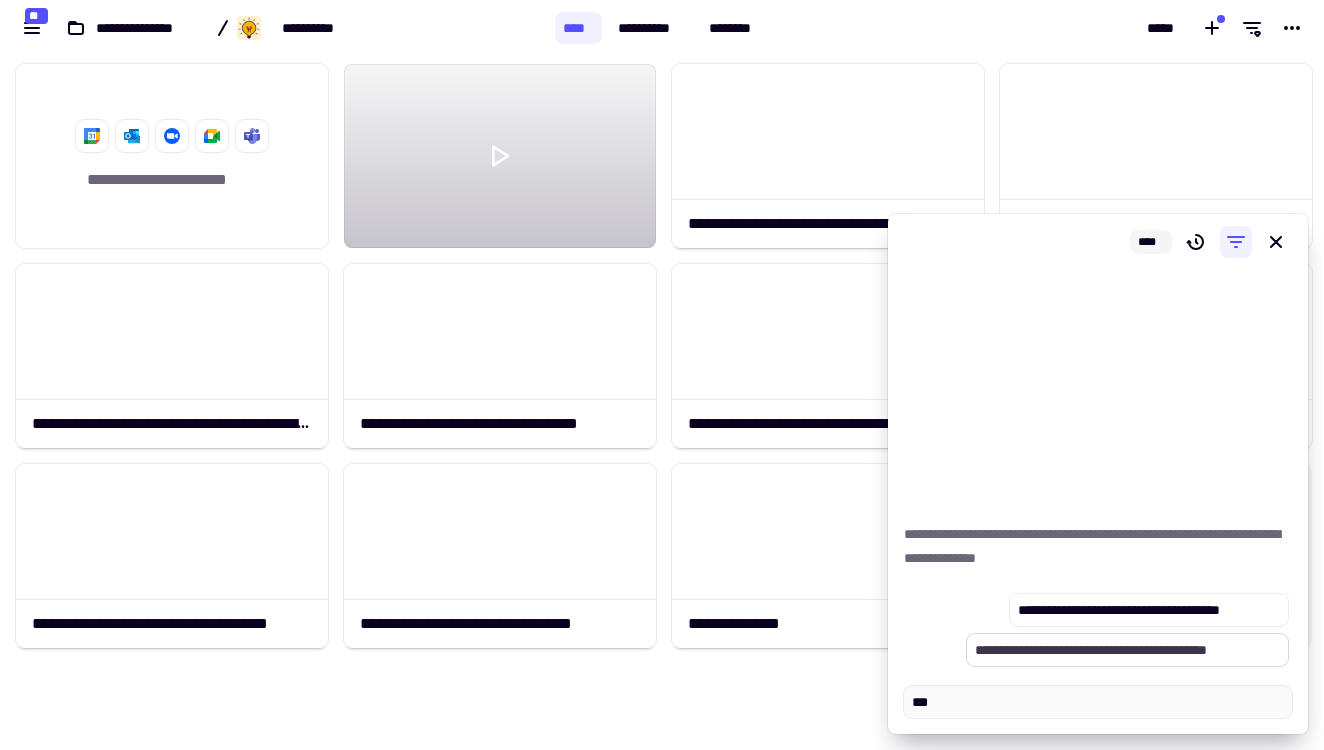 type on "*" 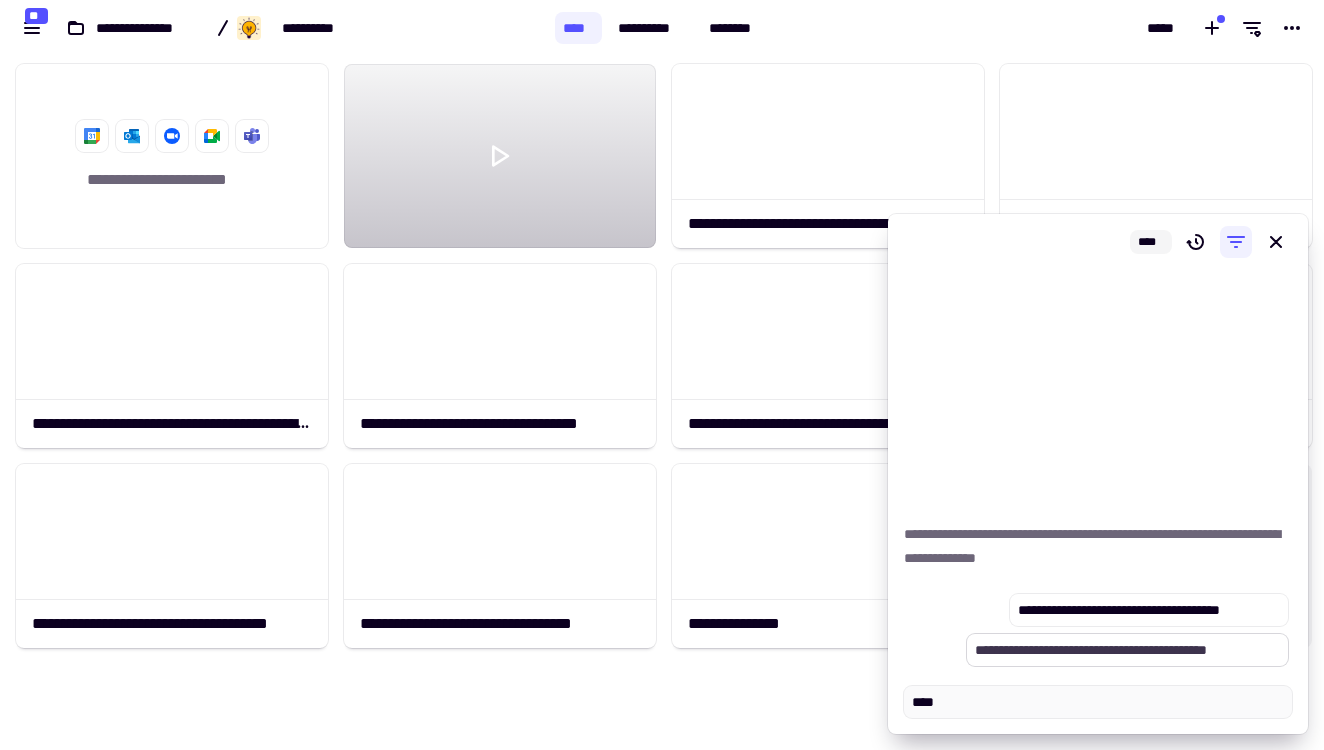 type on "*" 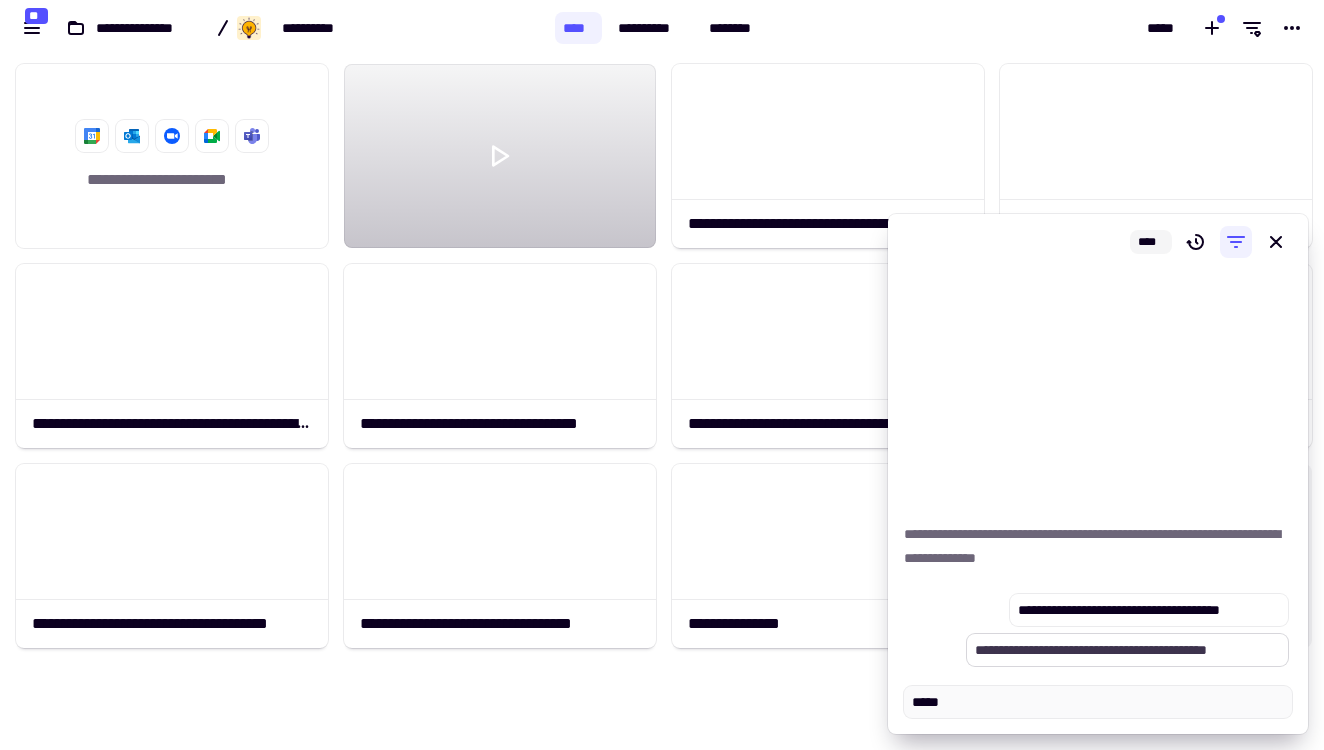 type on "*" 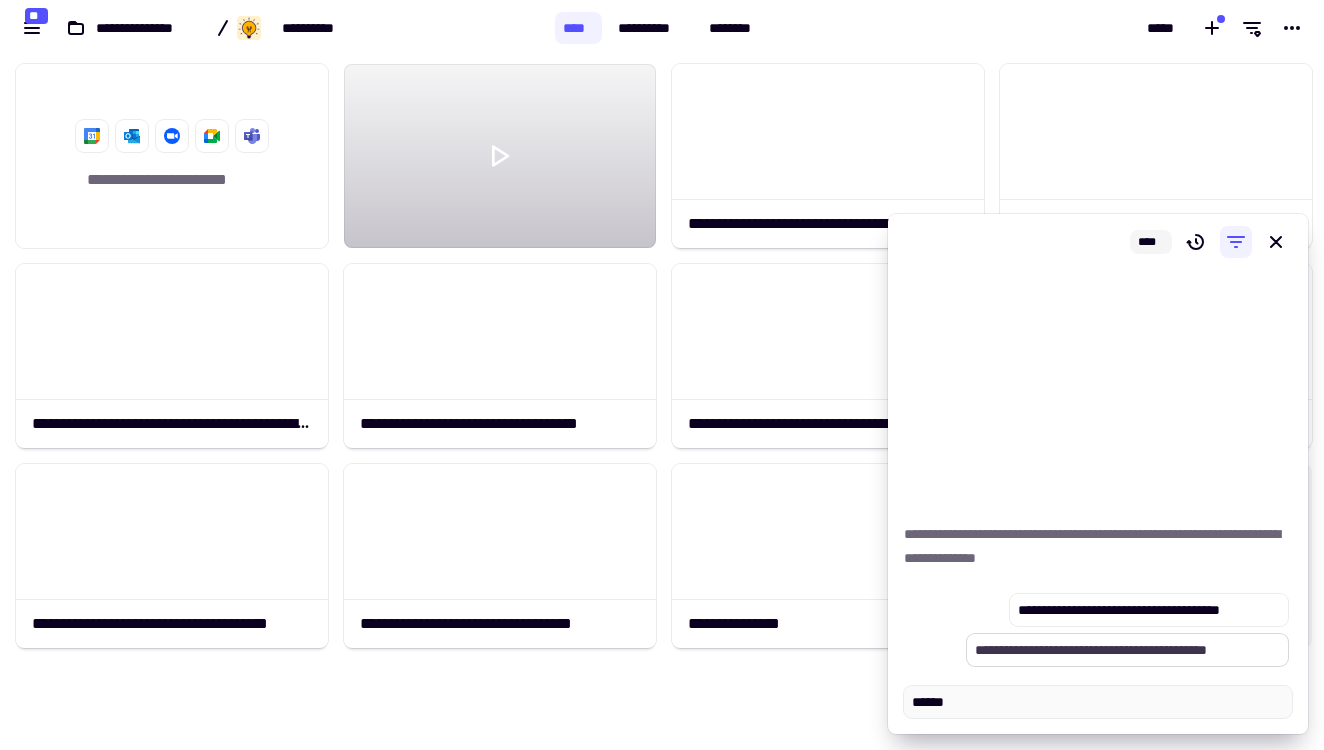 type on "*" 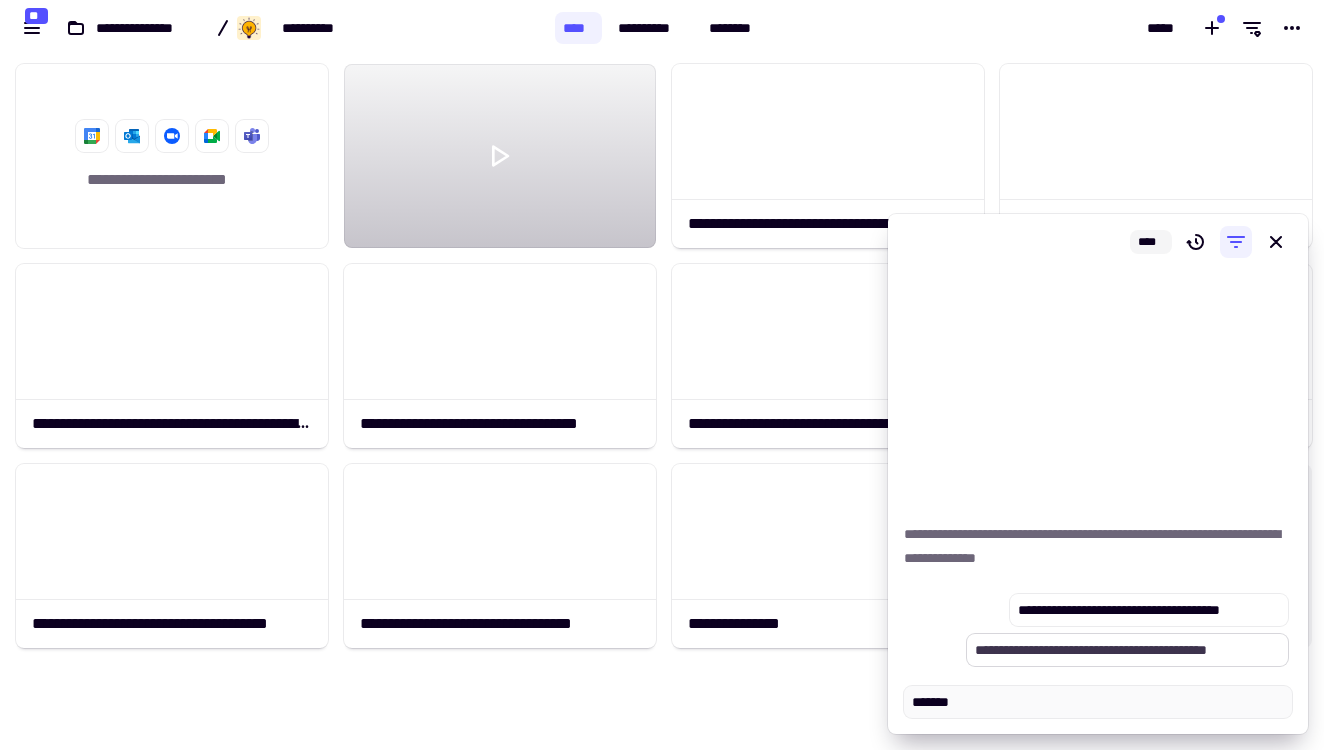 type on "*" 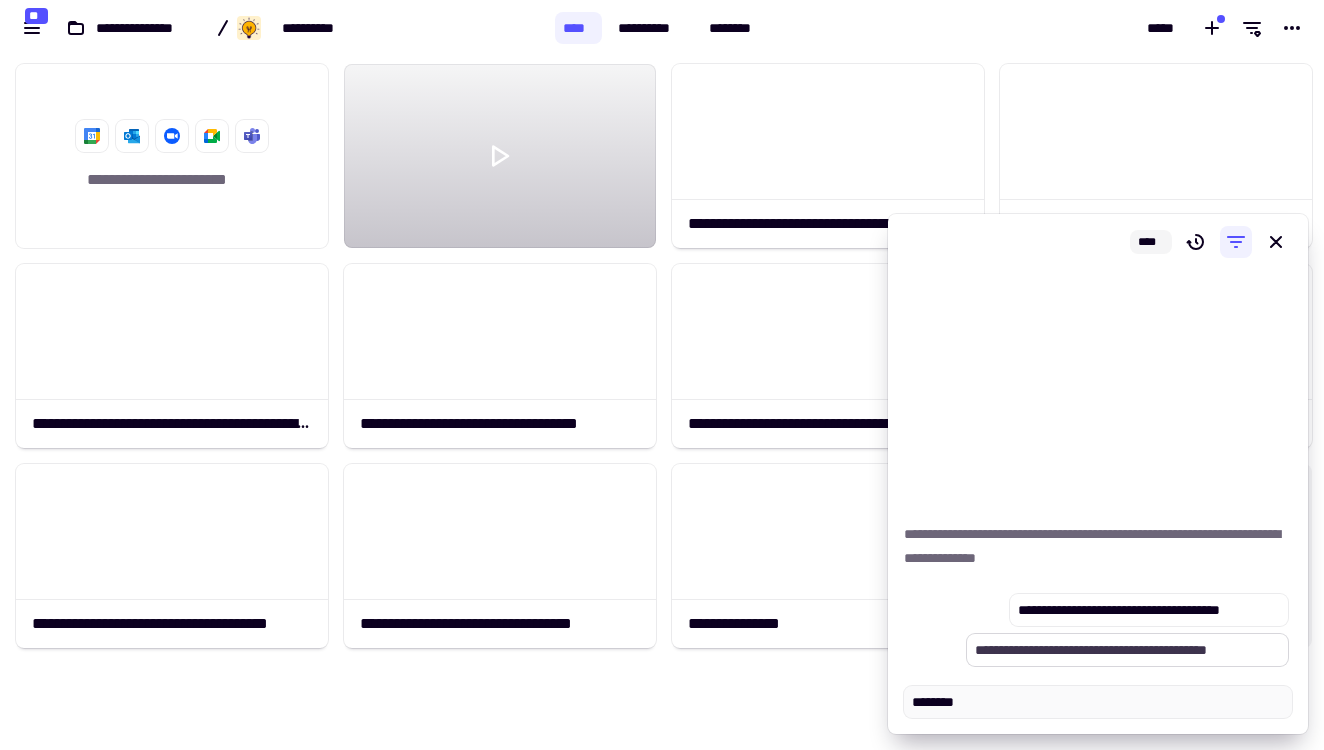 type on "*" 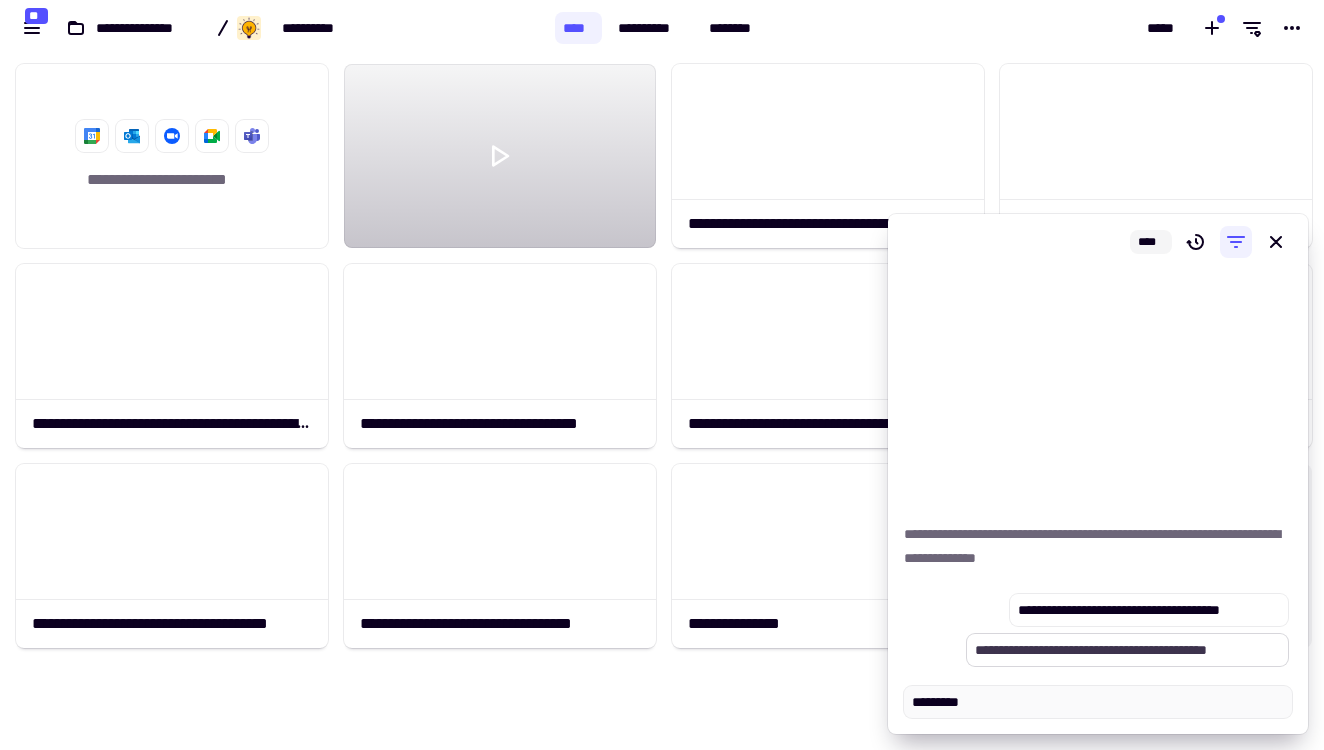 type on "*" 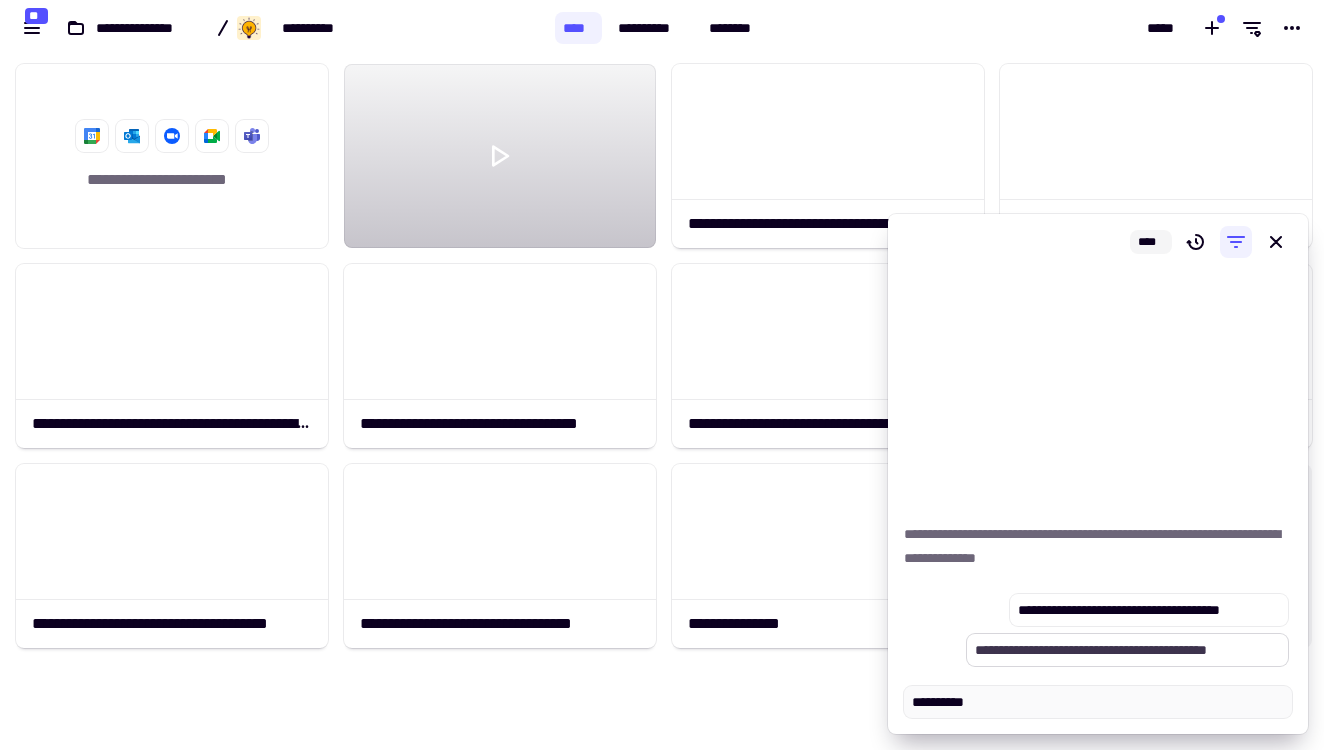 type on "*" 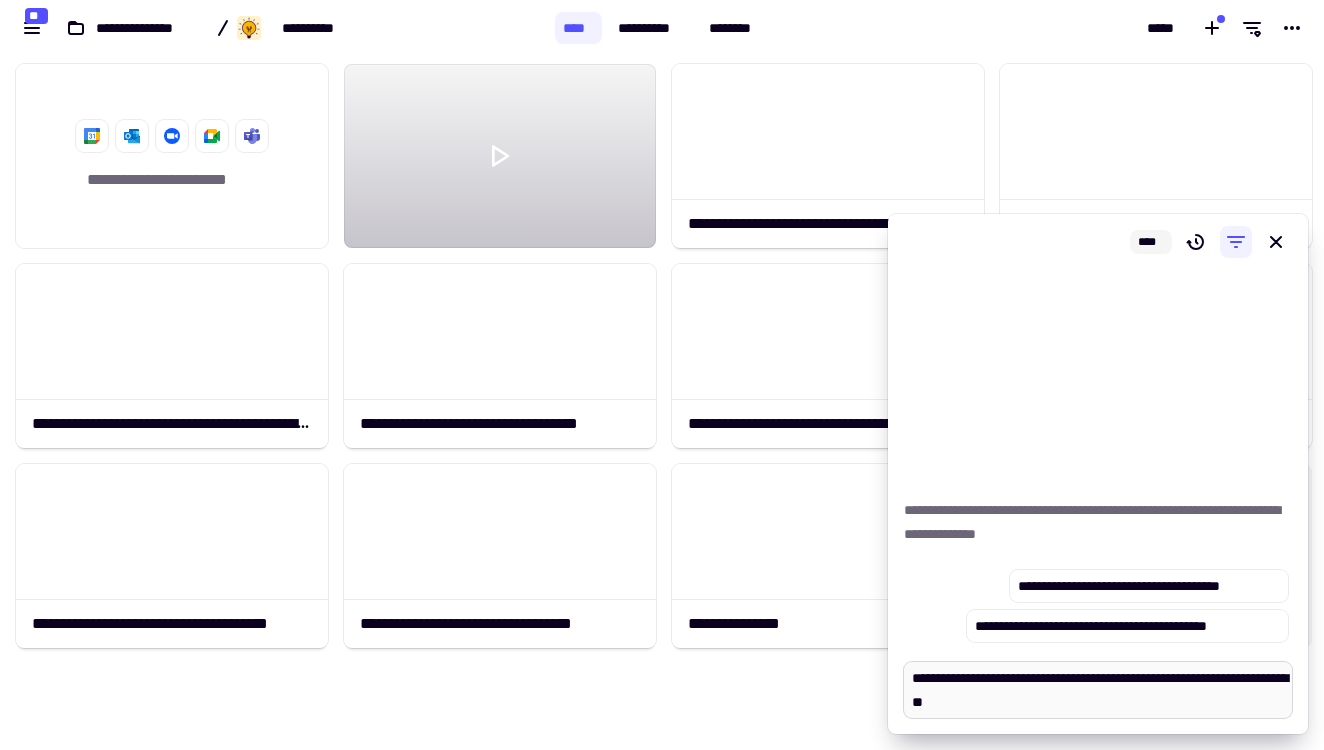 click on "**********" at bounding box center [1098, 690] 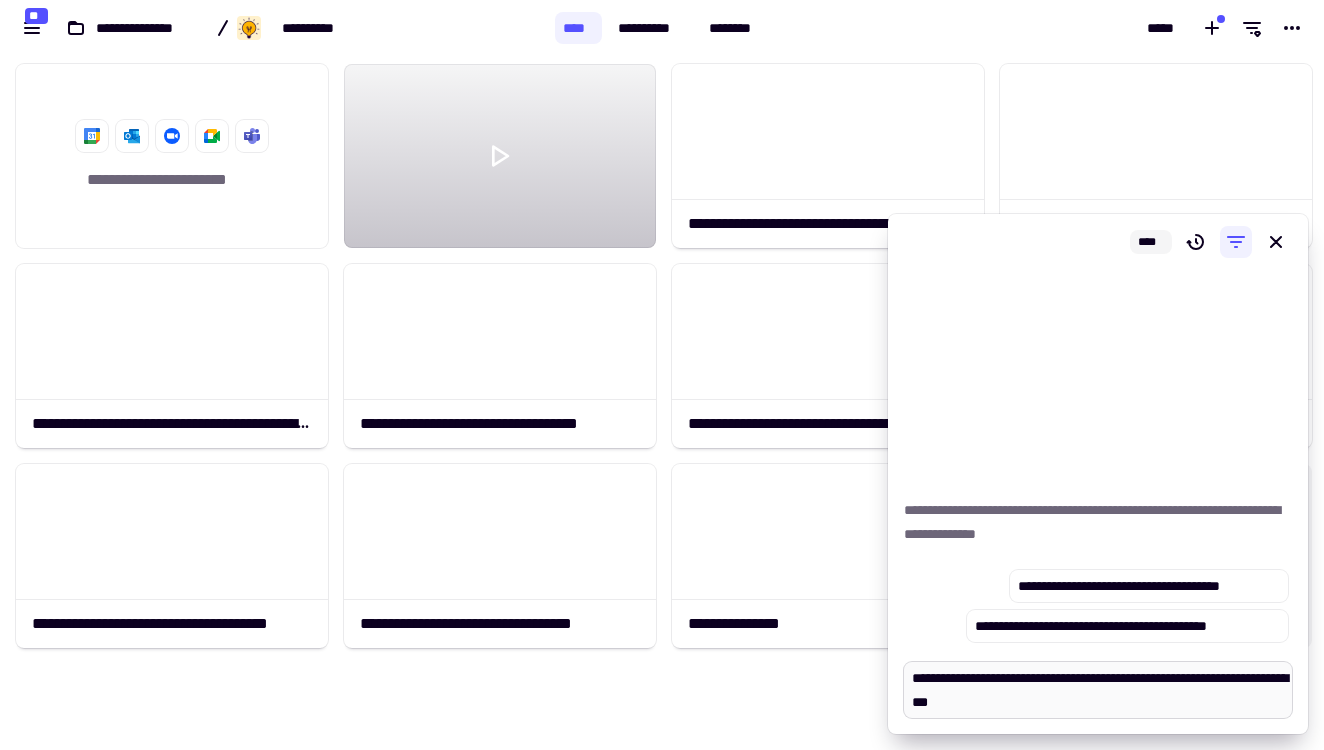 type on "*" 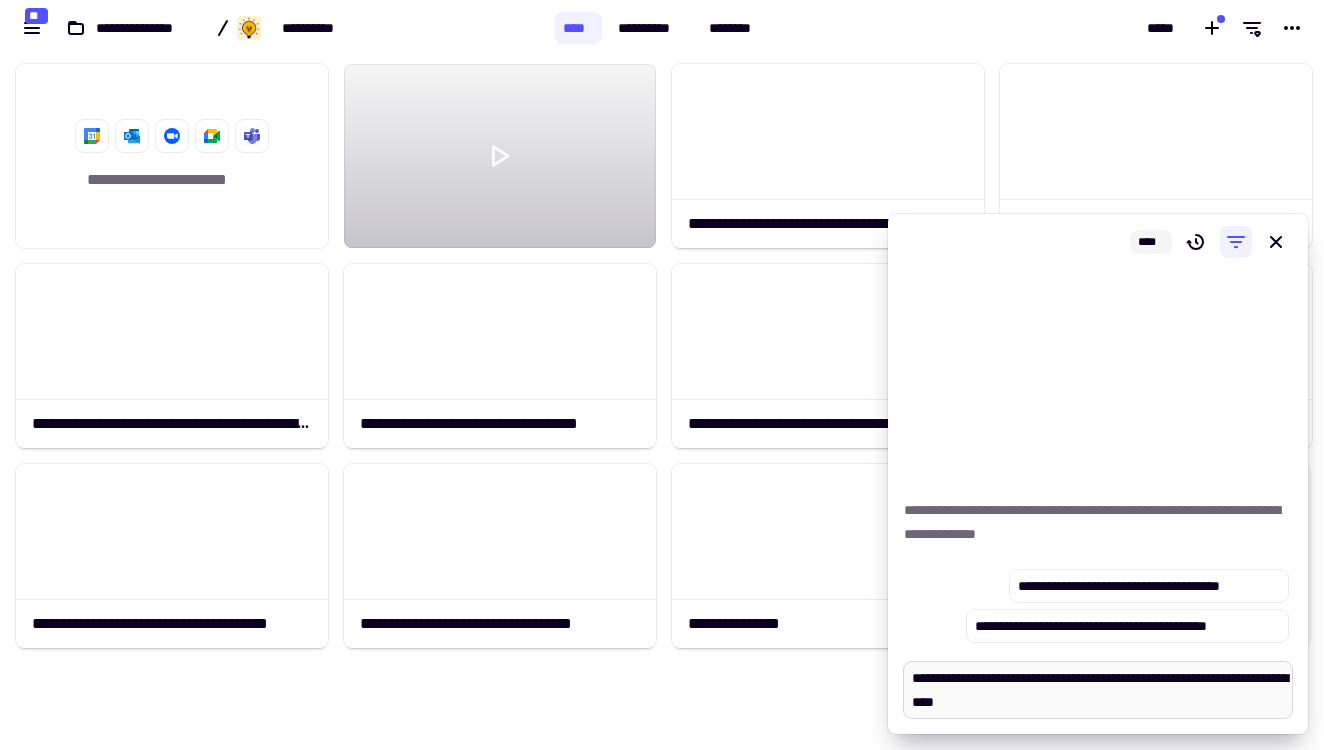 type on "*" 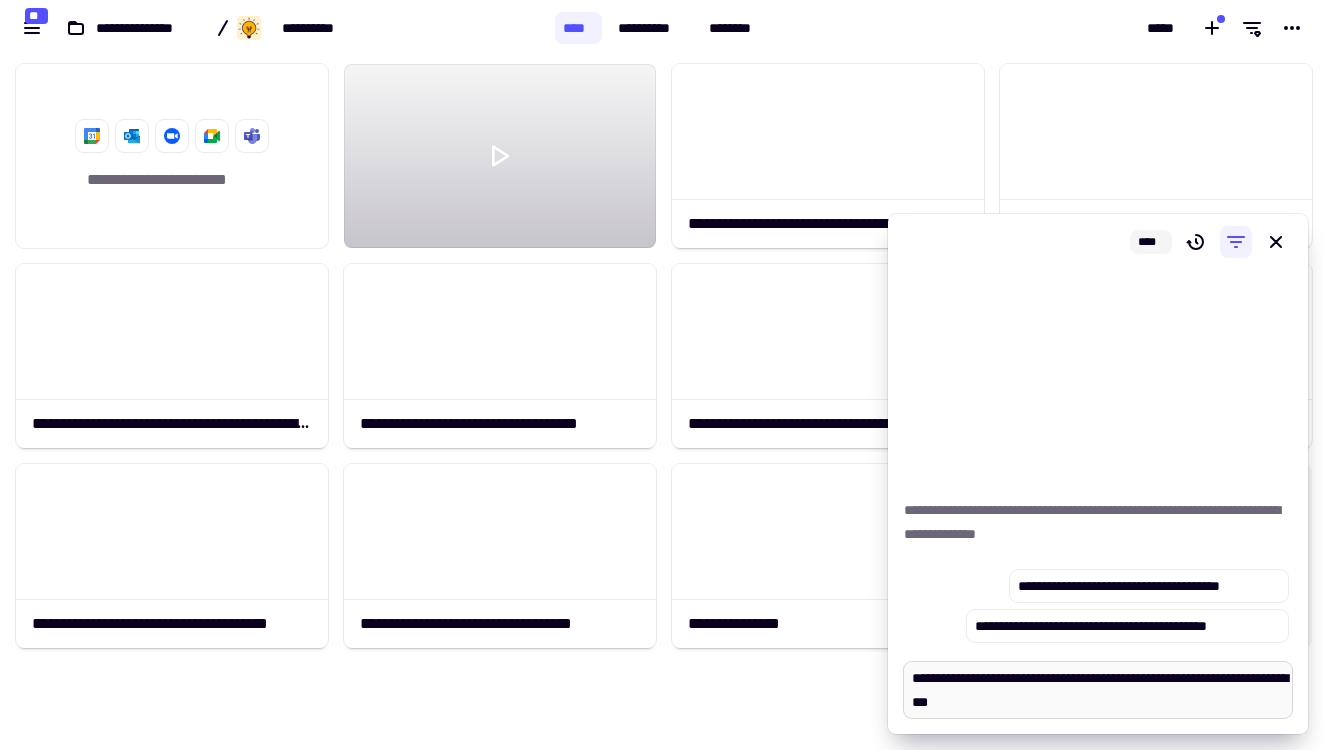 type on "*" 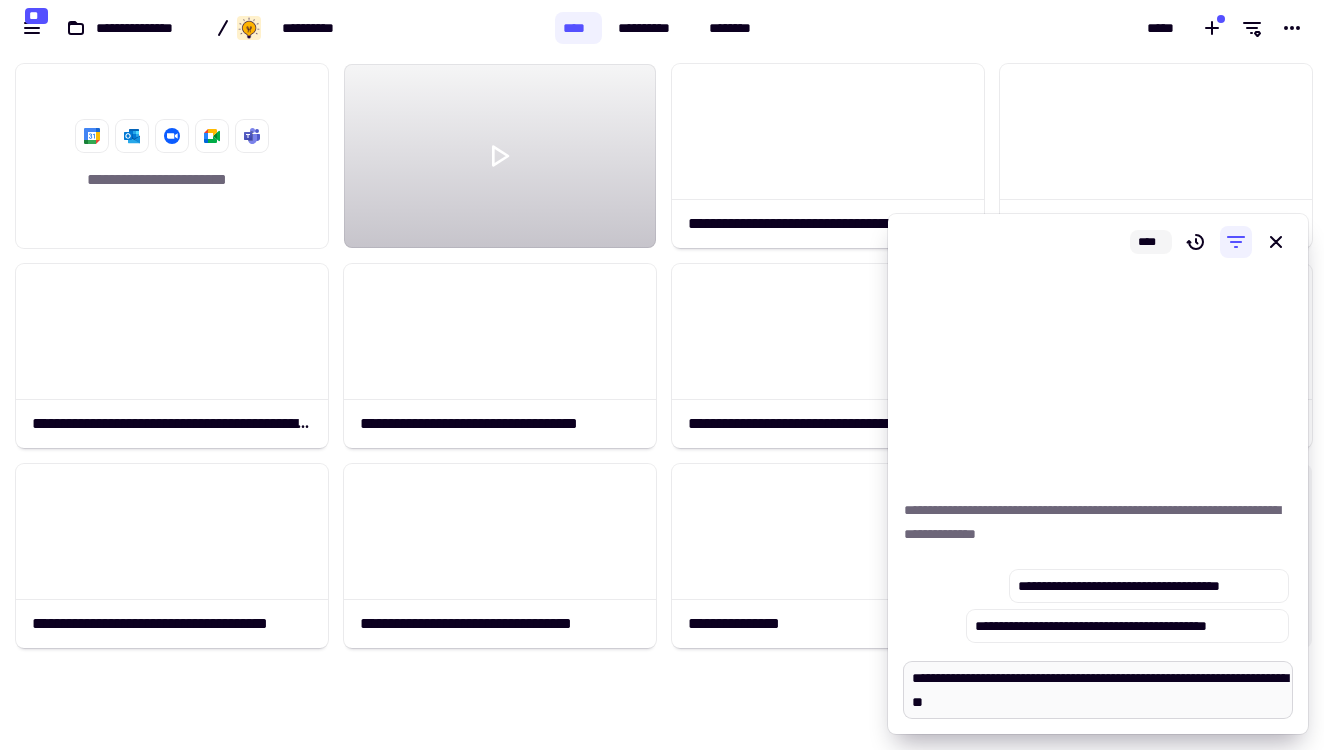 type on "*" 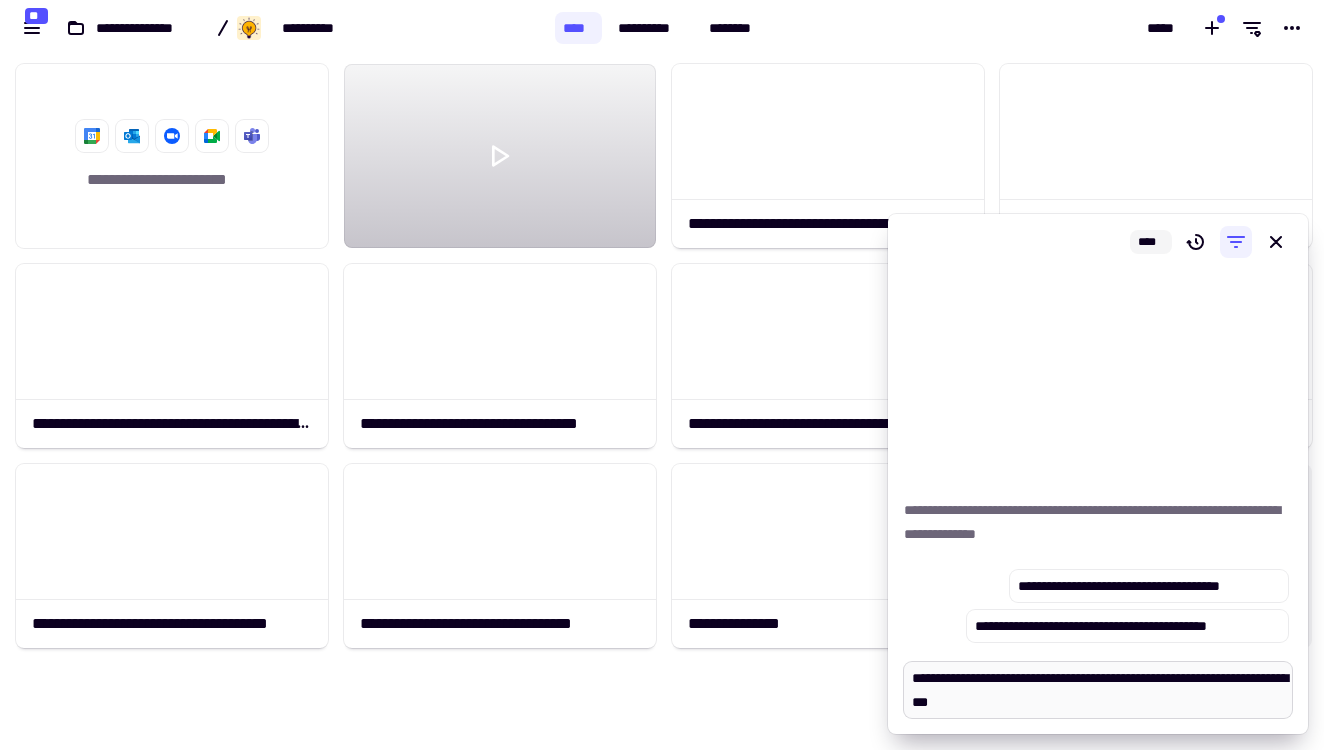 type on "*" 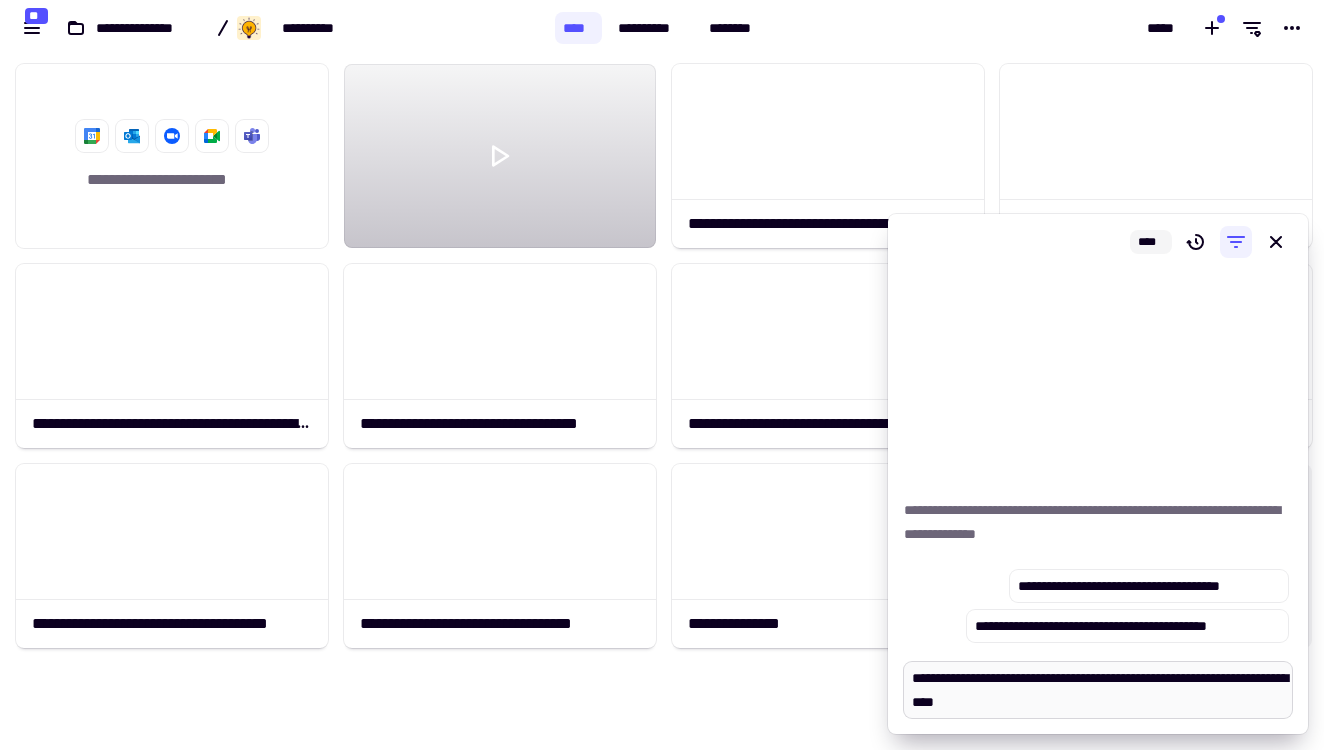 type on "*" 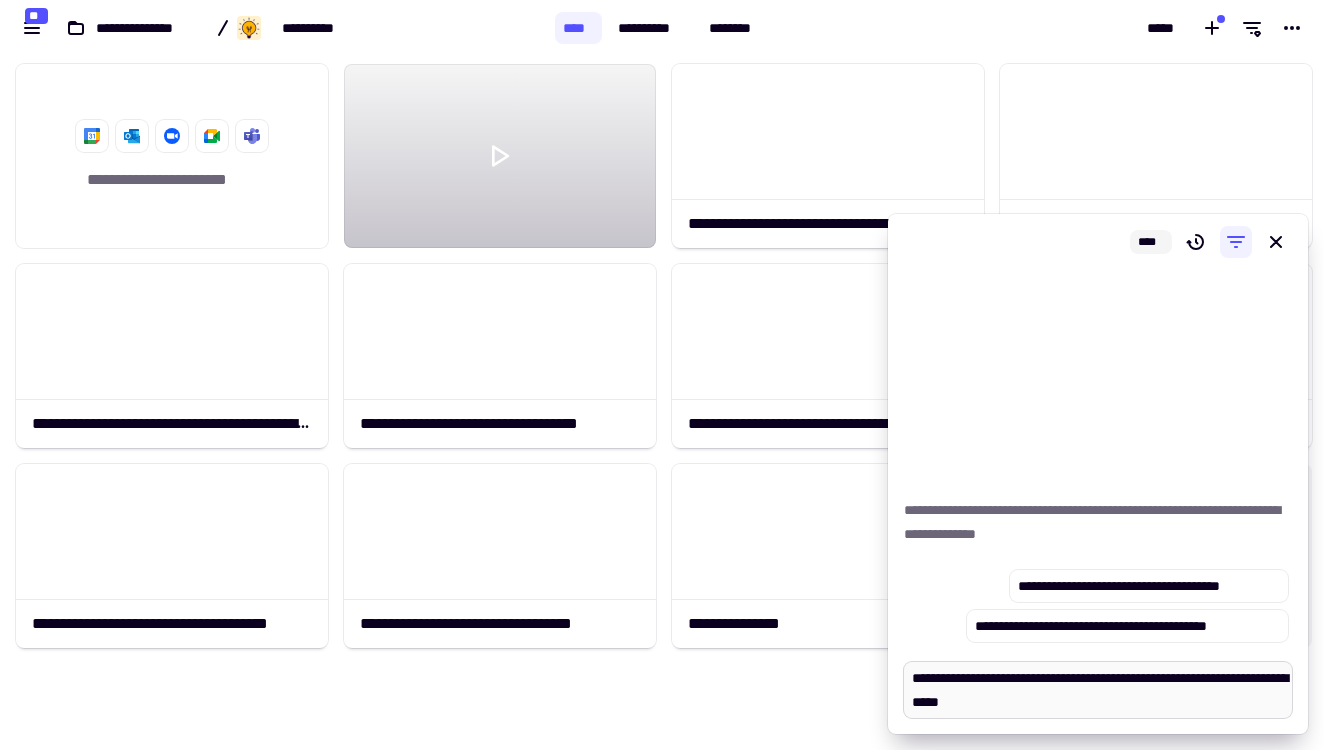 type on "*" 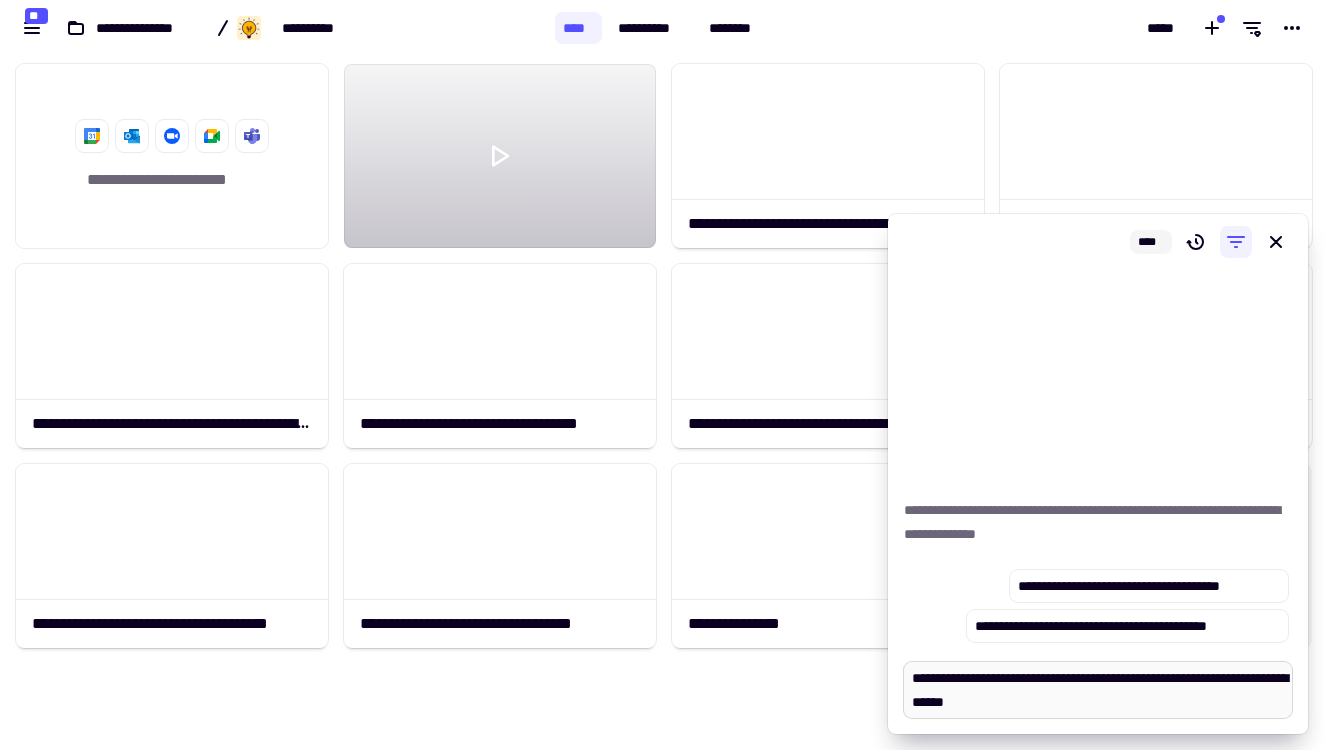 type on "*" 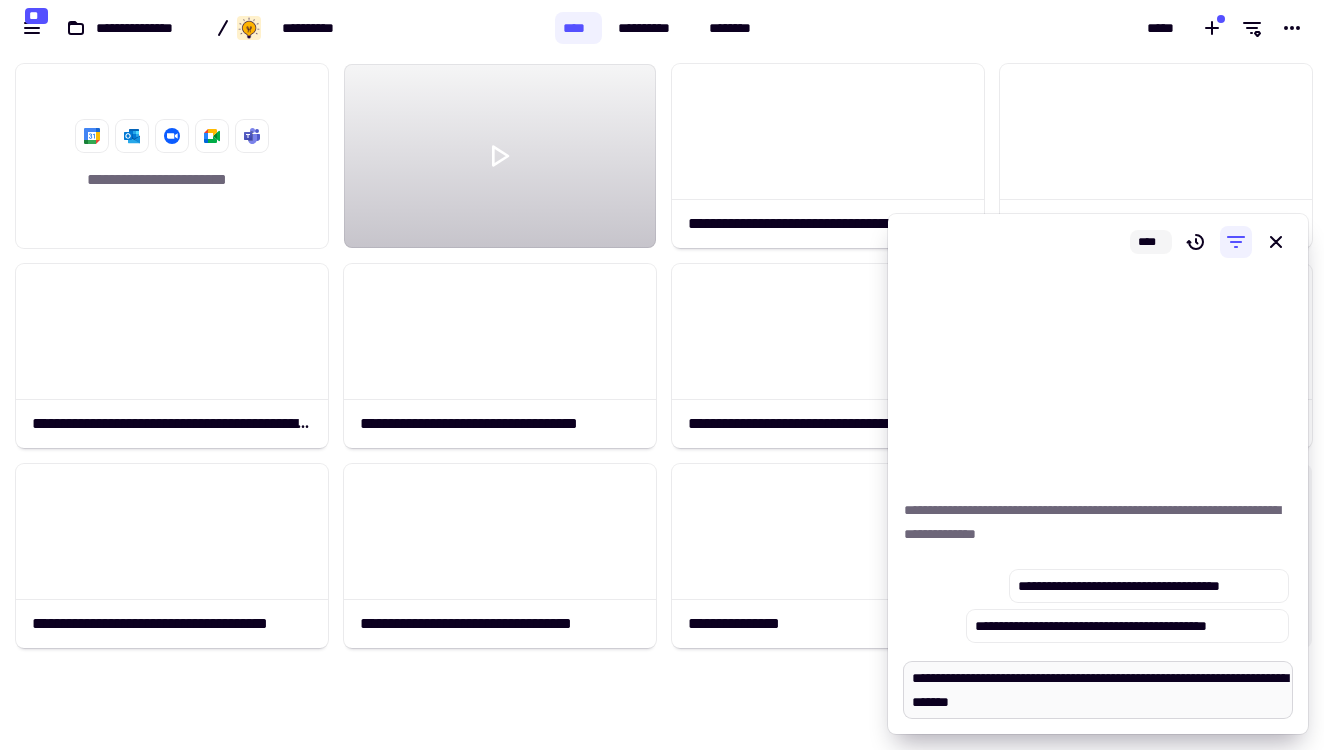 type on "*" 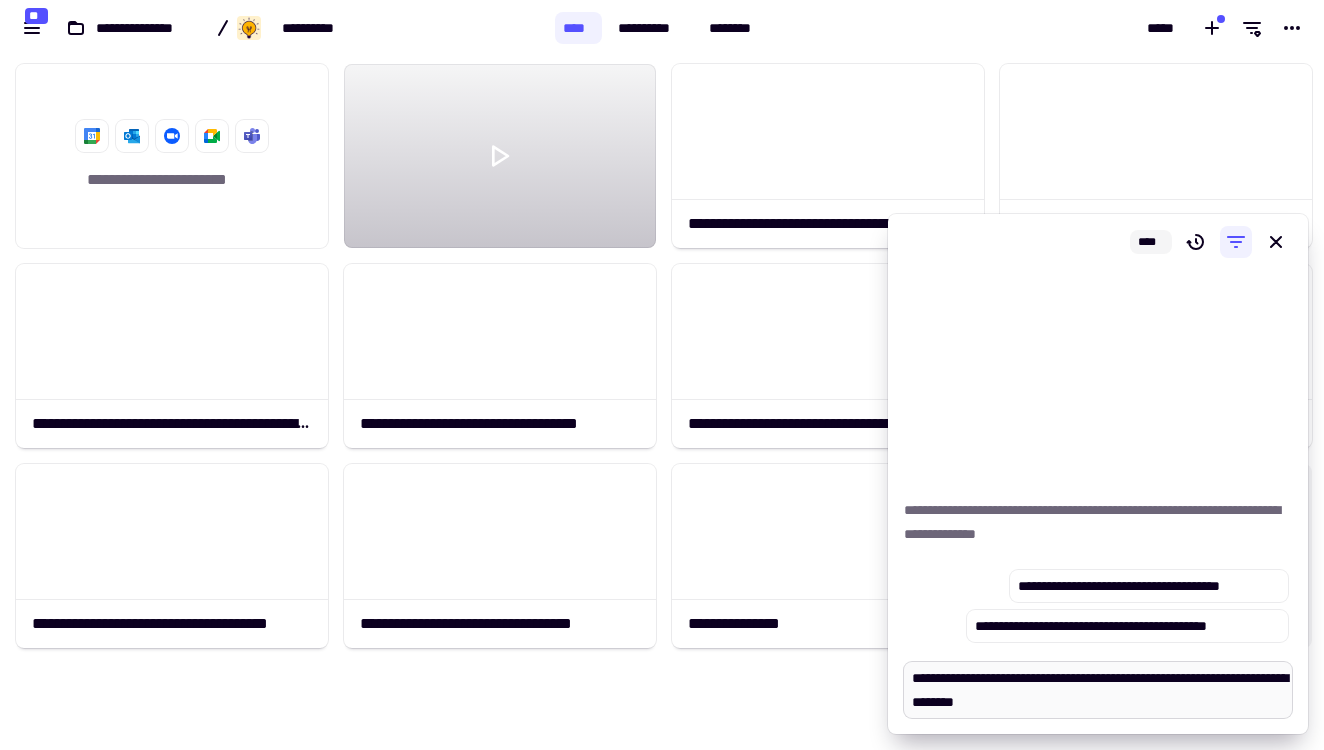 type on "*" 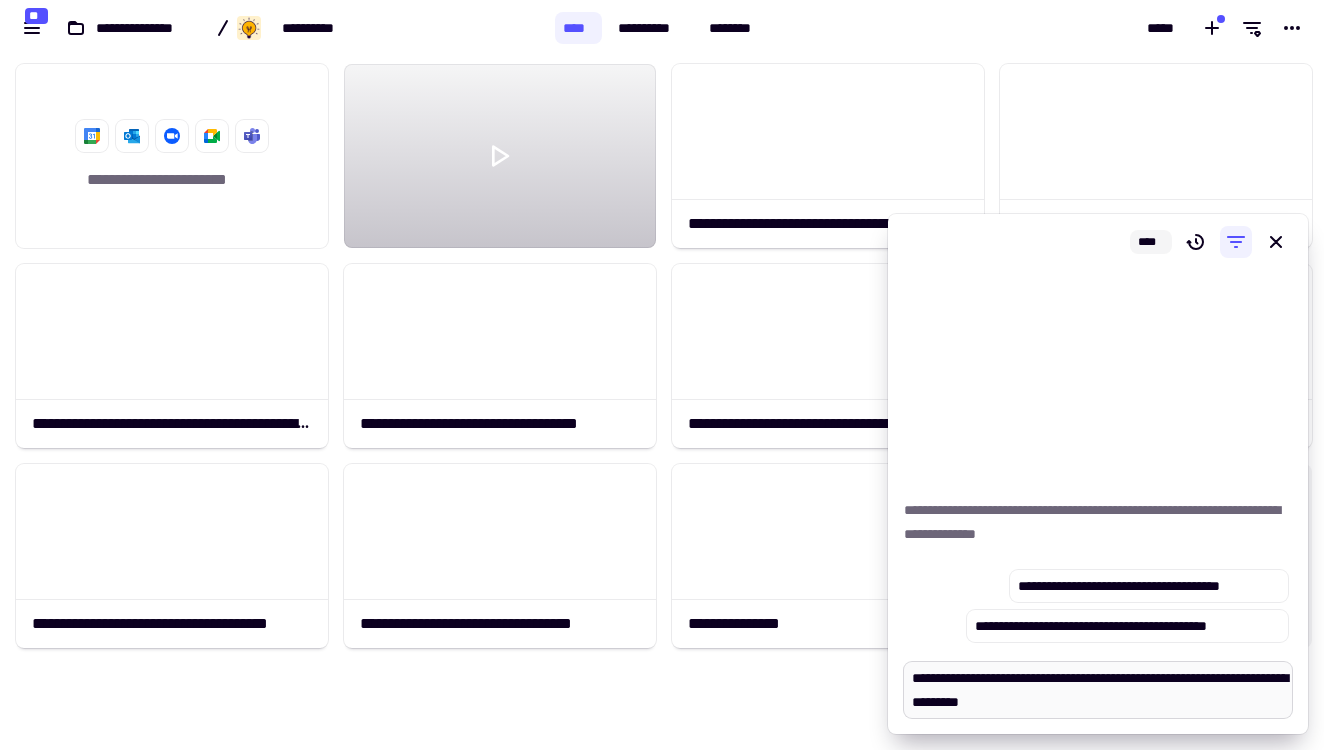 type on "*" 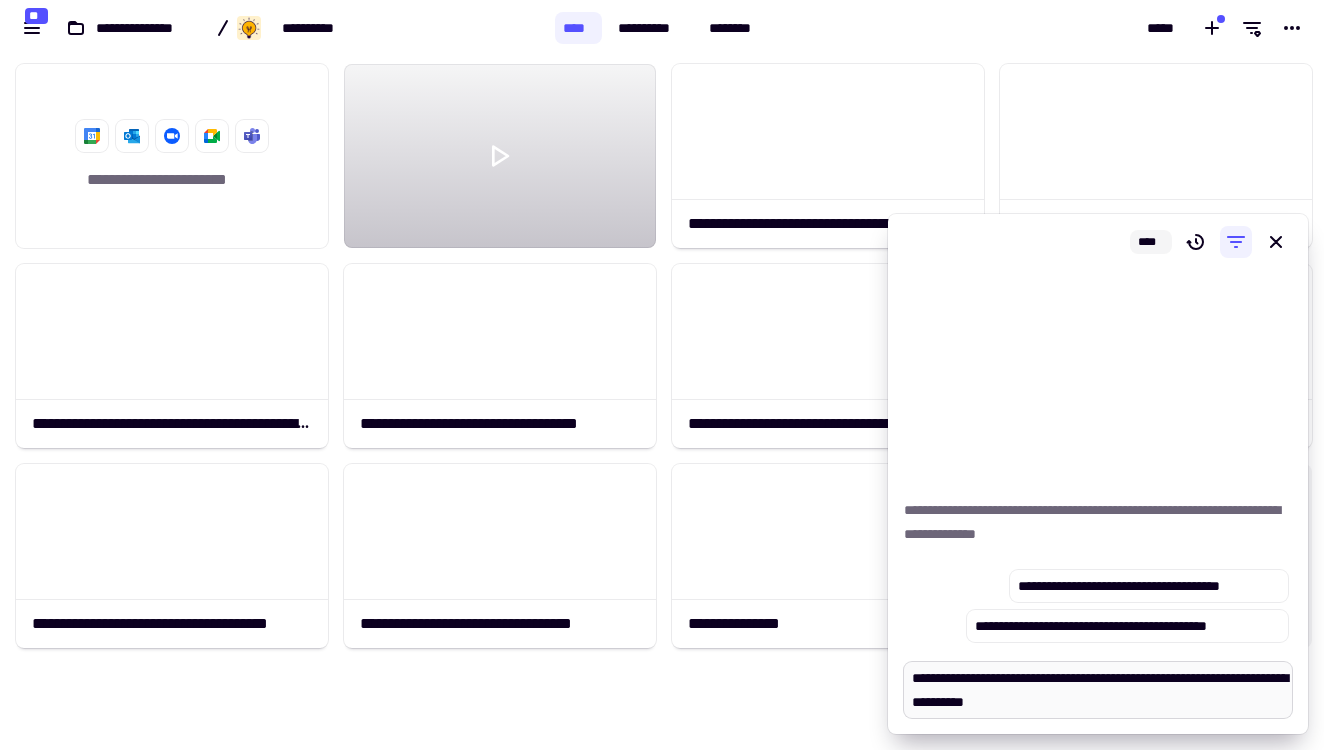type on "*" 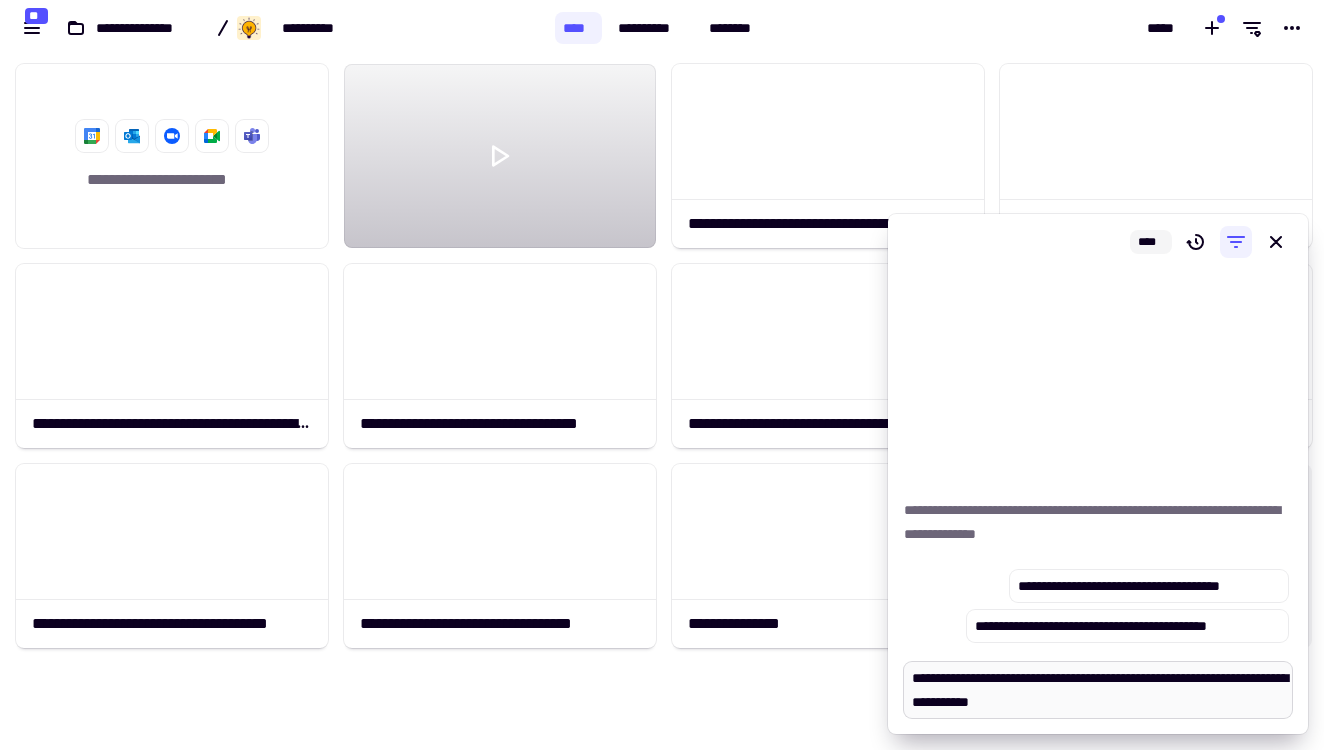 type on "*" 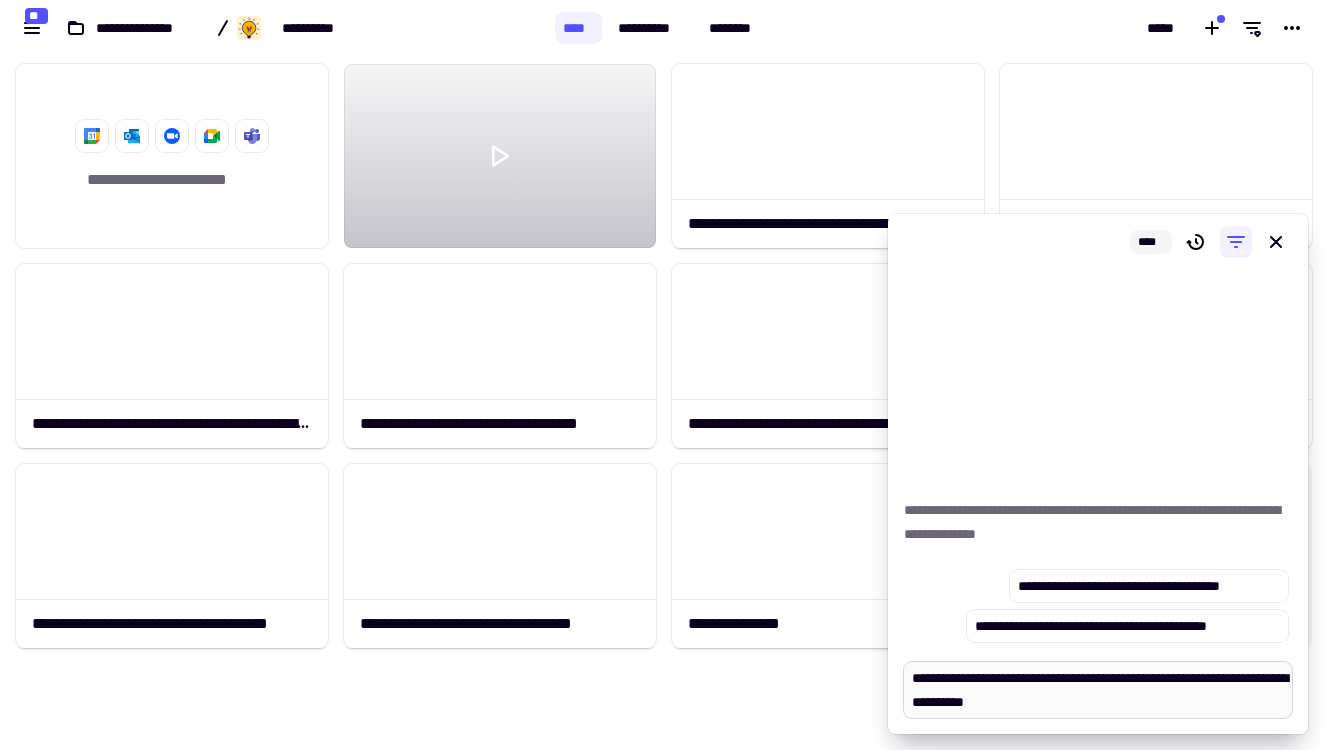 type on "*" 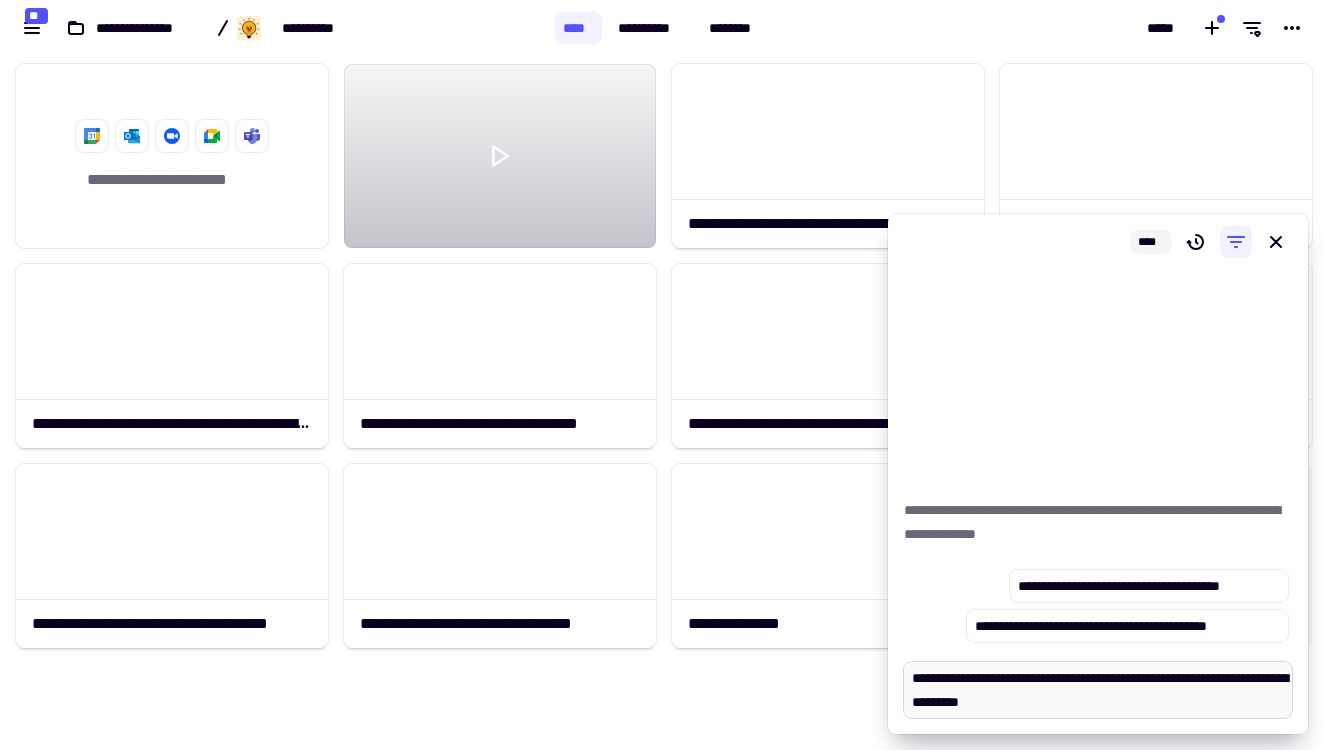 type on "*" 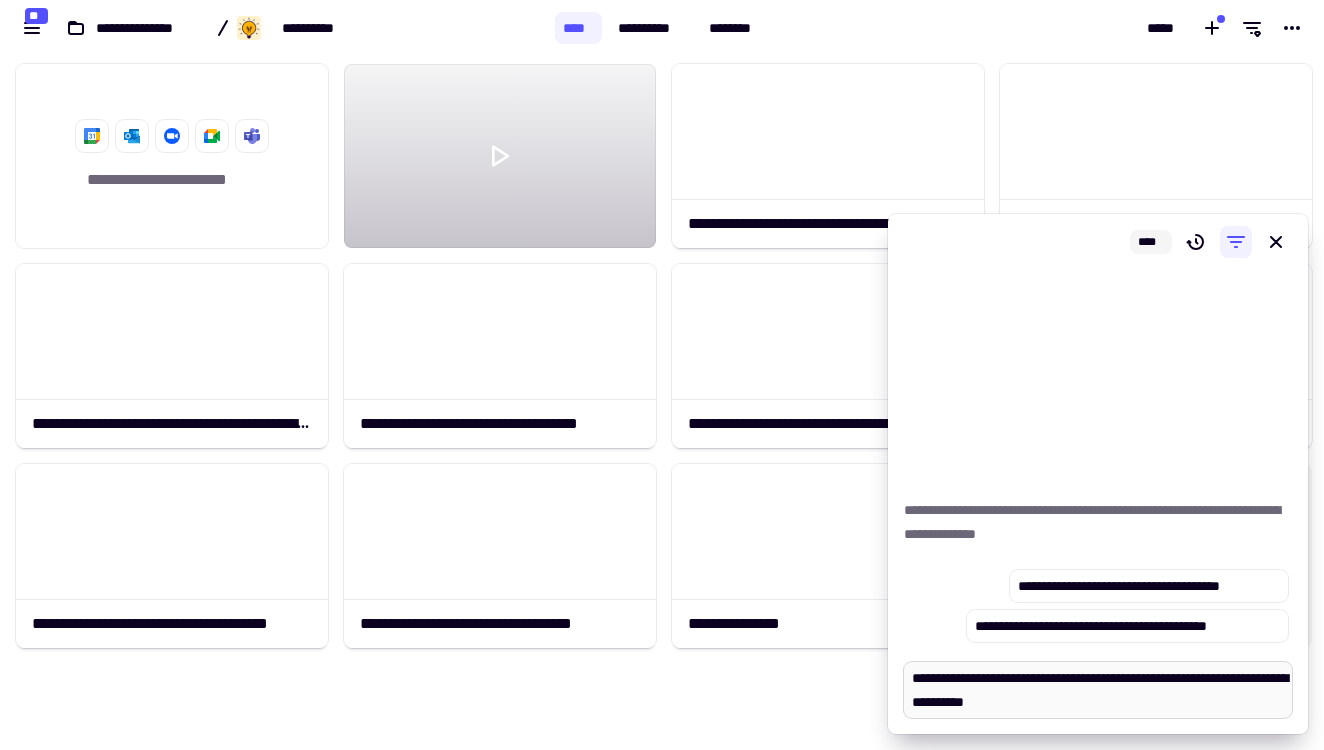 type on "*" 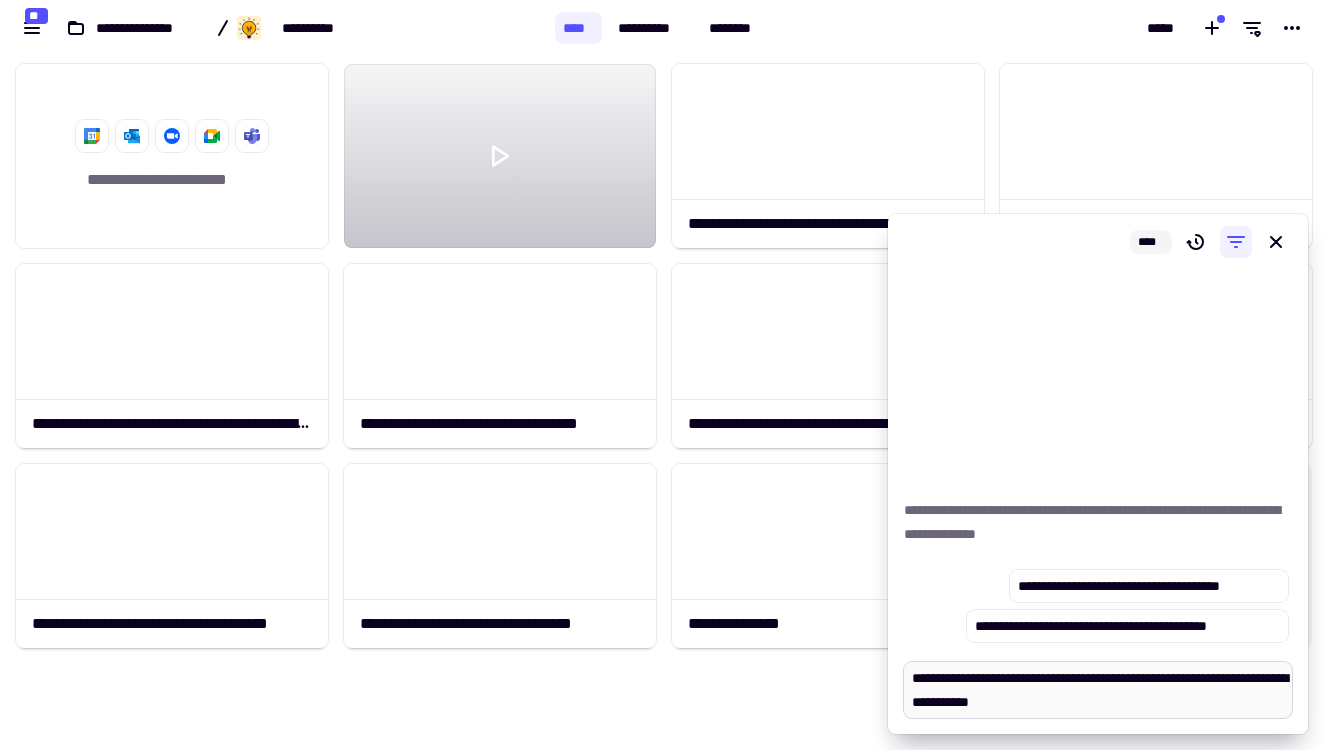 type on "*" 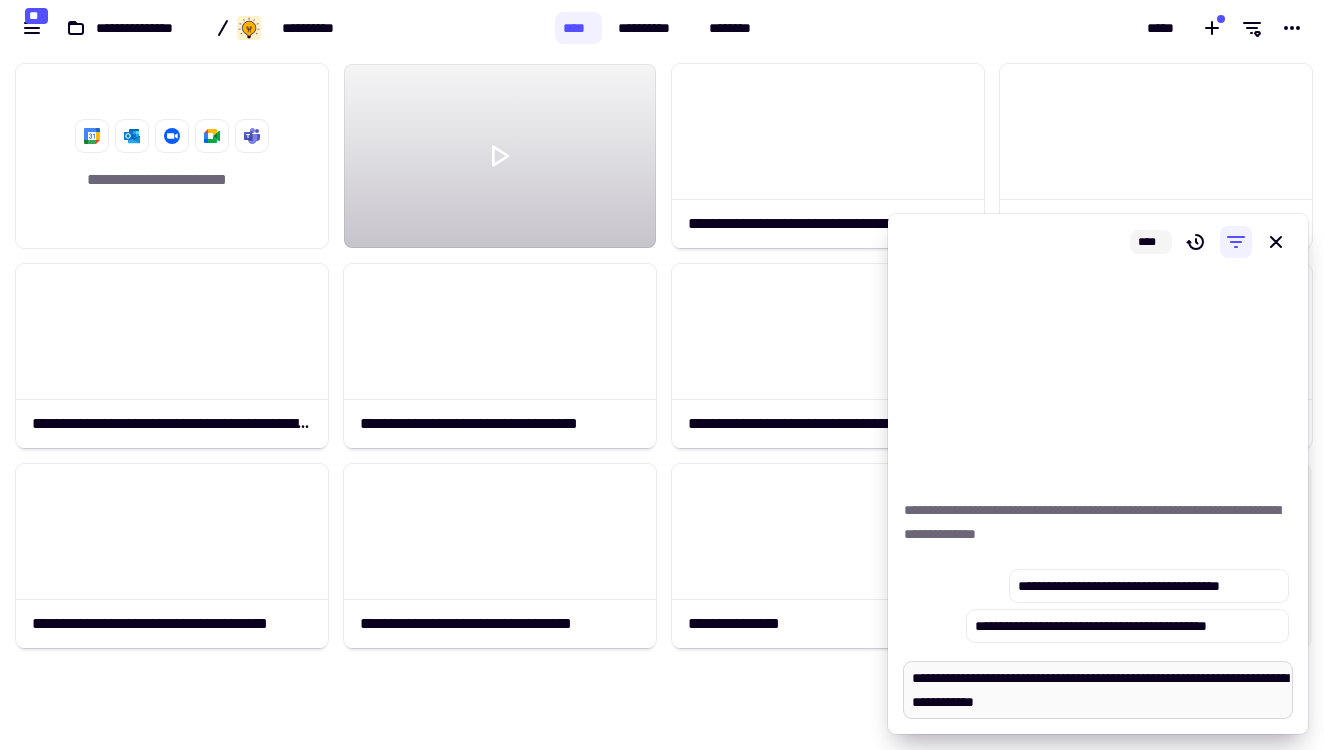 type on "*" 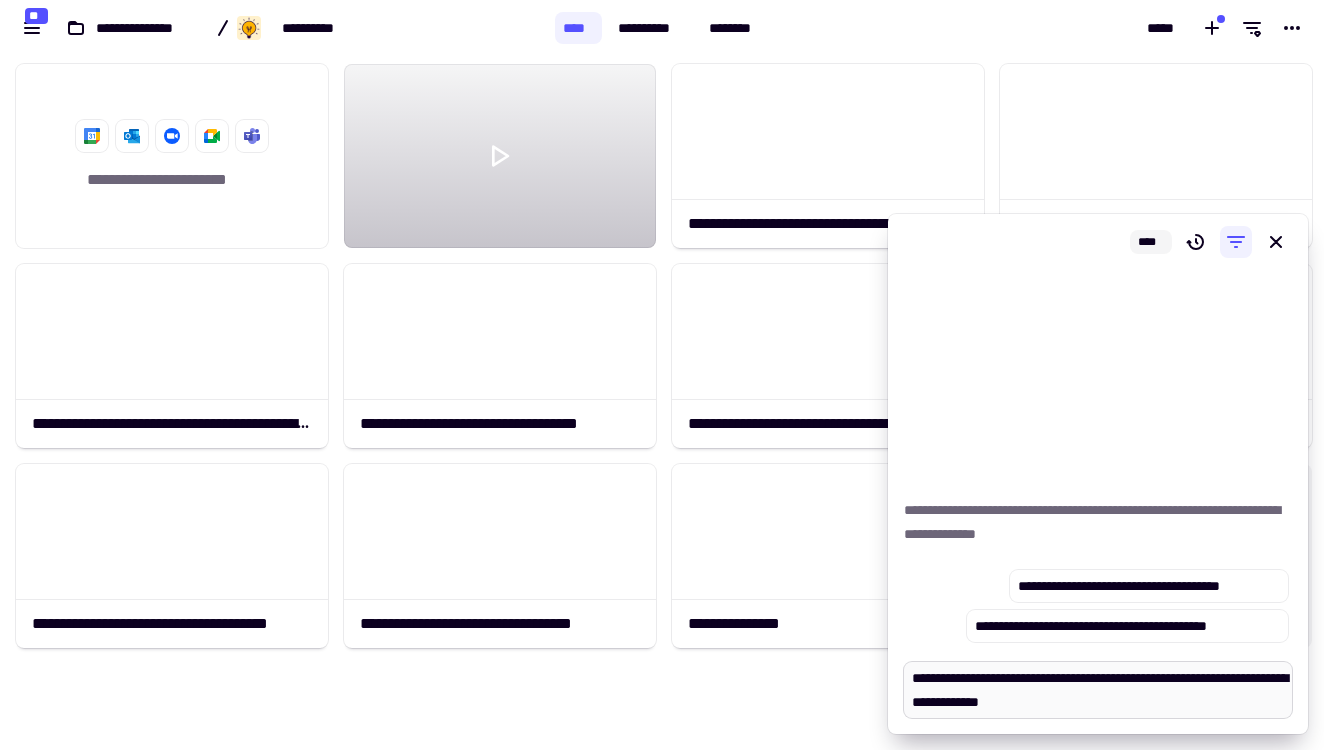 type on "*" 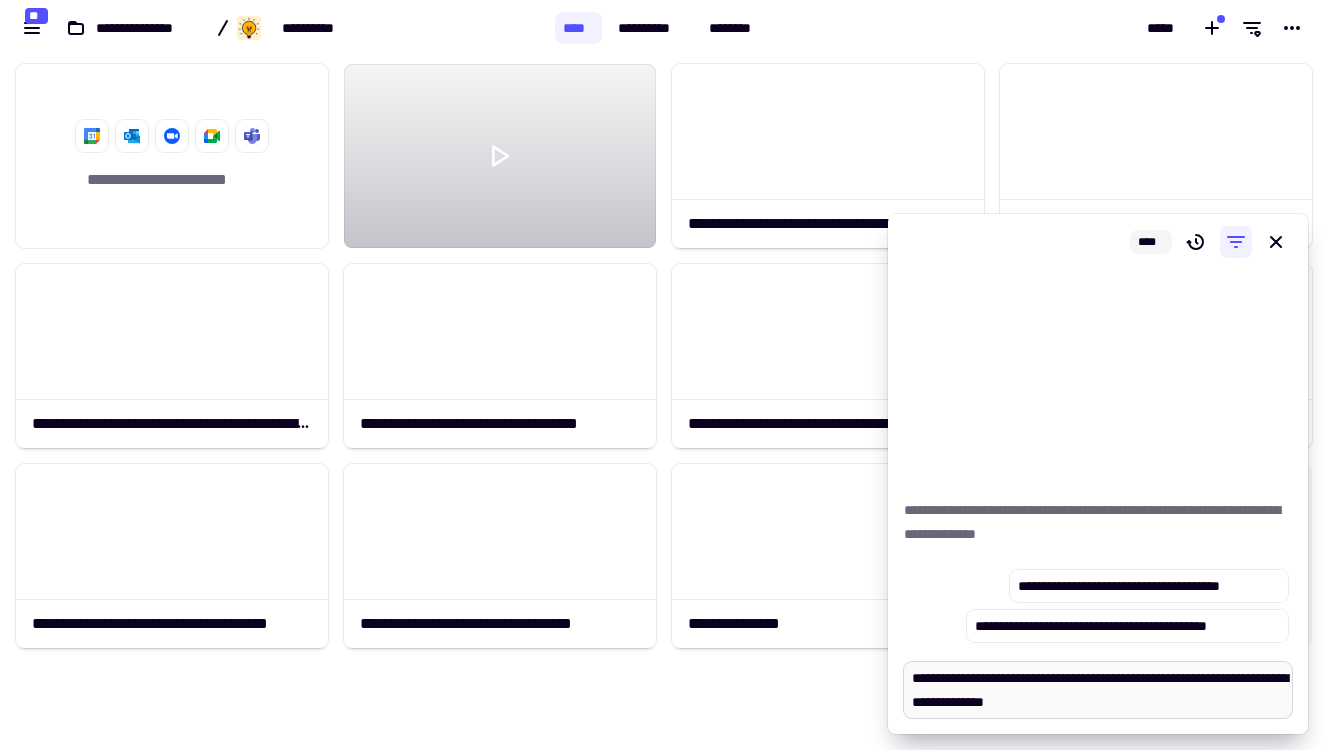 type on "*" 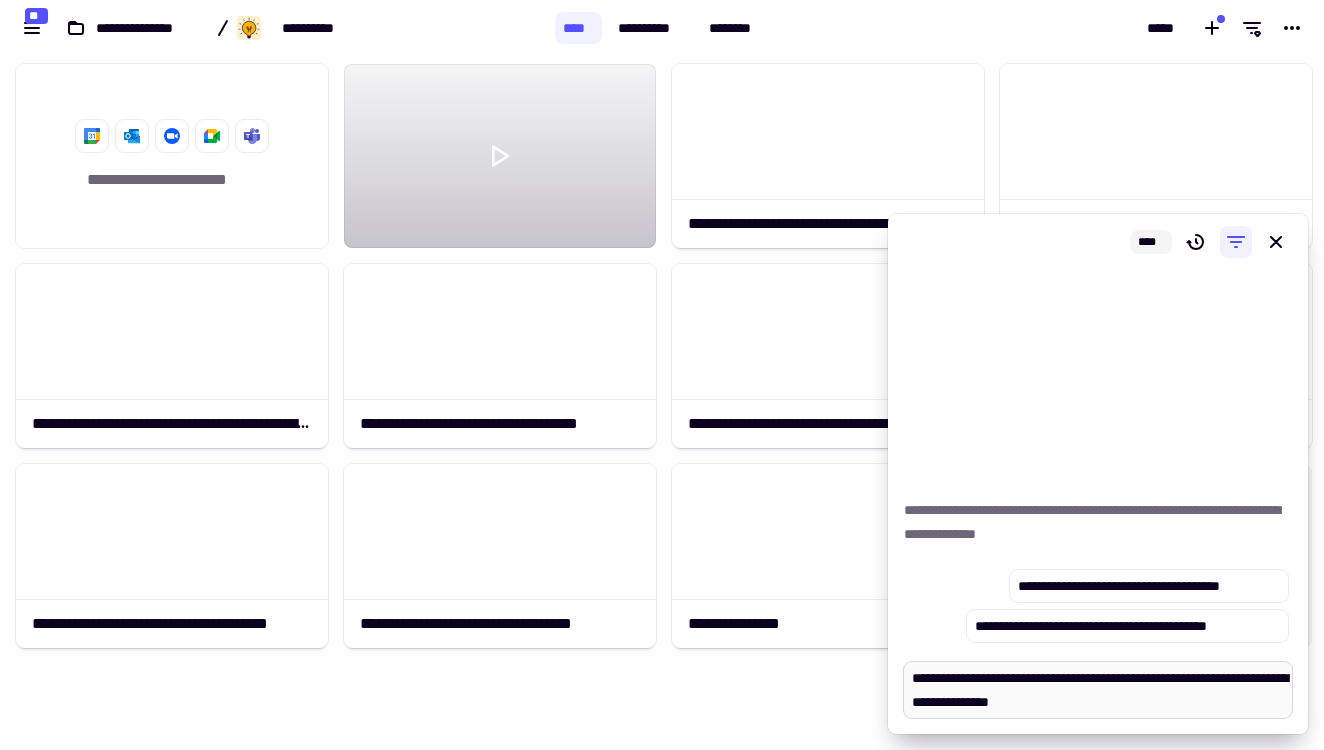 type on "*" 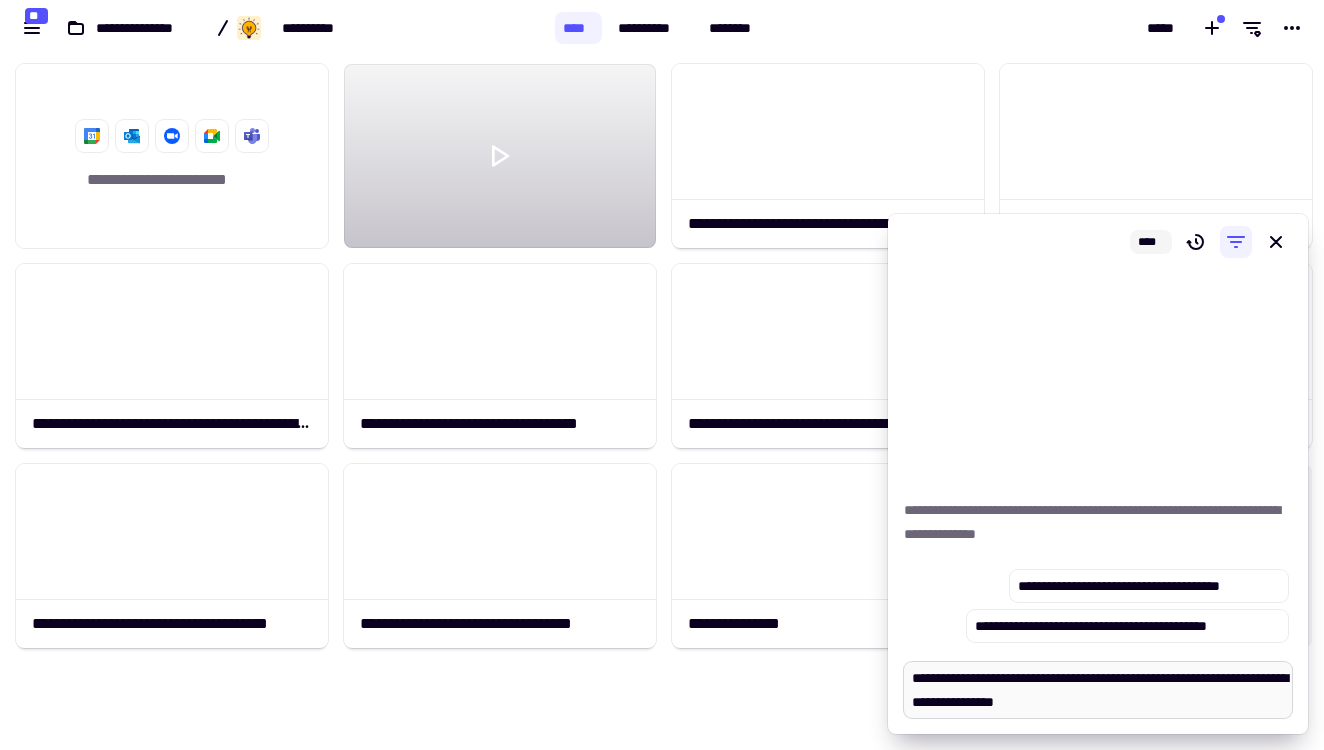 type on "*" 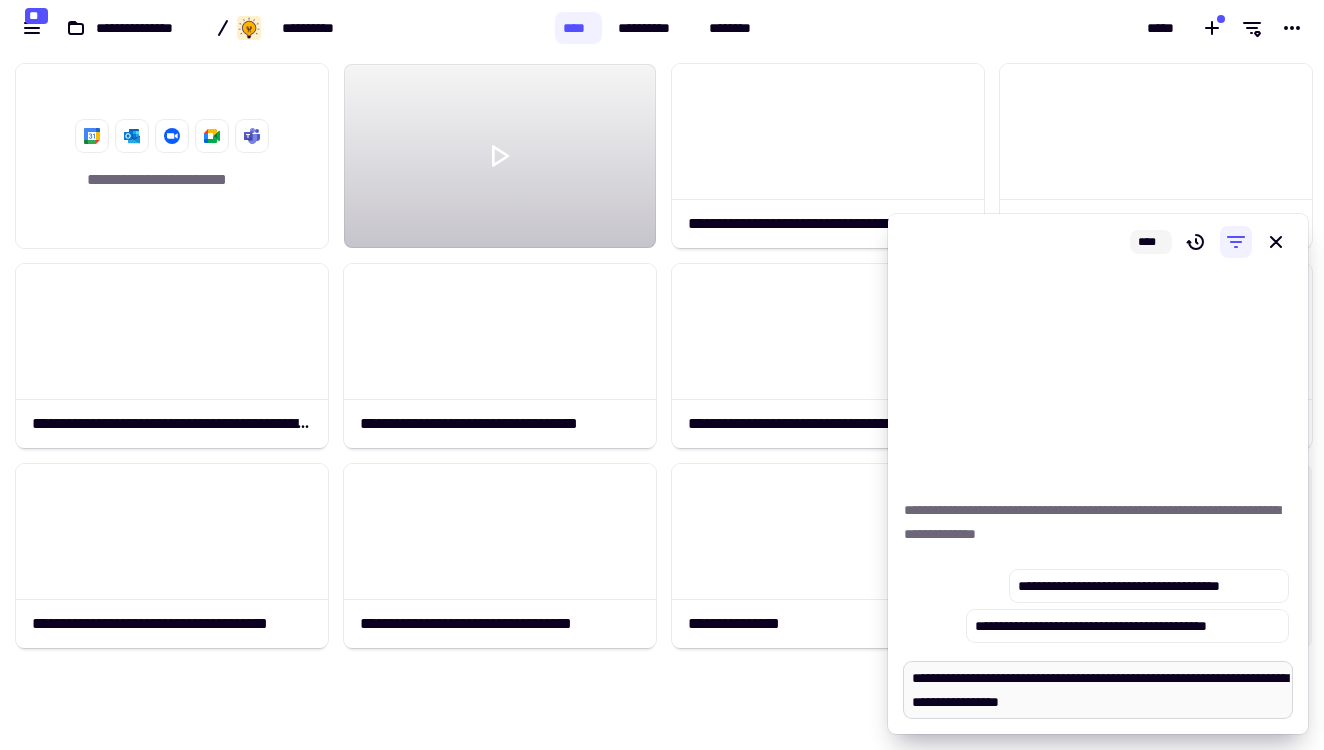 type on "*" 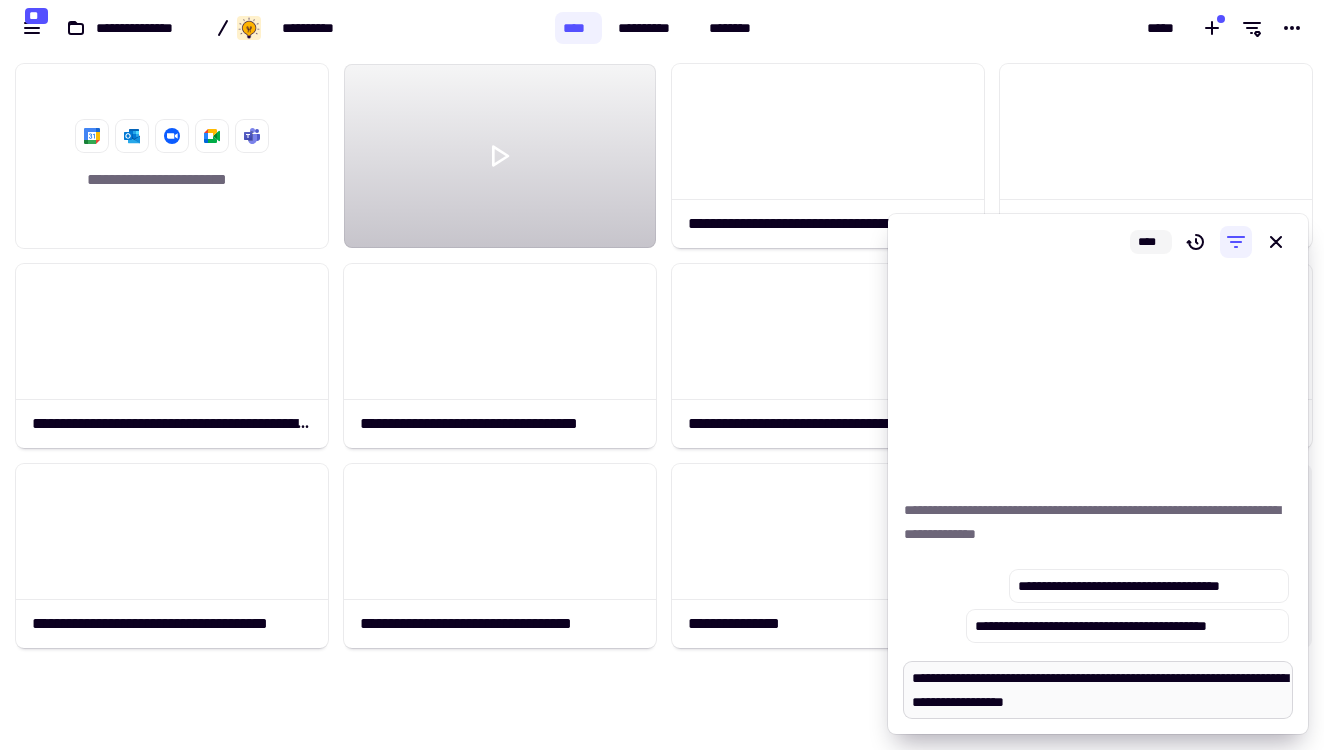 type on "*" 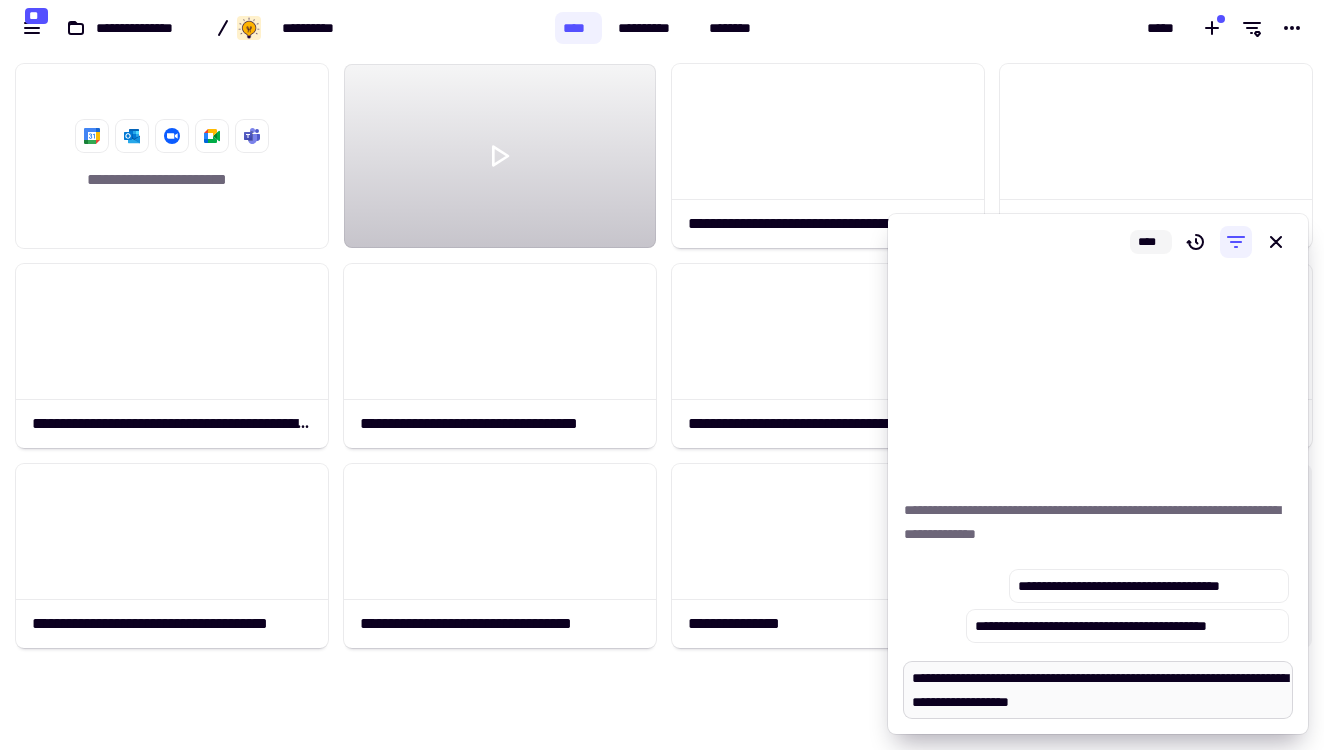 type on "*" 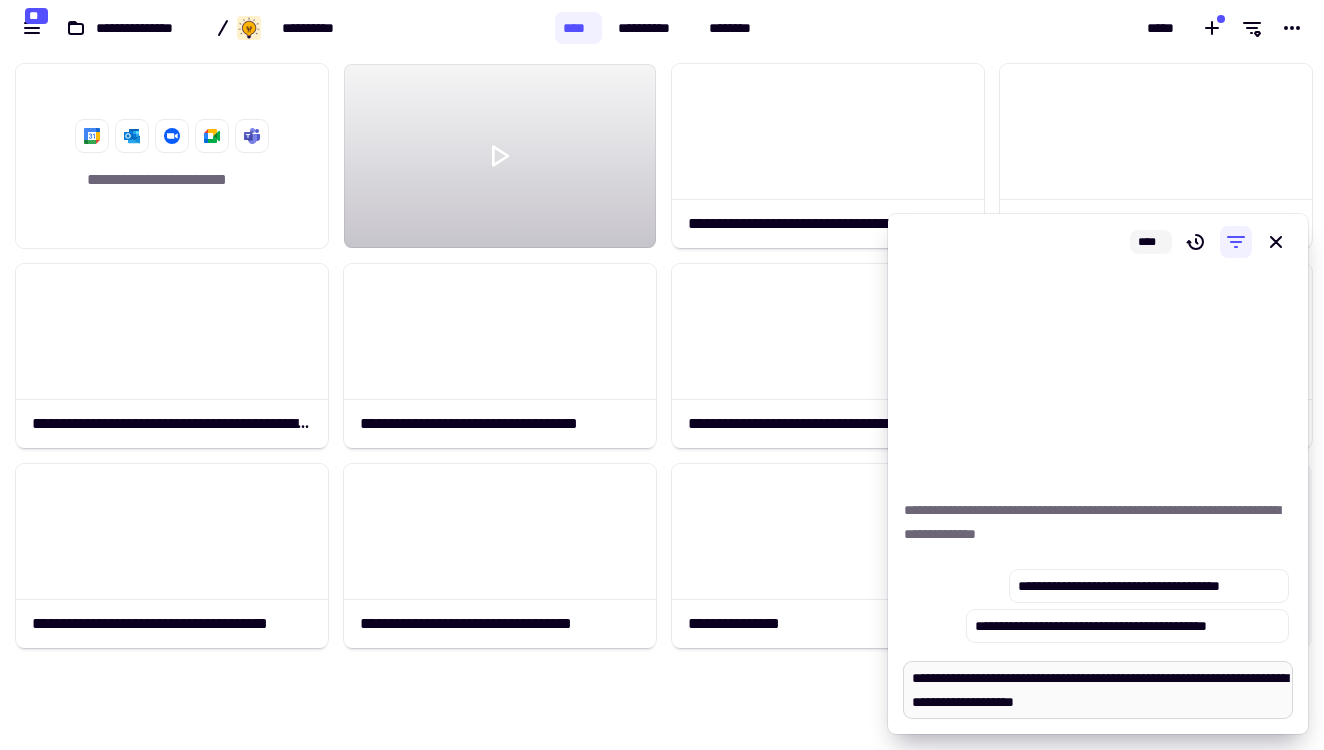type on "*" 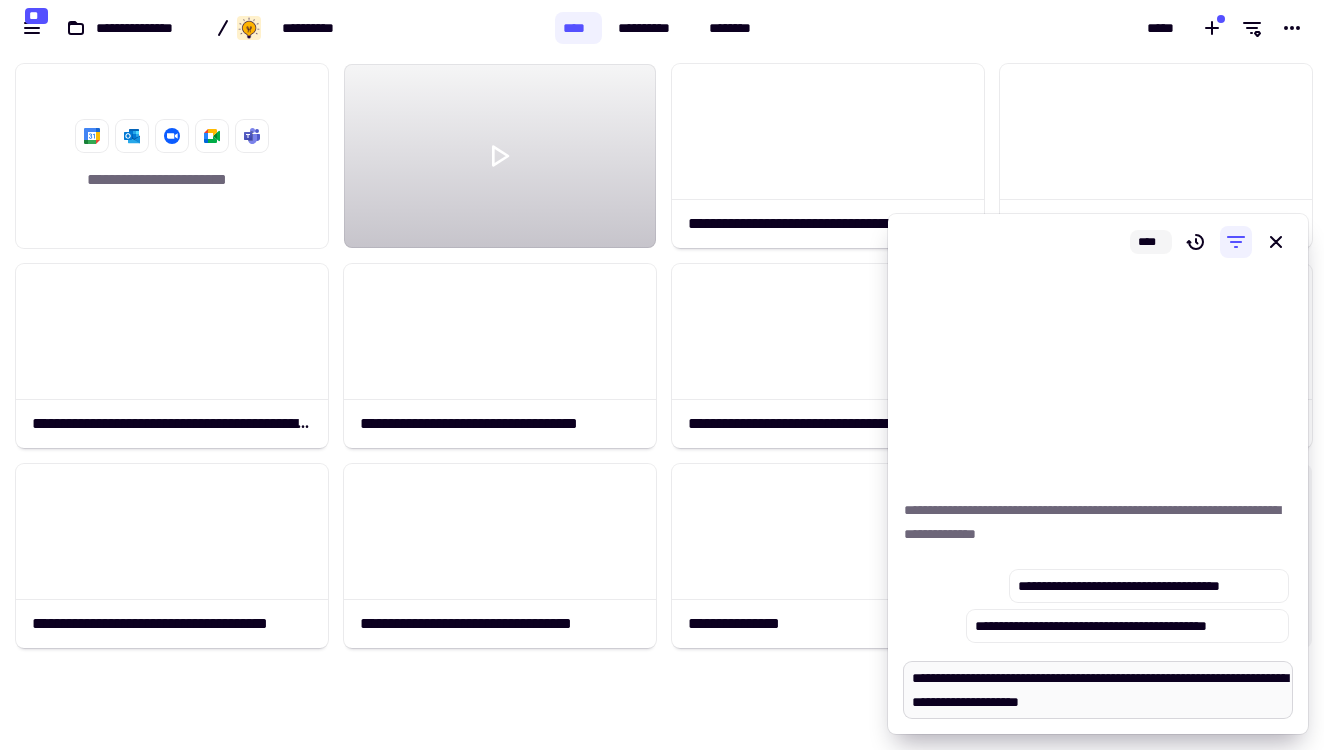 type on "*" 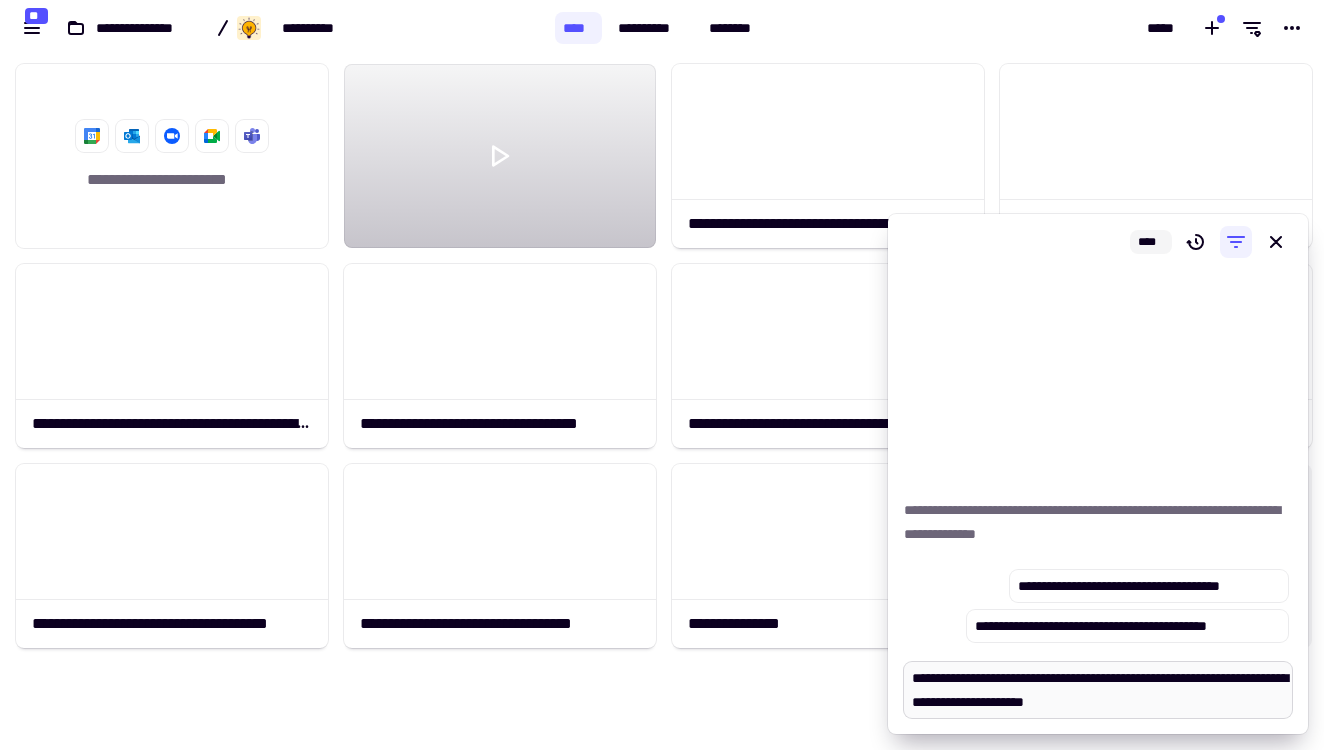 type on "*" 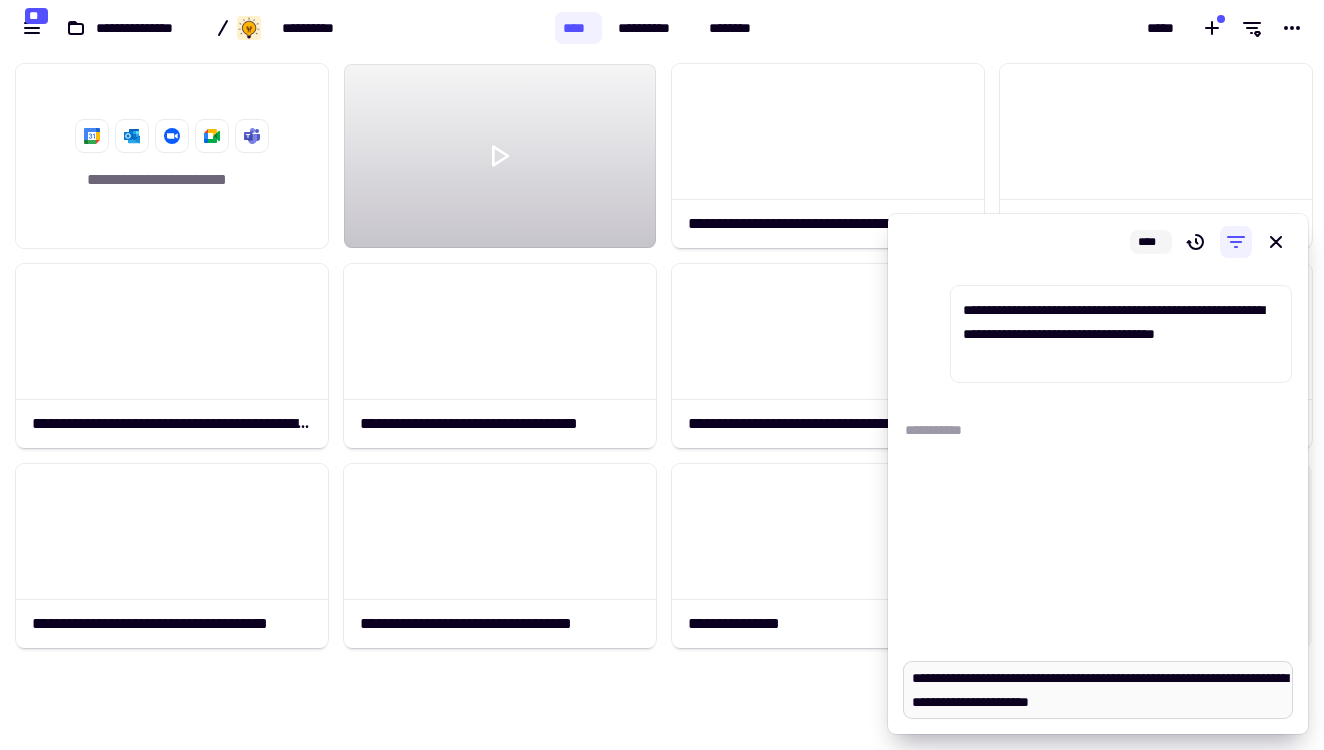 type on "*" 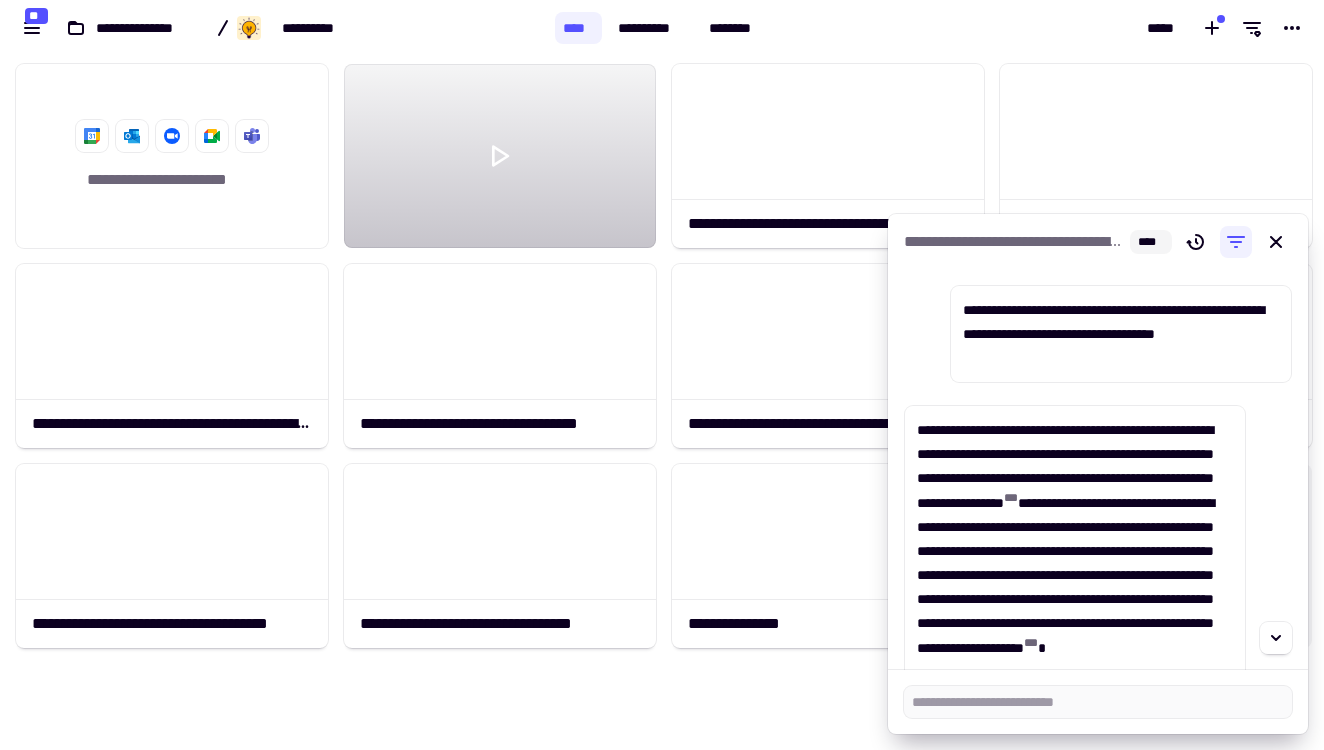 scroll, scrollTop: 27, scrollLeft: 0, axis: vertical 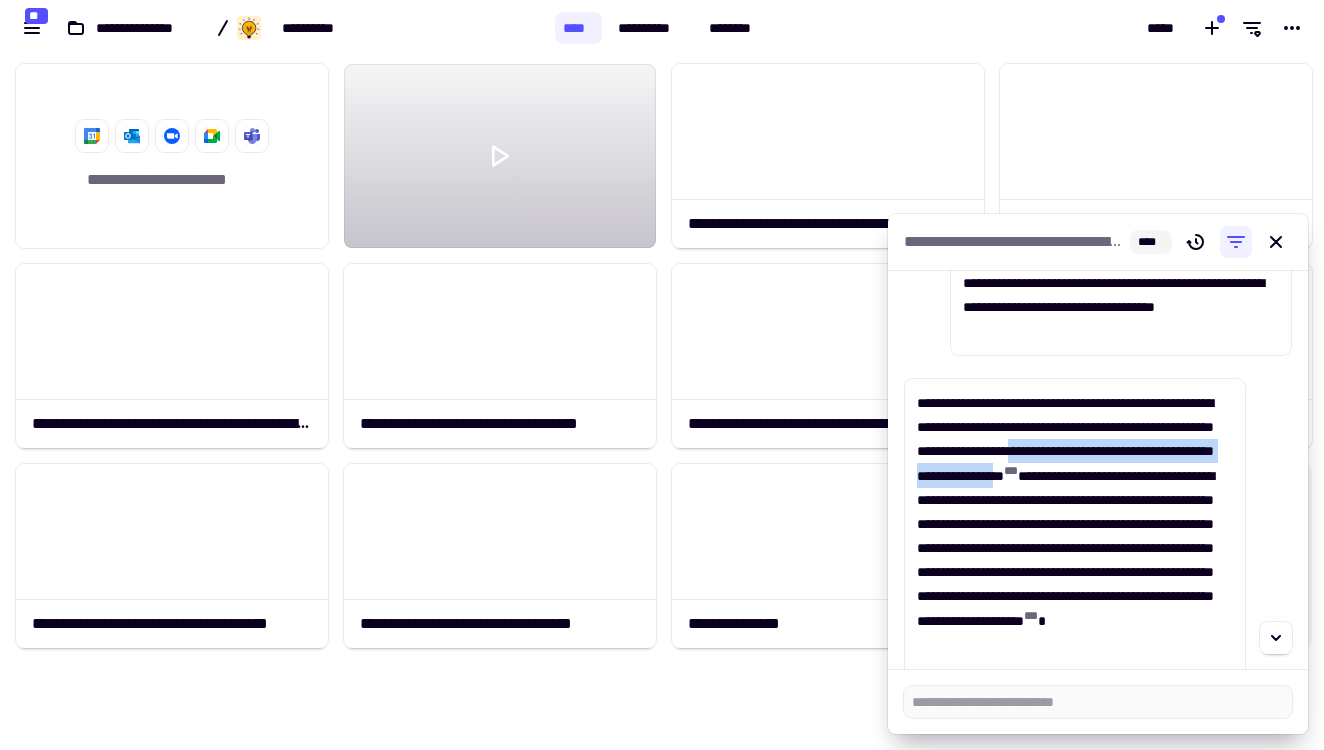drag, startPoint x: 924, startPoint y: 475, endPoint x: 947, endPoint y: 502, distance: 35.468296 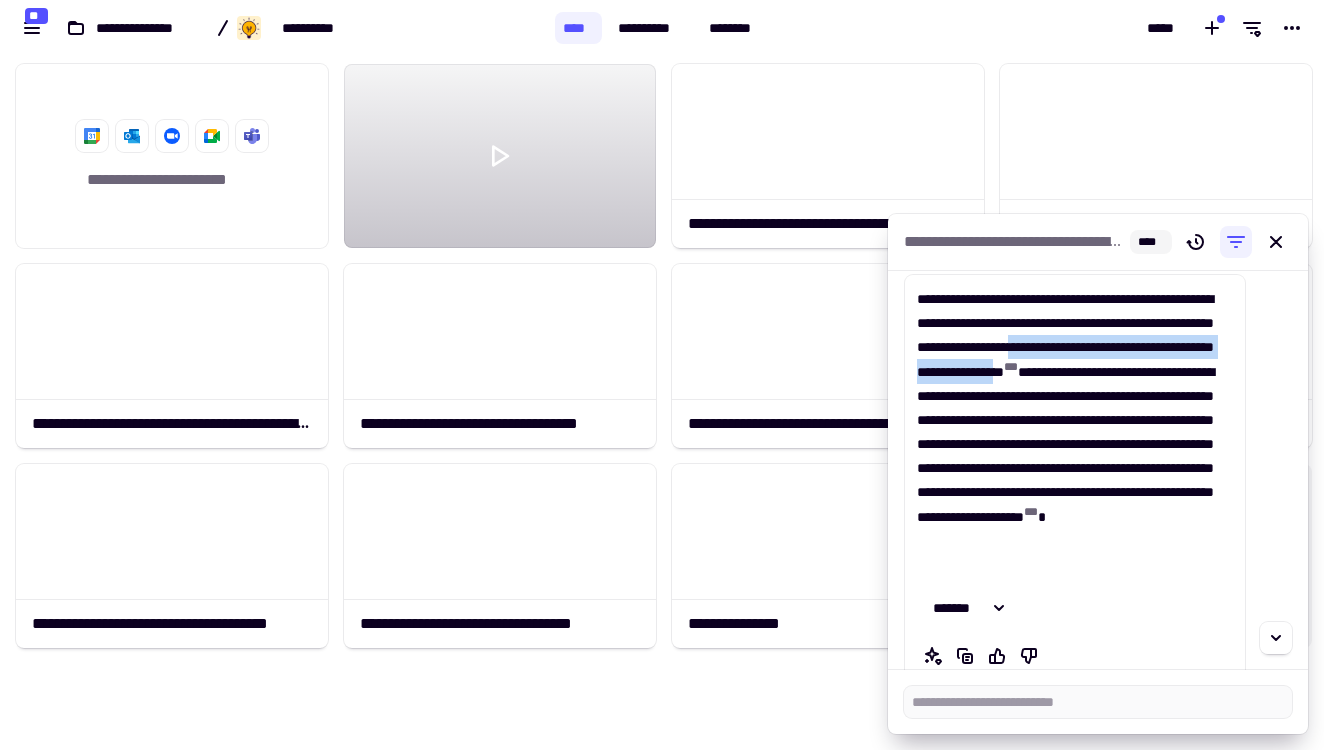 scroll, scrollTop: 0, scrollLeft: 0, axis: both 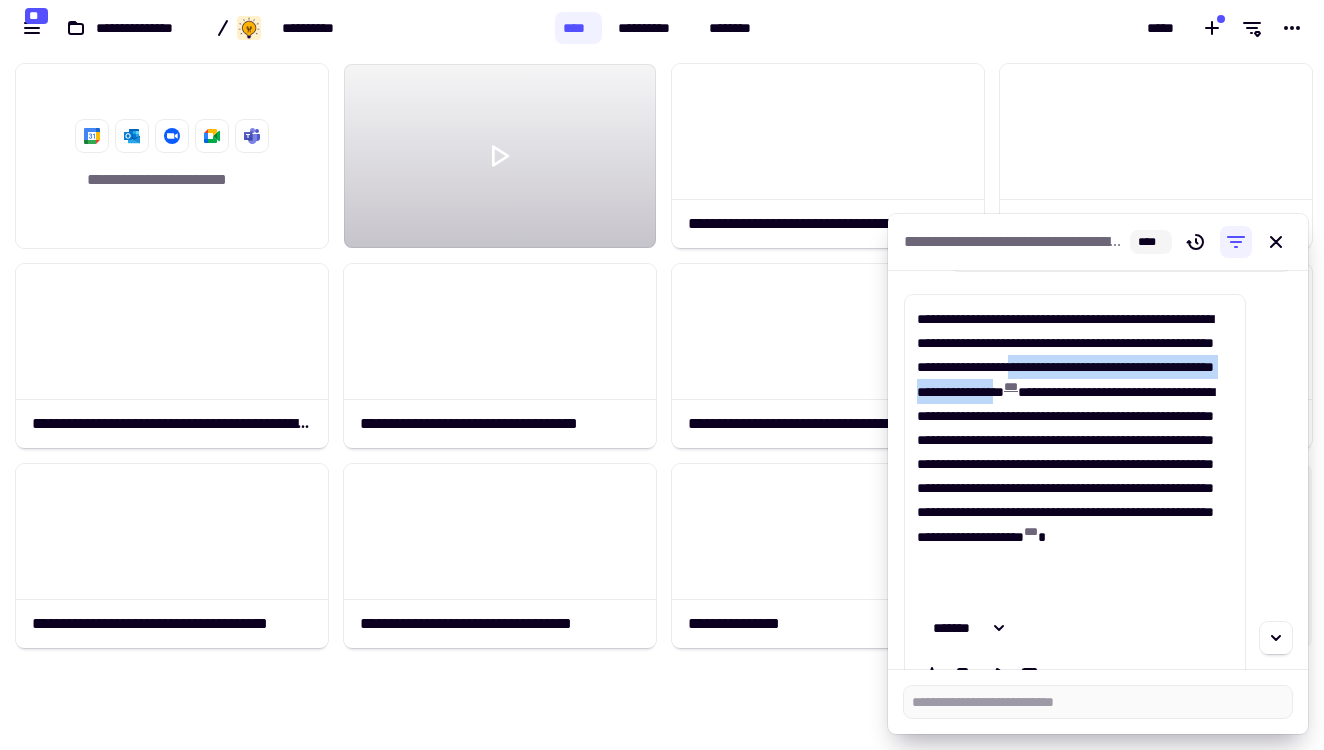 click on "* * *" at bounding box center (1011, 387) 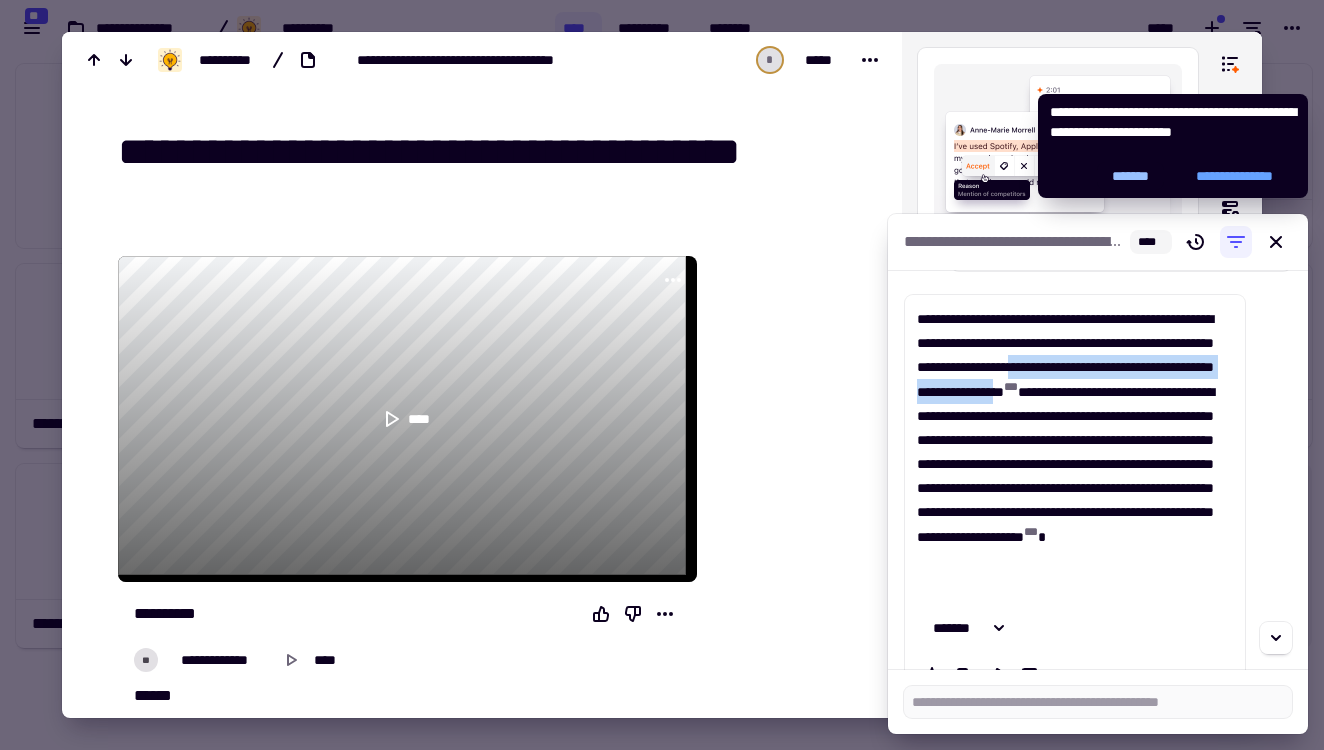 click on "*******" 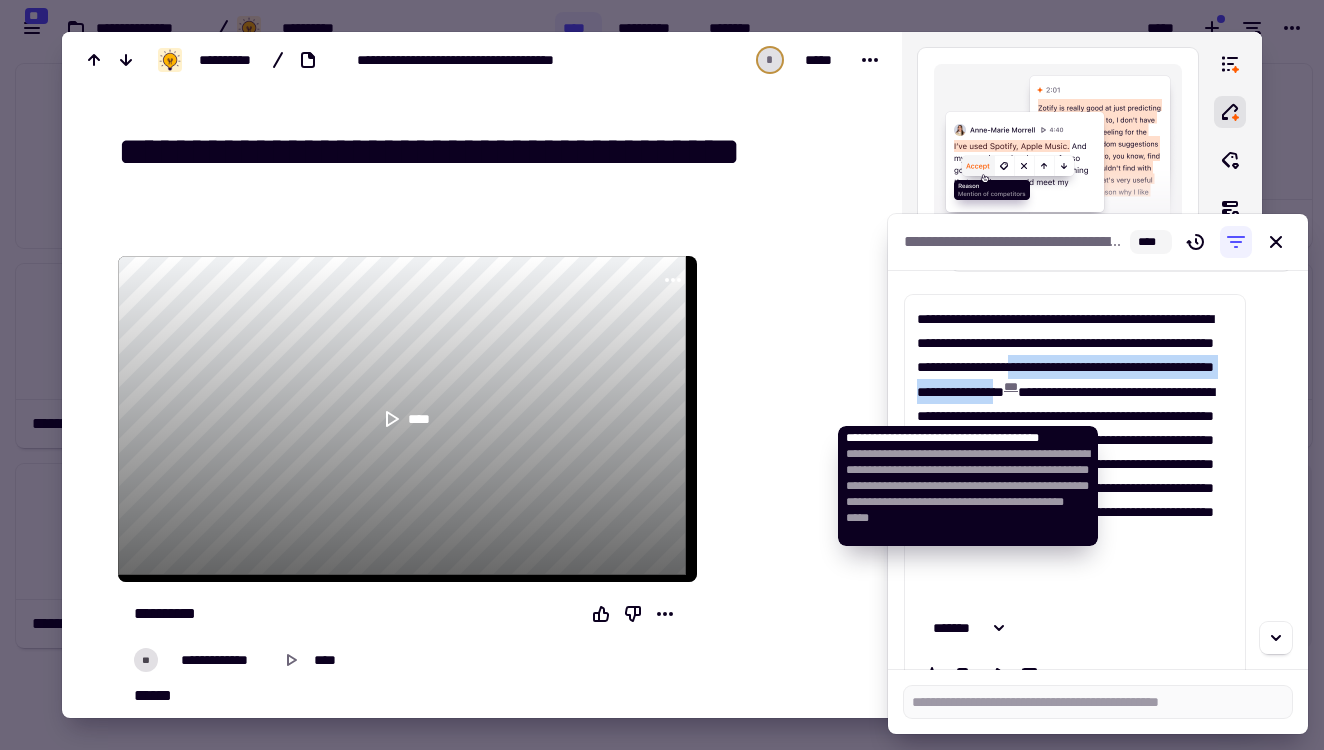 click on "* * *" at bounding box center [1011, 387] 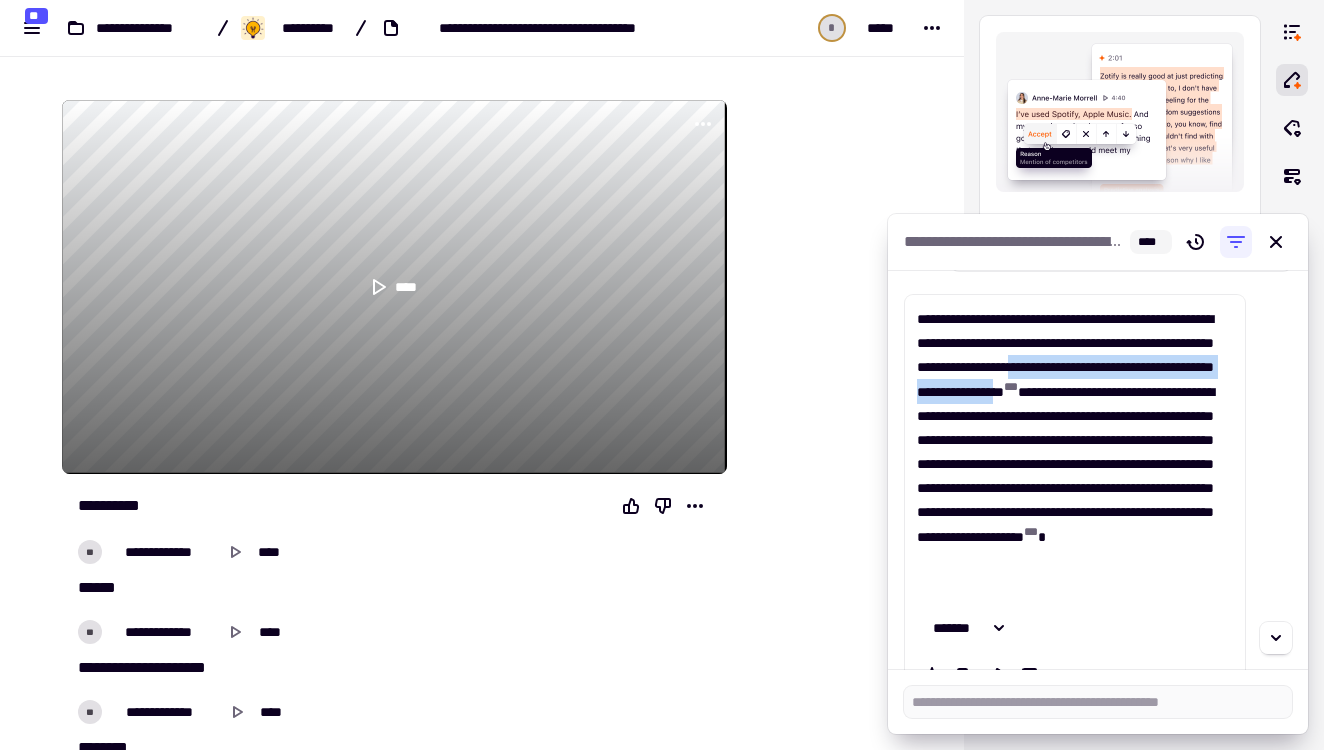 scroll, scrollTop: 0, scrollLeft: 0, axis: both 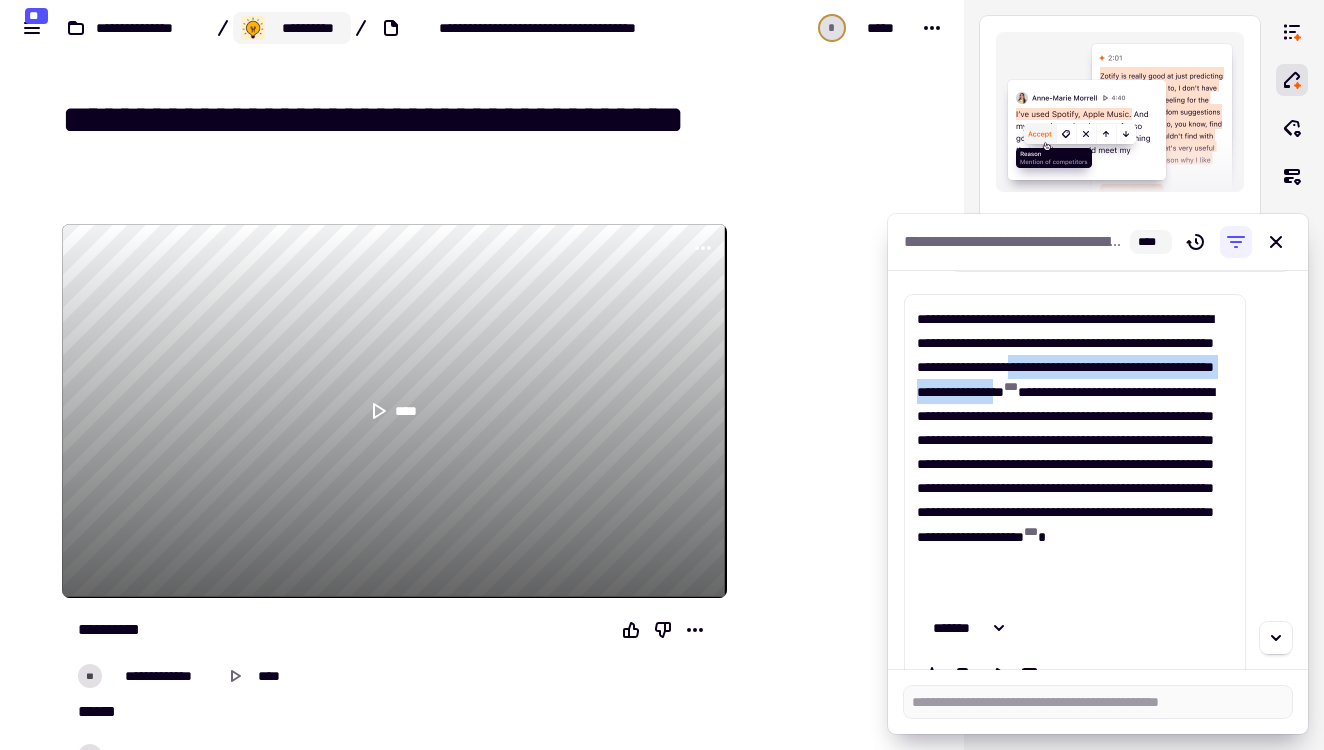 click on "**********" 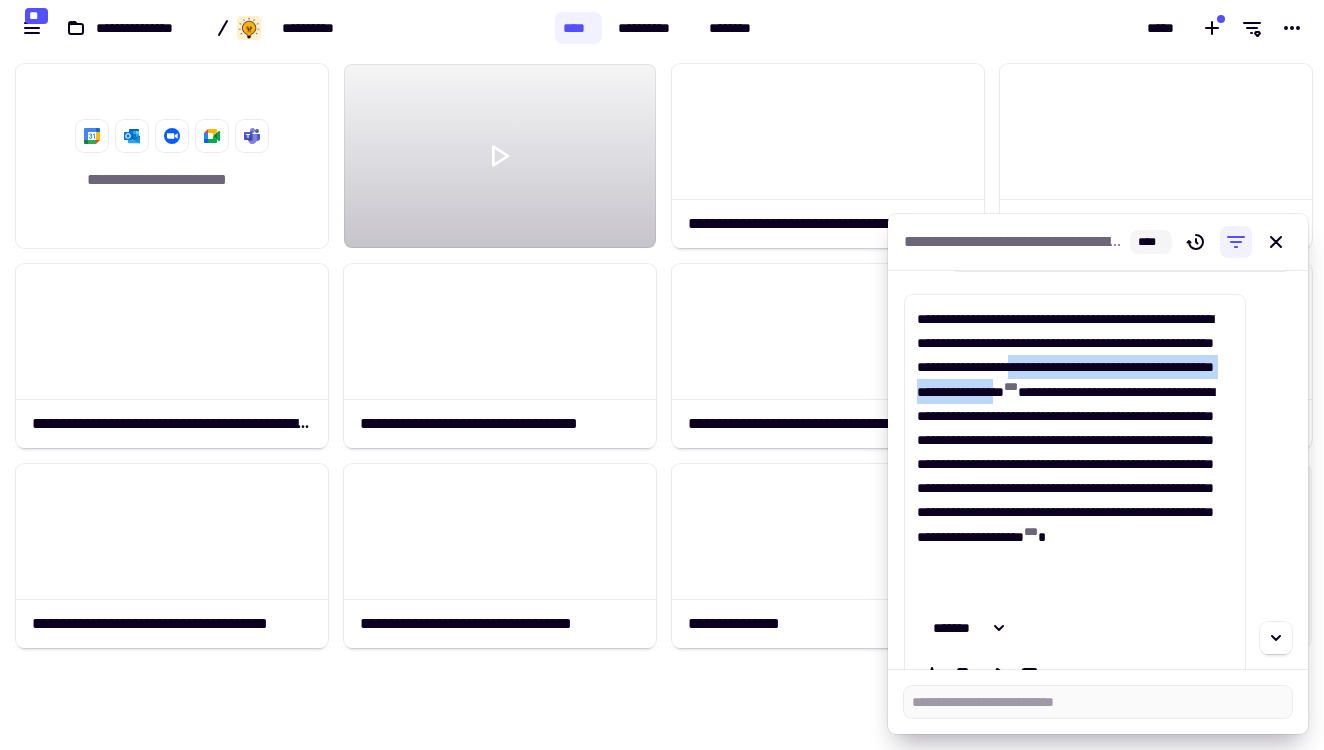 scroll, scrollTop: 16, scrollLeft: 16, axis: both 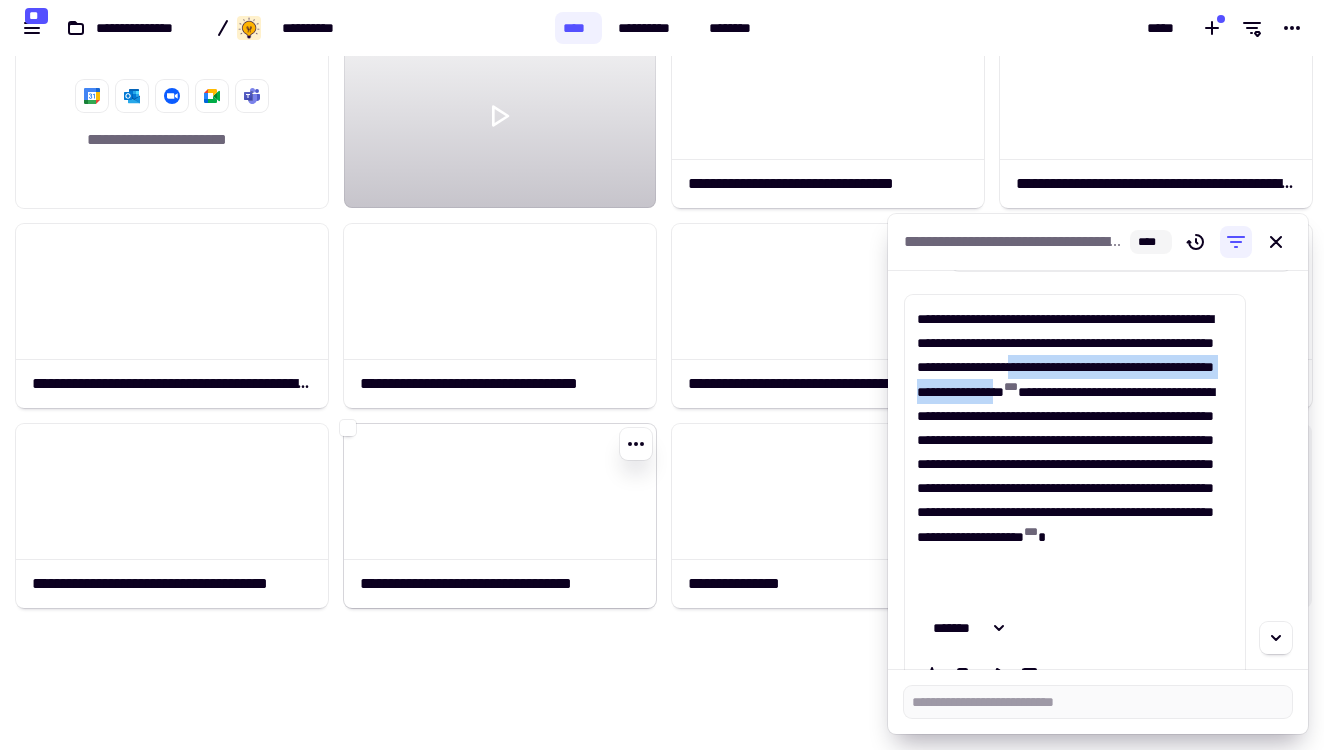 click 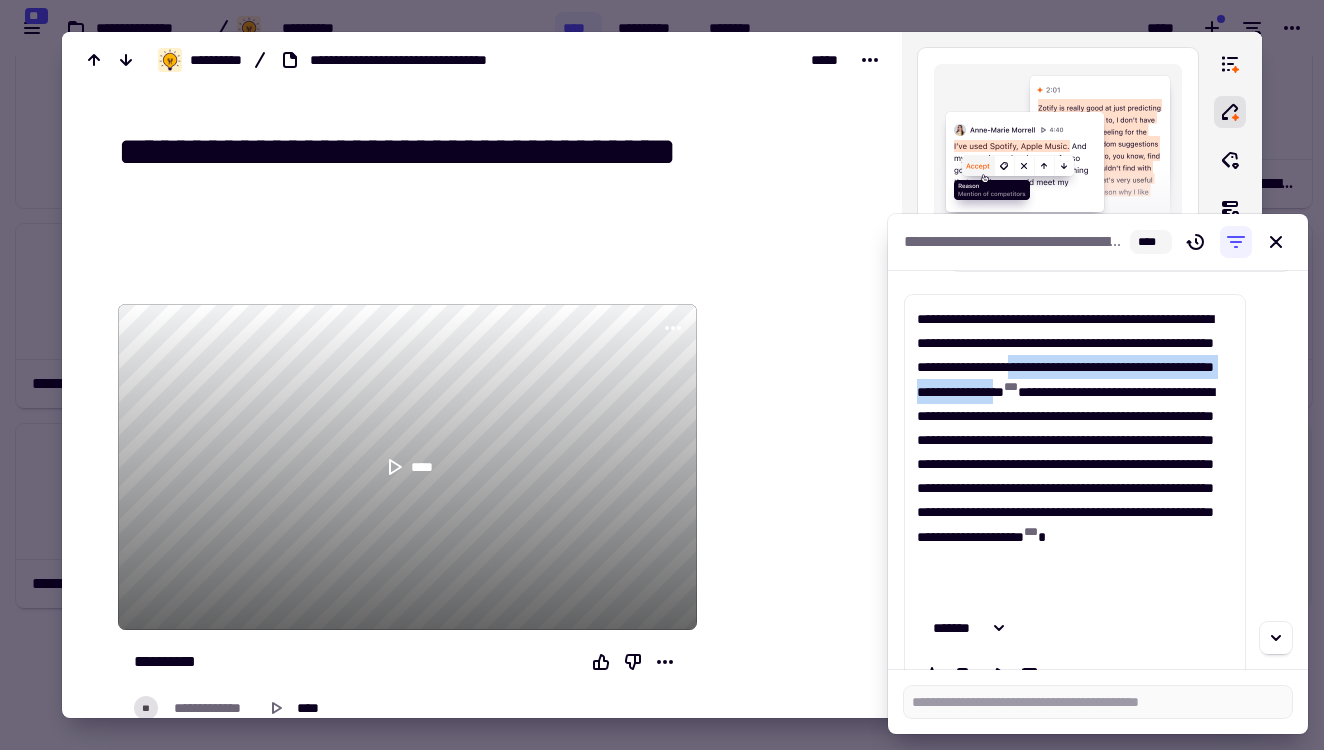 type on "*" 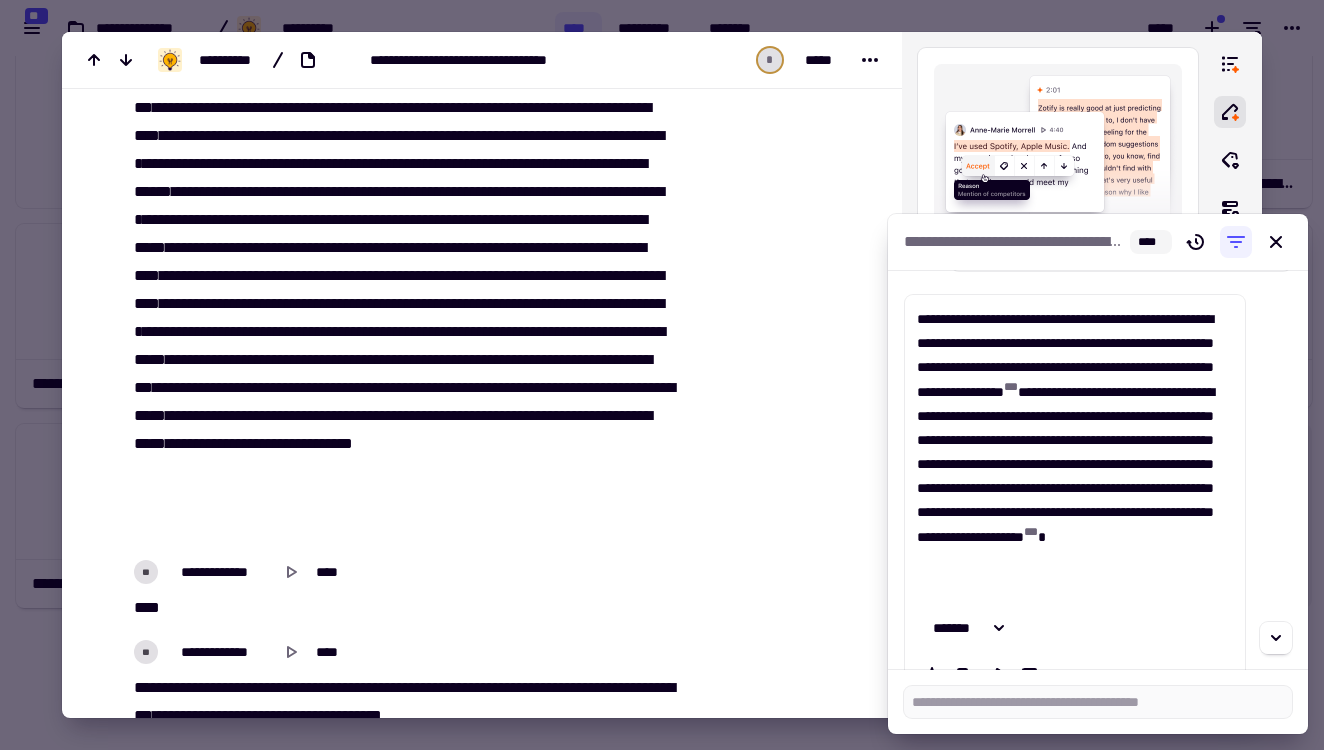 scroll, scrollTop: 4744, scrollLeft: 0, axis: vertical 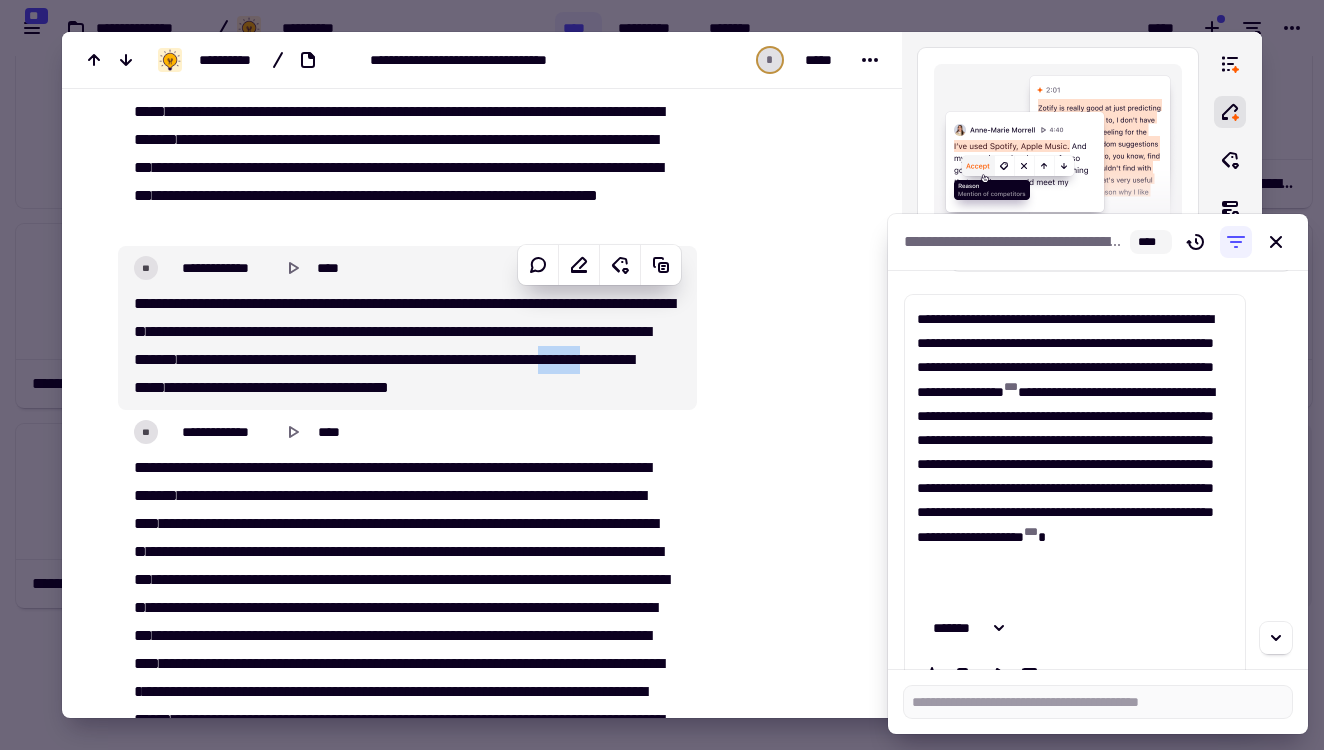 click on "[FIRST] [LAST]" at bounding box center [402, 346] 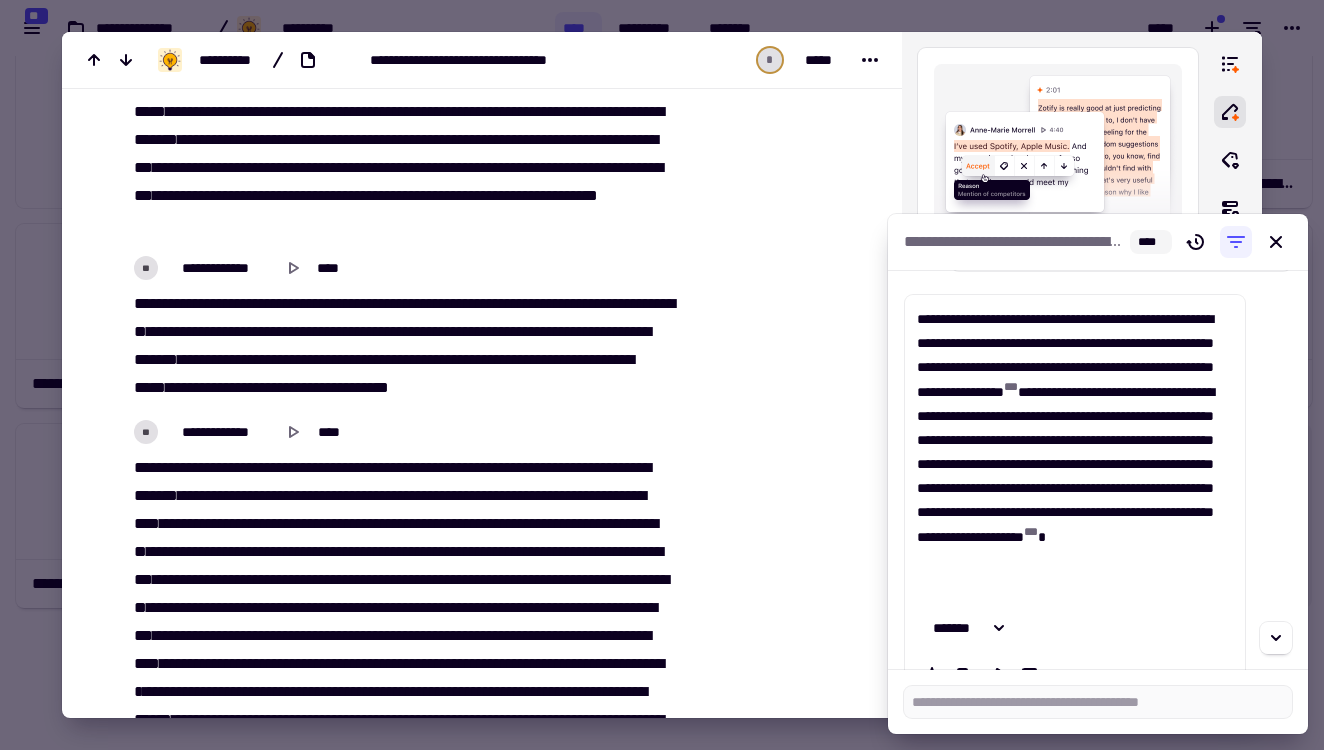 click on "****" at bounding box center (286, 359) 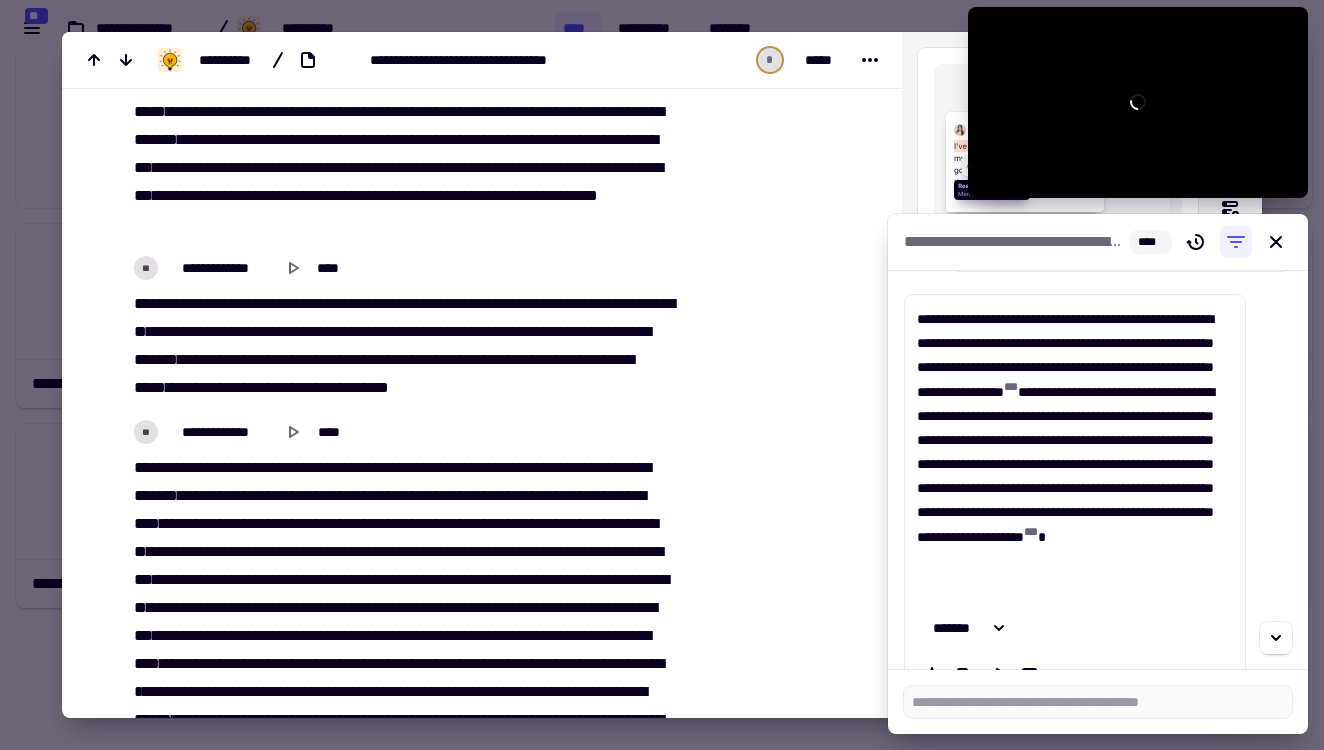 click on "****" at bounding box center (286, 359) 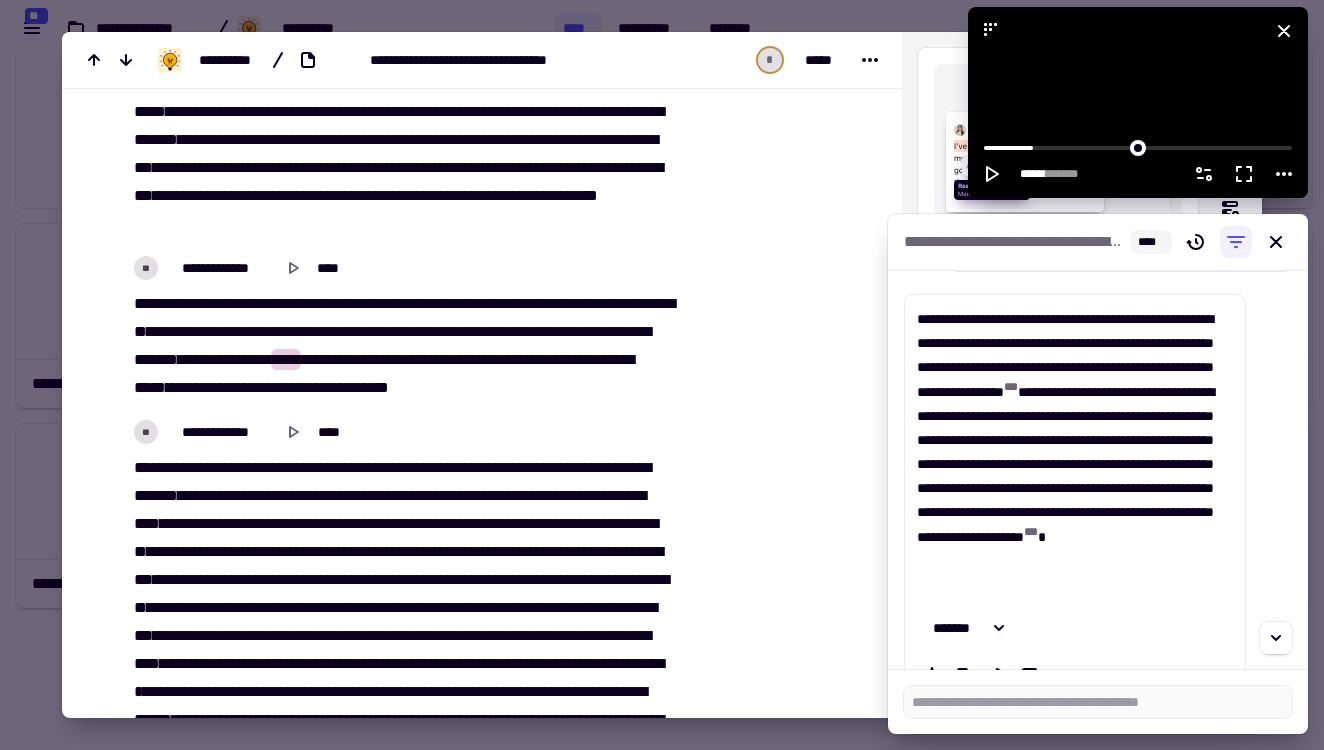 click 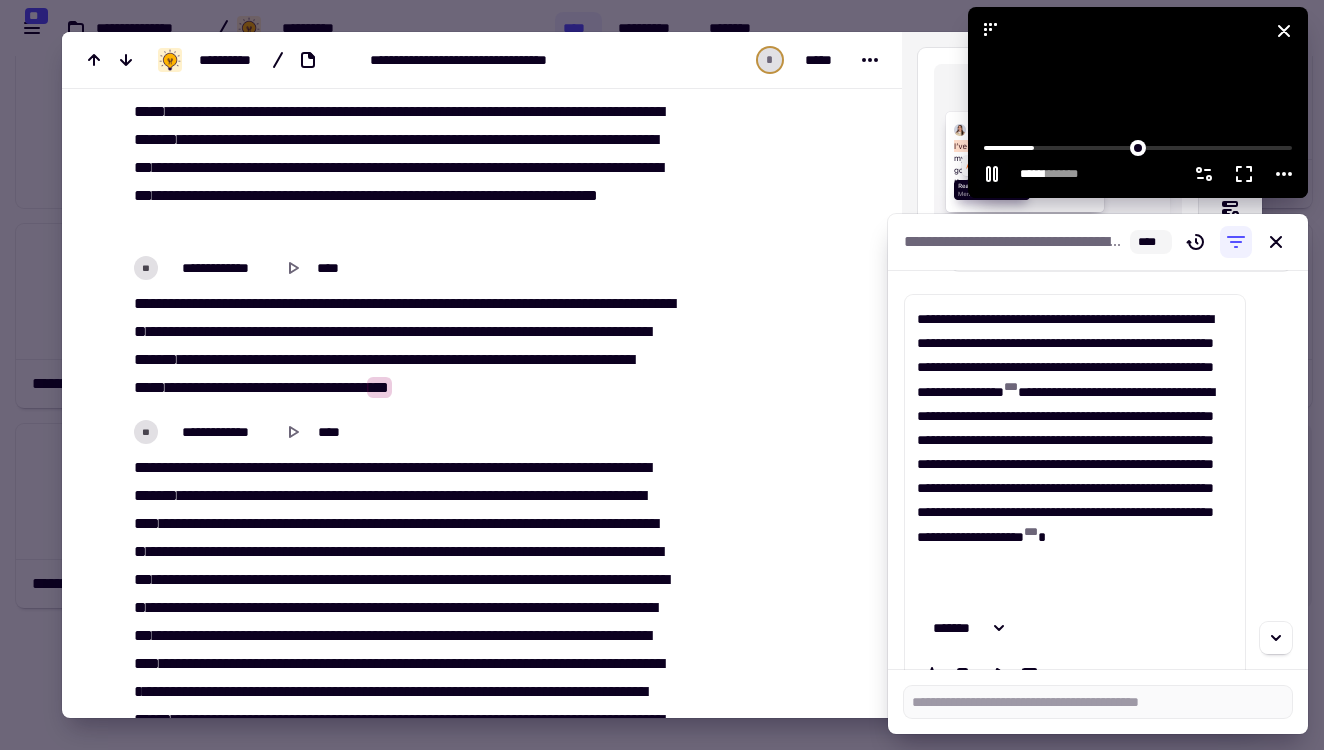 click 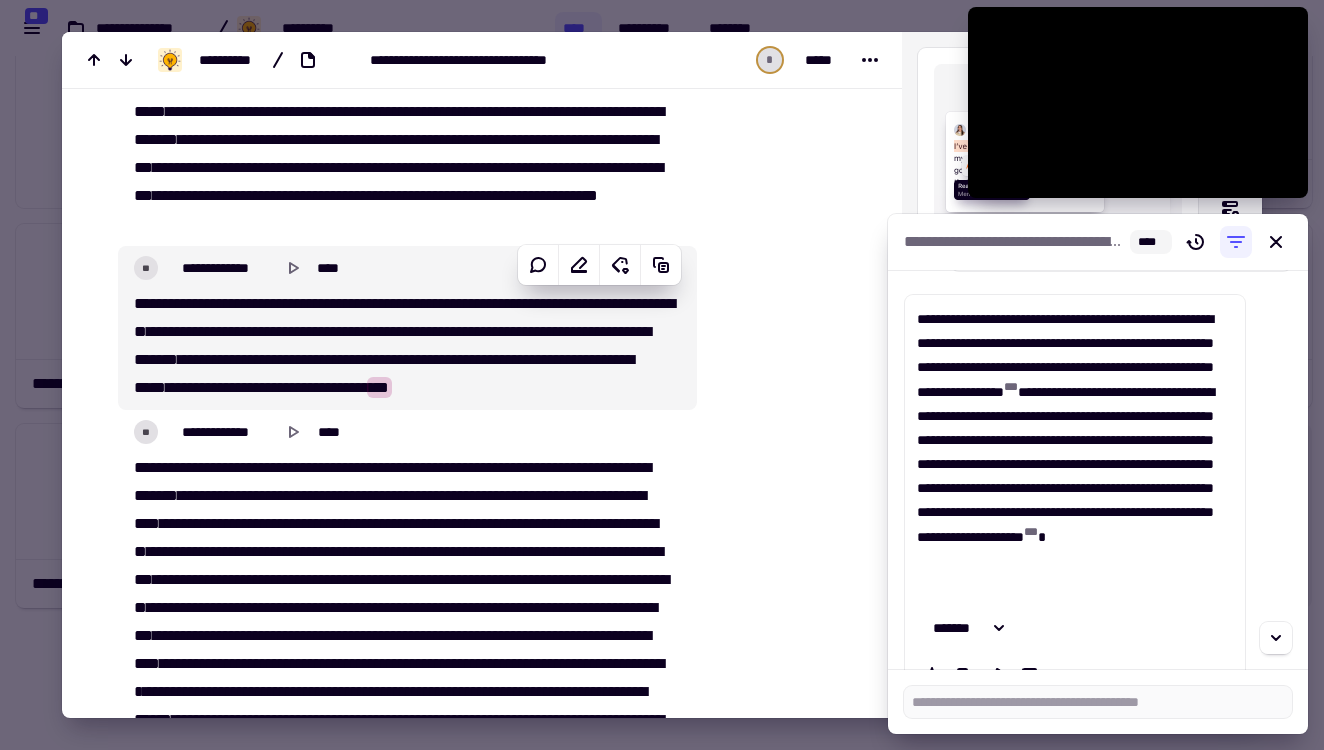 click on "**" at bounding box center [333, 331] 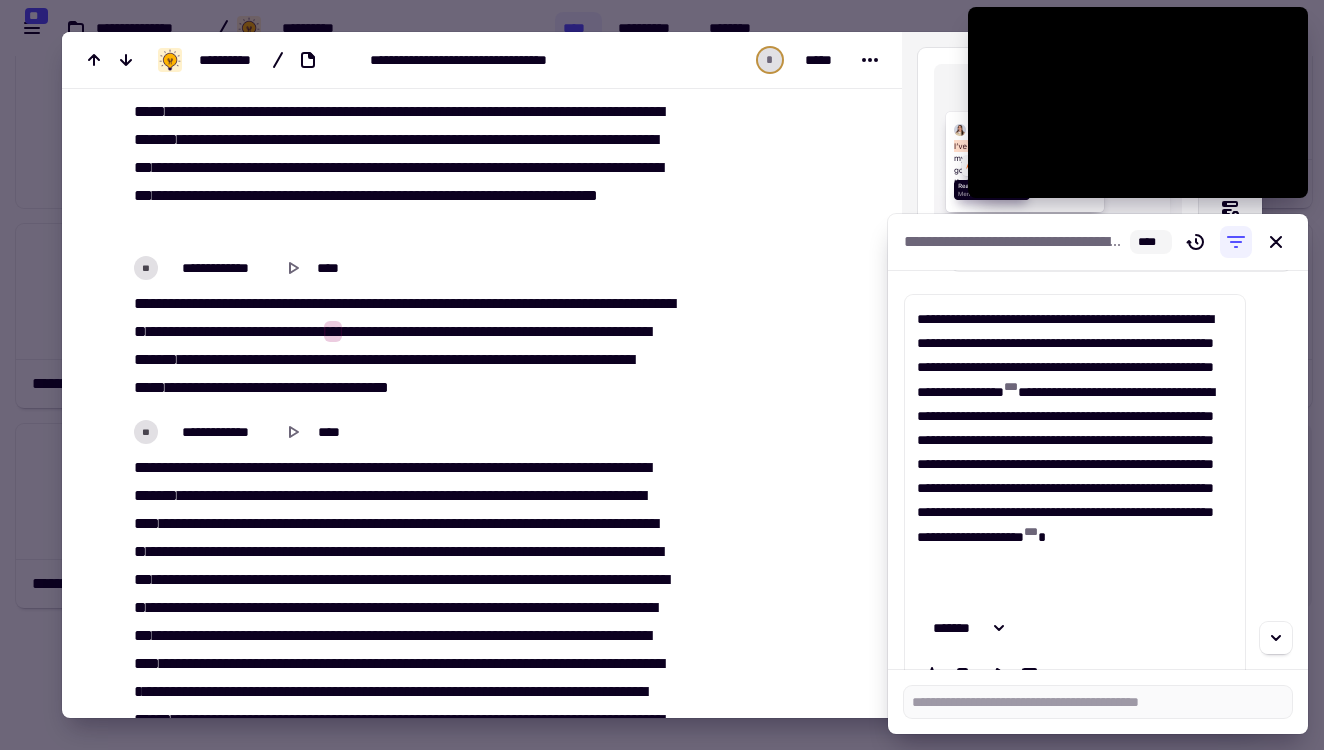 click on "**" at bounding box center (333, 331) 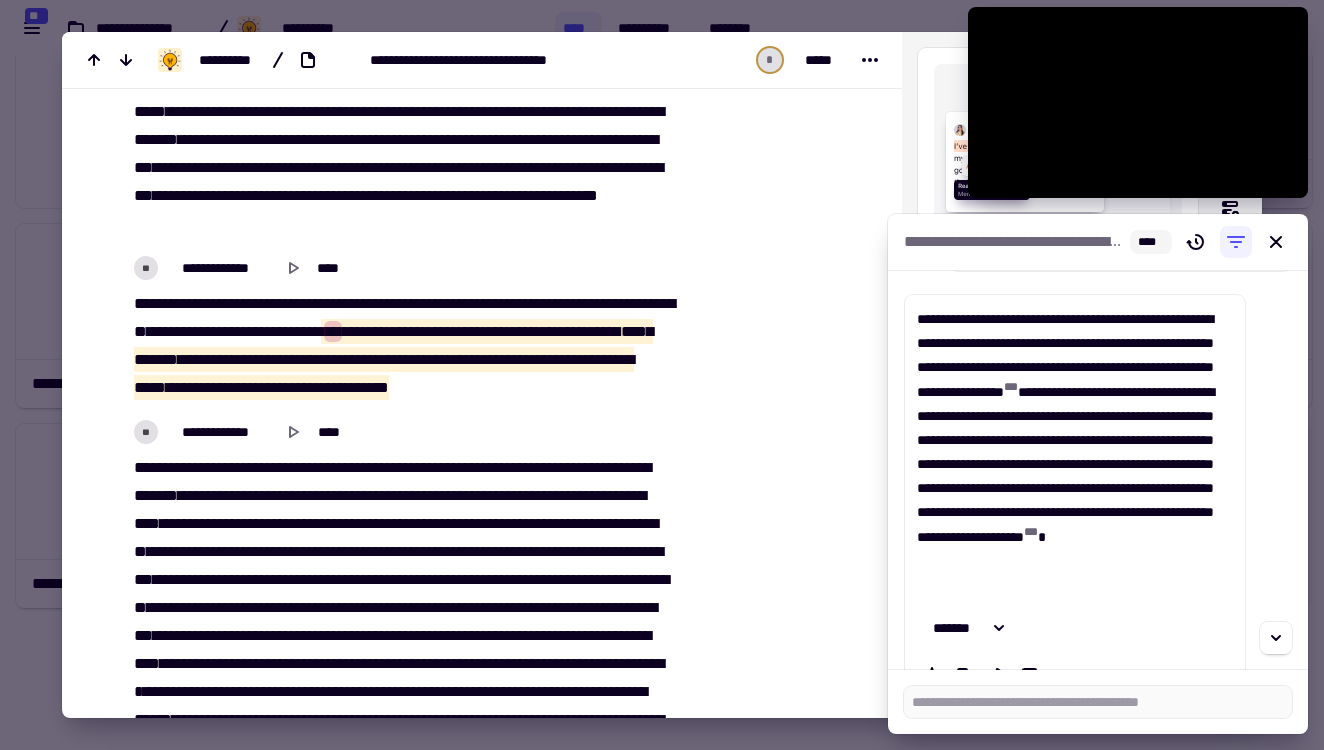 drag, startPoint x: 458, startPoint y: 328, endPoint x: 660, endPoint y: 385, distance: 209.88806 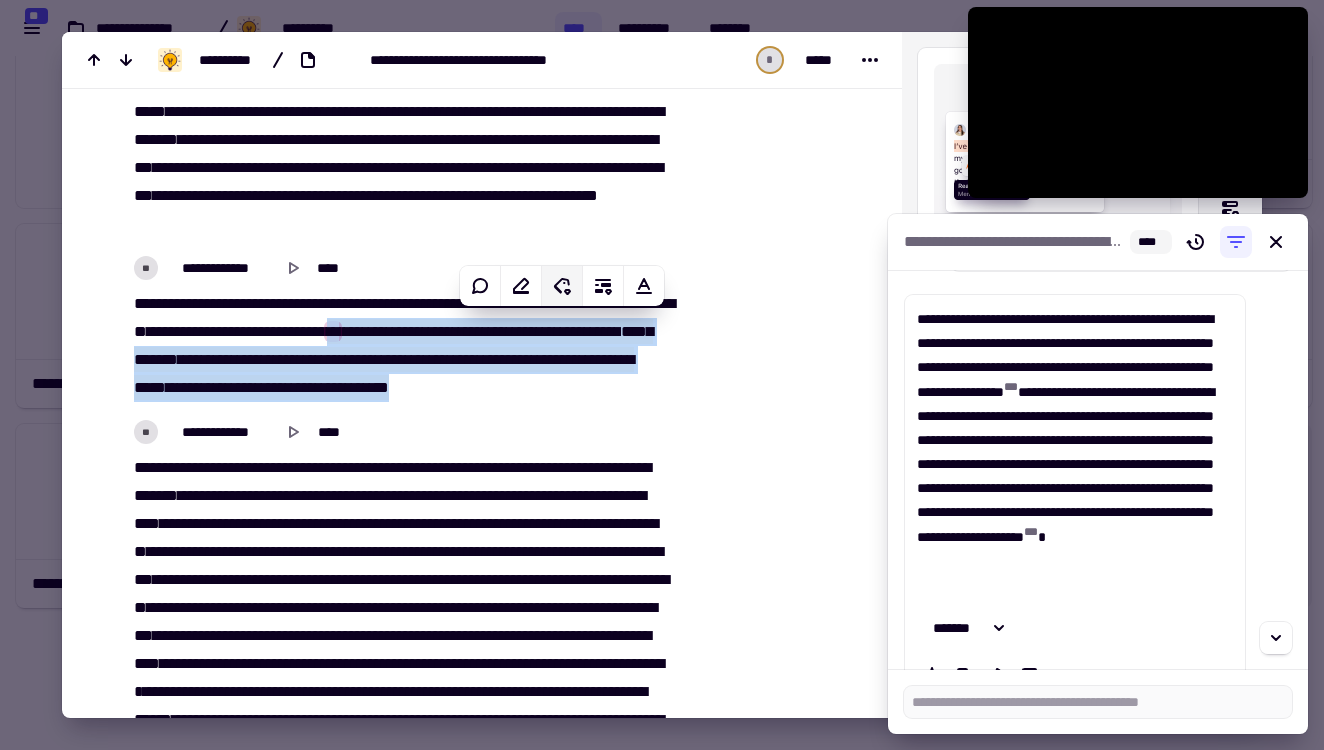 click 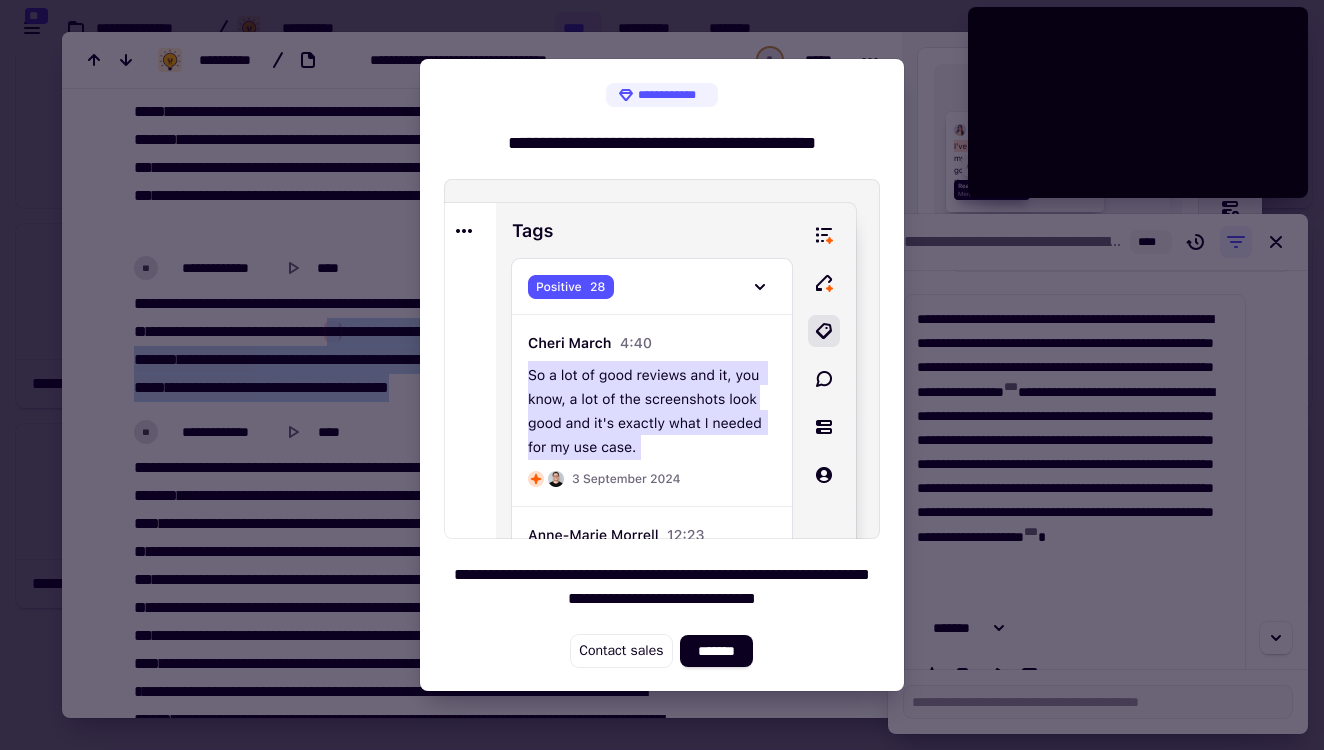 click at bounding box center [662, 375] 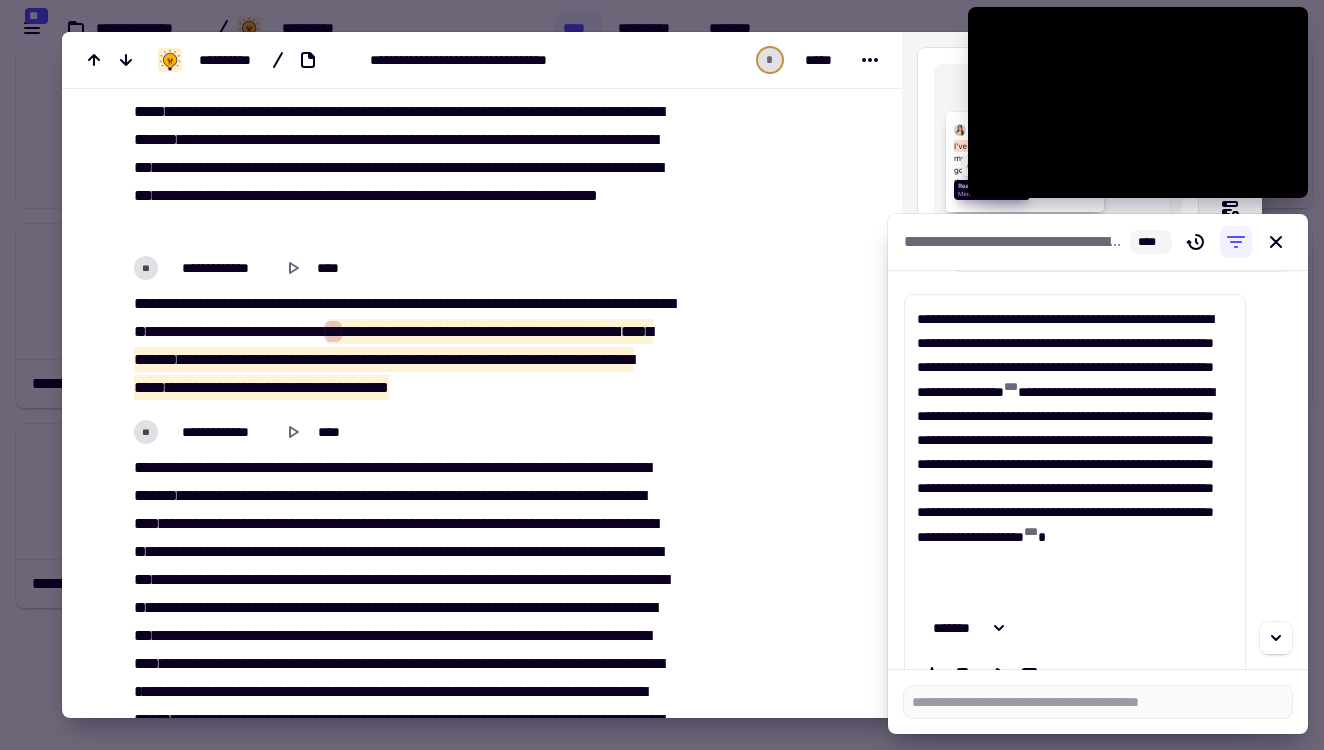 drag, startPoint x: 463, startPoint y: 325, endPoint x: 671, endPoint y: 393, distance: 218.83327 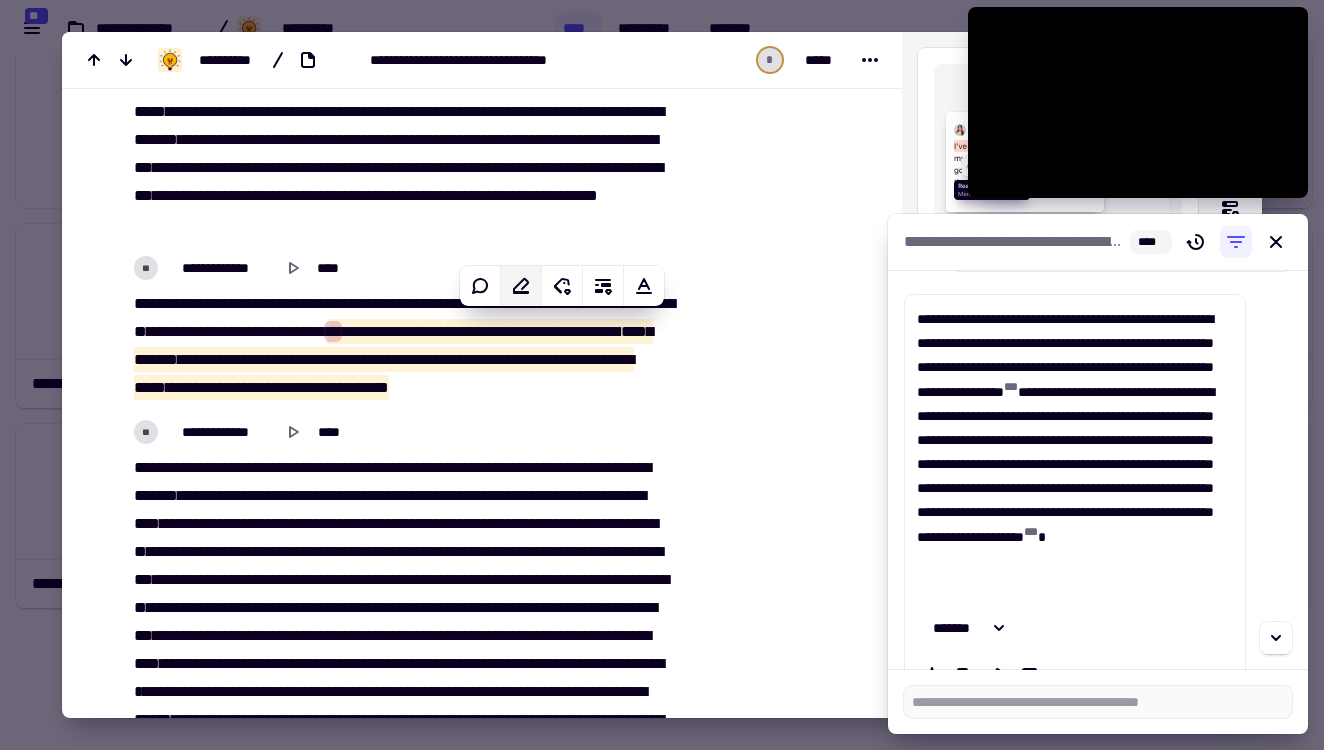 click 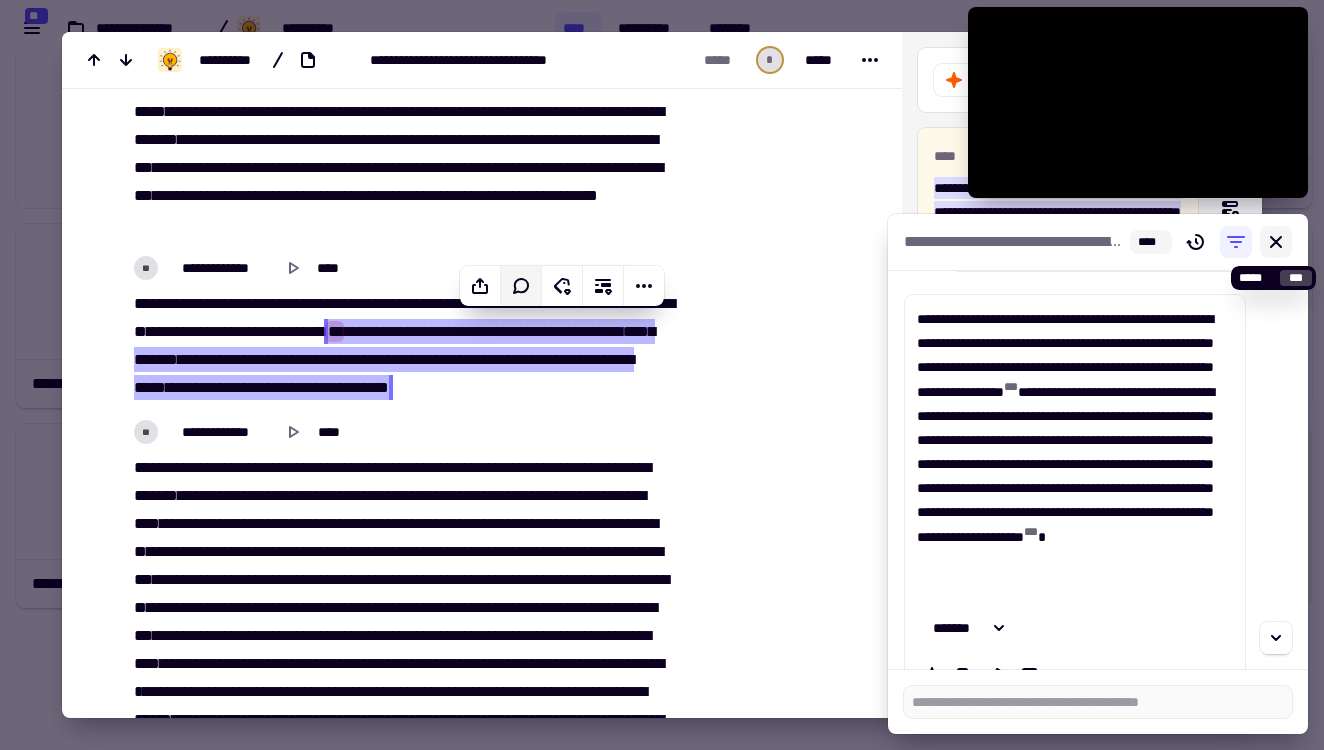 click 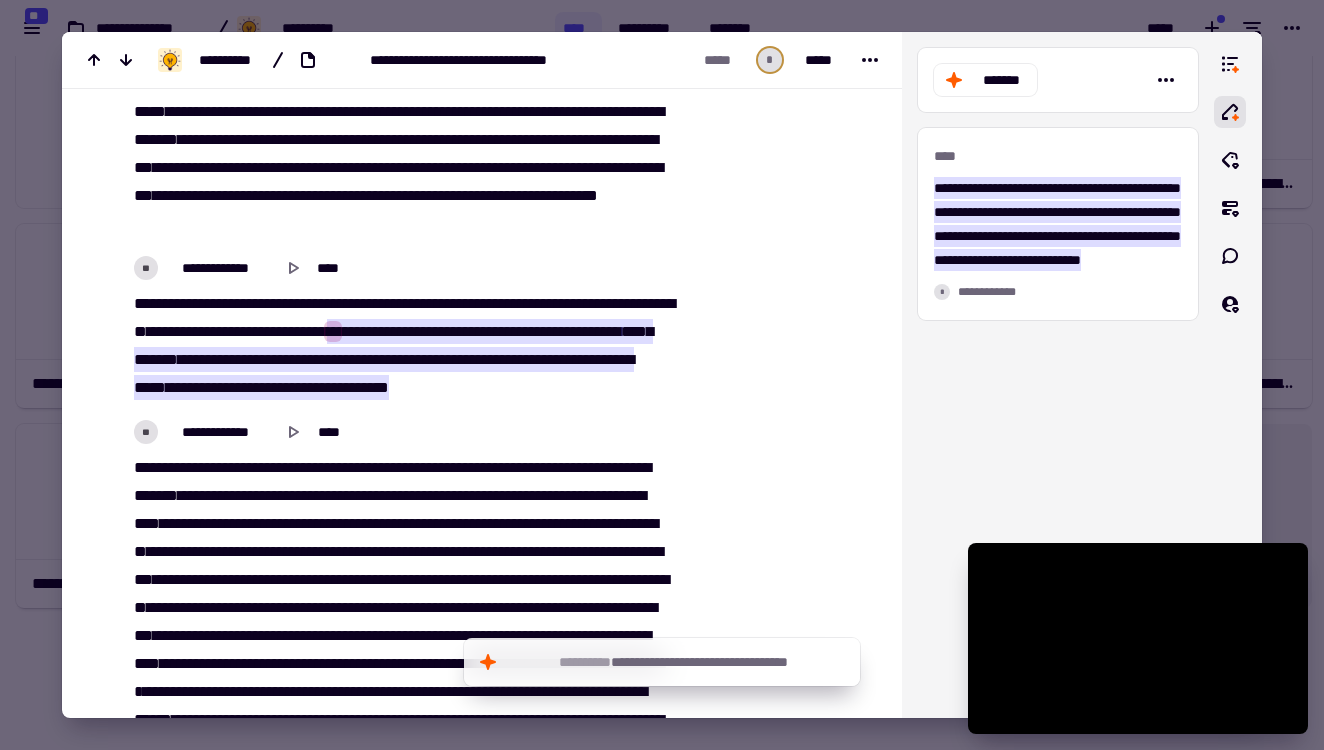 click at bounding box center (662, 375) 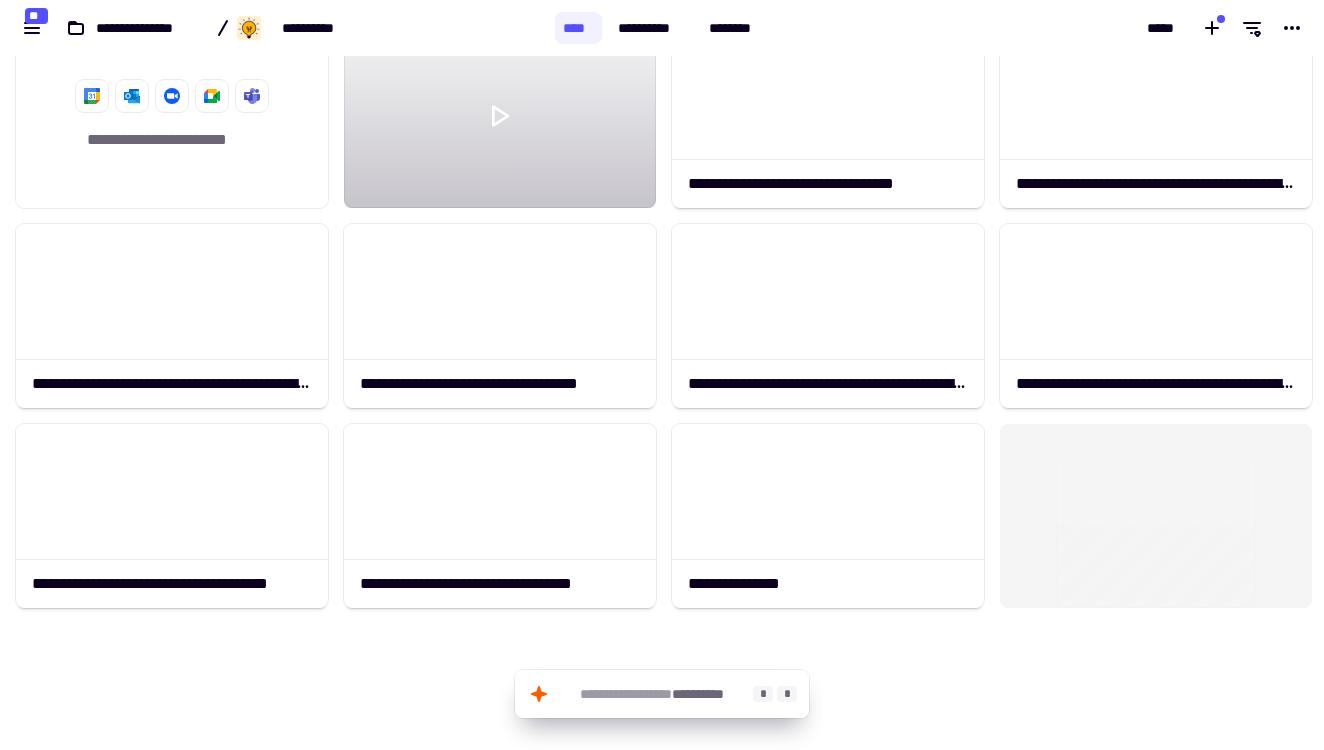 click on "**********" 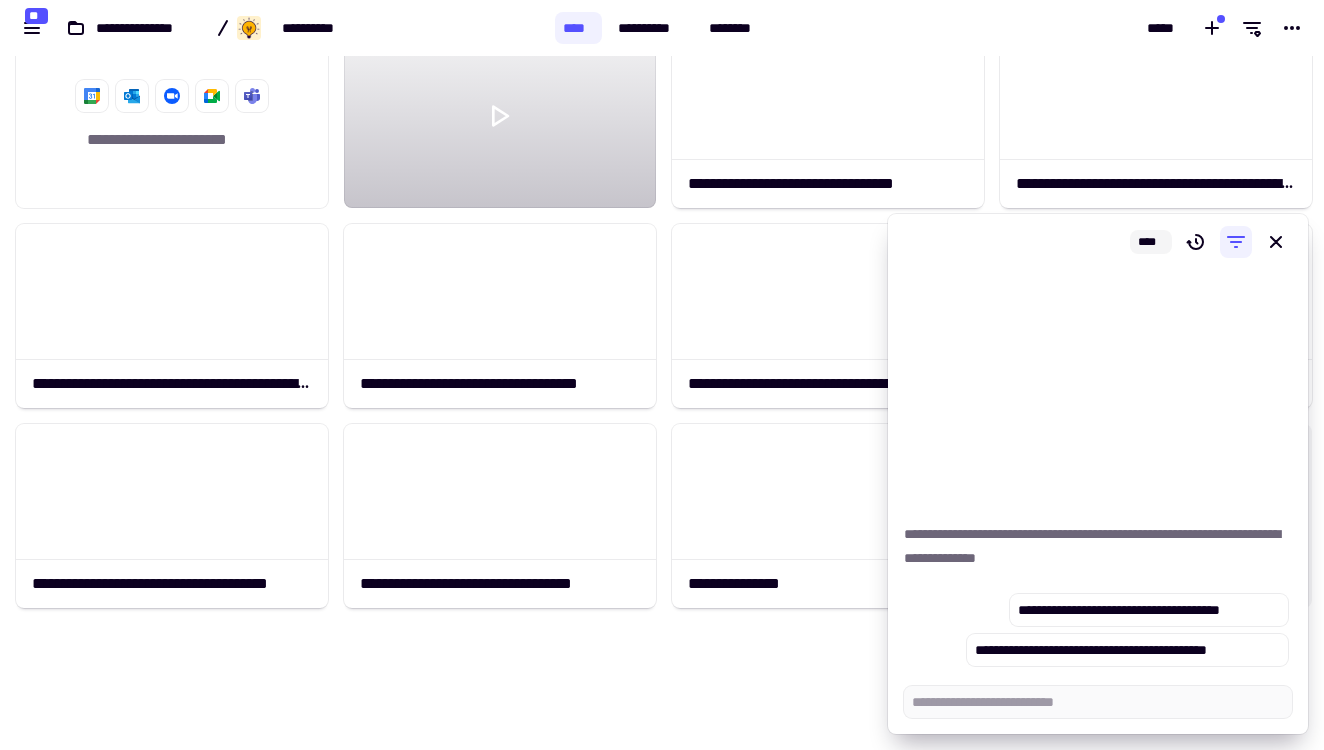 type on "*" 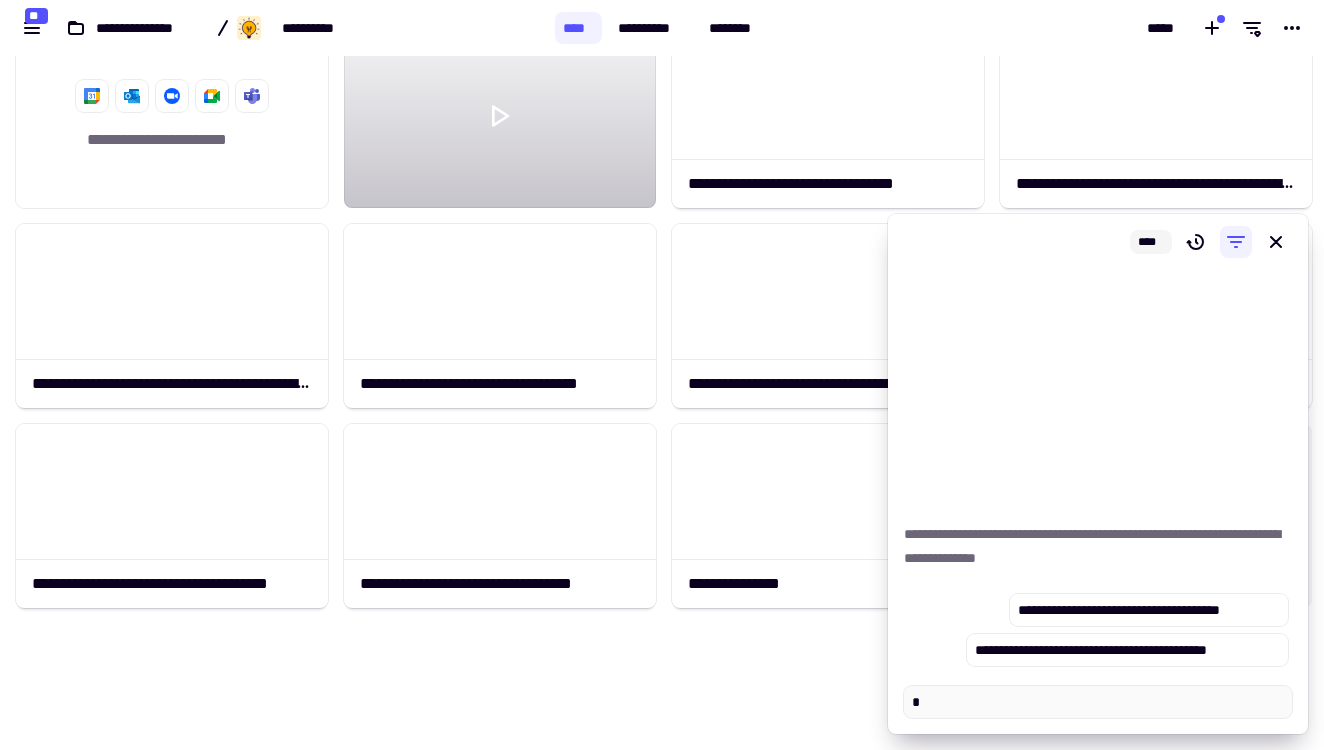 type on "*" 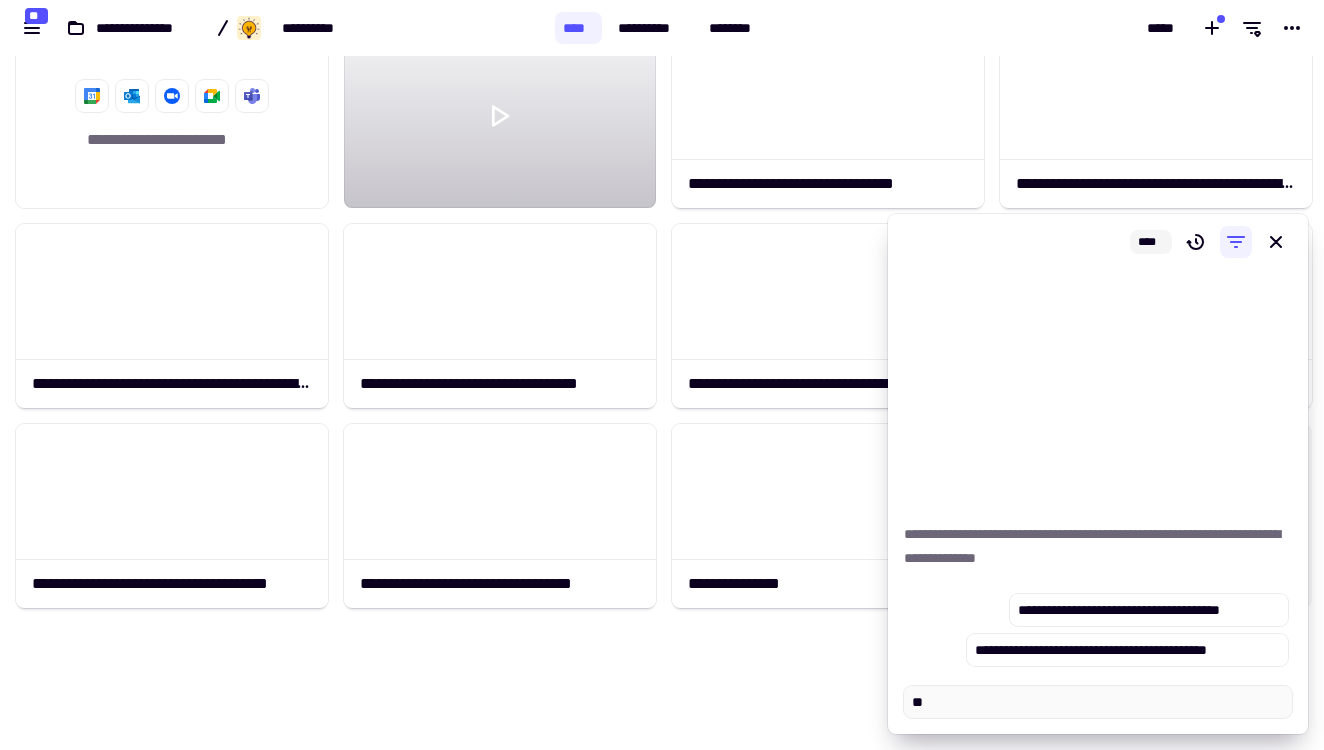 type on "*" 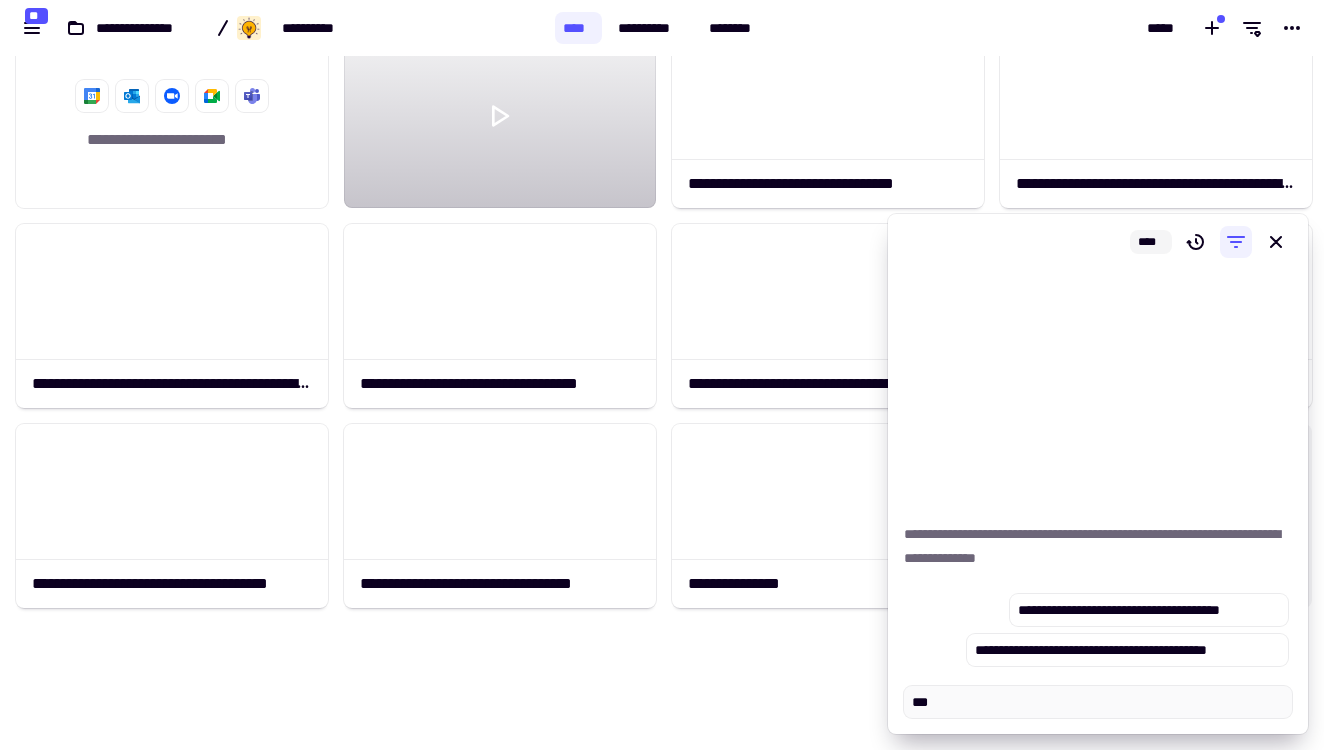 type on "*" 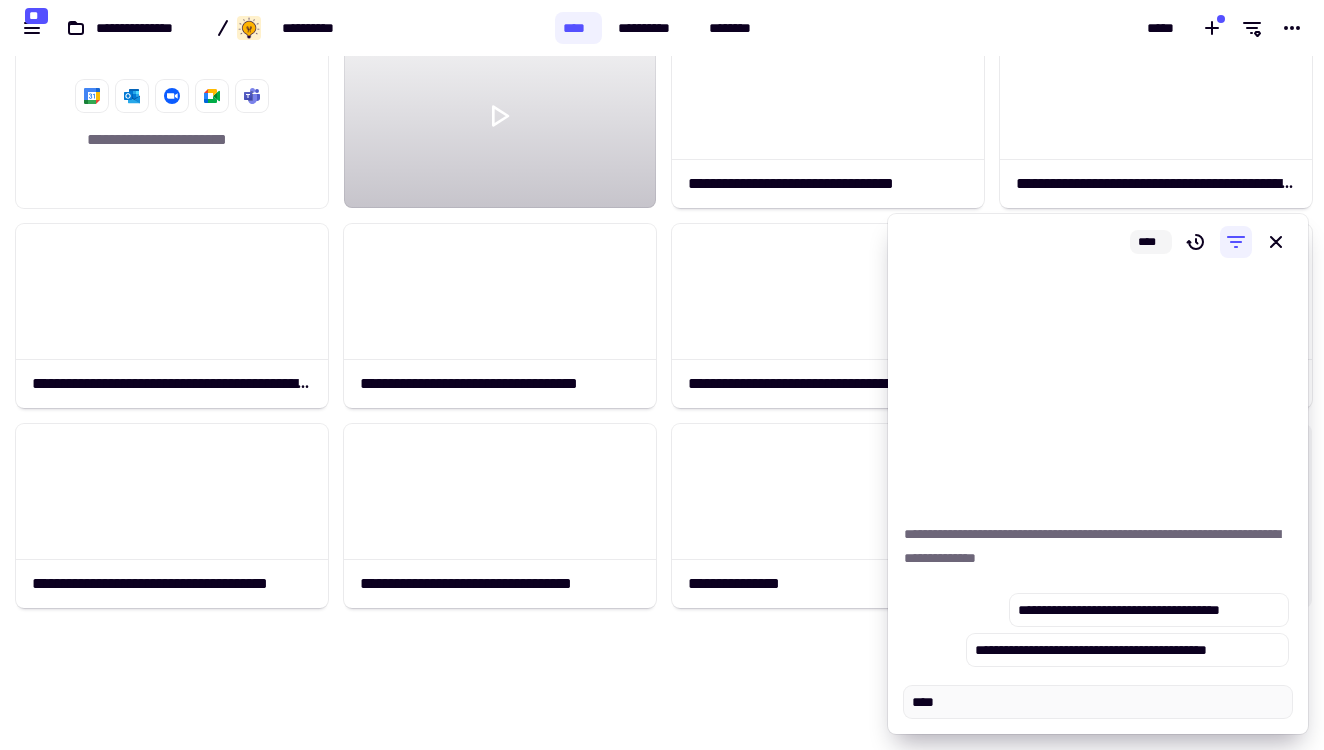 type on "*" 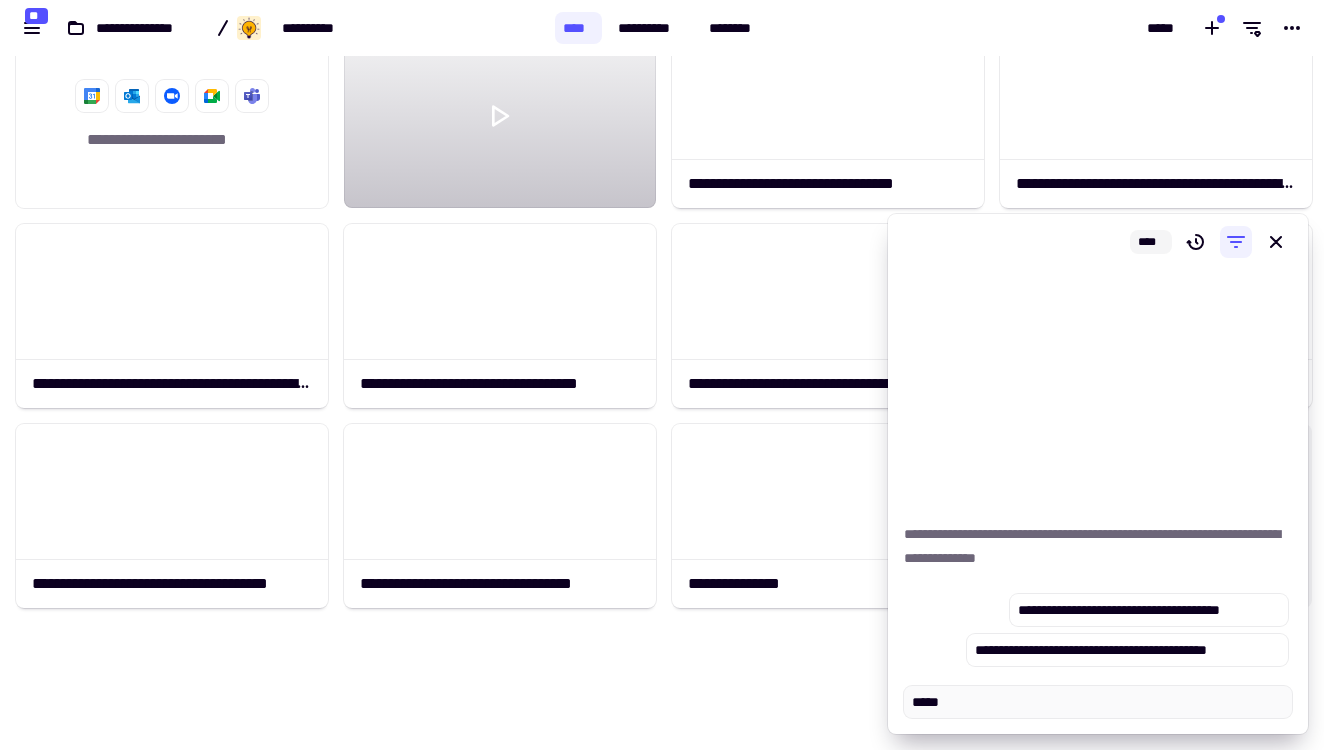 type on "*" 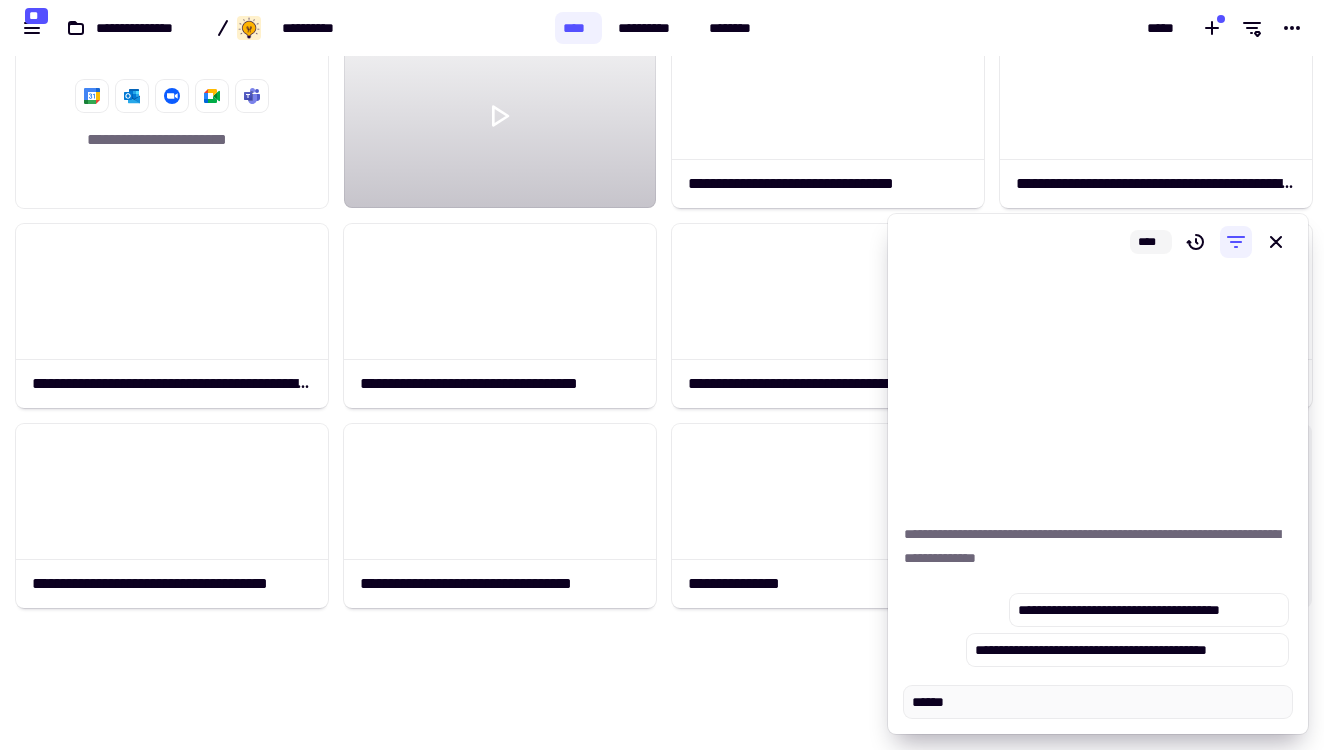 type on "*" 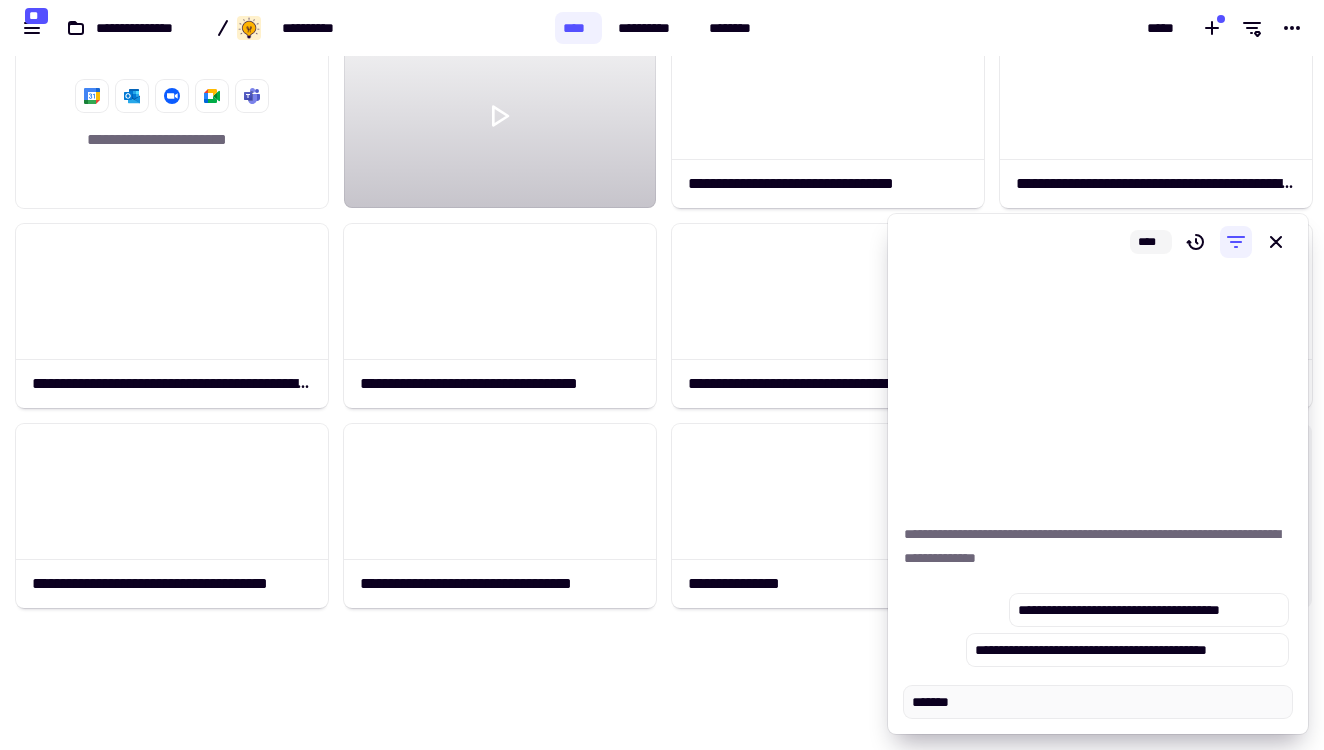 type on "*" 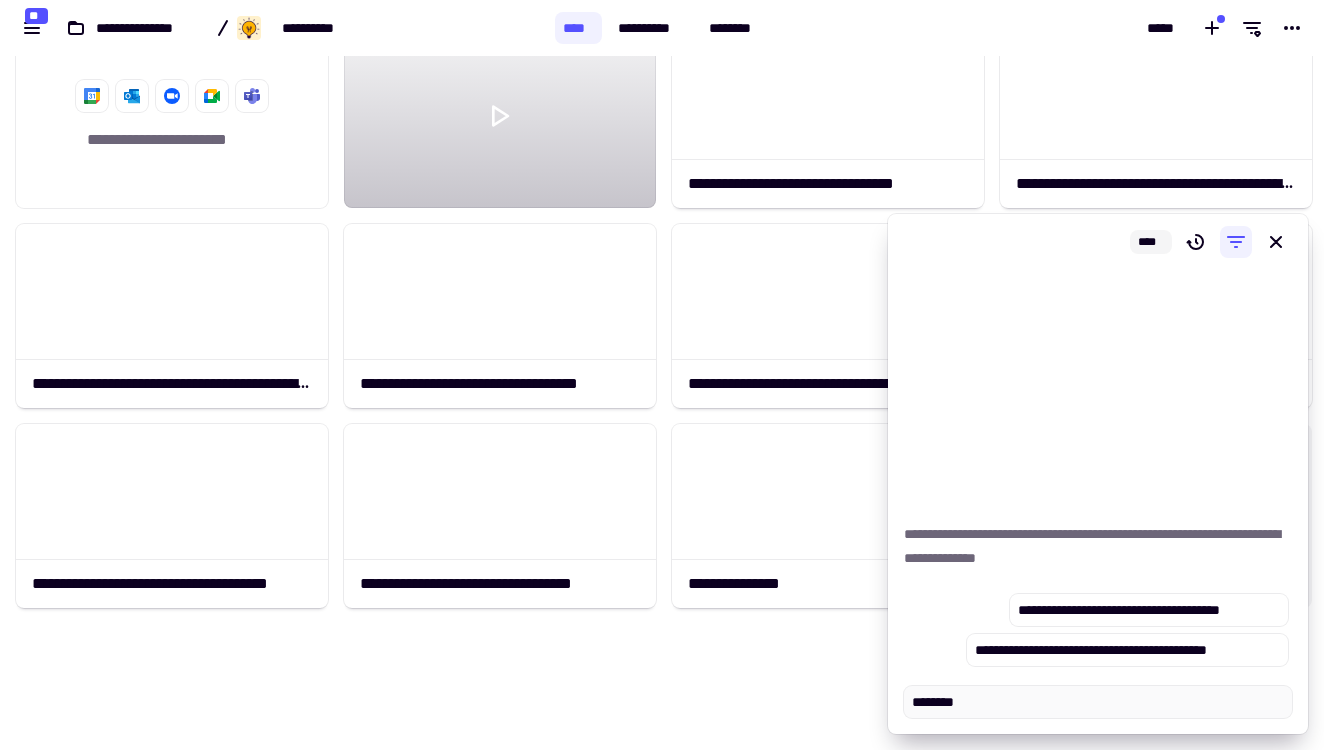 type on "*" 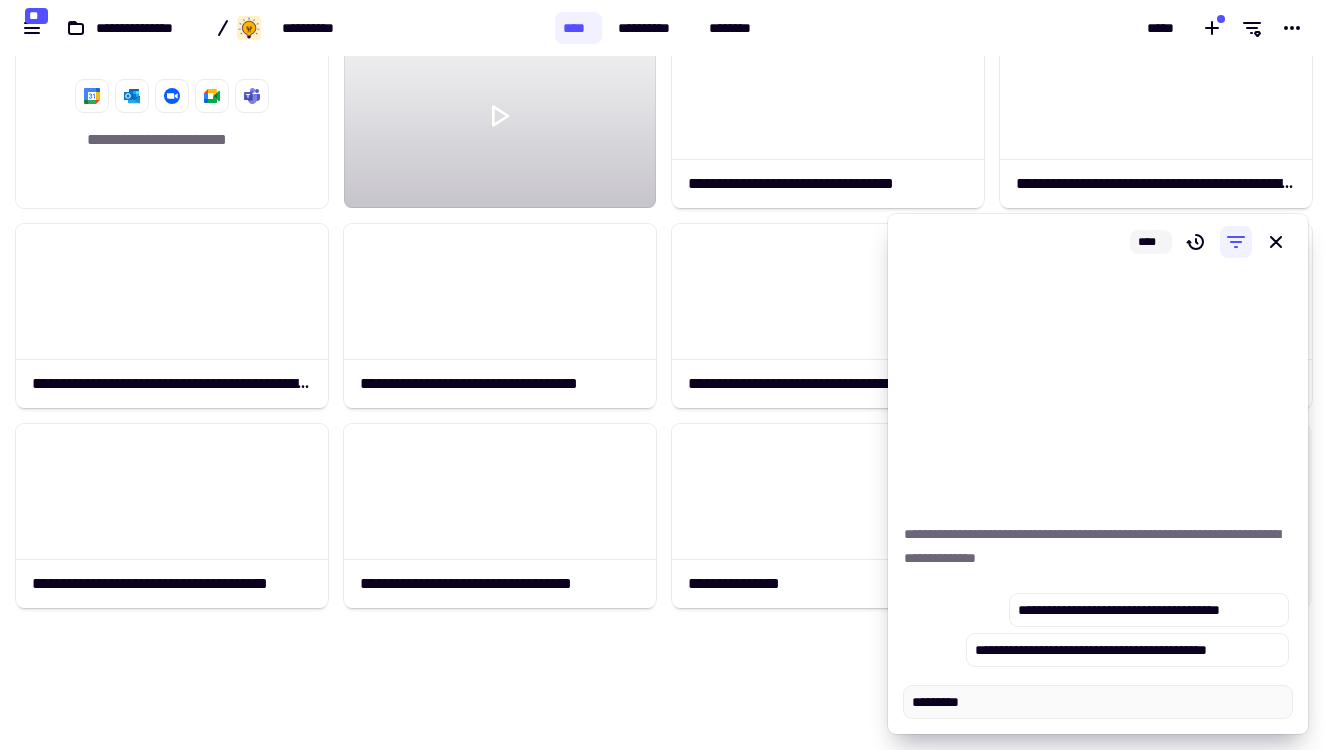 type on "*" 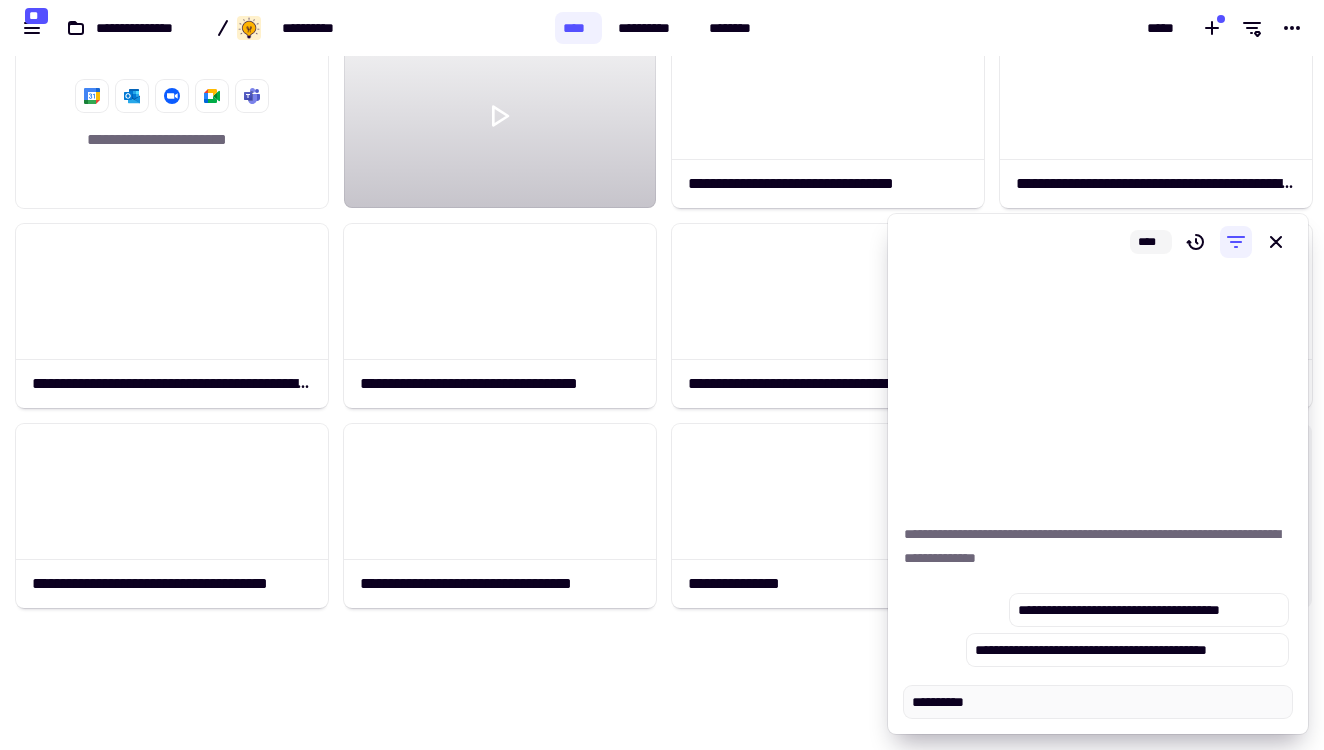 type on "*" 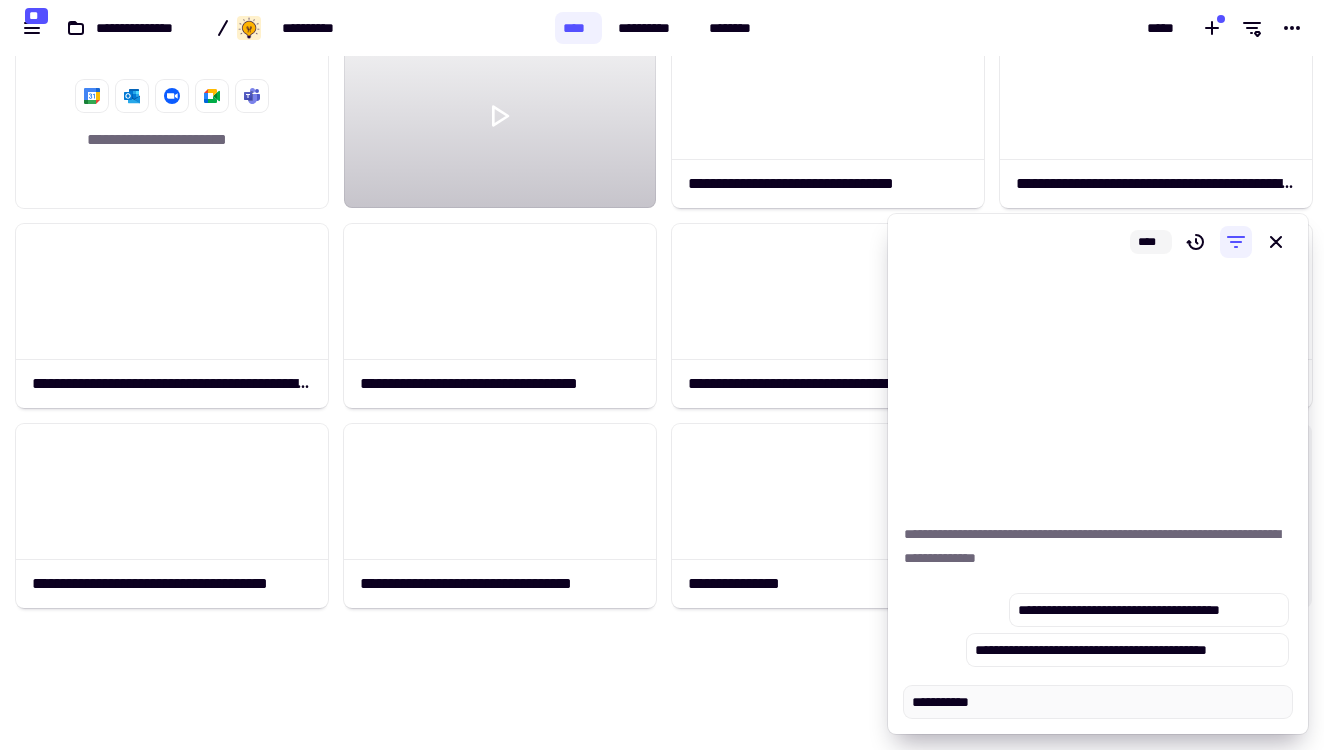 type on "*" 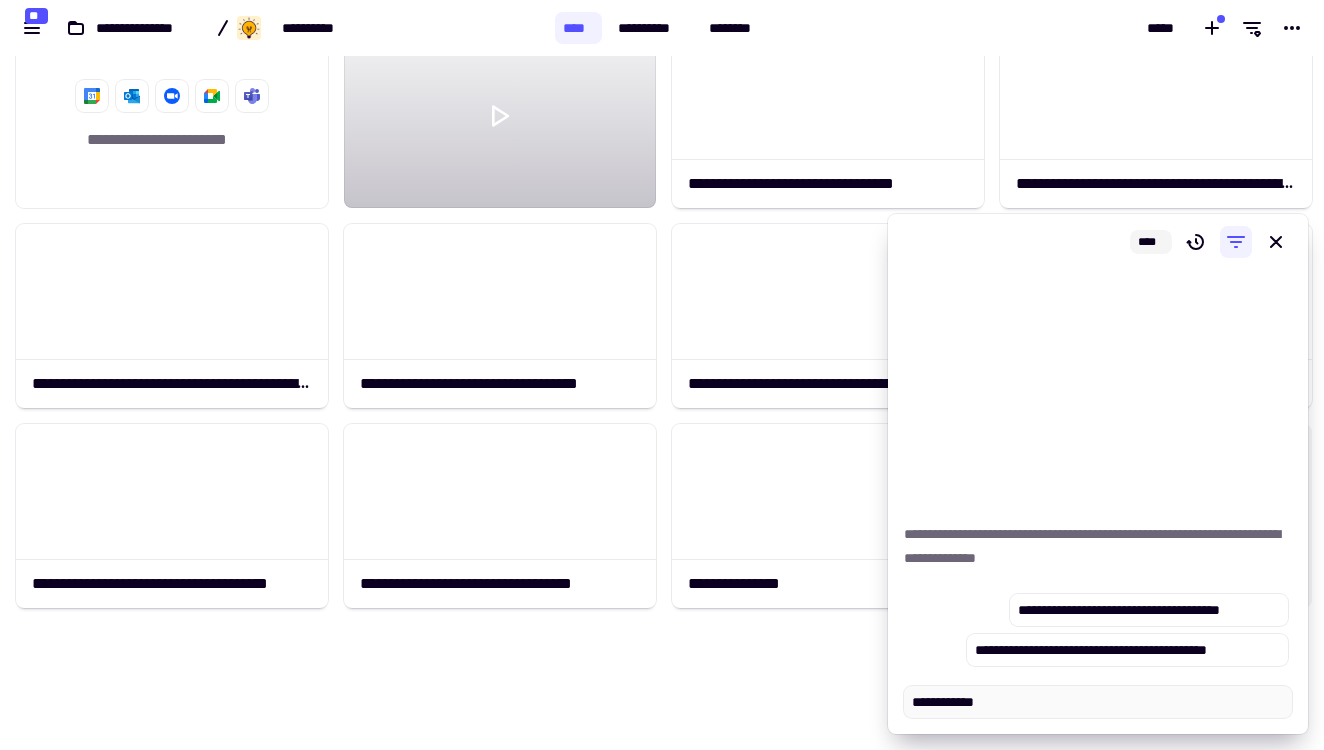 type on "*" 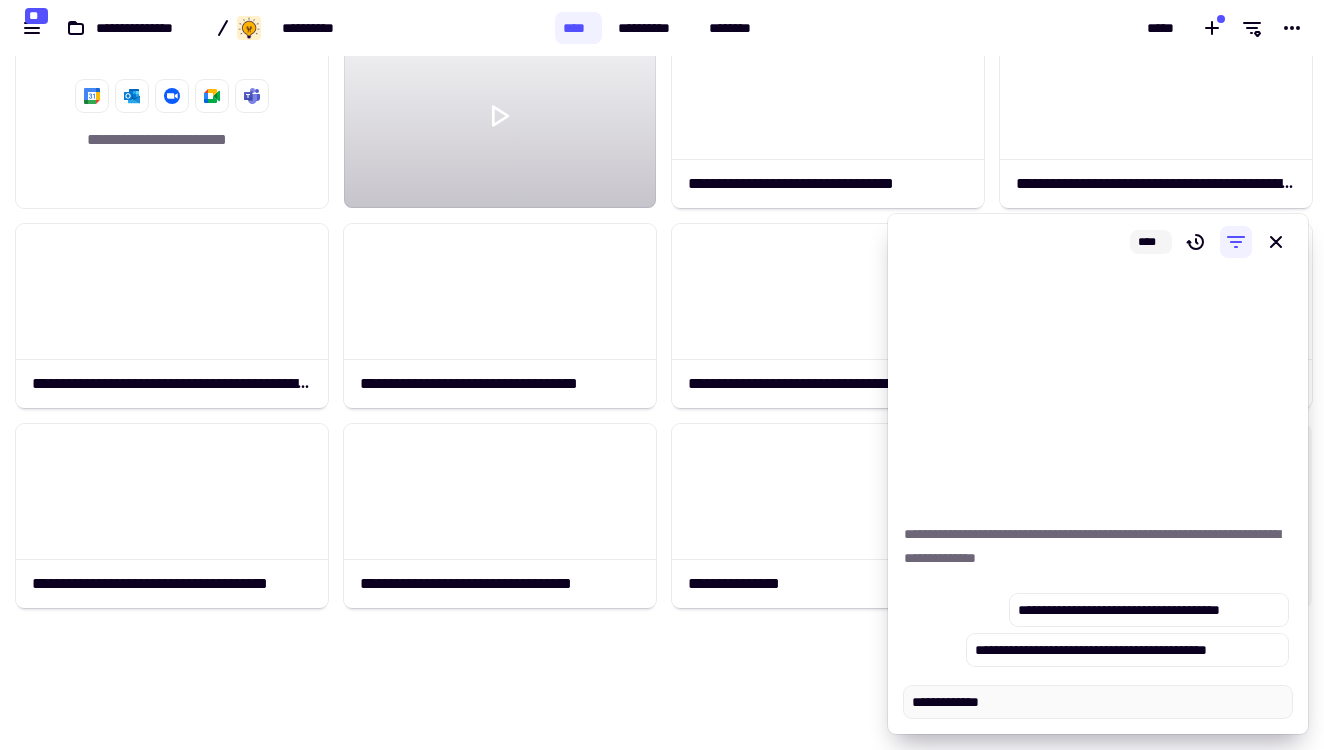type on "*" 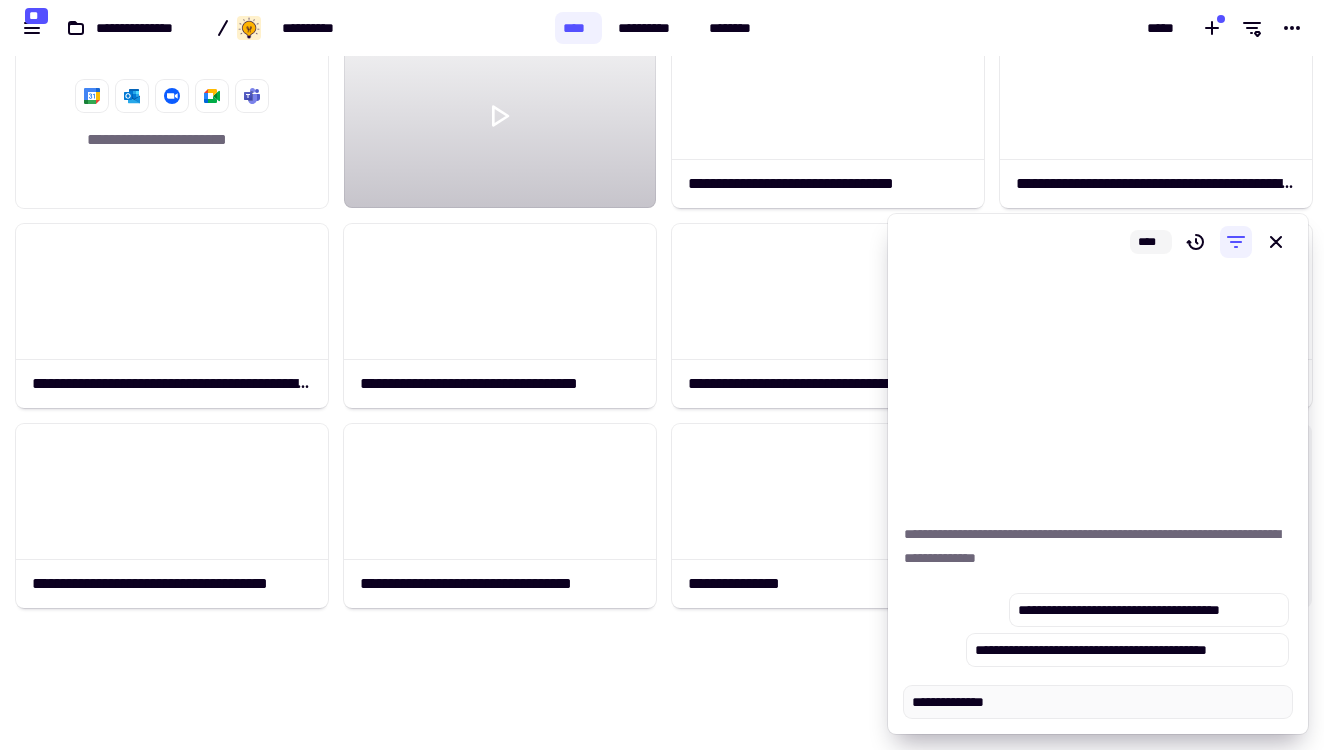 type on "*" 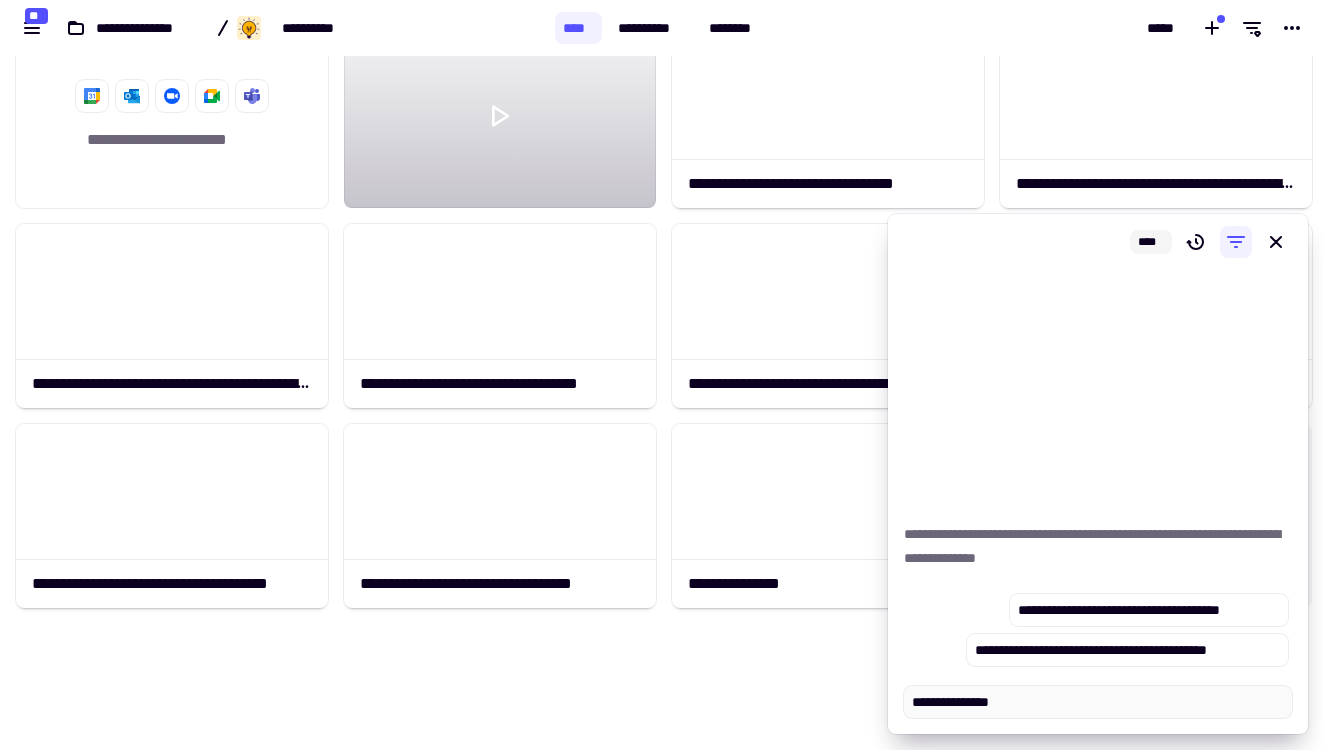 type on "*" 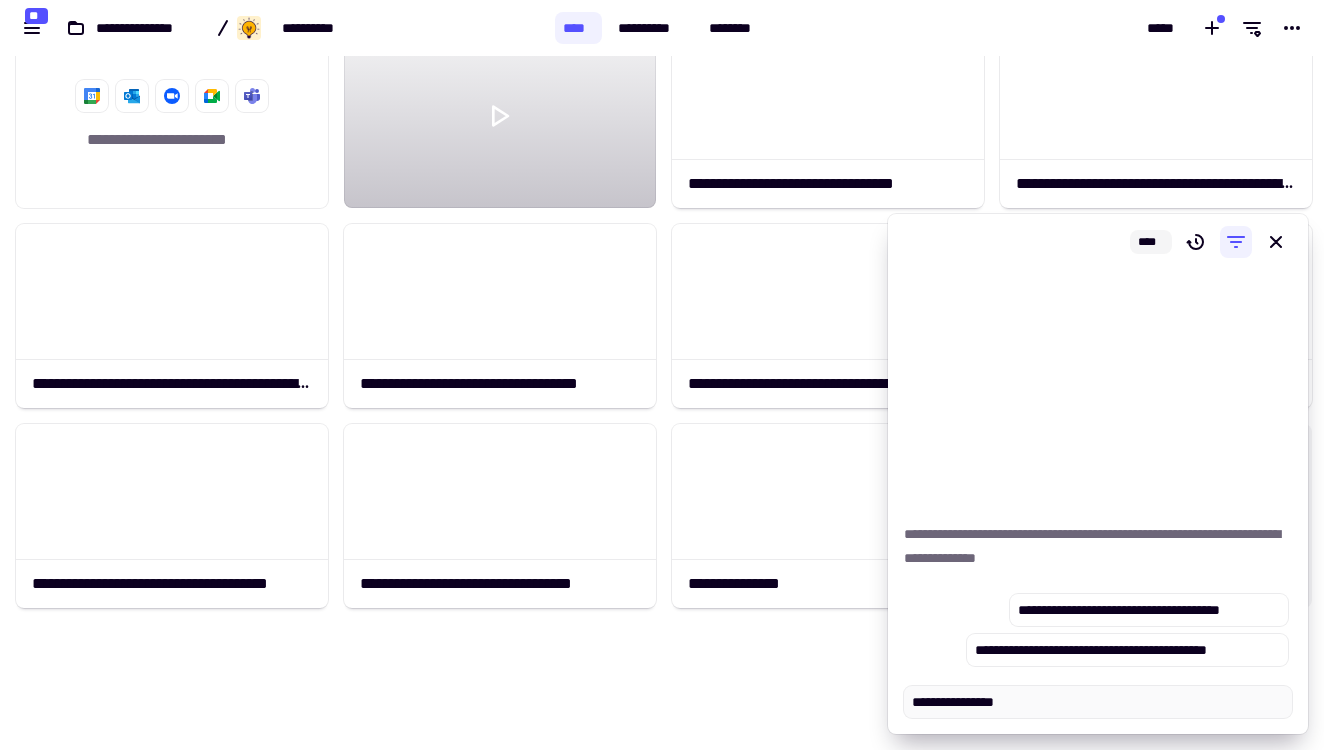 type on "*" 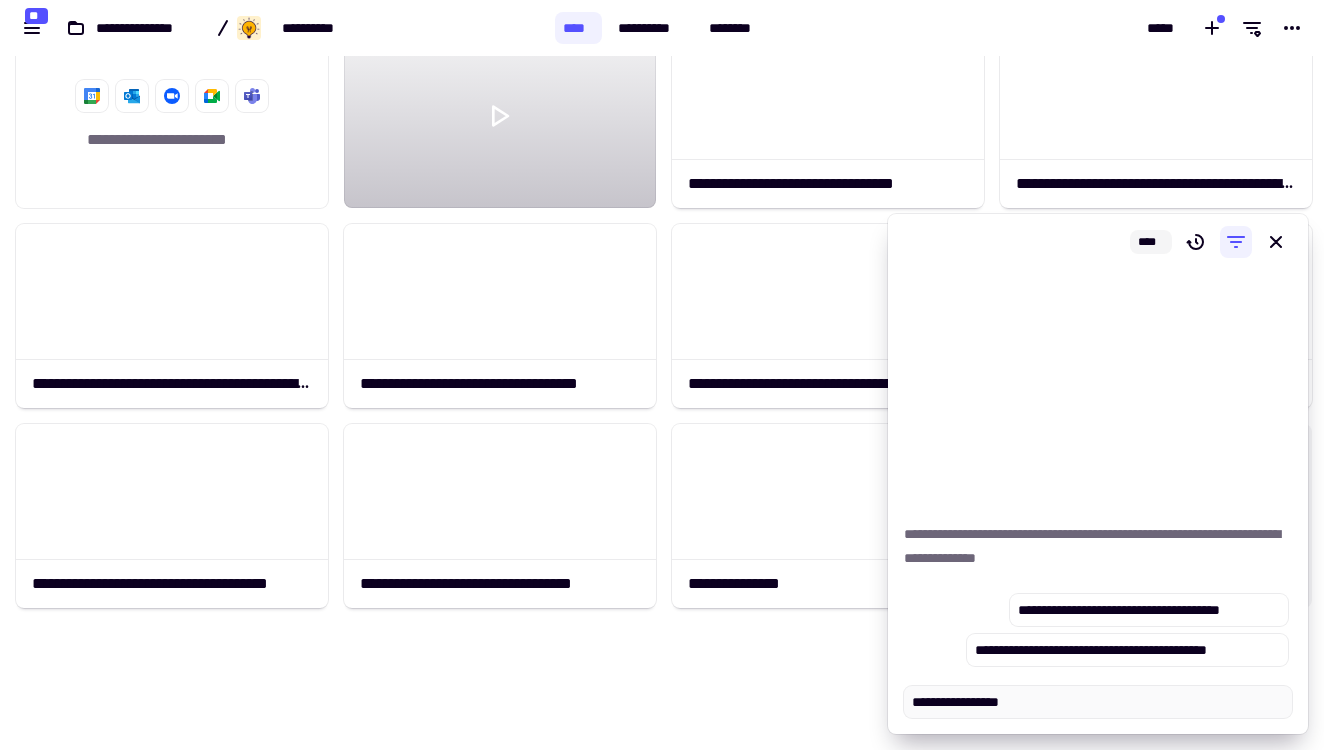 type on "*" 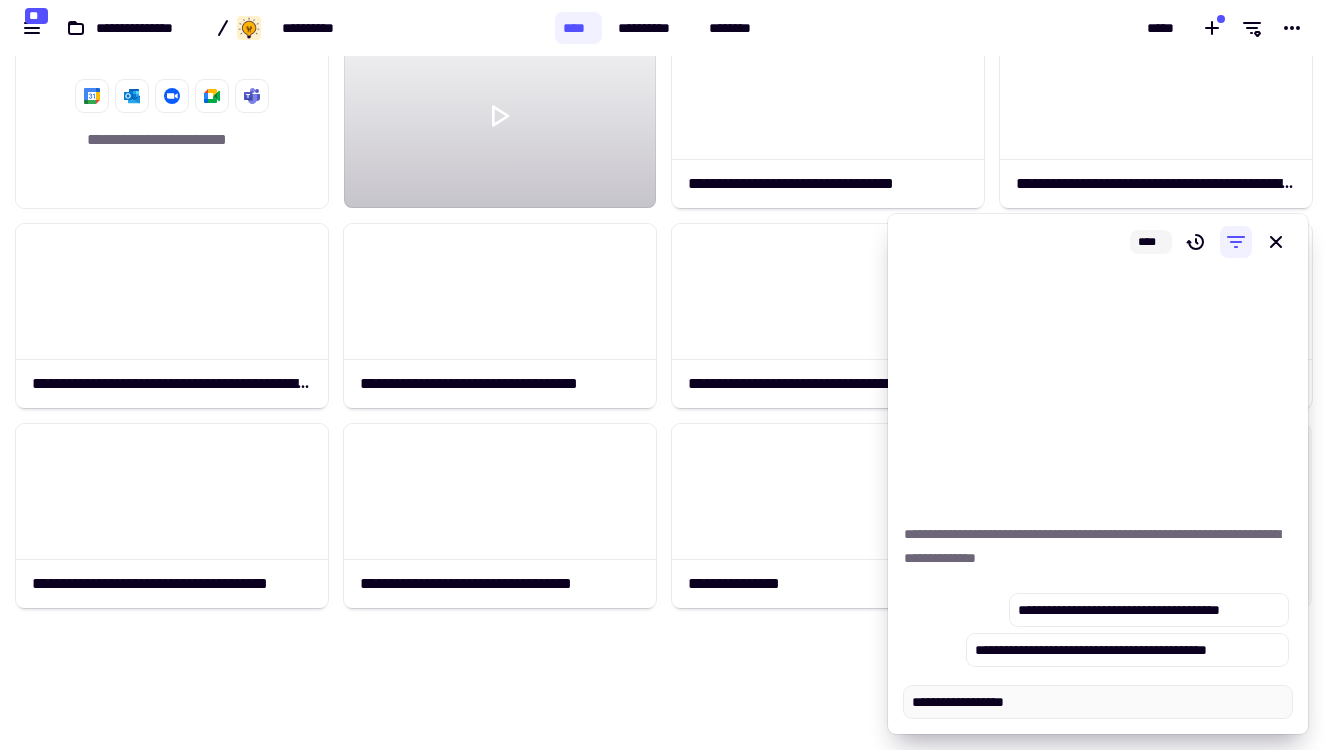 type on "*" 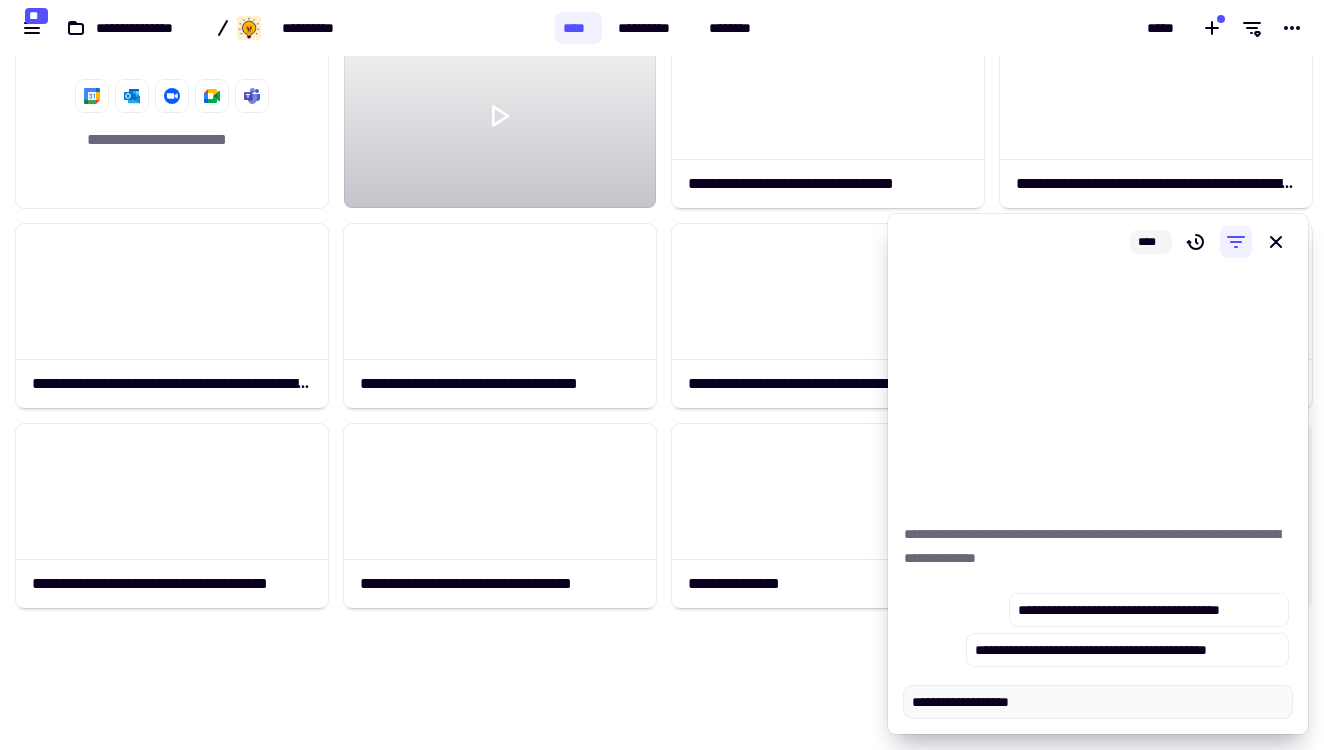 type on "*" 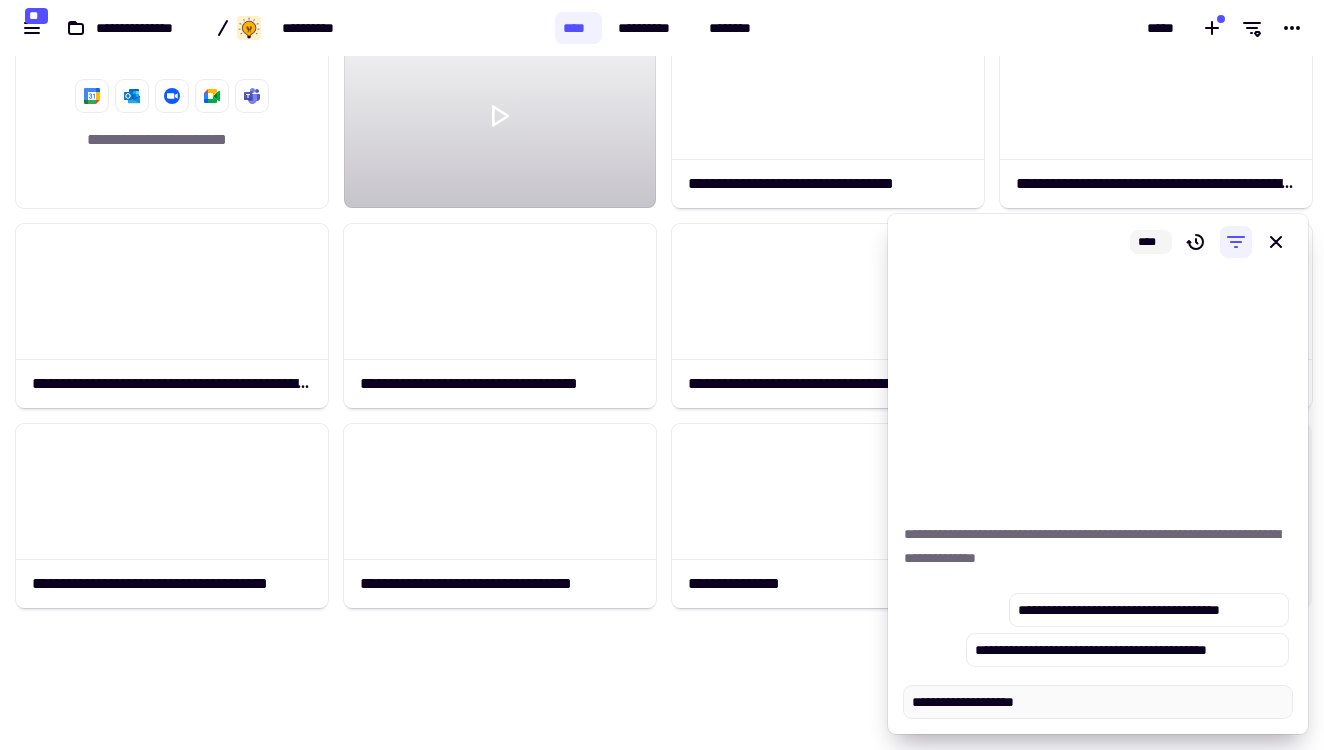 type on "*" 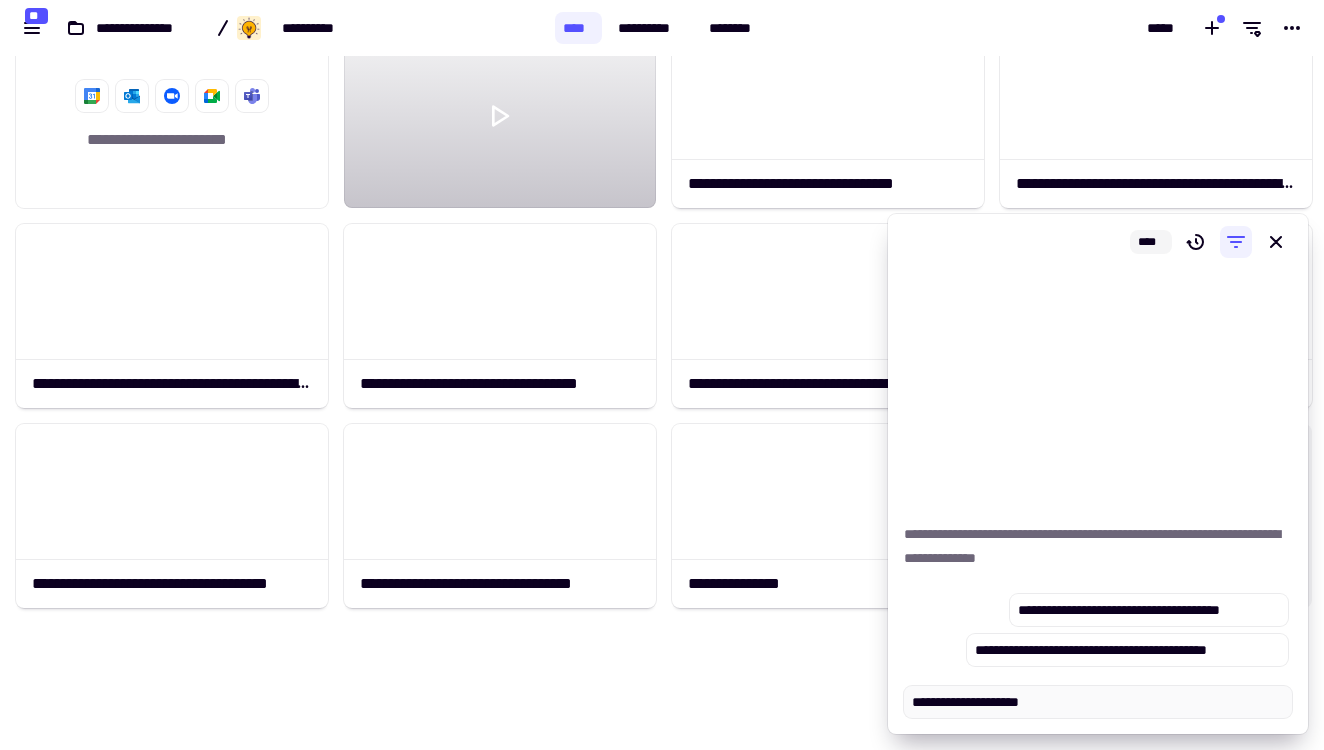 type on "*" 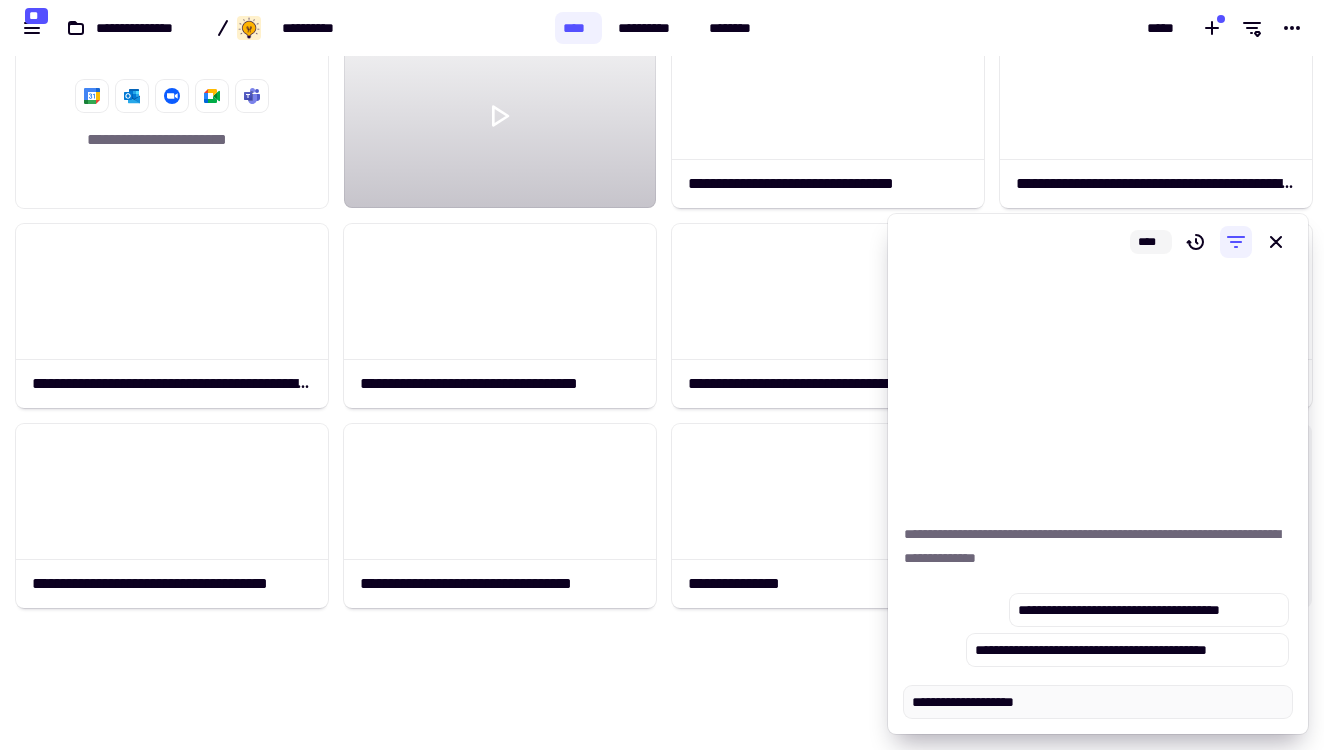 type on "*" 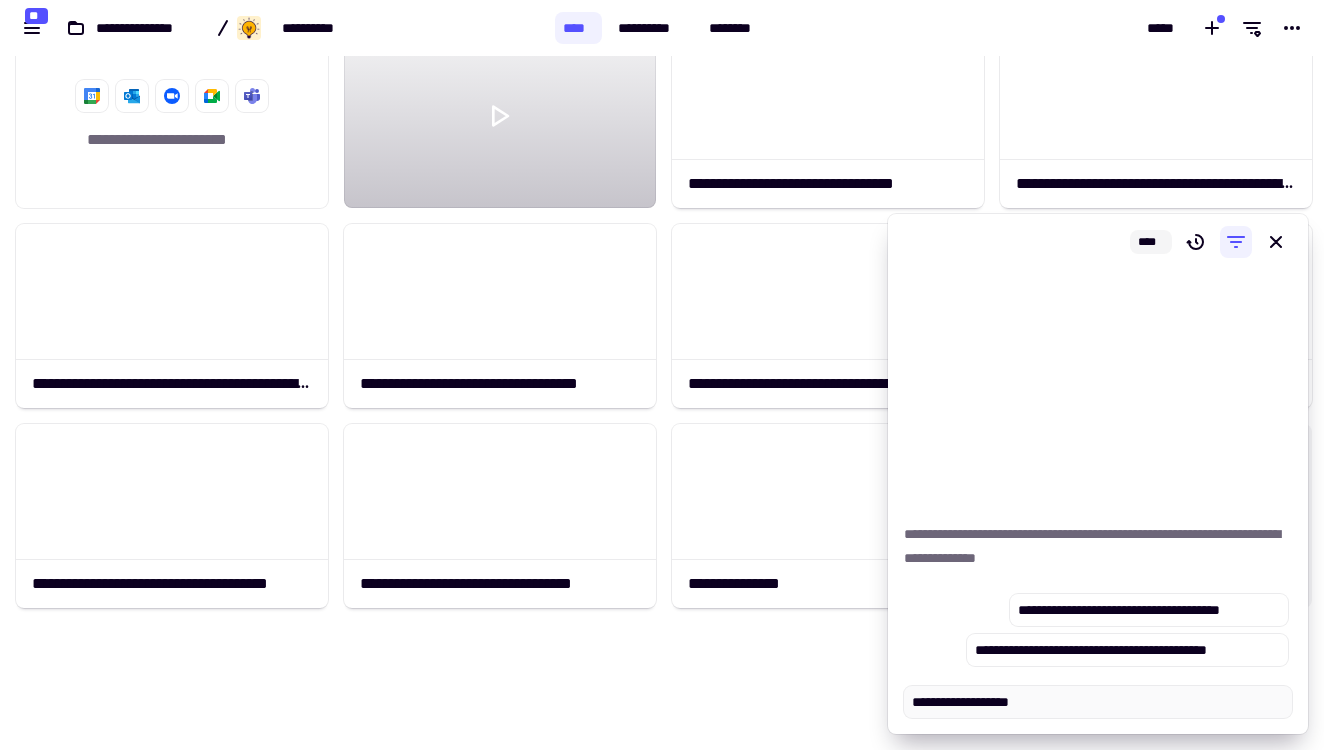 type on "*" 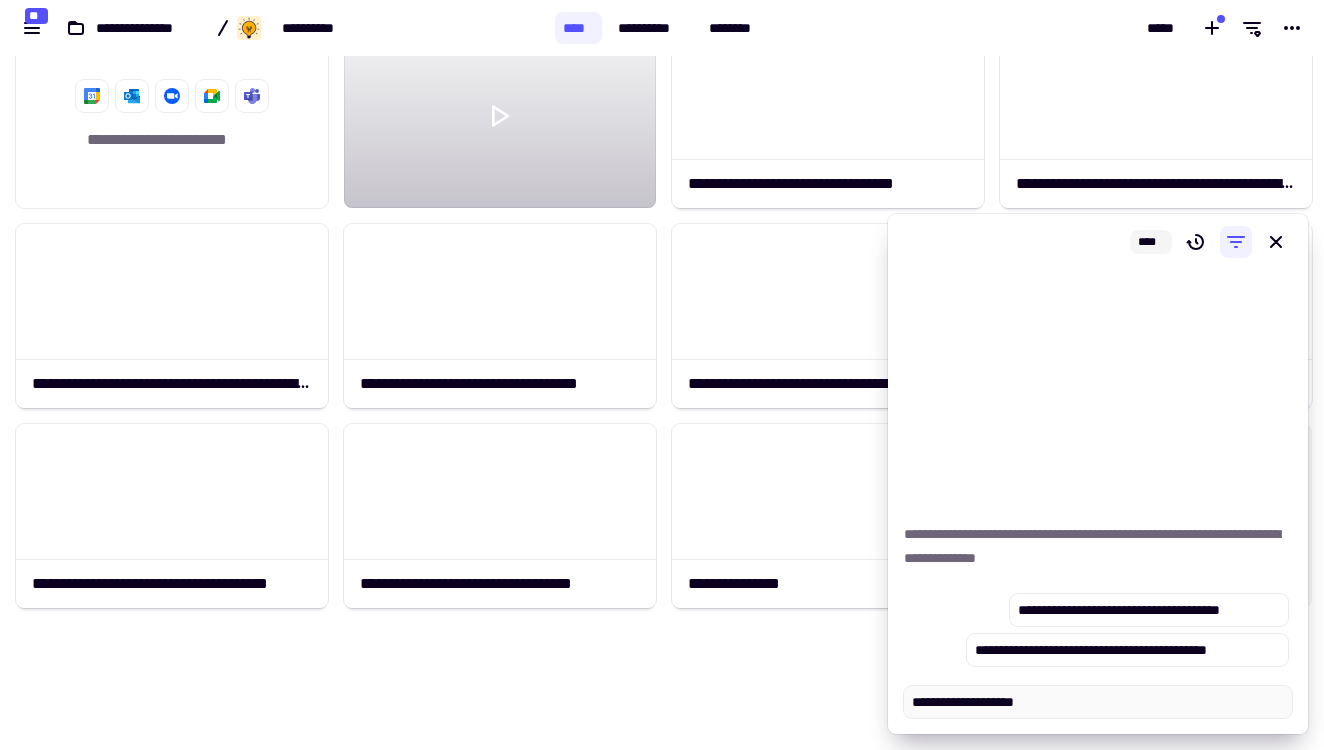 type on "*" 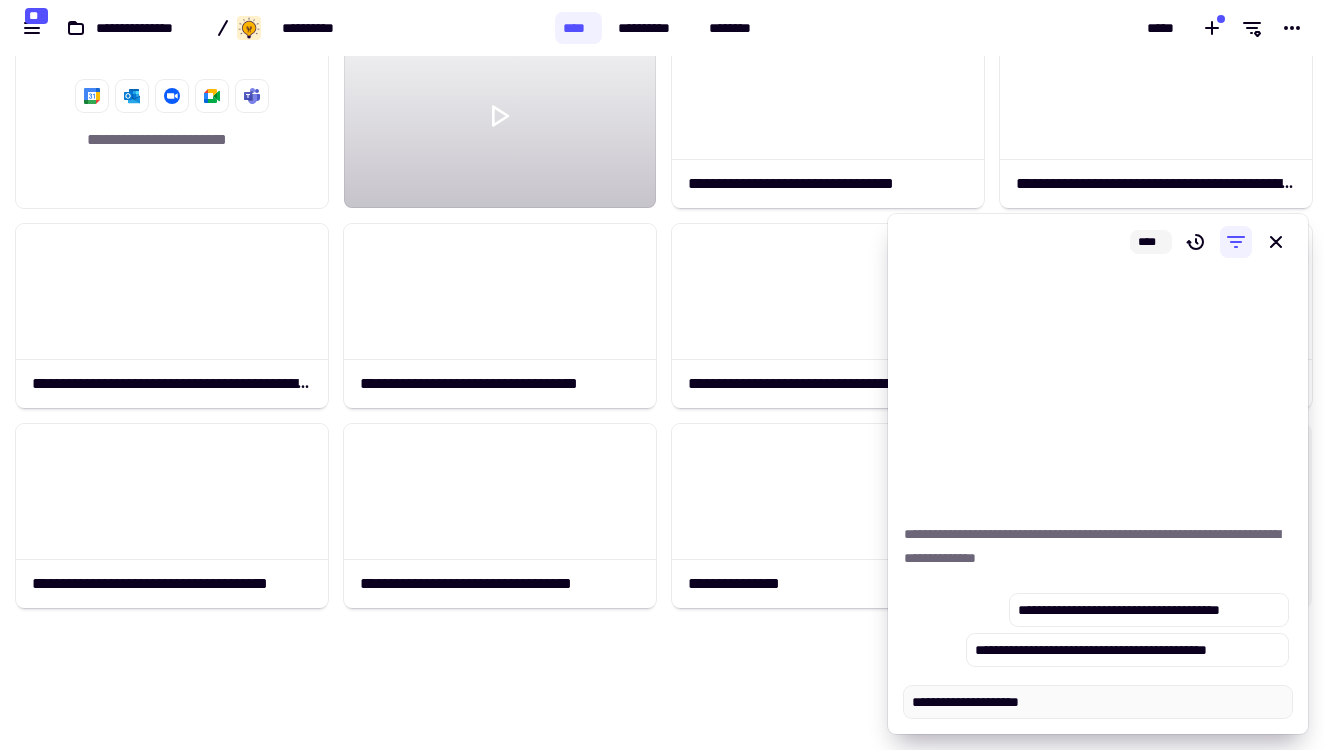 type on "*" 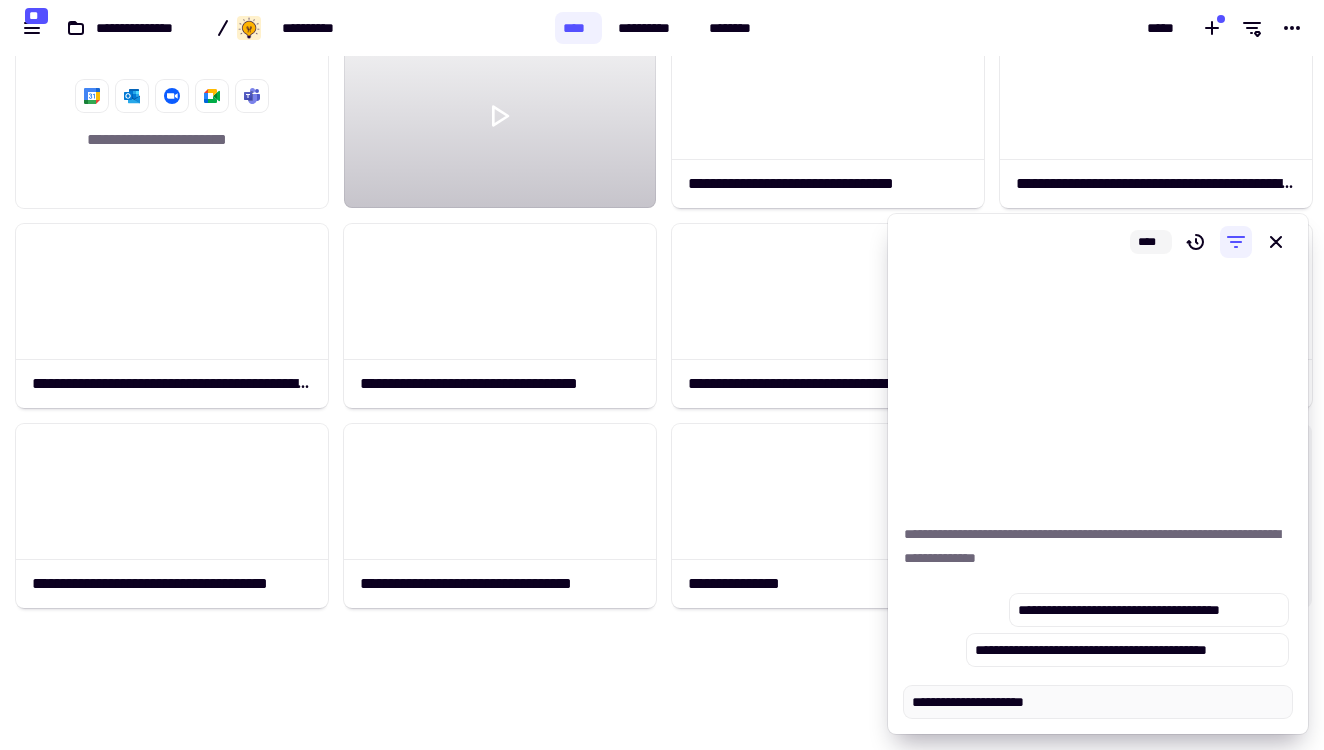 type on "*" 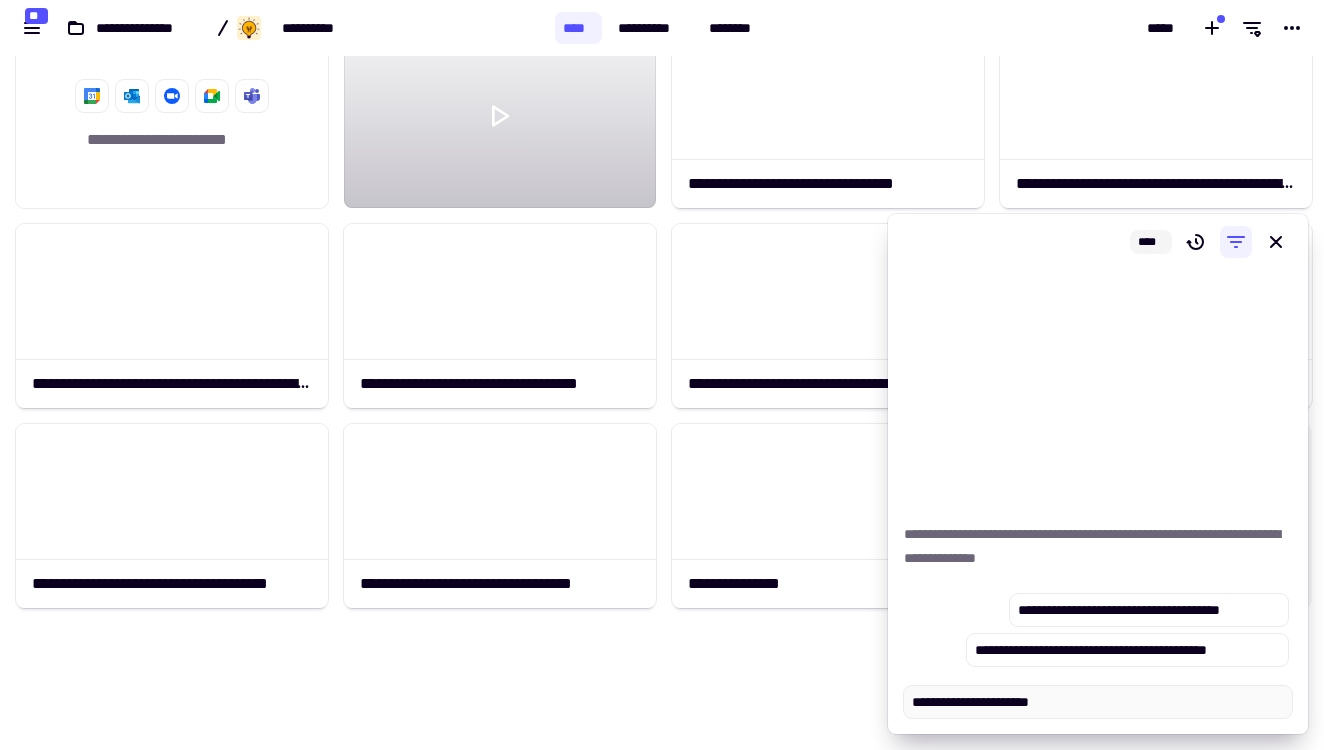 type on "*" 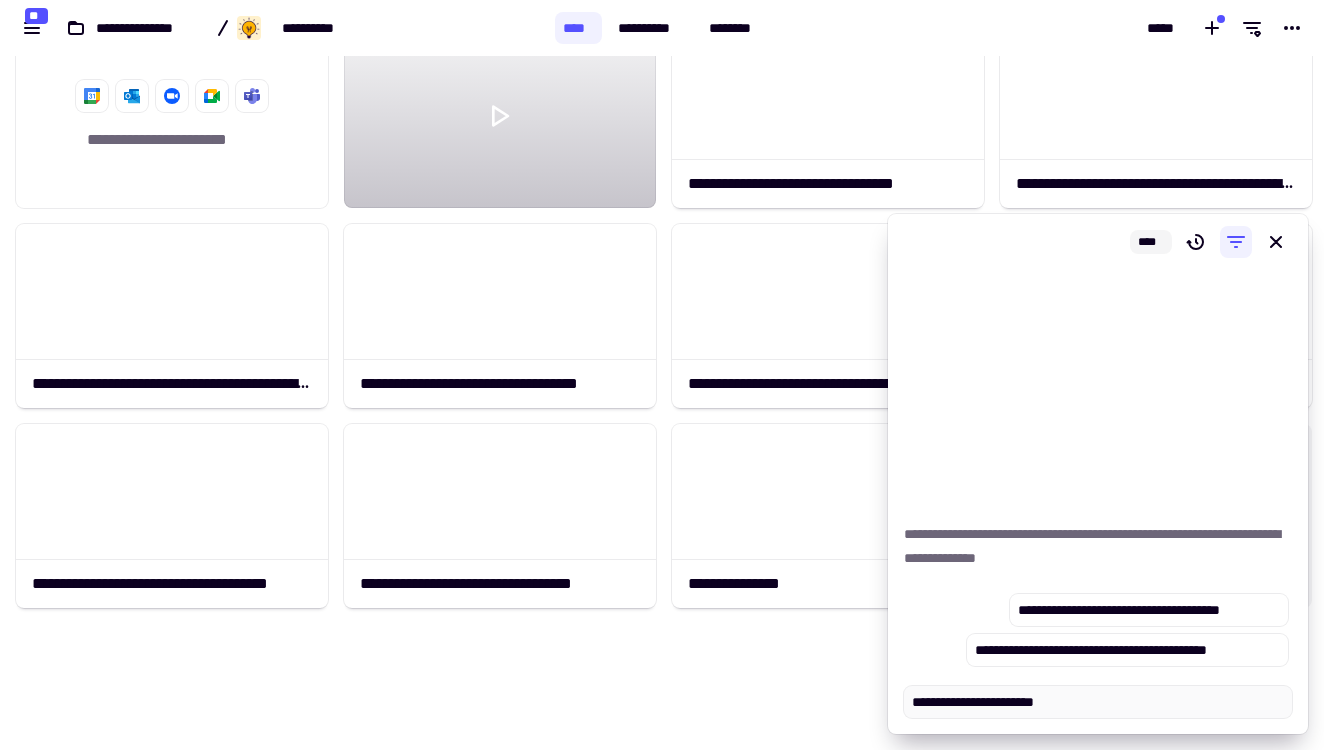 type on "*" 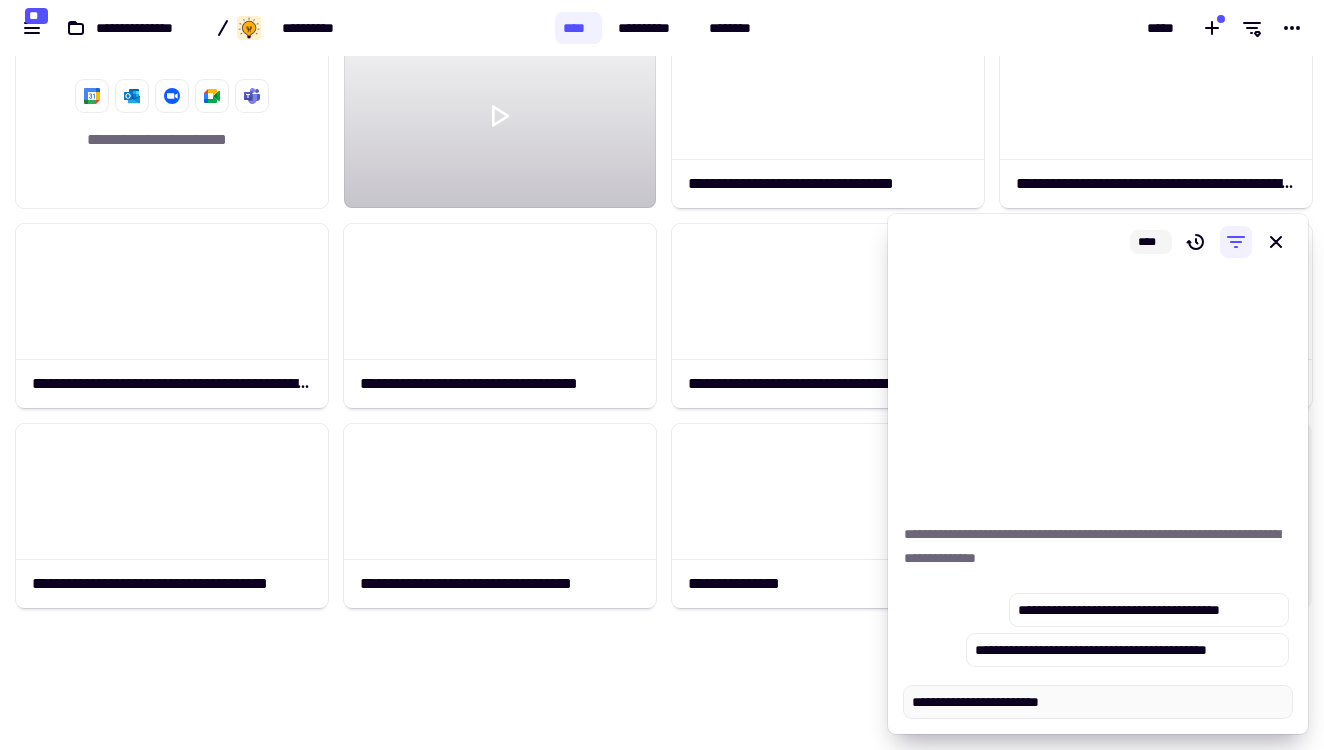 type on "*" 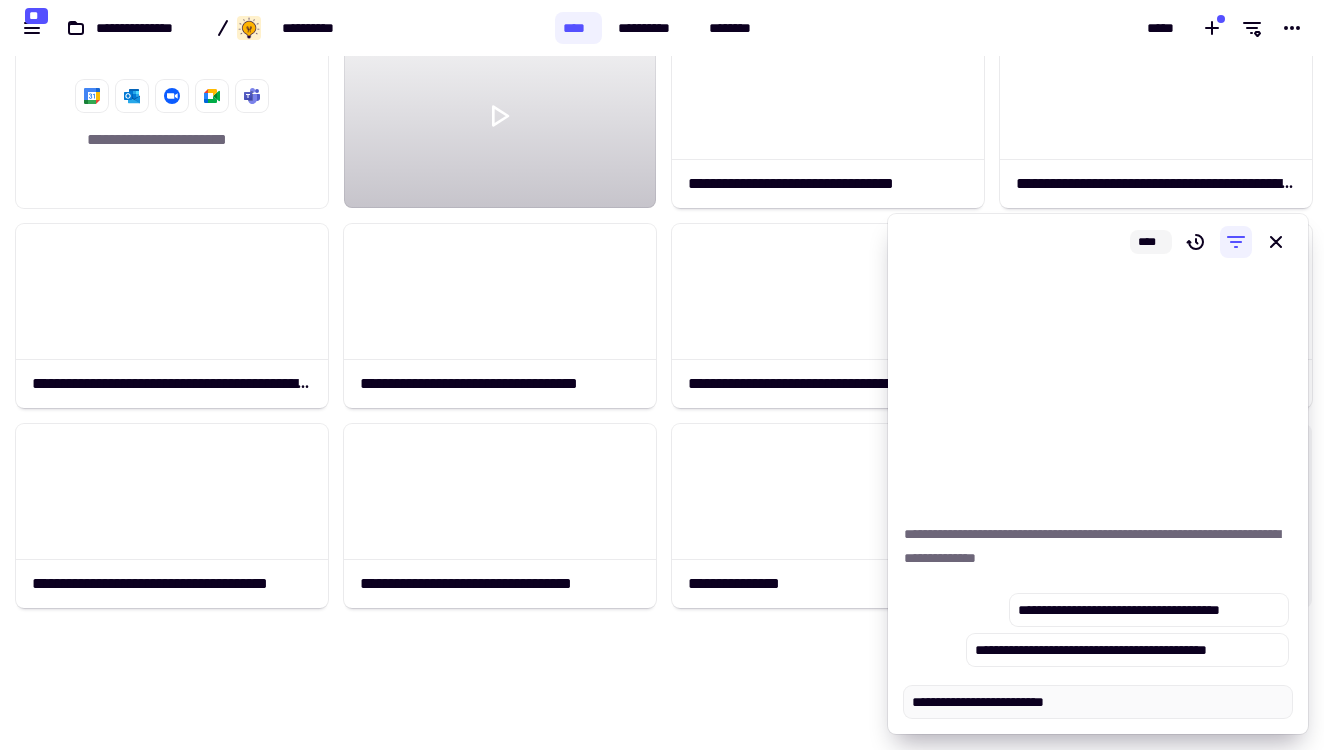 type on "*" 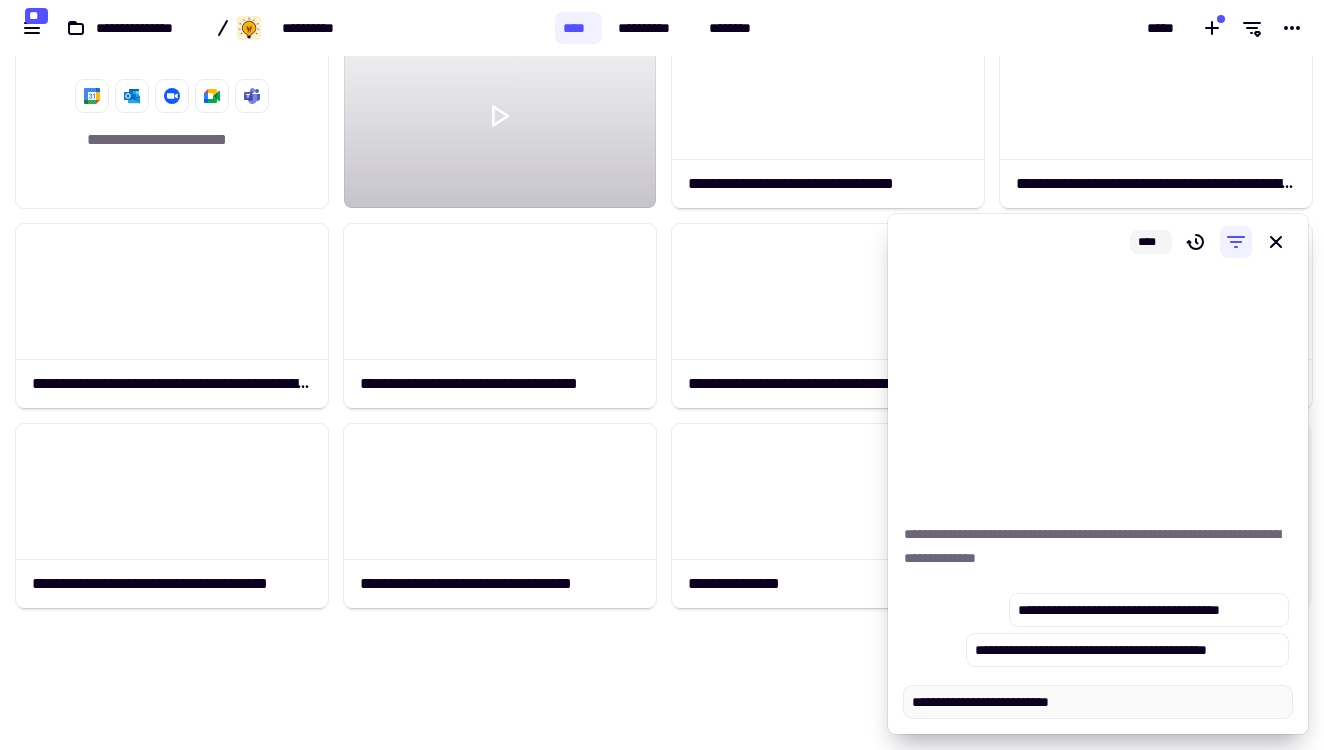 type on "*" 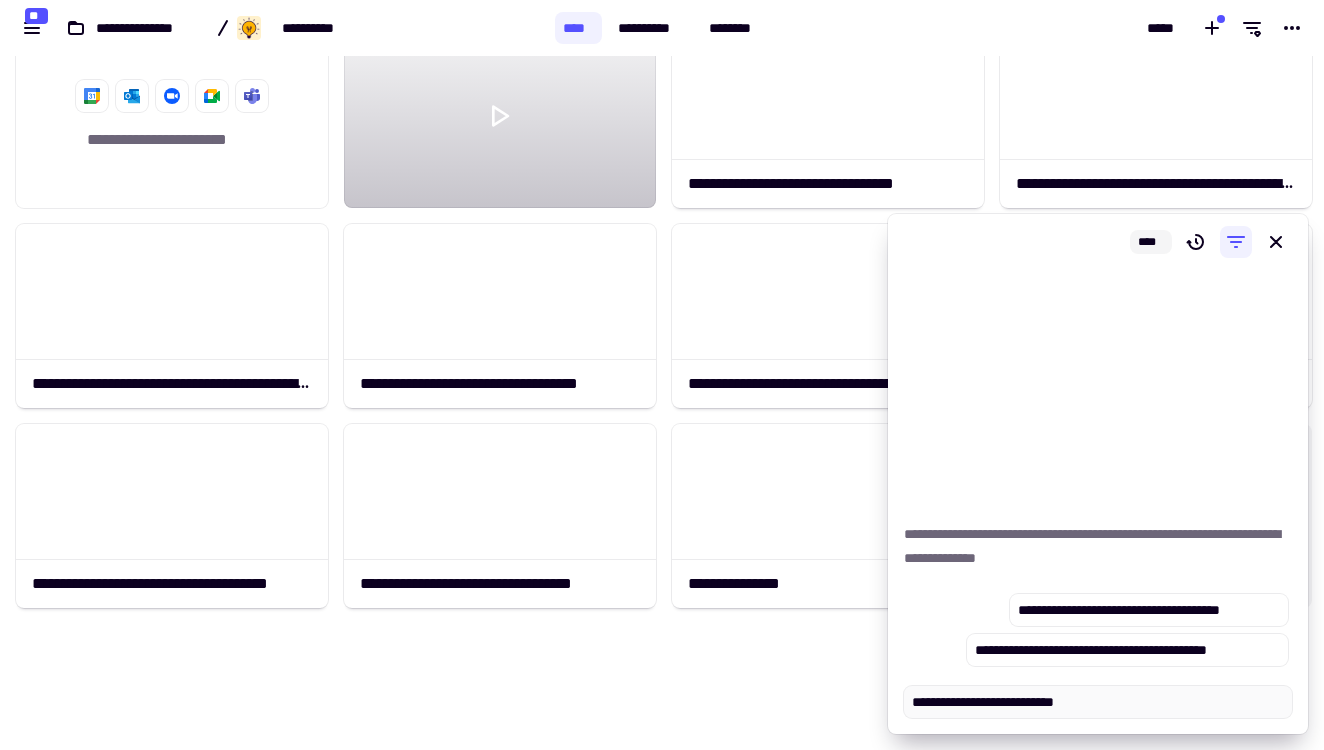 type on "*" 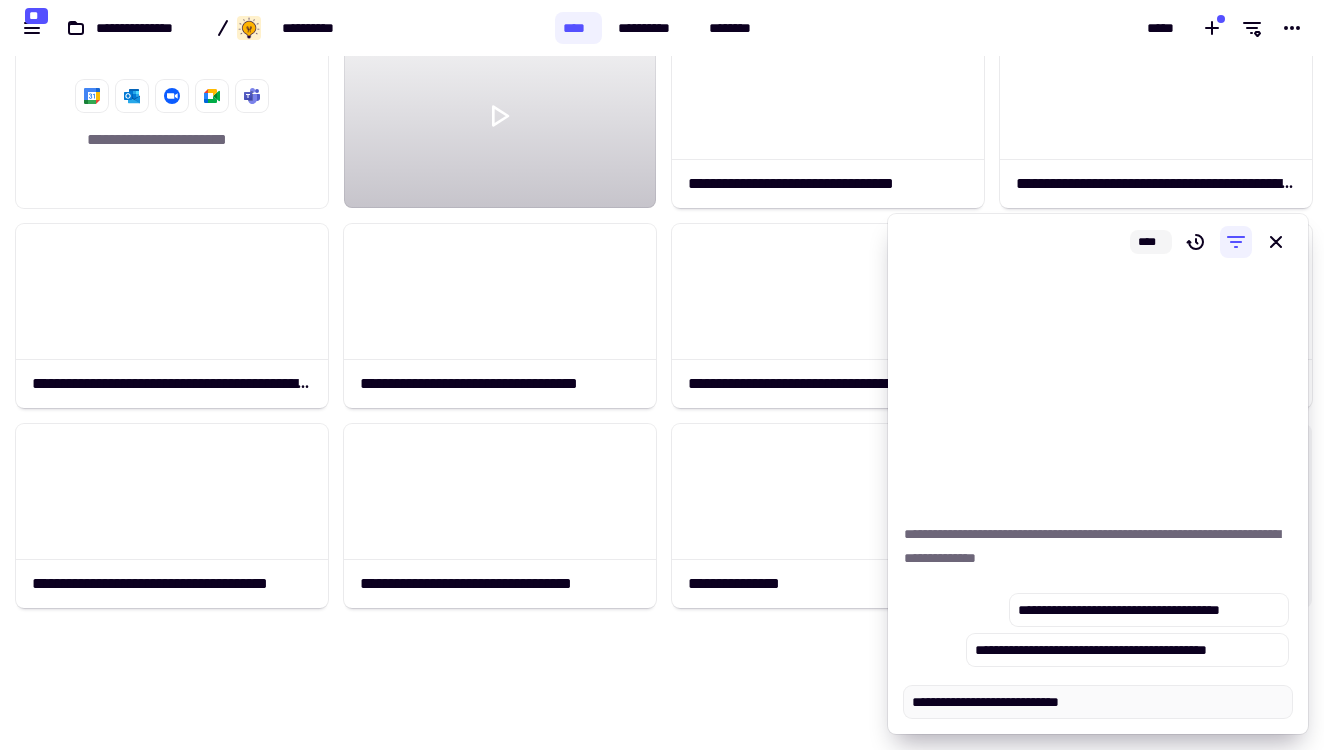 type on "*" 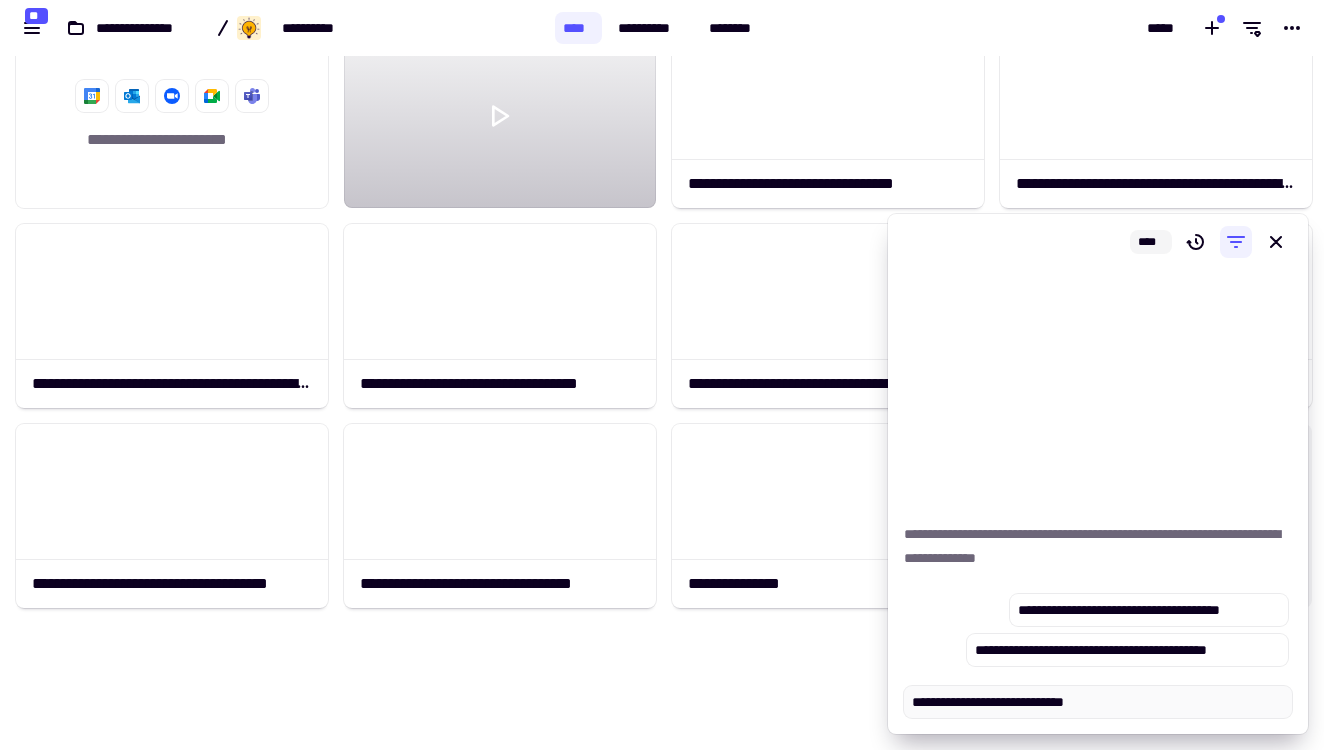 type on "*" 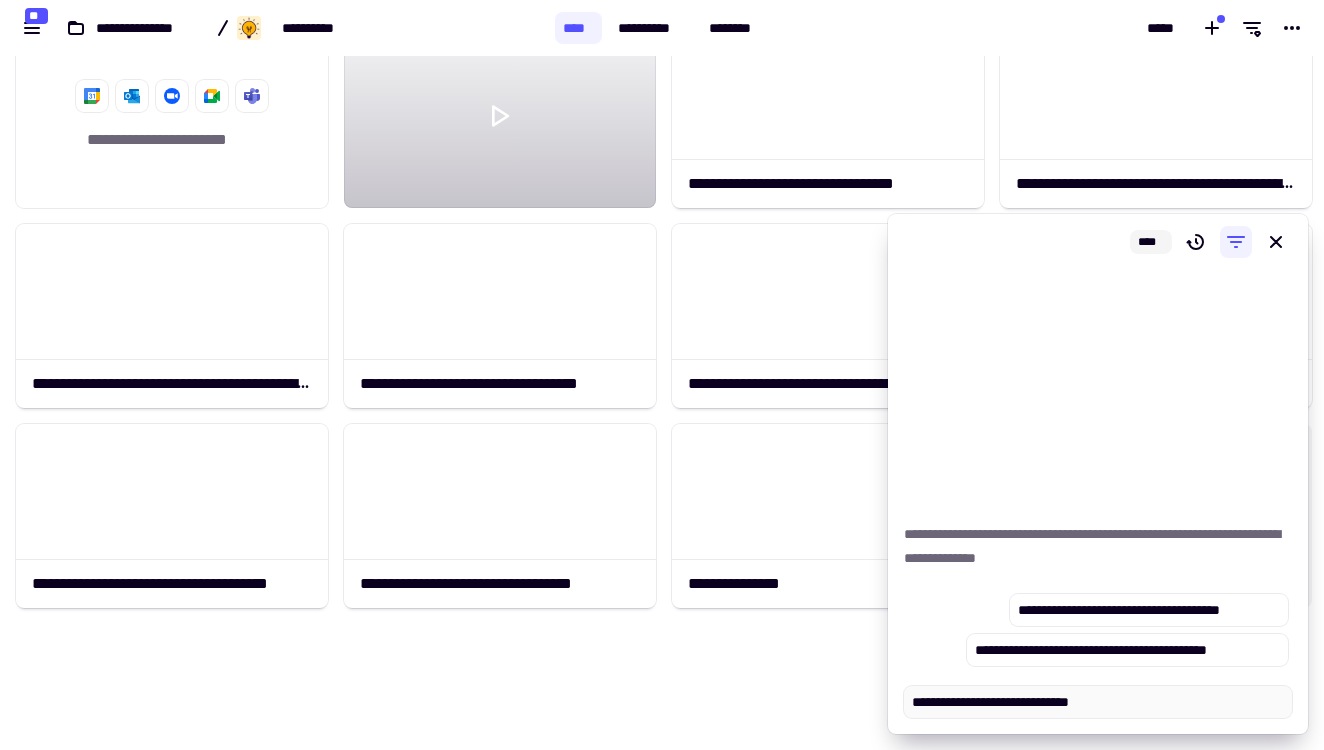 type on "*" 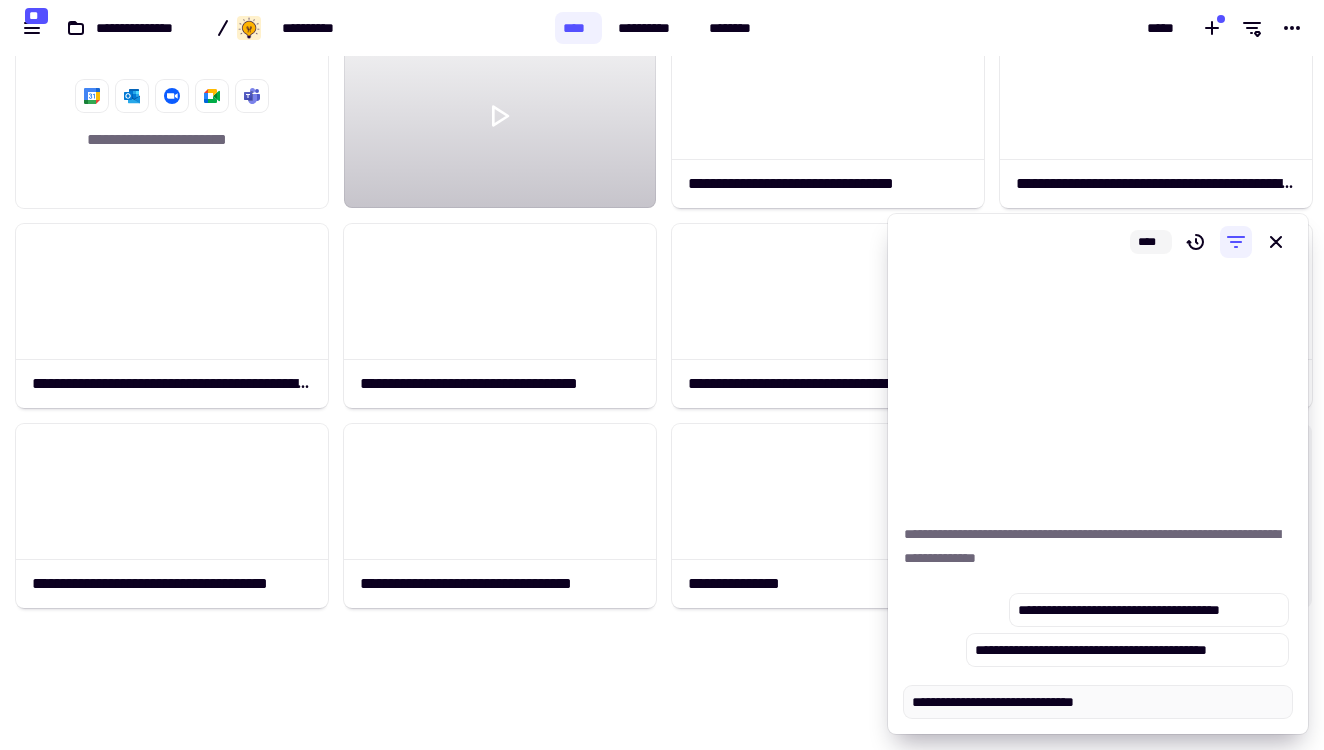 type on "*" 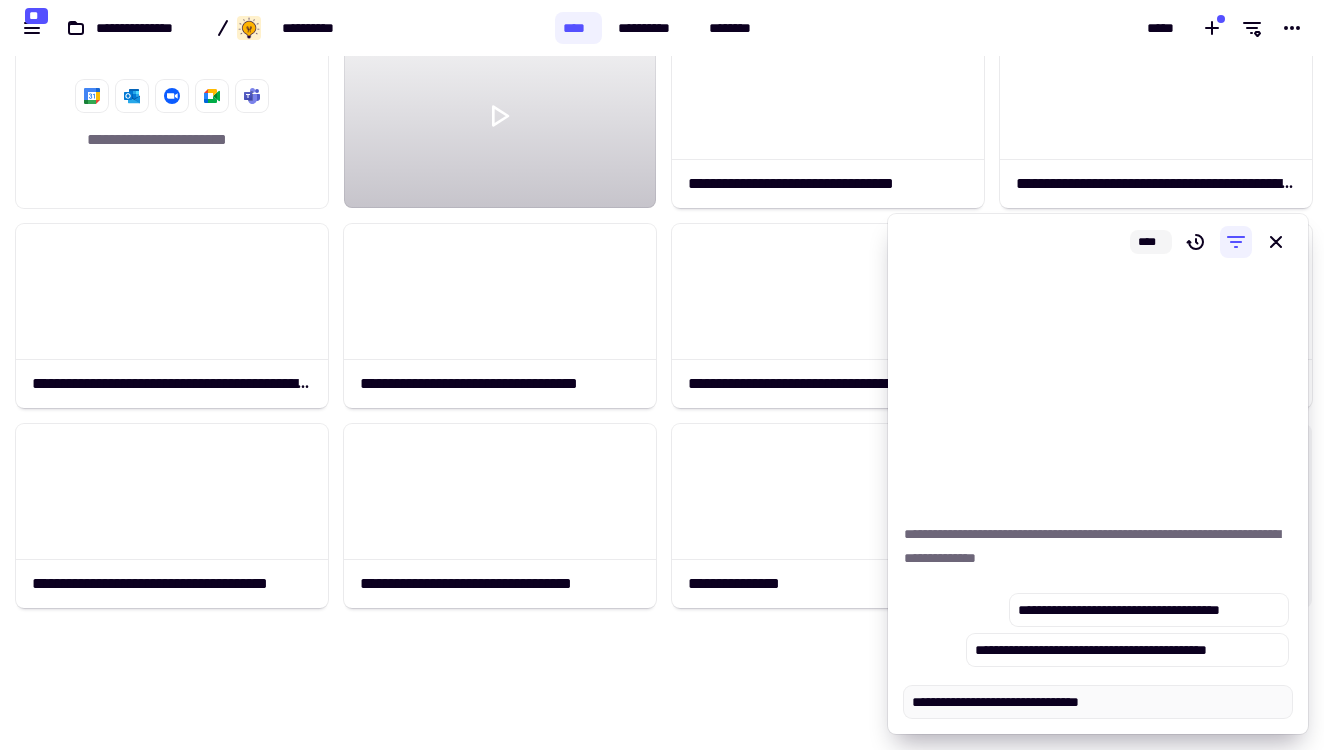 type on "*" 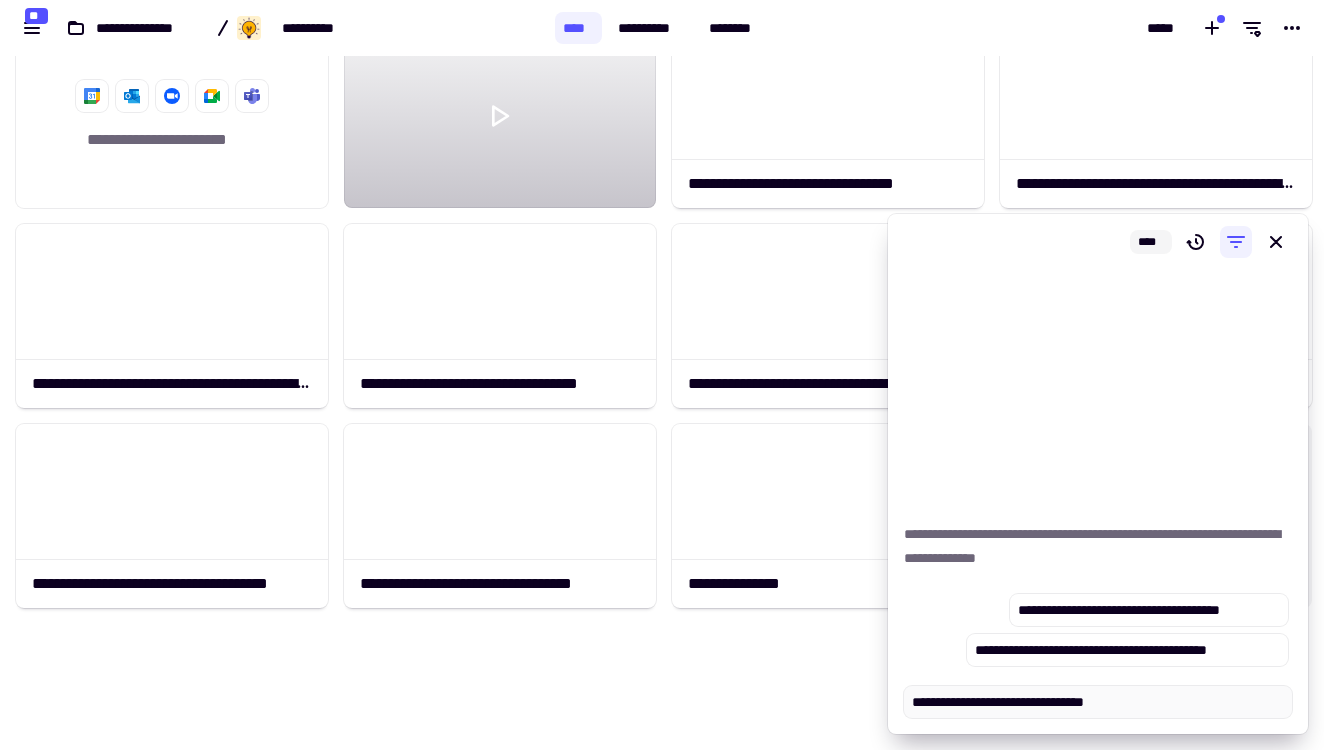 type on "*" 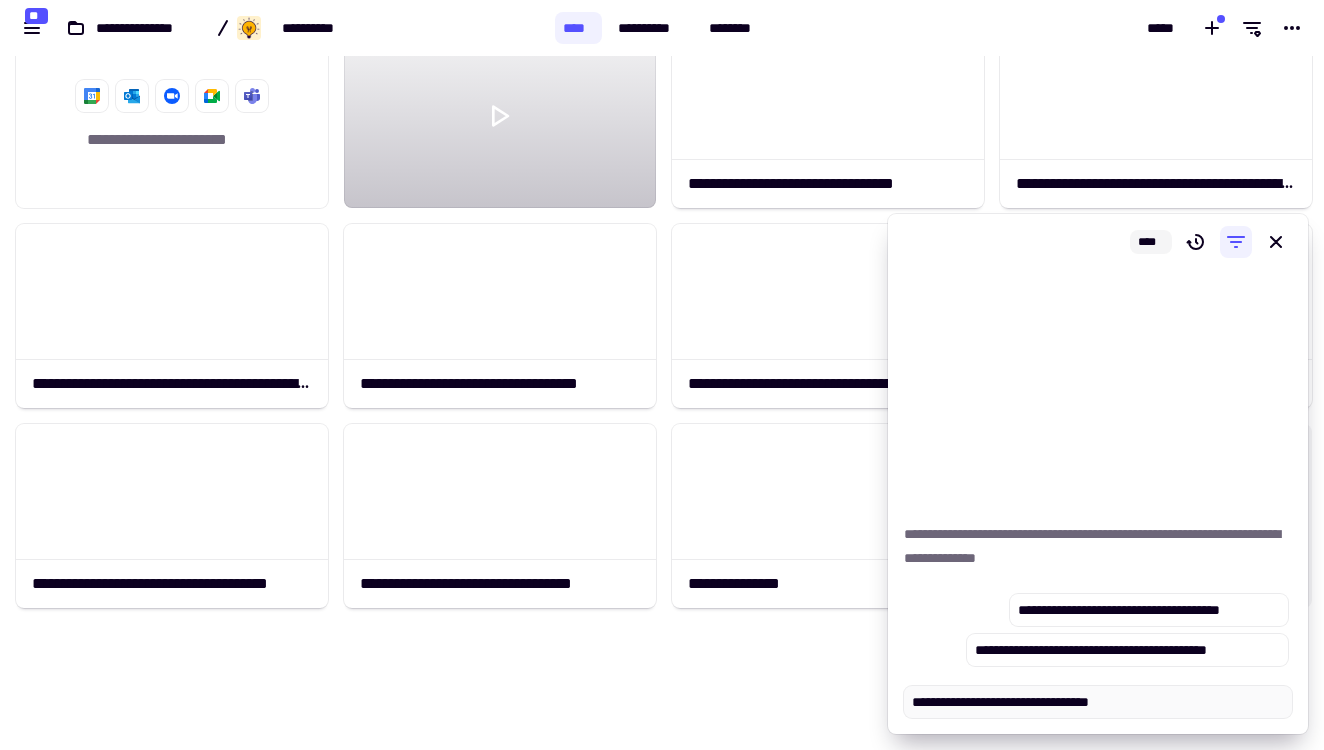 type on "*" 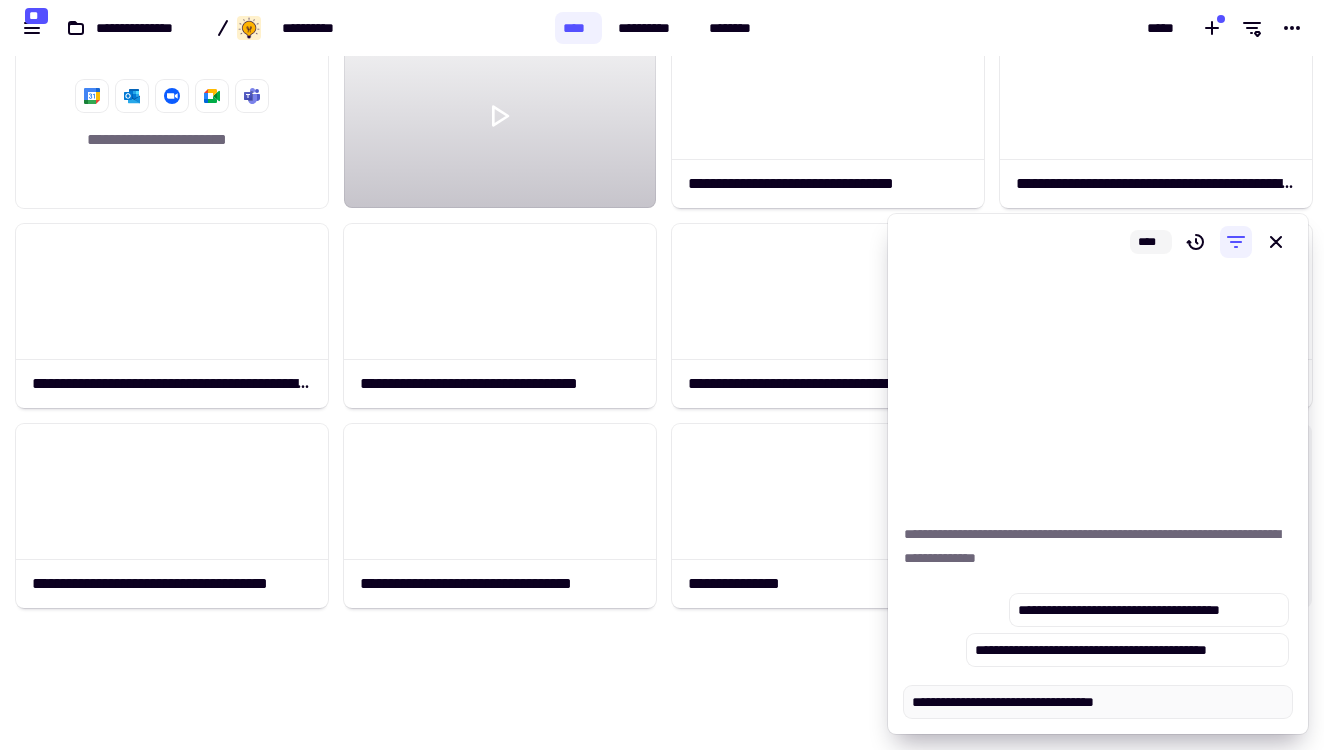 type on "**********" 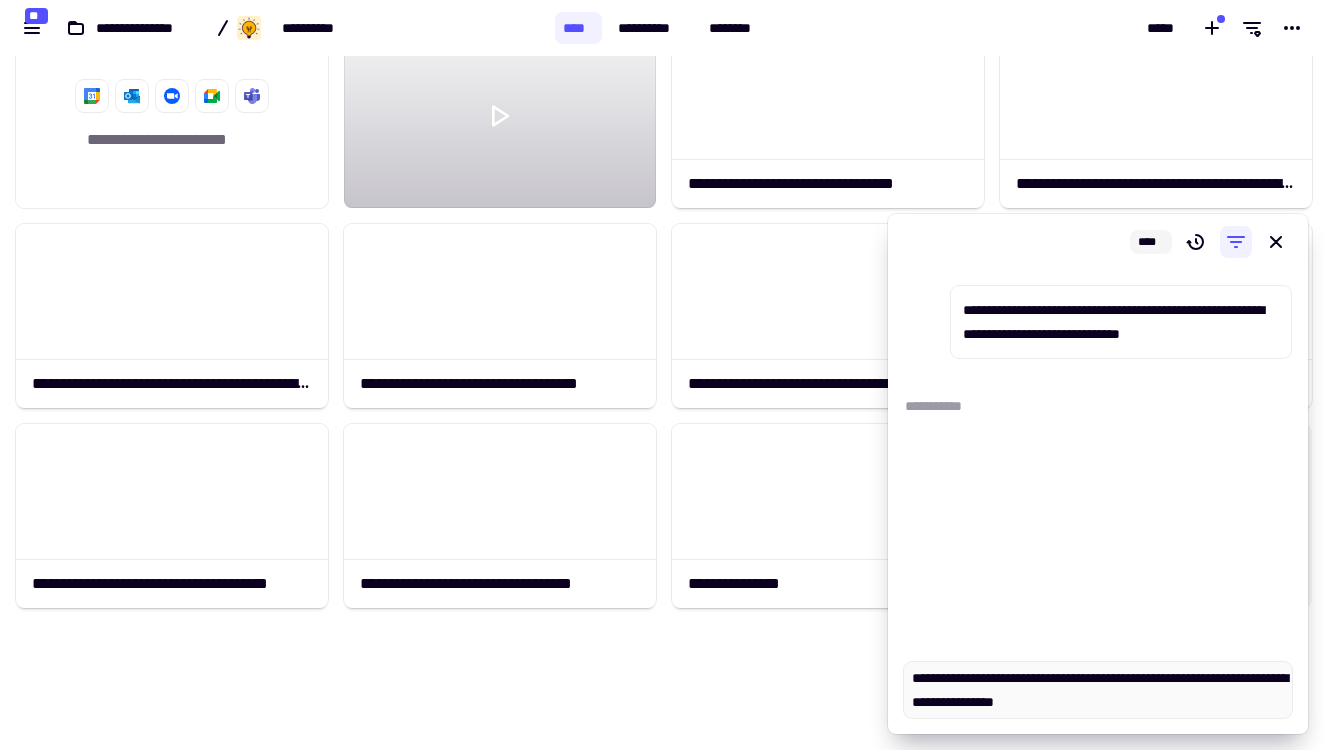type on "*" 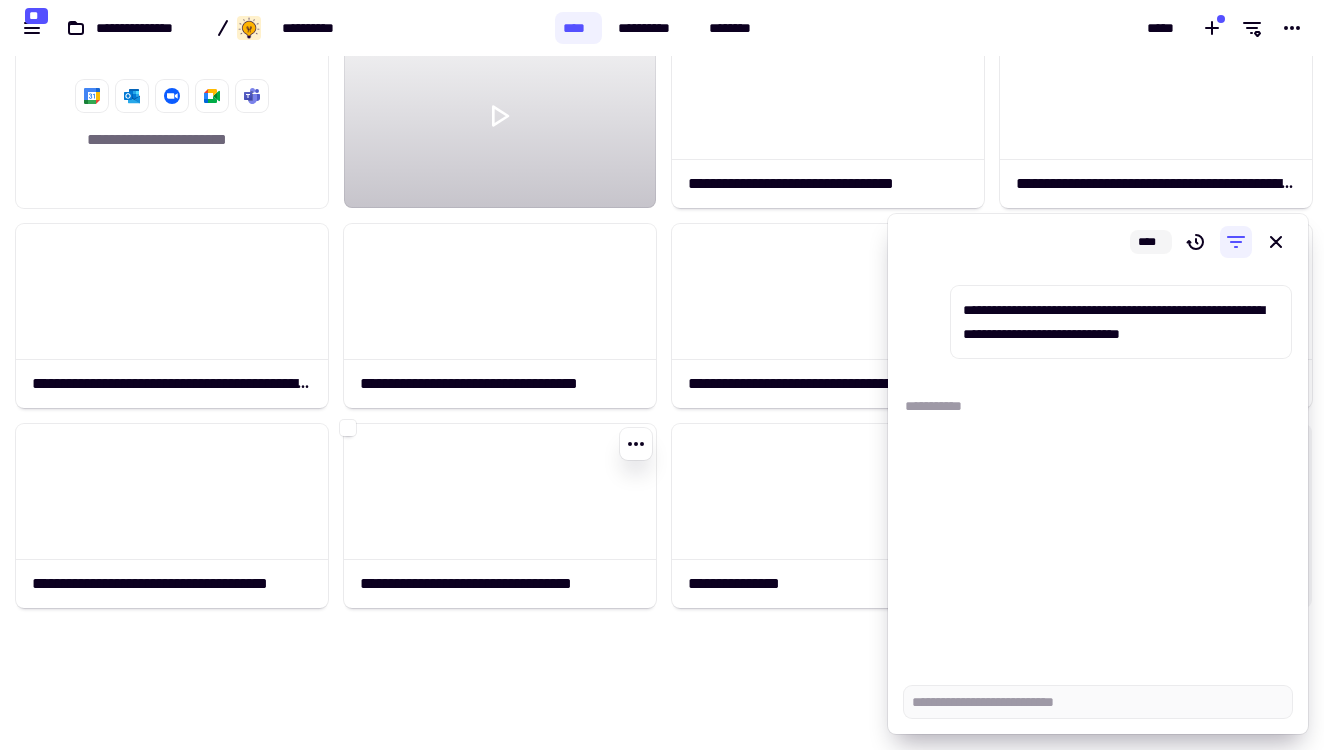 scroll, scrollTop: 0, scrollLeft: 0, axis: both 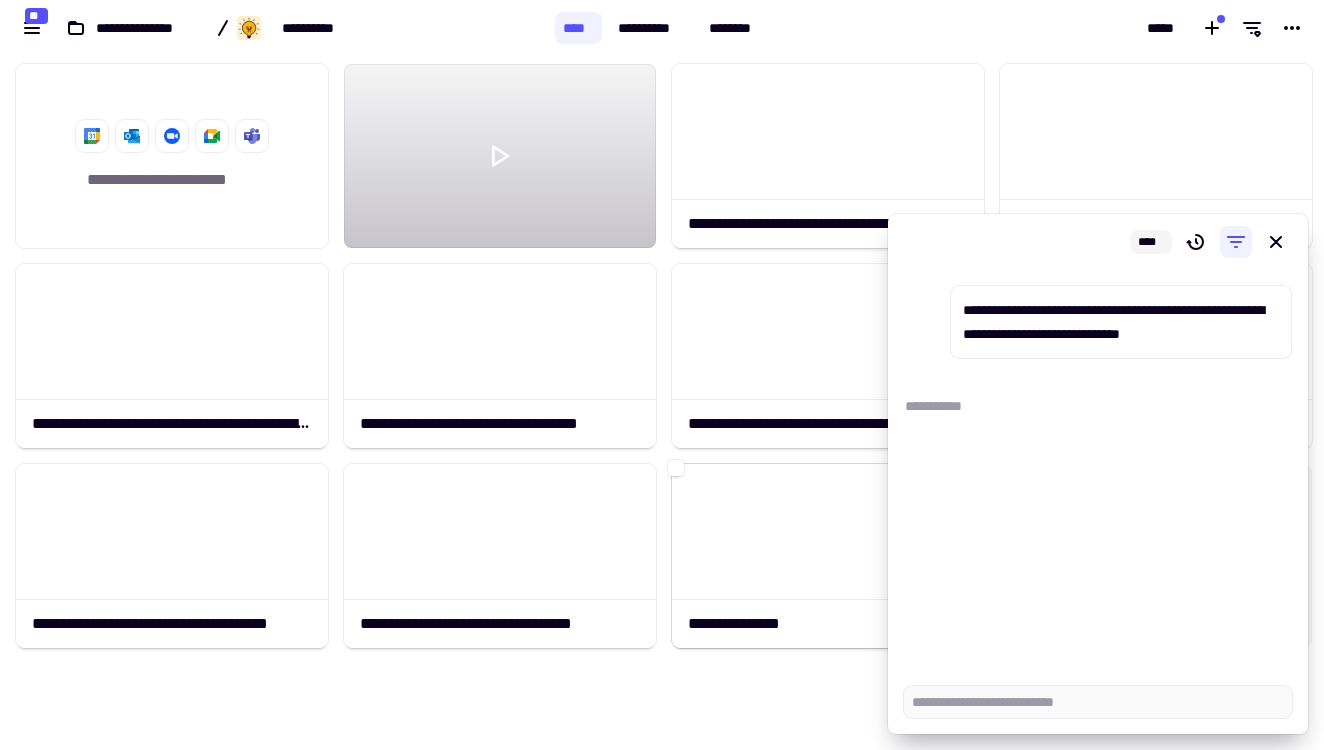 click 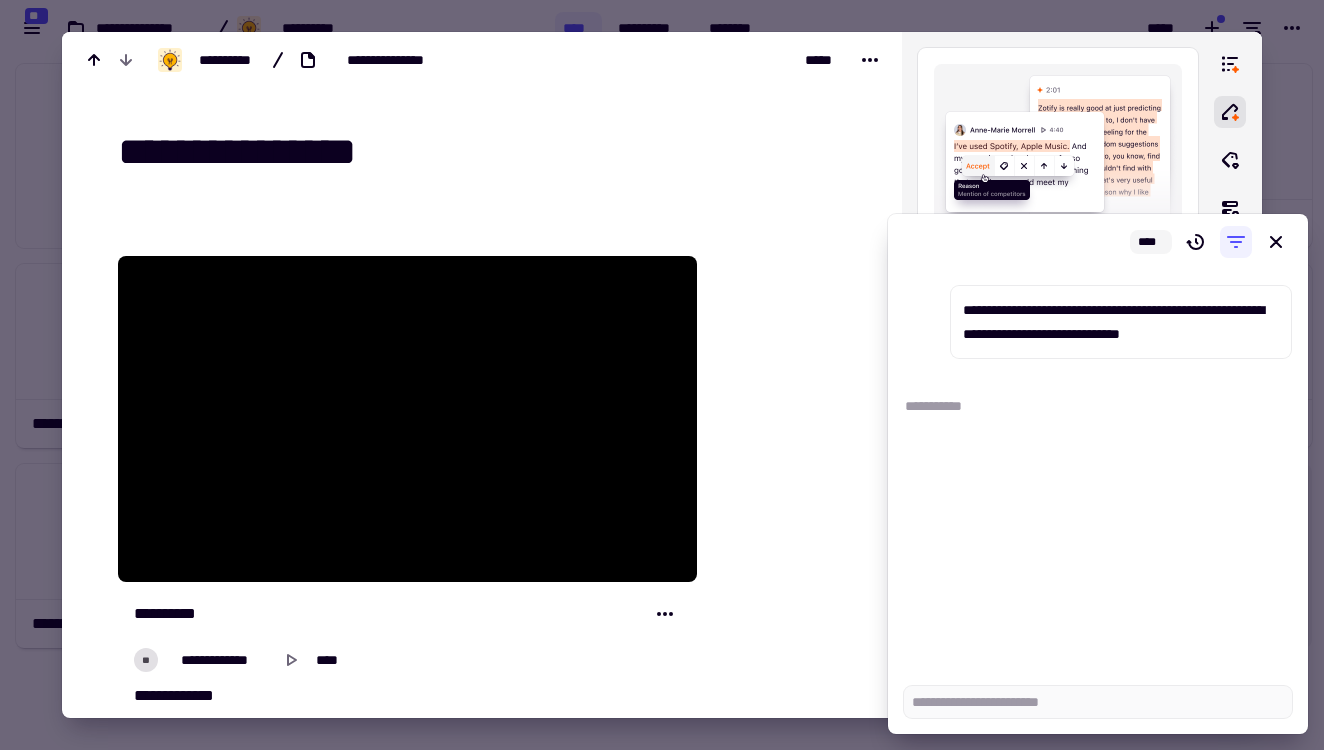 type on "*" 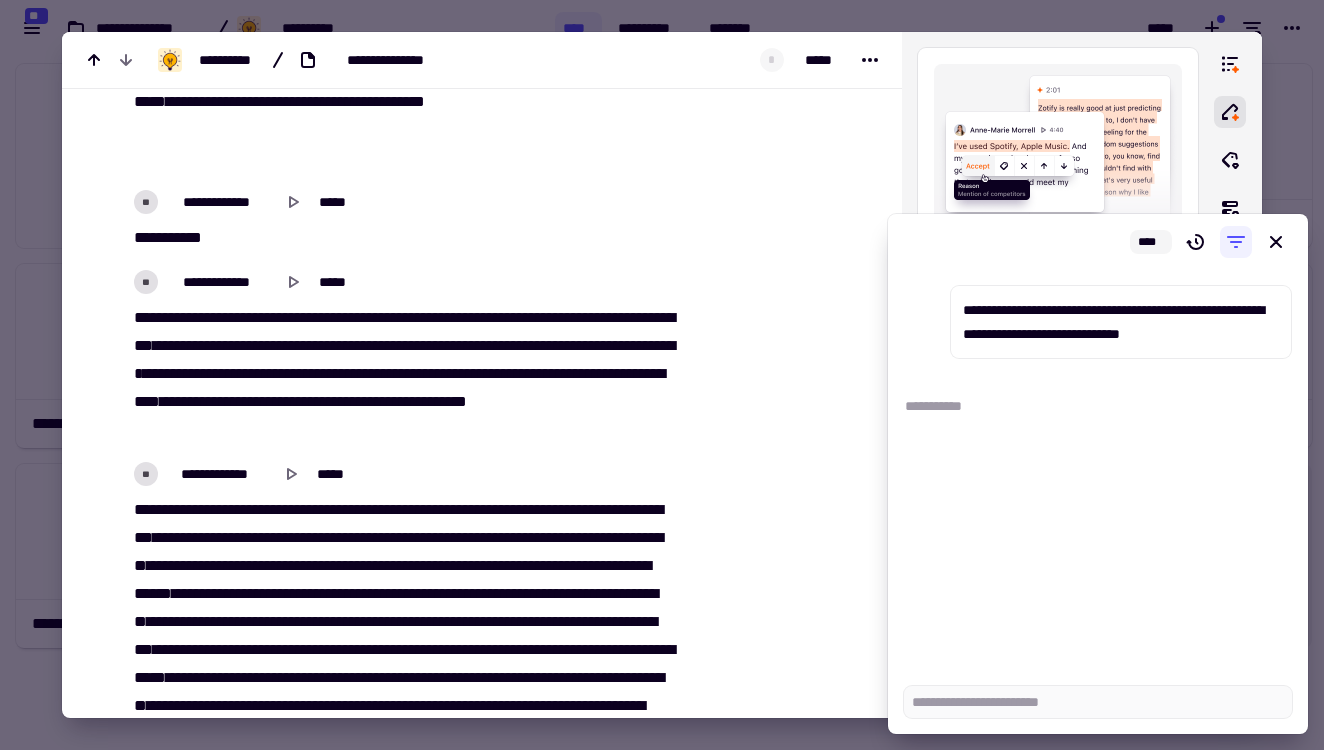 scroll, scrollTop: 11004, scrollLeft: 0, axis: vertical 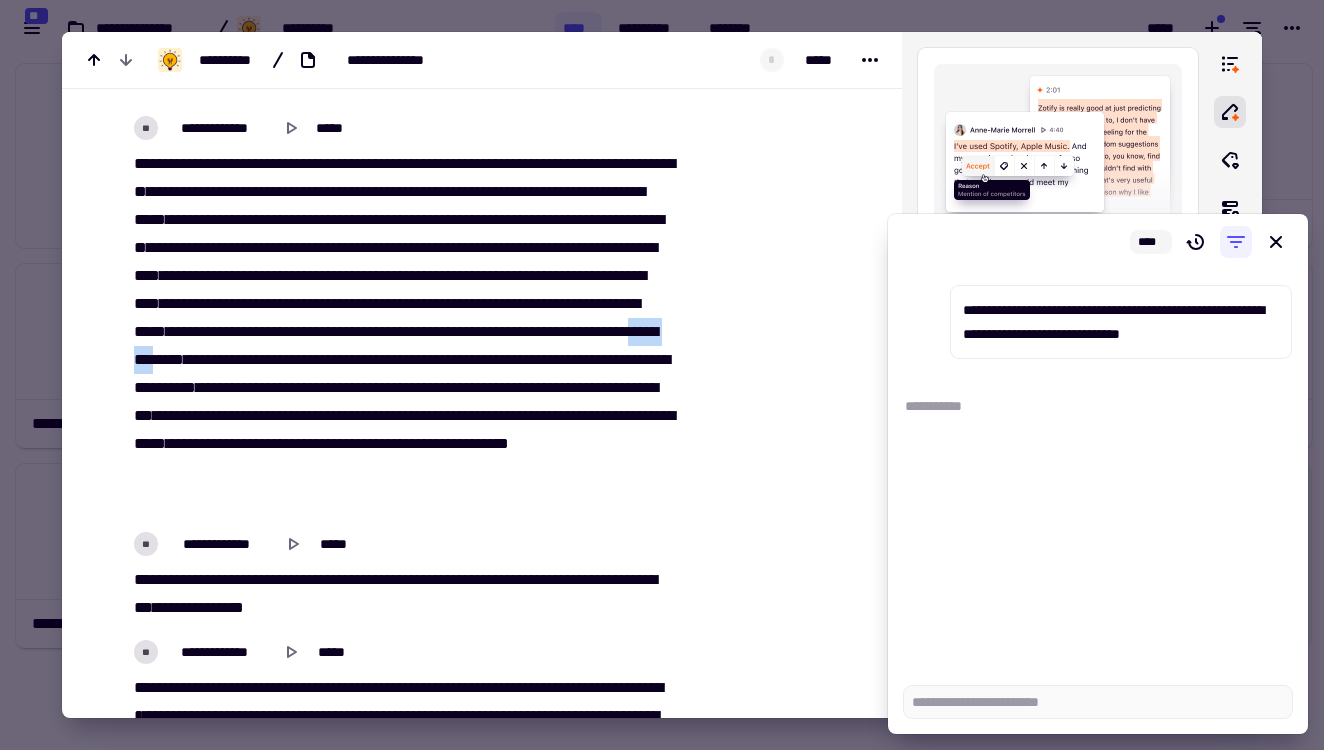 click on "[FIRST] [LAST] [PHONE]" at bounding box center (402, 332) 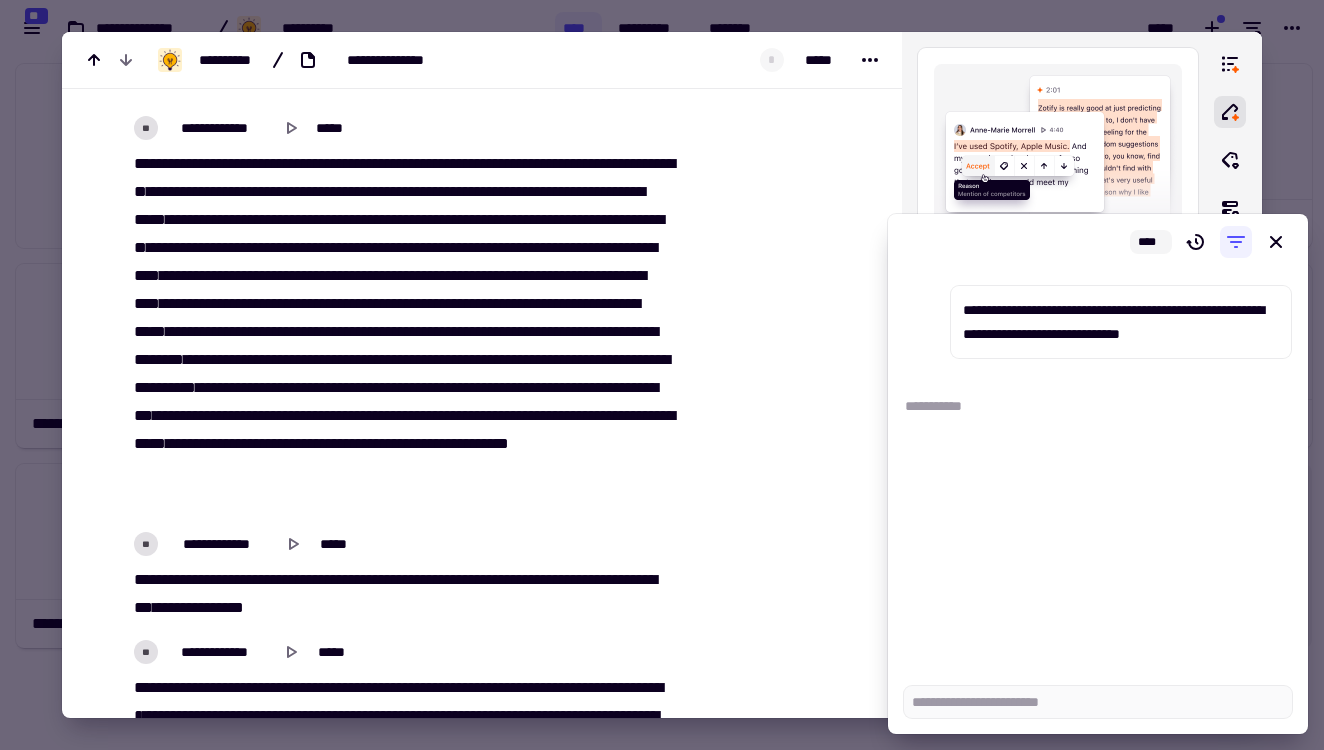 click on "**" at bounding box center [412, 331] 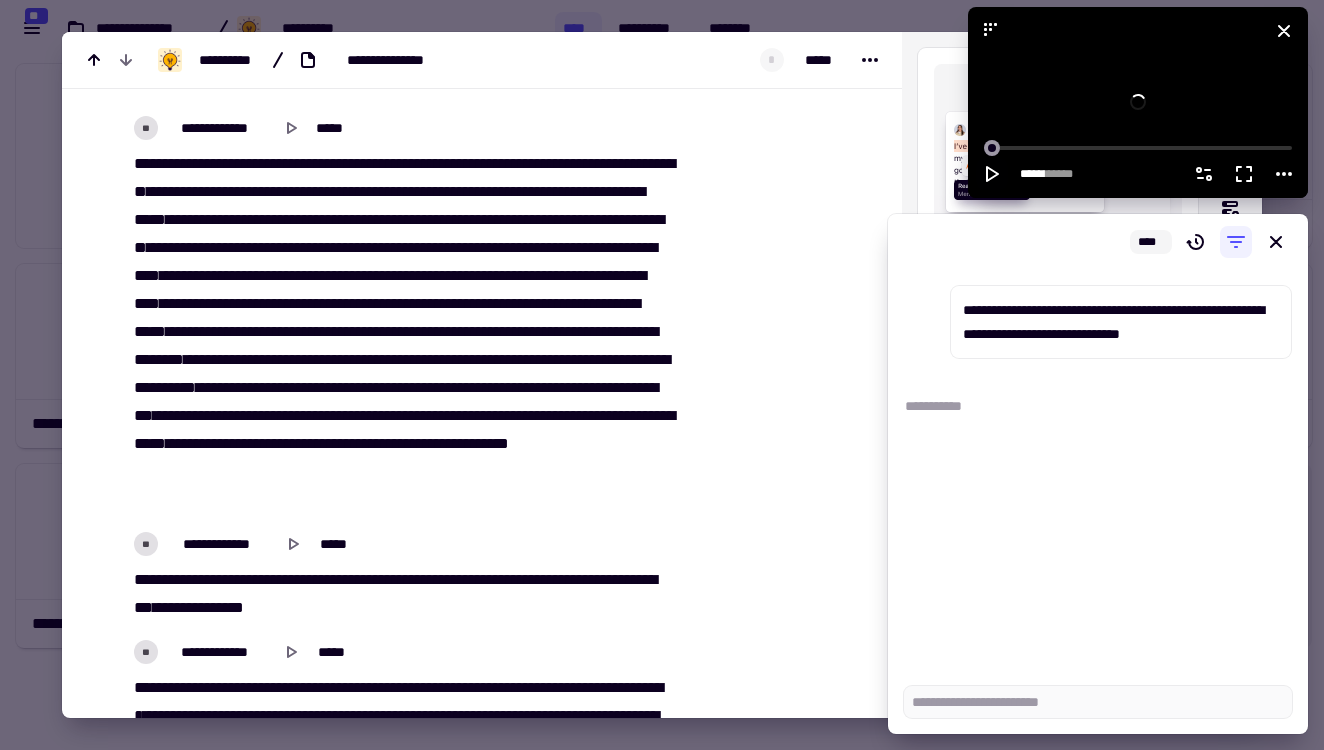 click 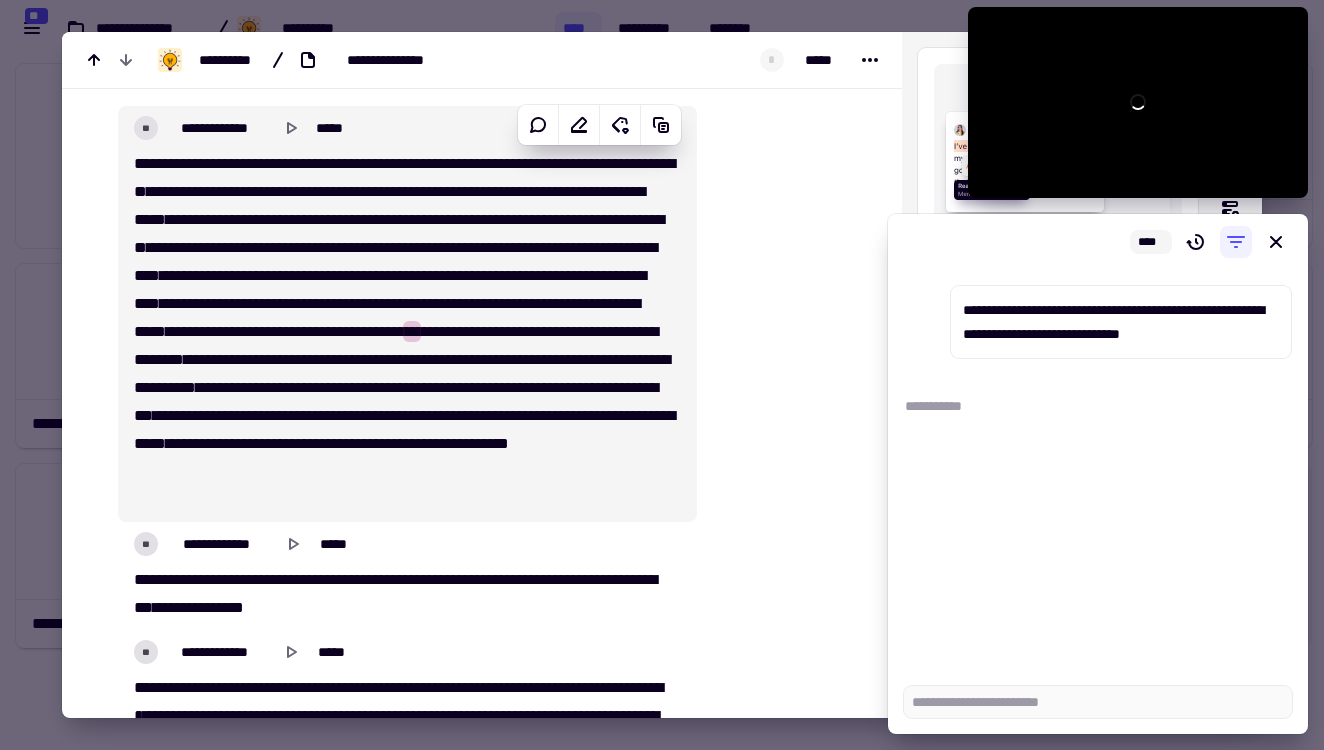 click on "**" at bounding box center (412, 331) 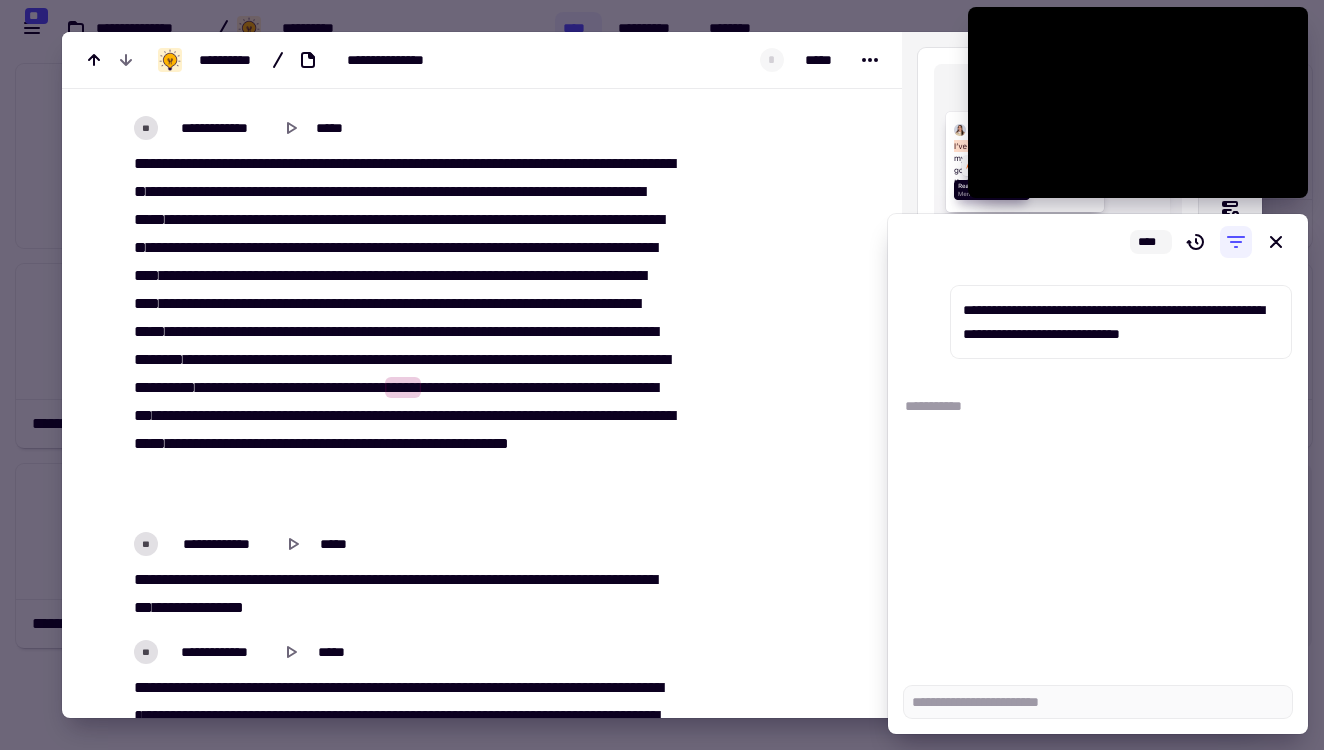 click on "**" at bounding box center (178, 303) 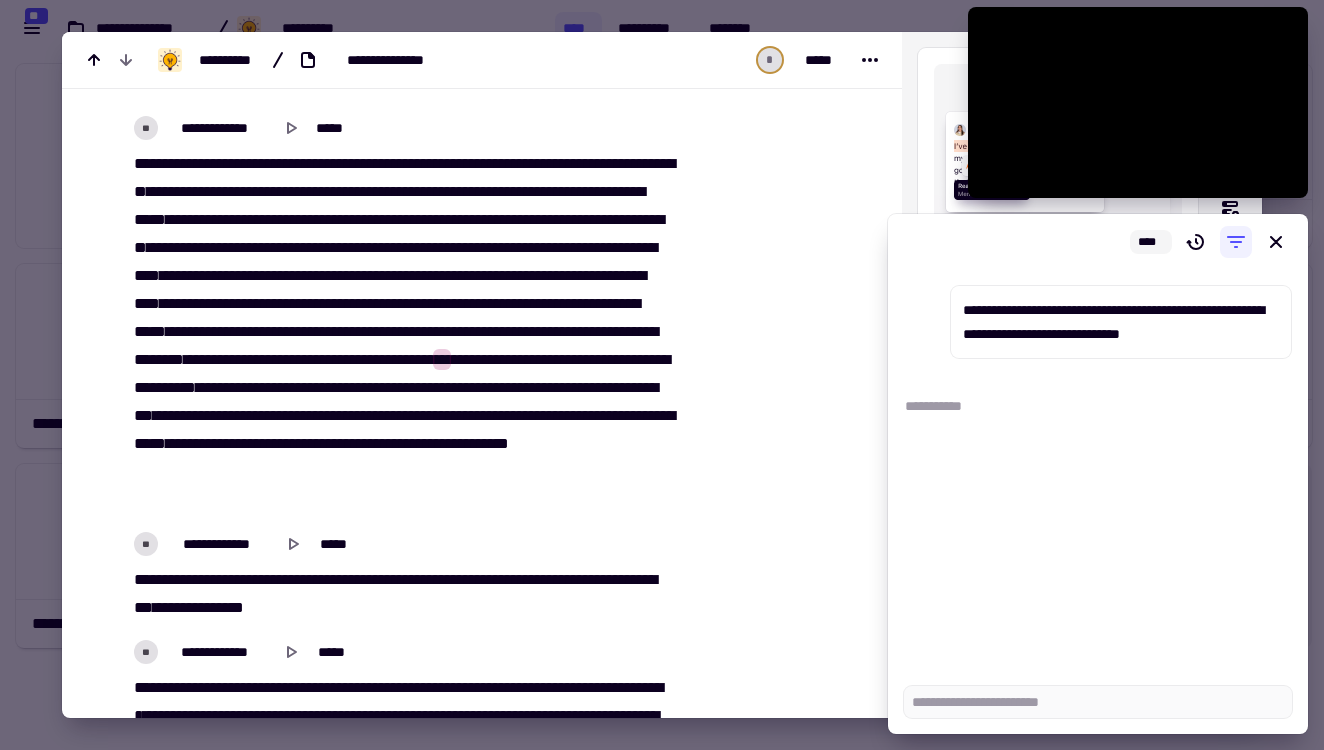 type on "****" 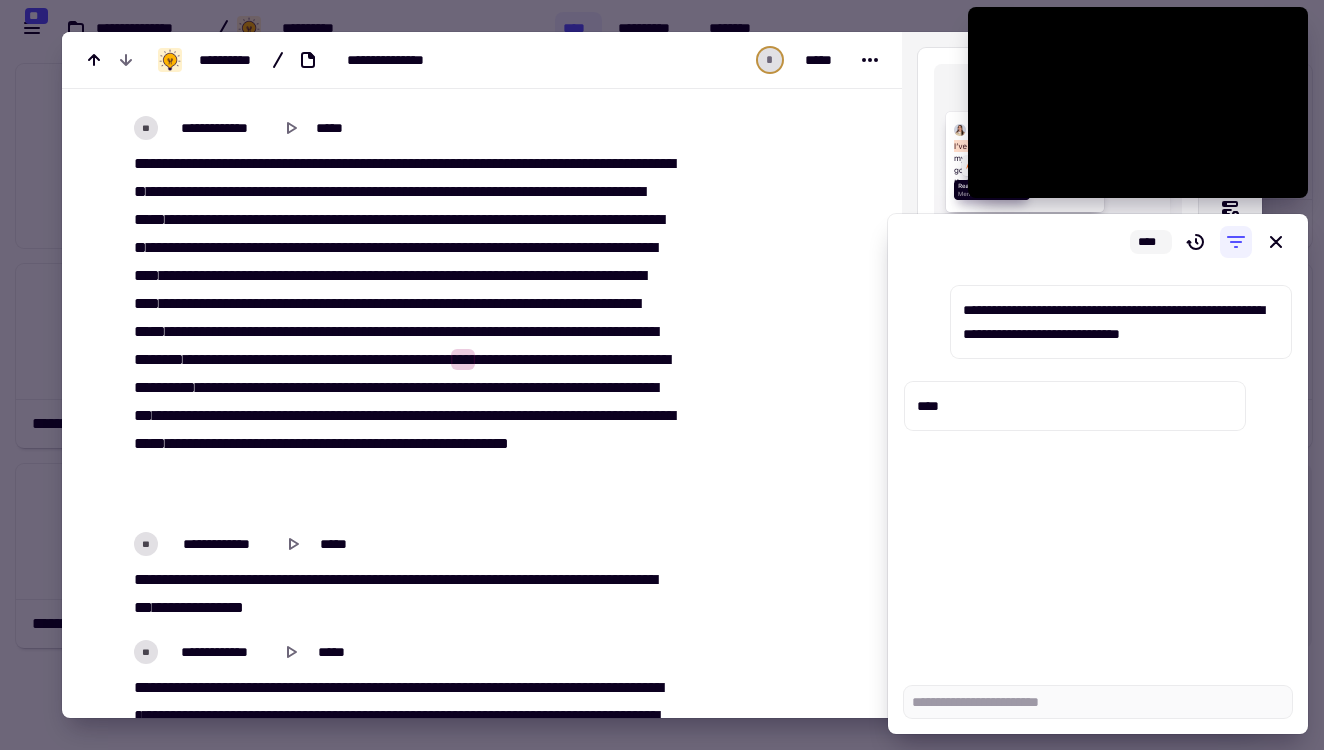 type on "*" 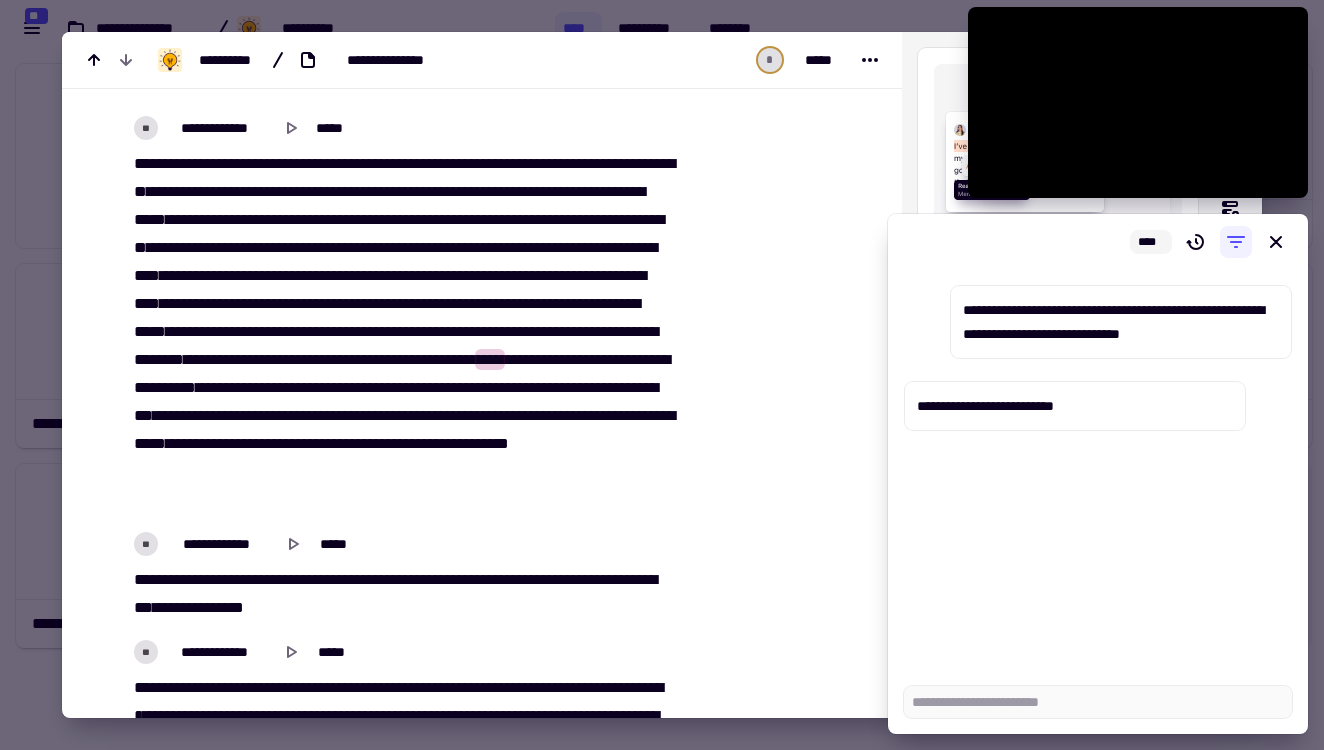 type on "*" 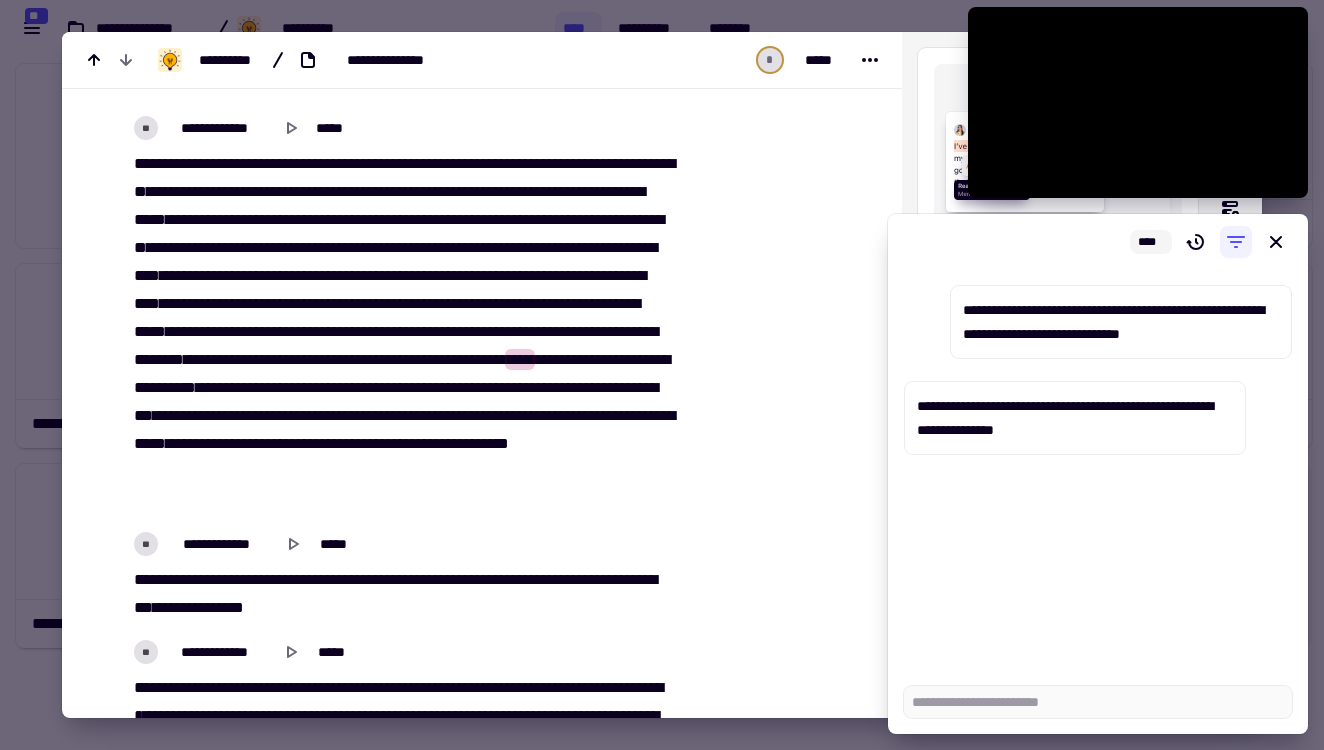type on "*" 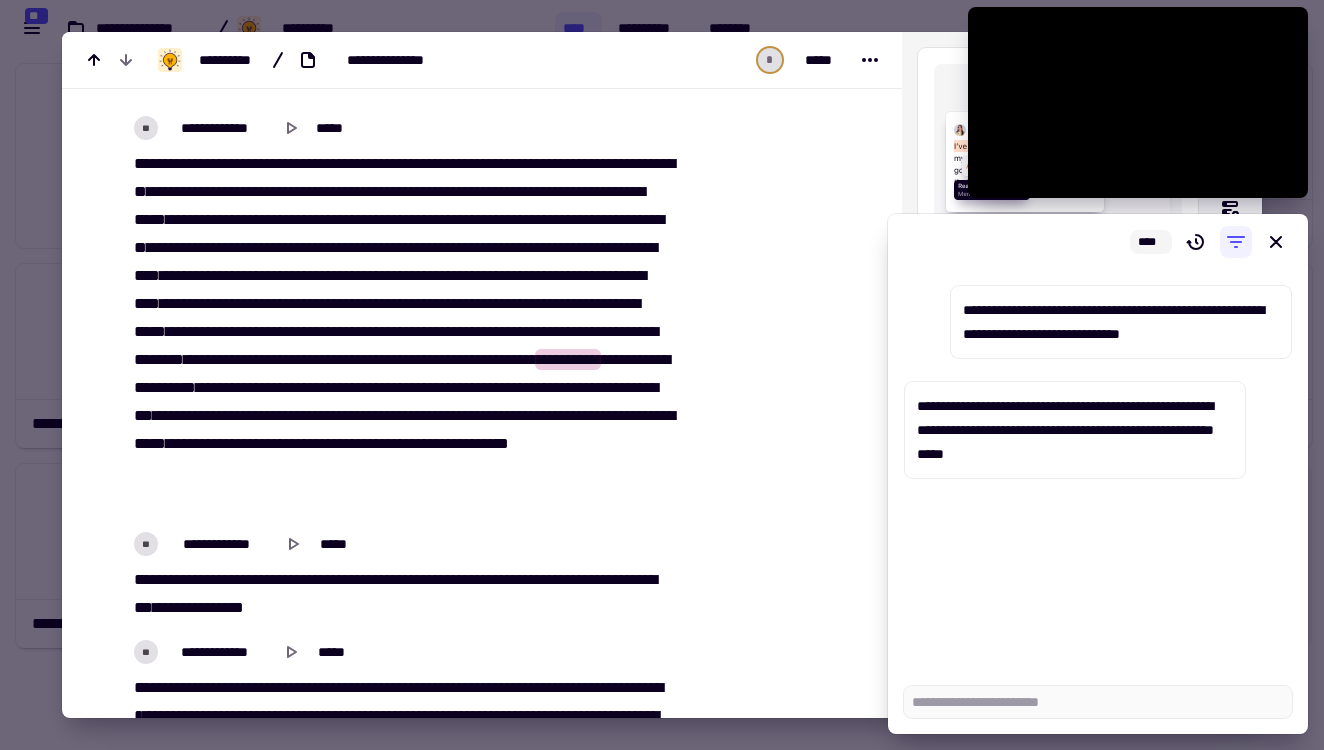 type on "*******" 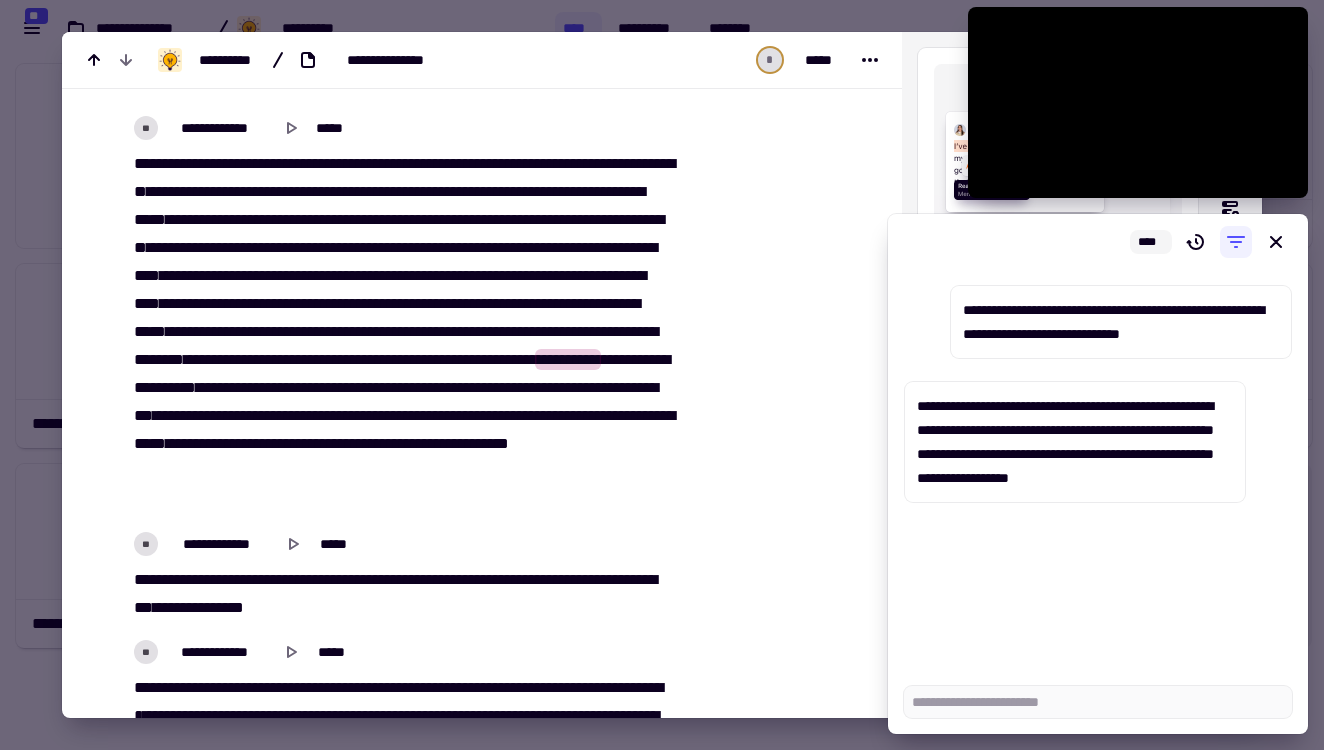 type on "*******" 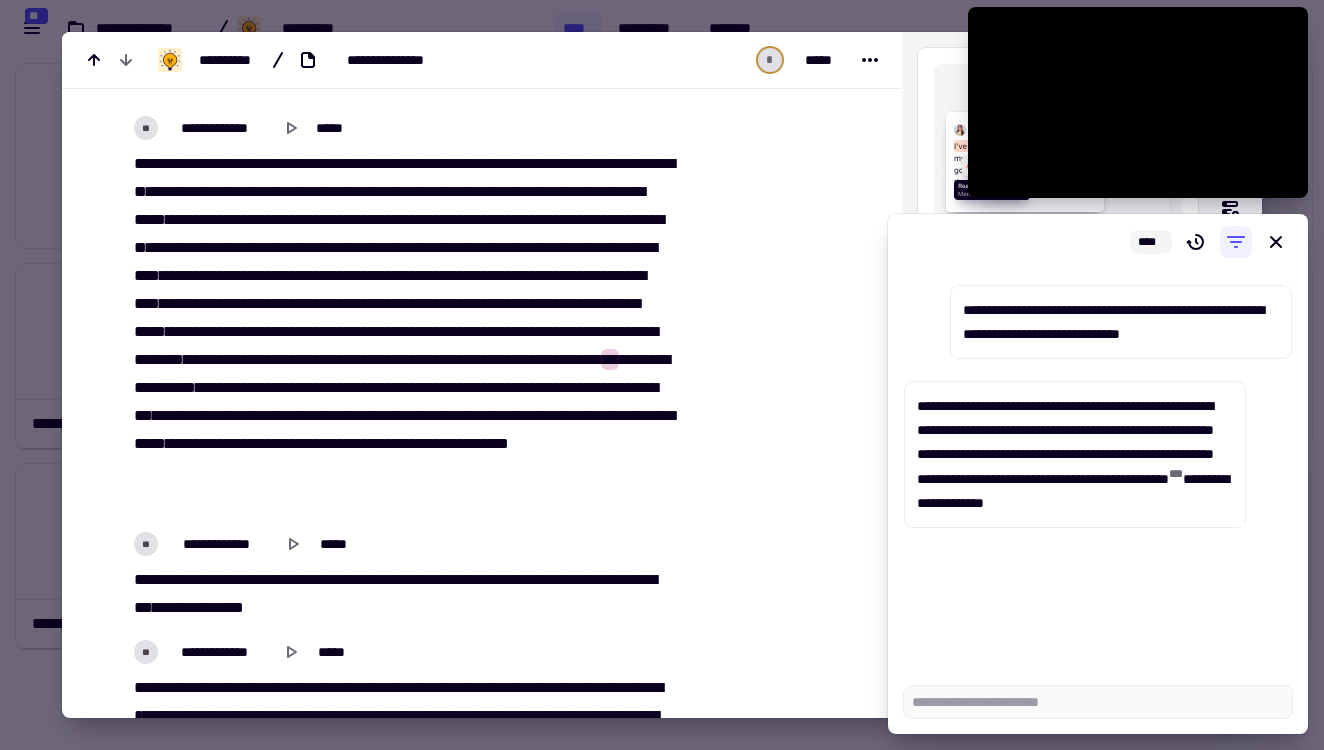 type on "*" 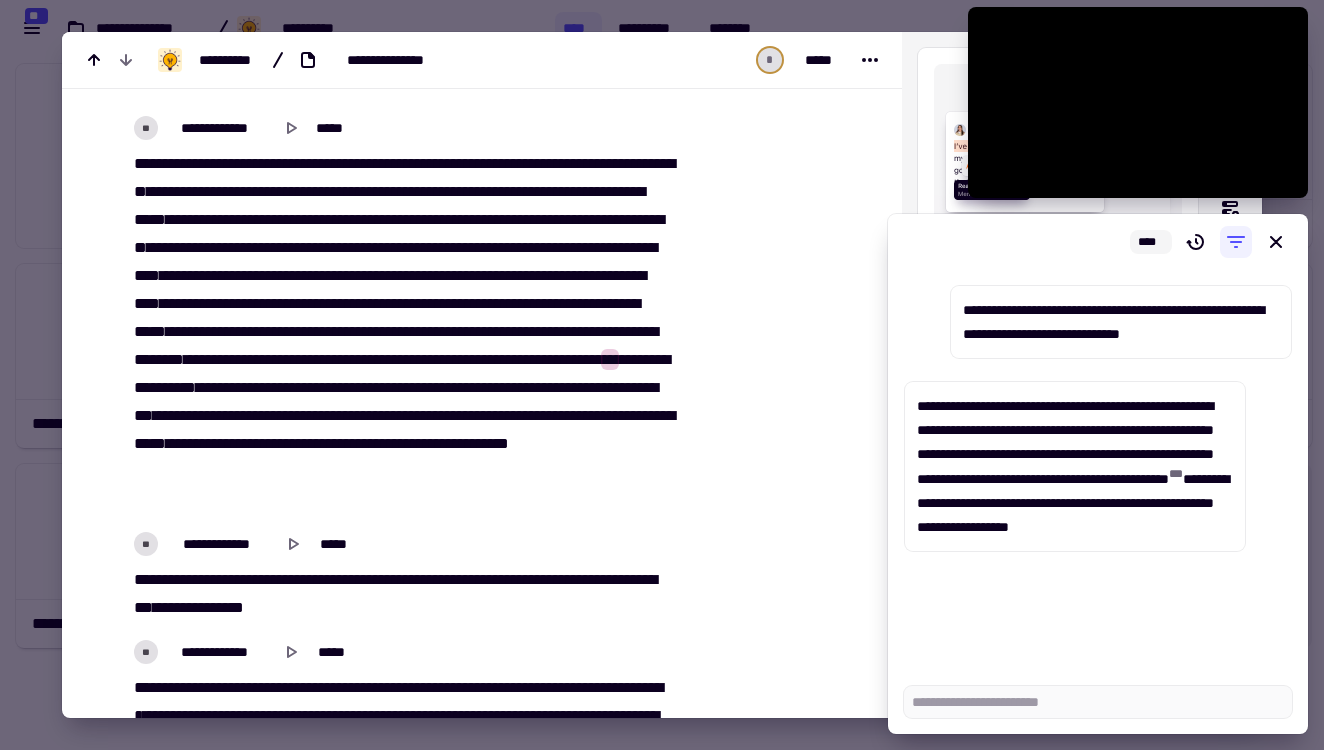 type on "*******" 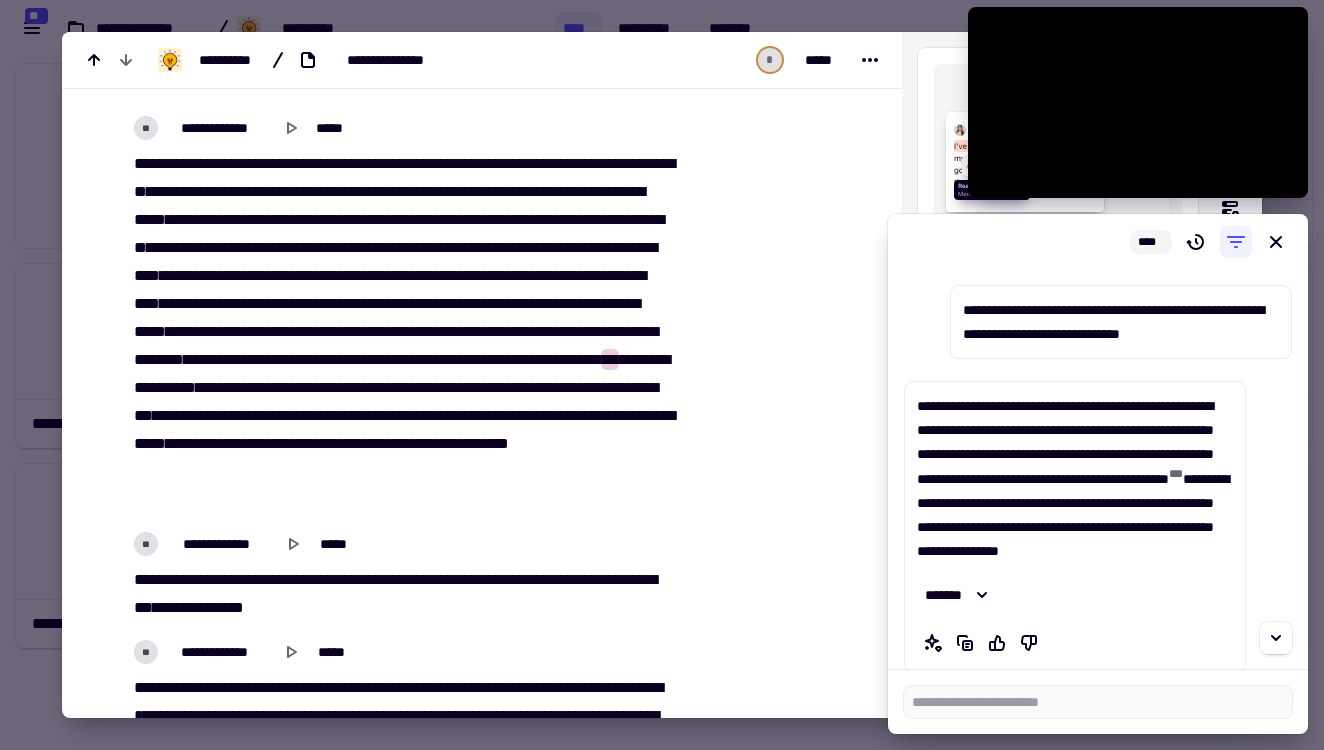 type on "*******" 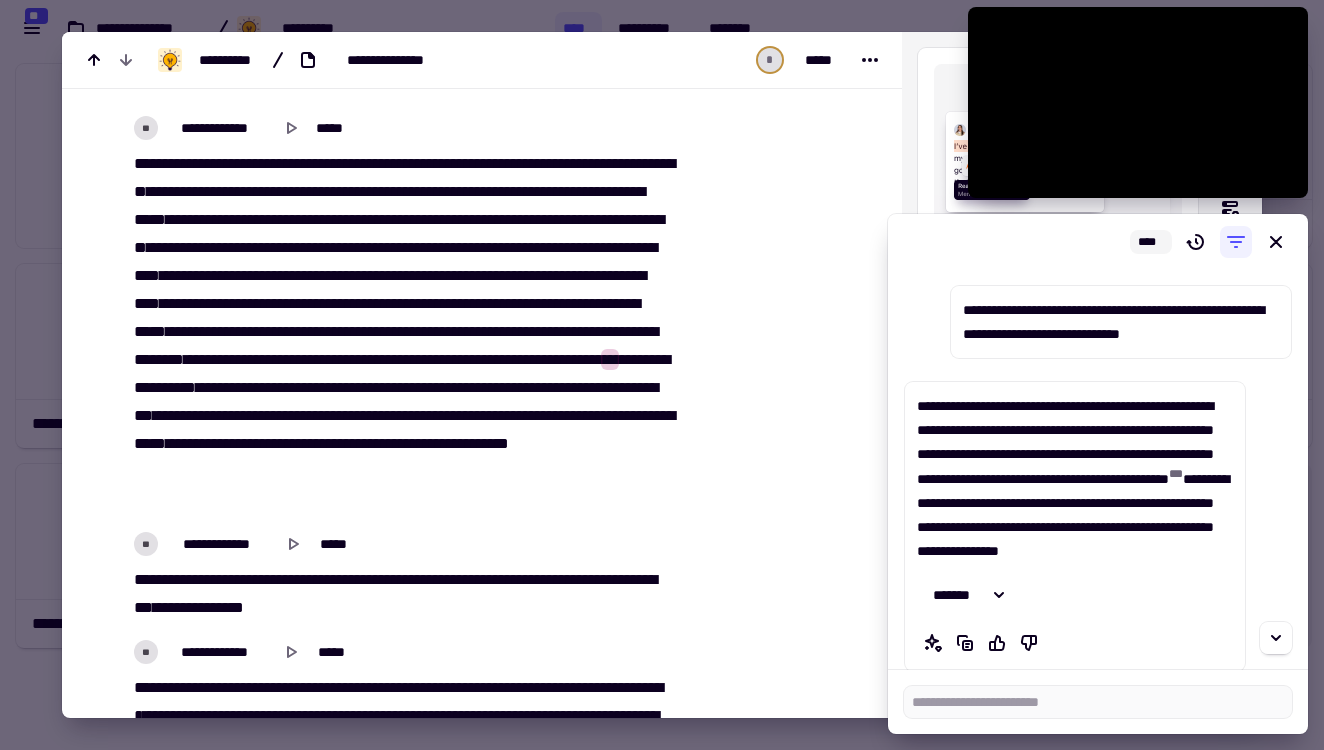 type on "*" 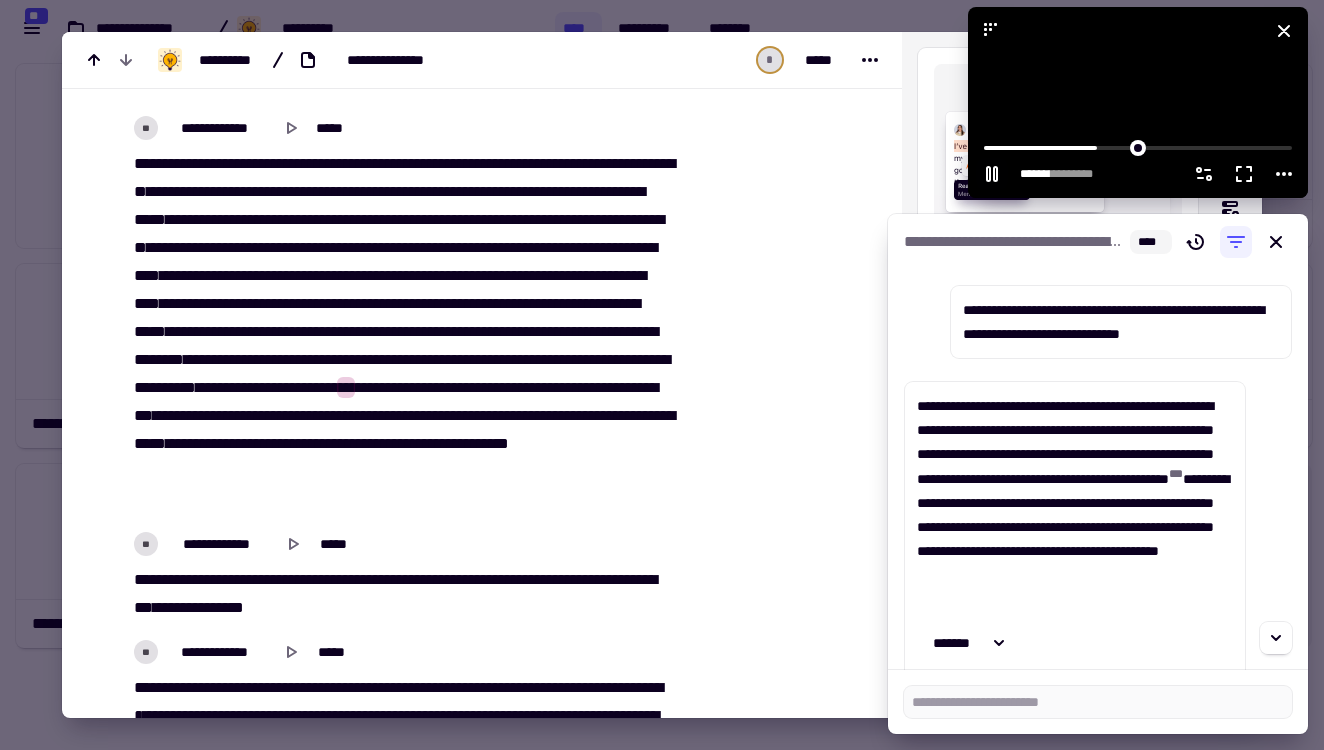 click 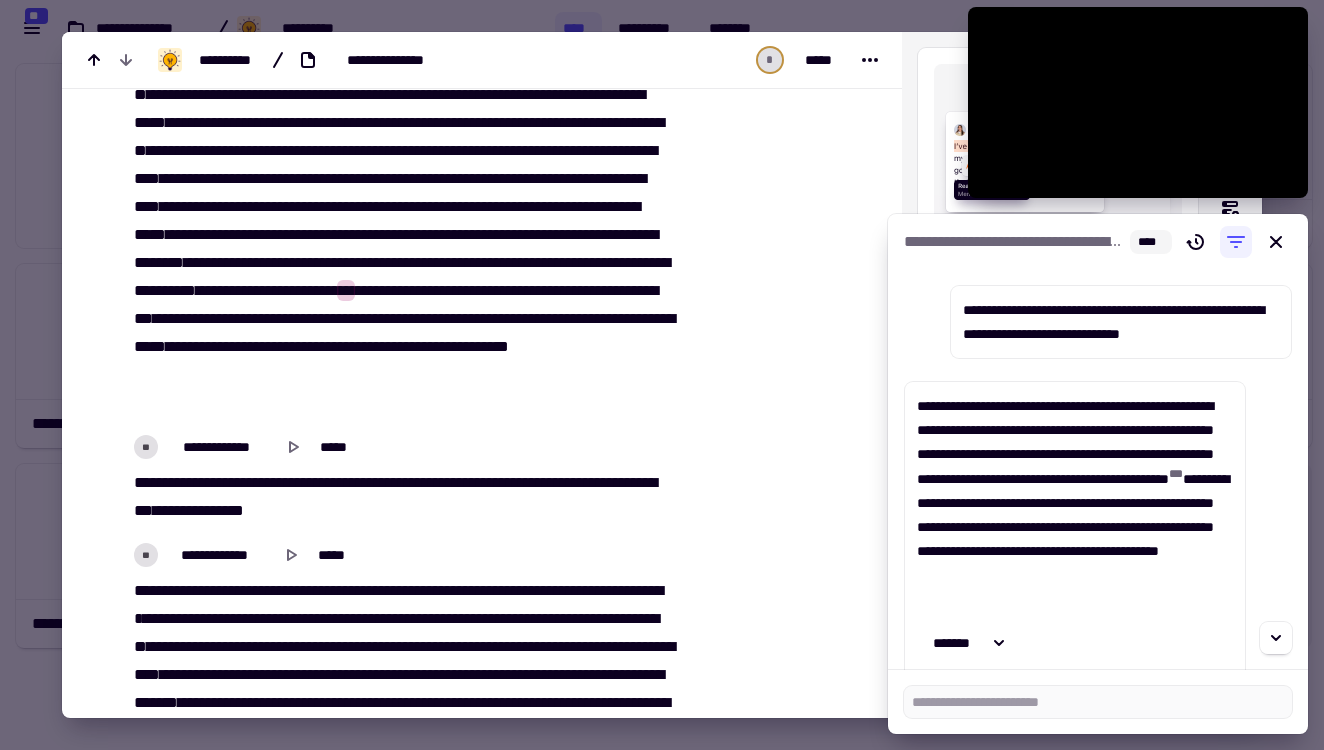 scroll, scrollTop: 11065, scrollLeft: 0, axis: vertical 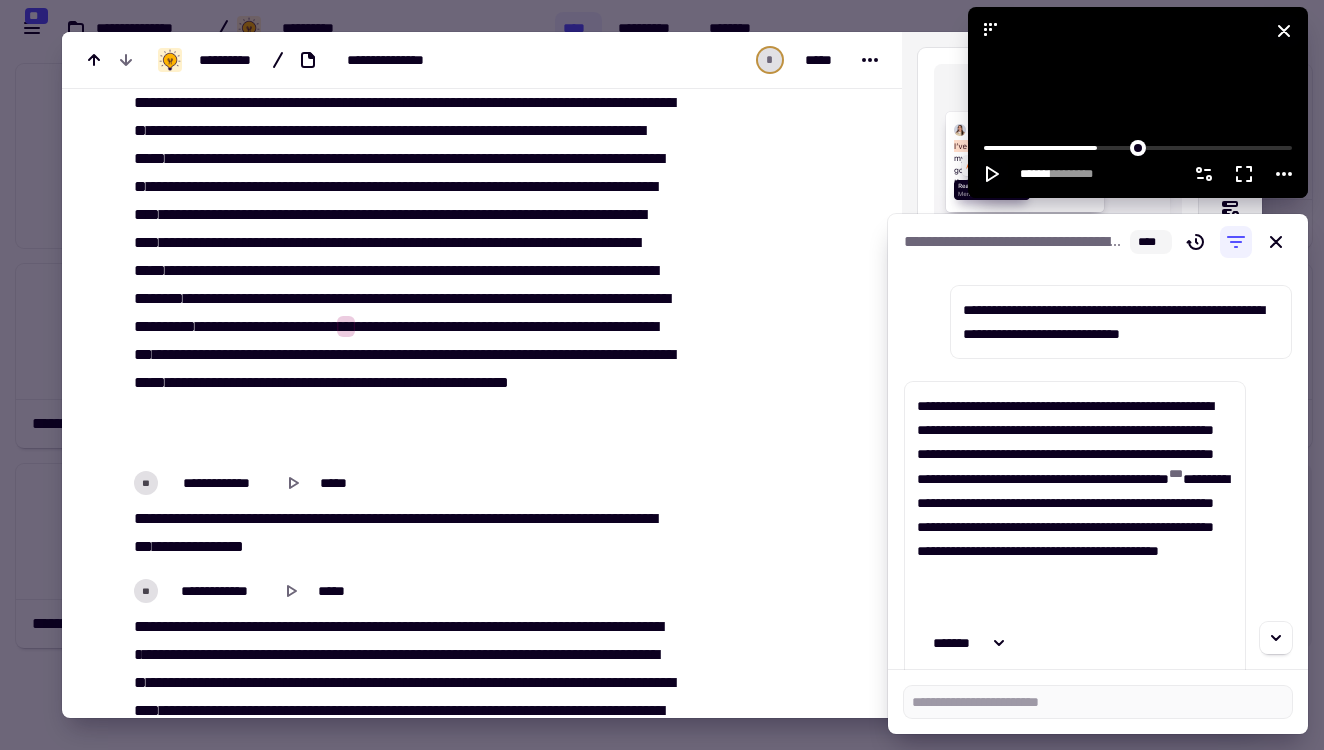 type on "*******" 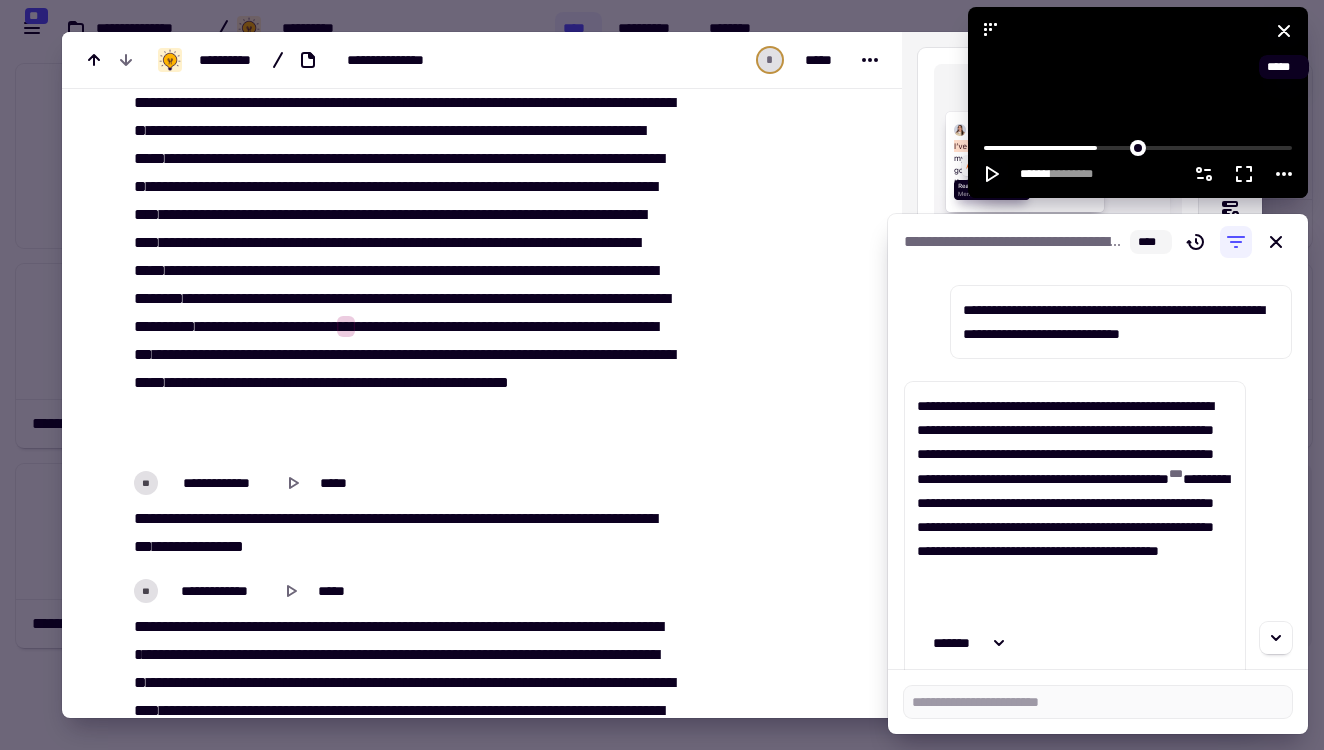 click 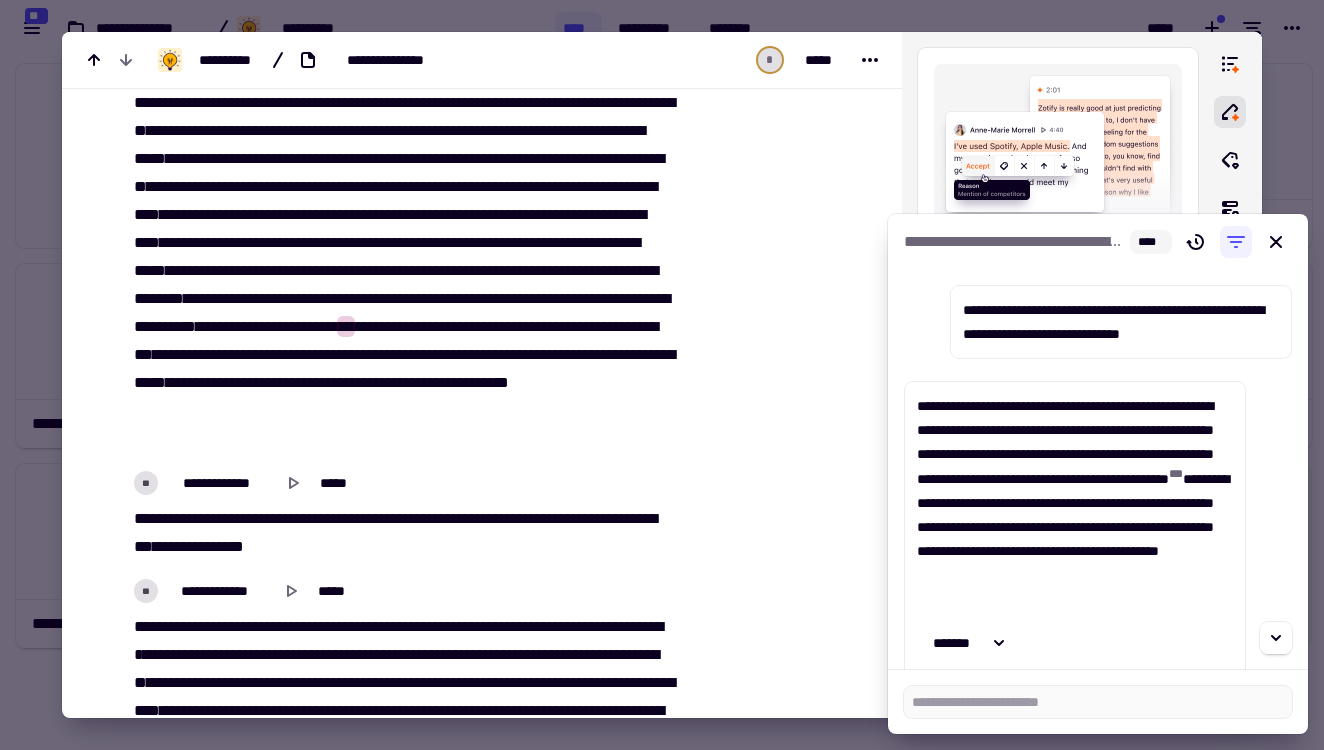 type on "*******" 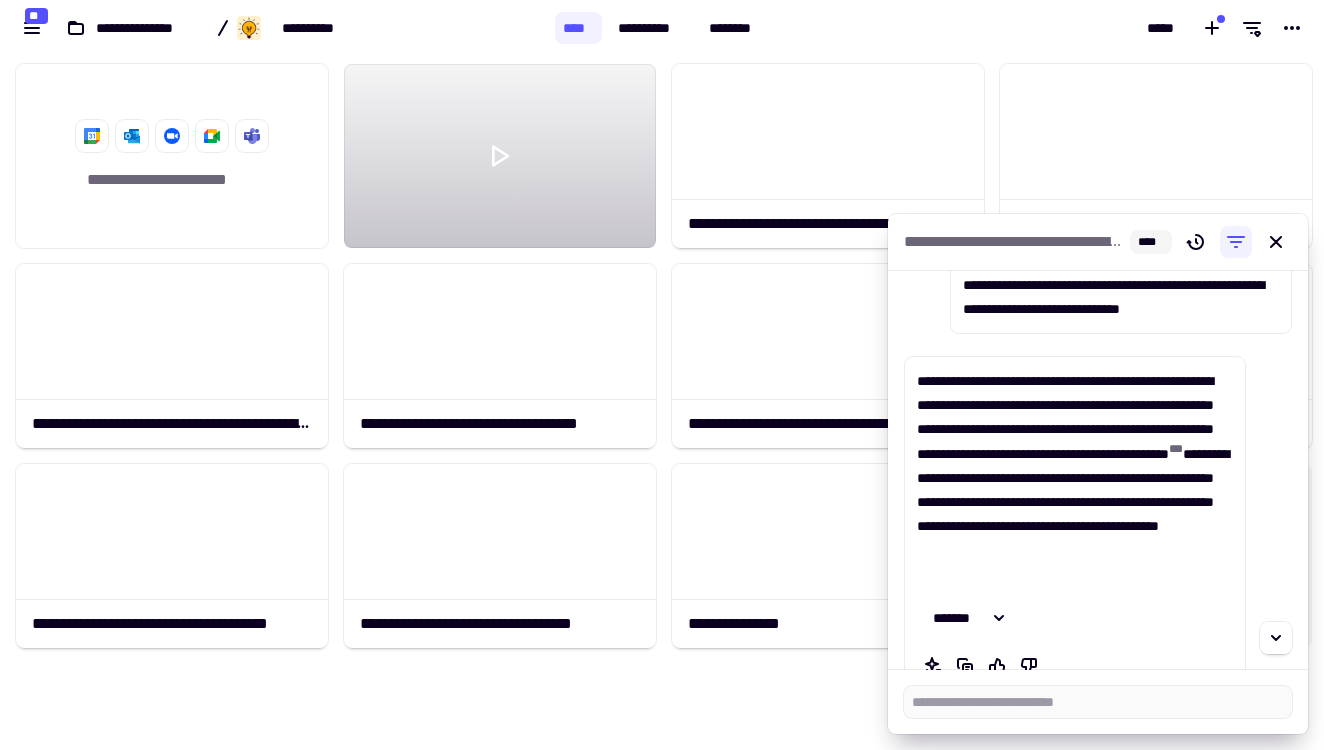 scroll, scrollTop: 73, scrollLeft: 0, axis: vertical 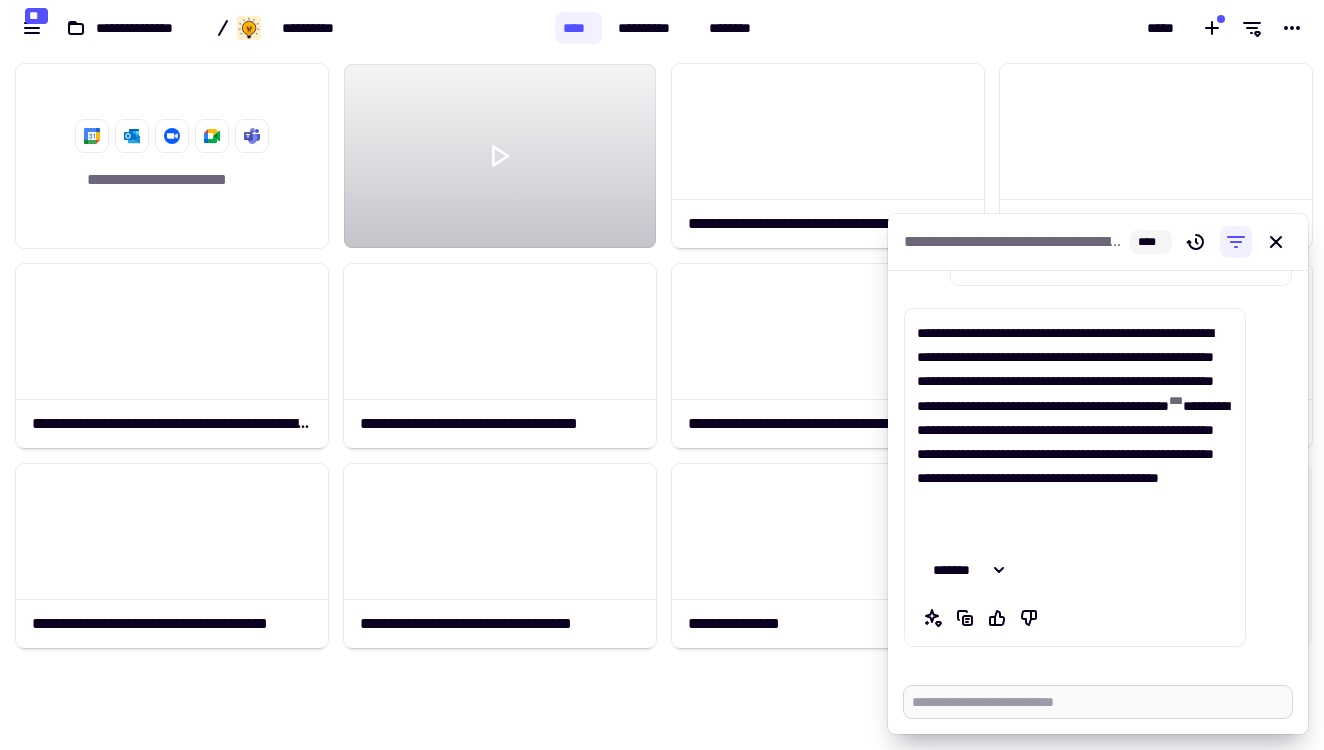 click at bounding box center (1098, 702) 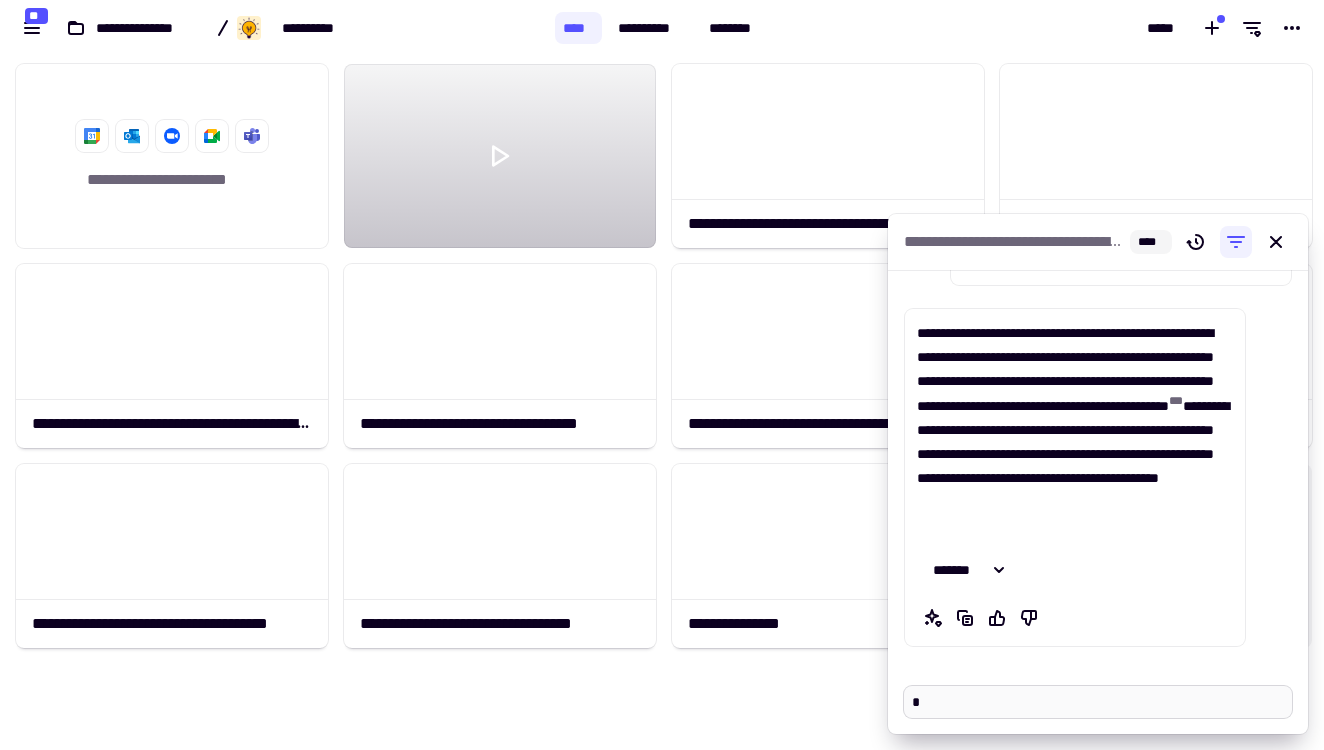 type on "*" 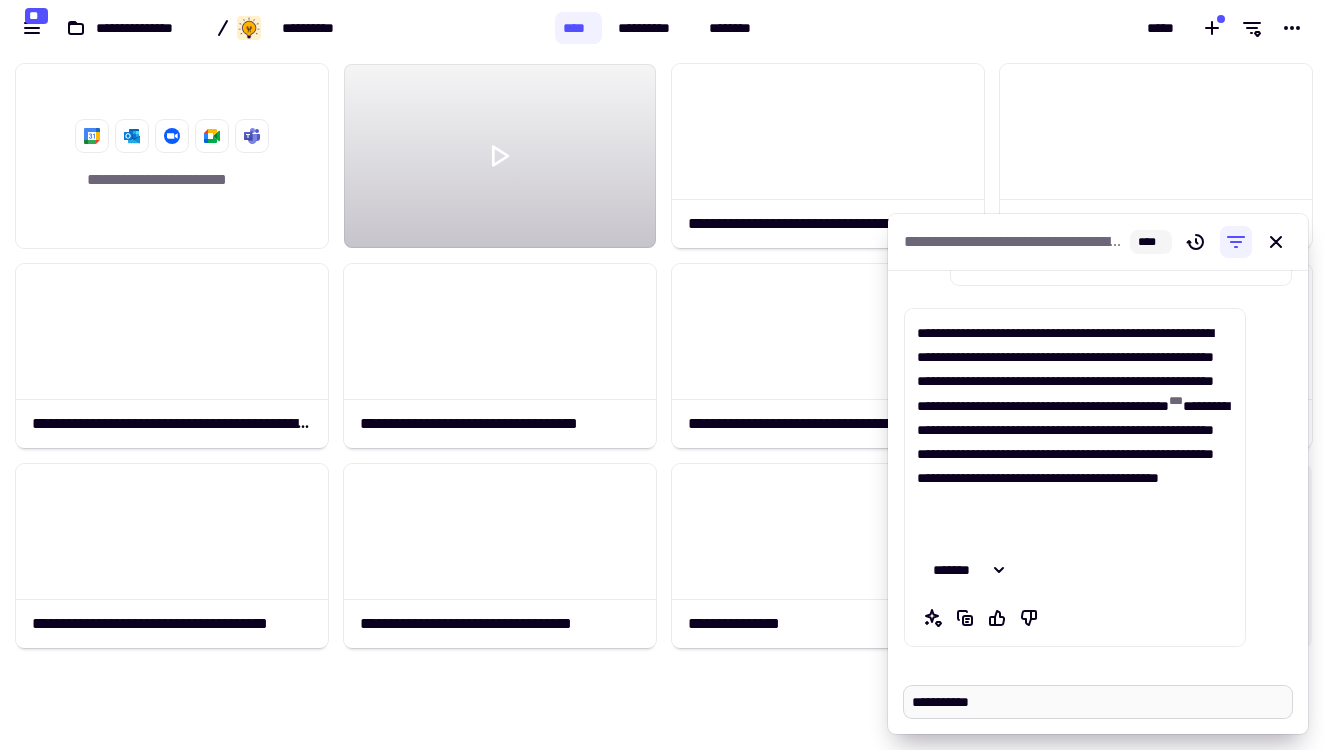 paste on "**********" 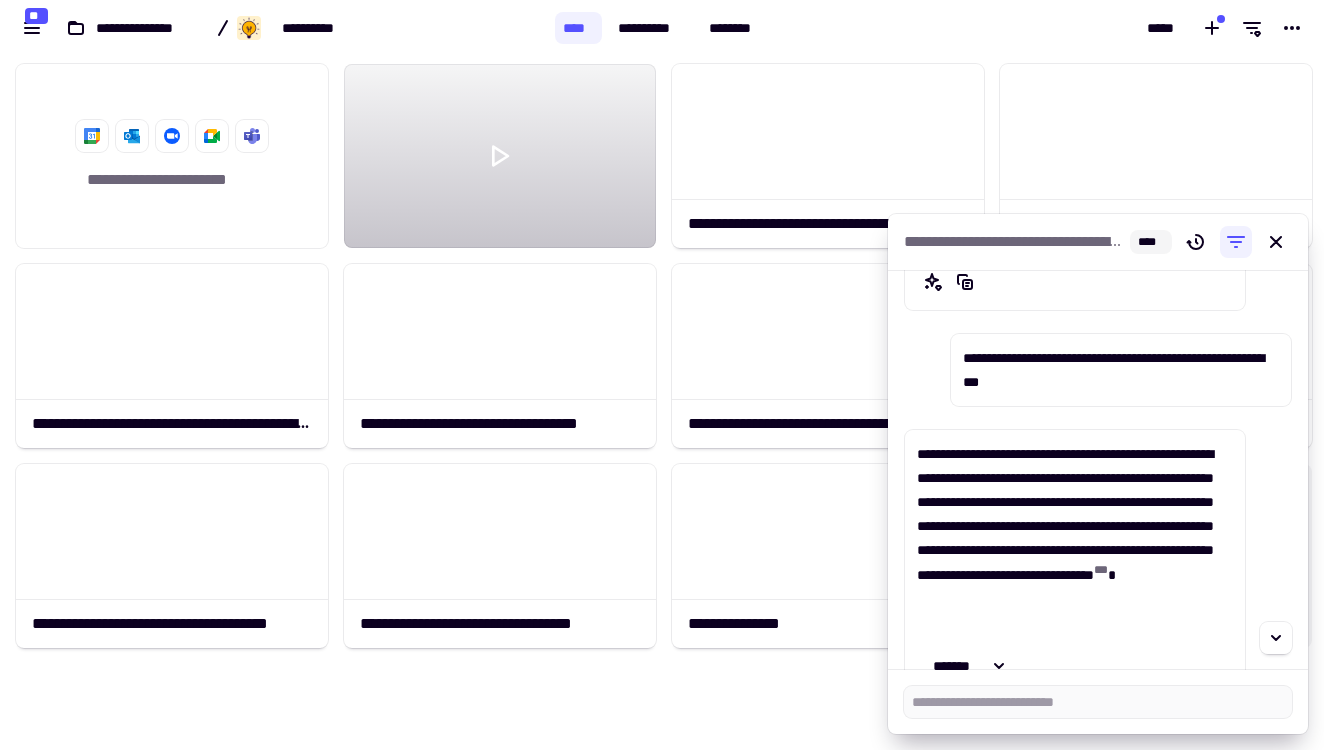 scroll, scrollTop: 456, scrollLeft: 0, axis: vertical 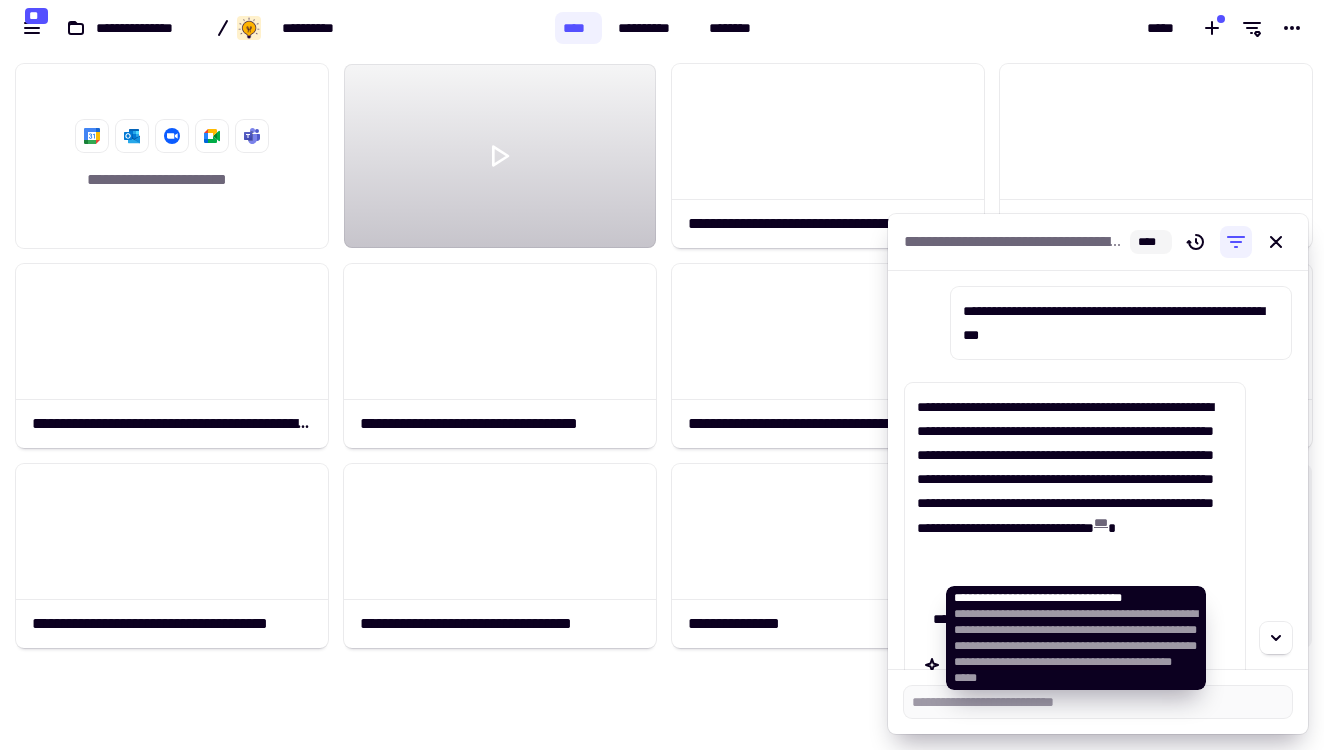 click on "* * *" at bounding box center [1101, 523] 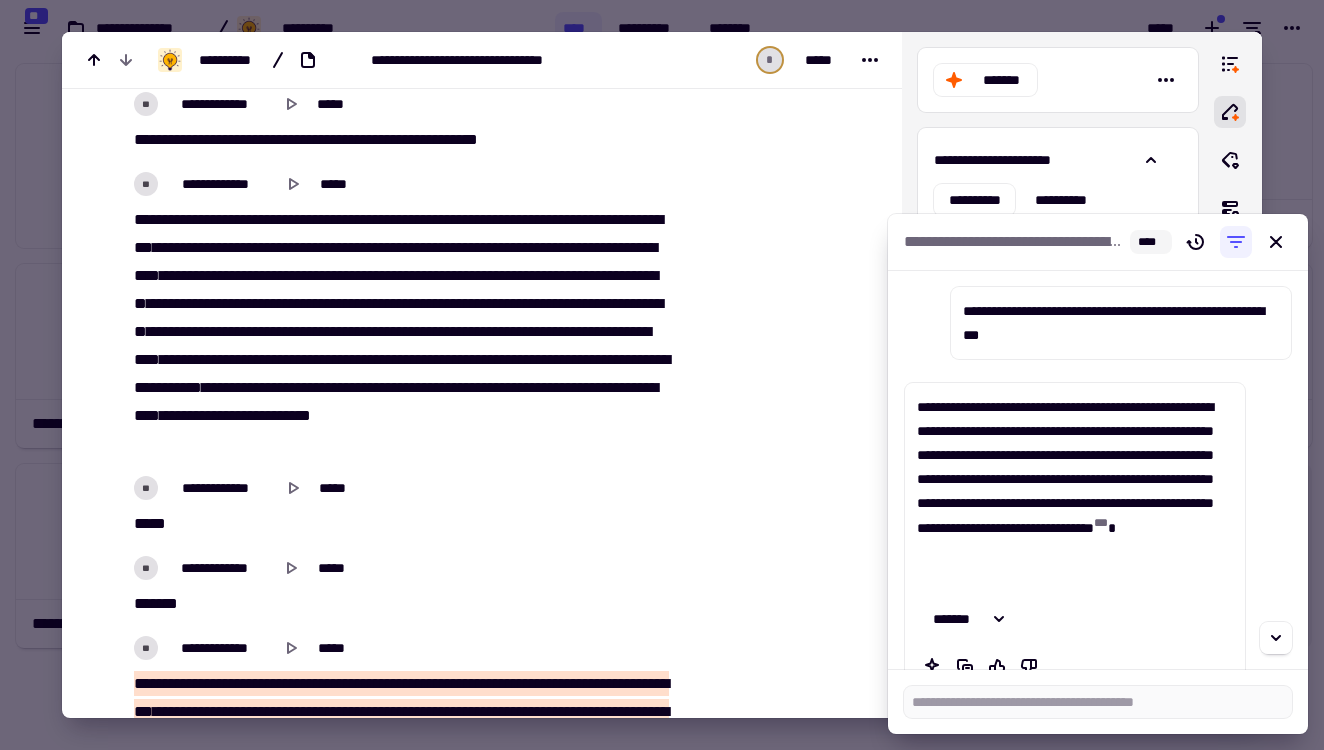 scroll, scrollTop: 29733, scrollLeft: 0, axis: vertical 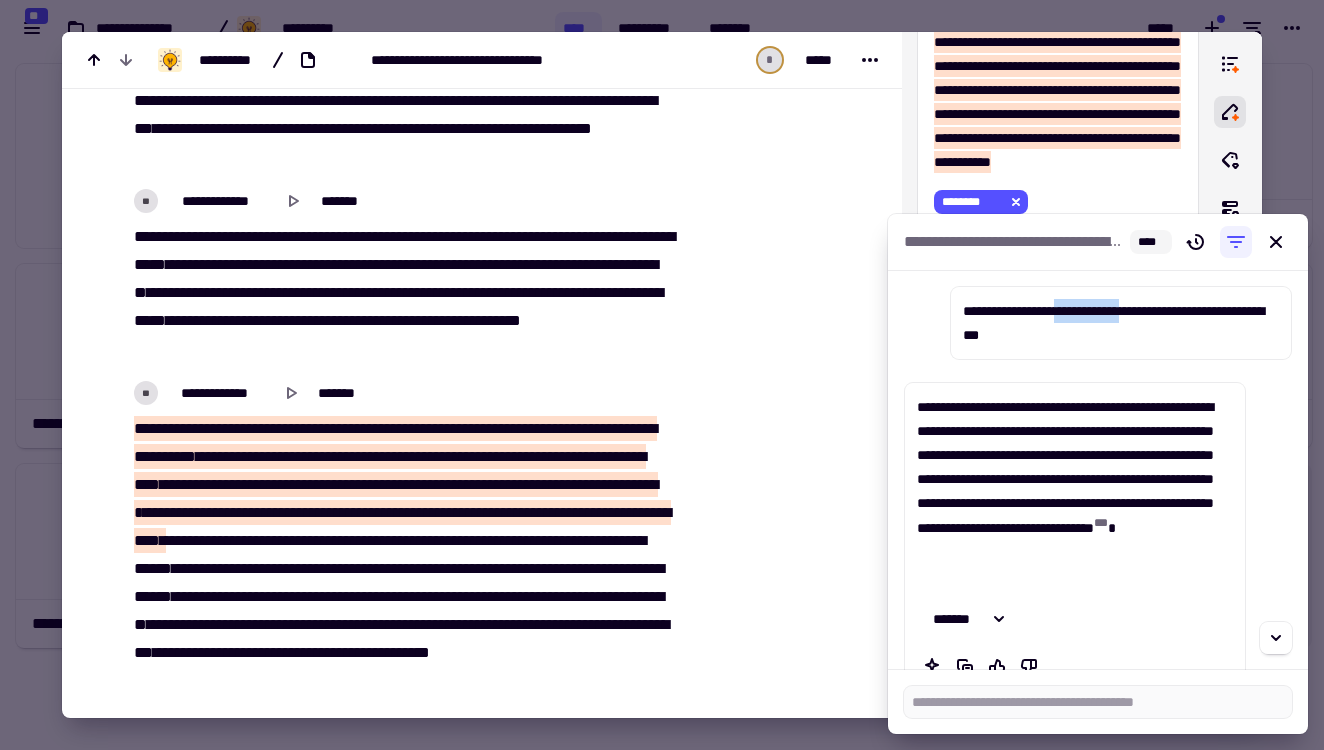 click 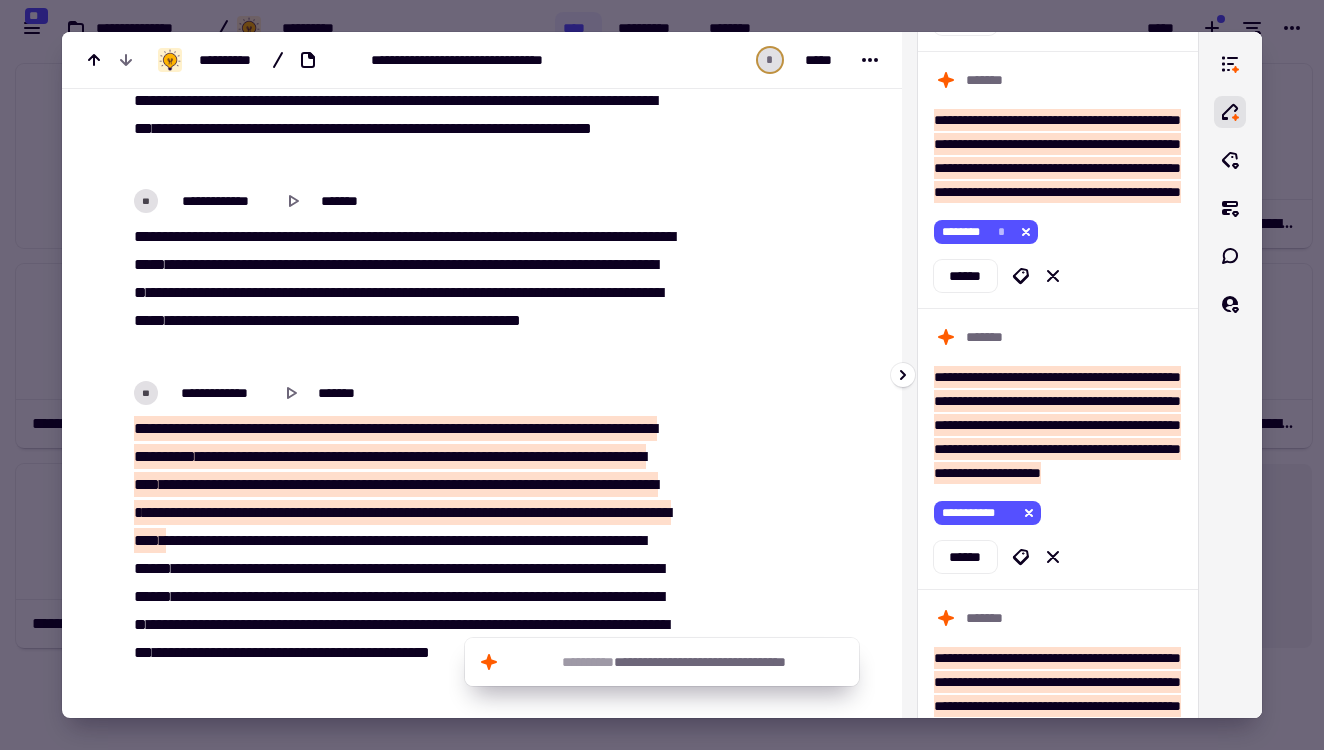 scroll, scrollTop: 16152, scrollLeft: 0, axis: vertical 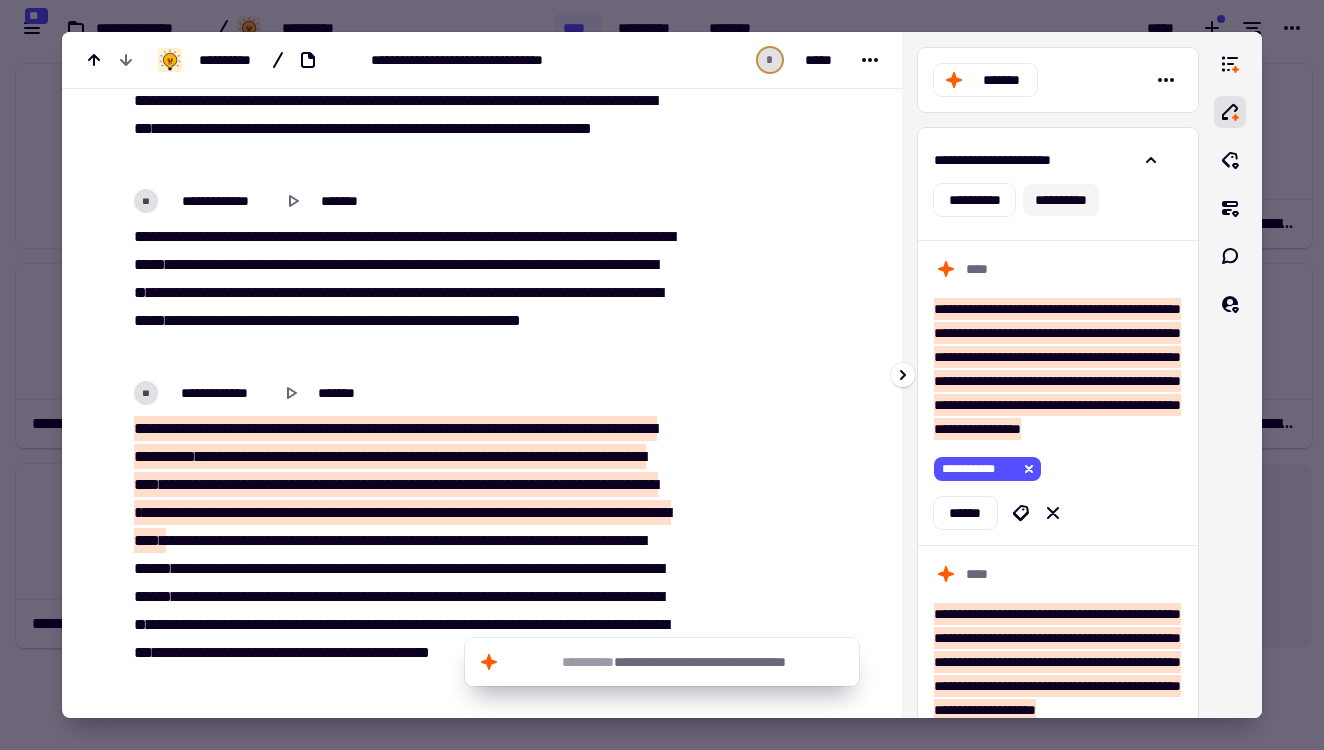 click on "**********" 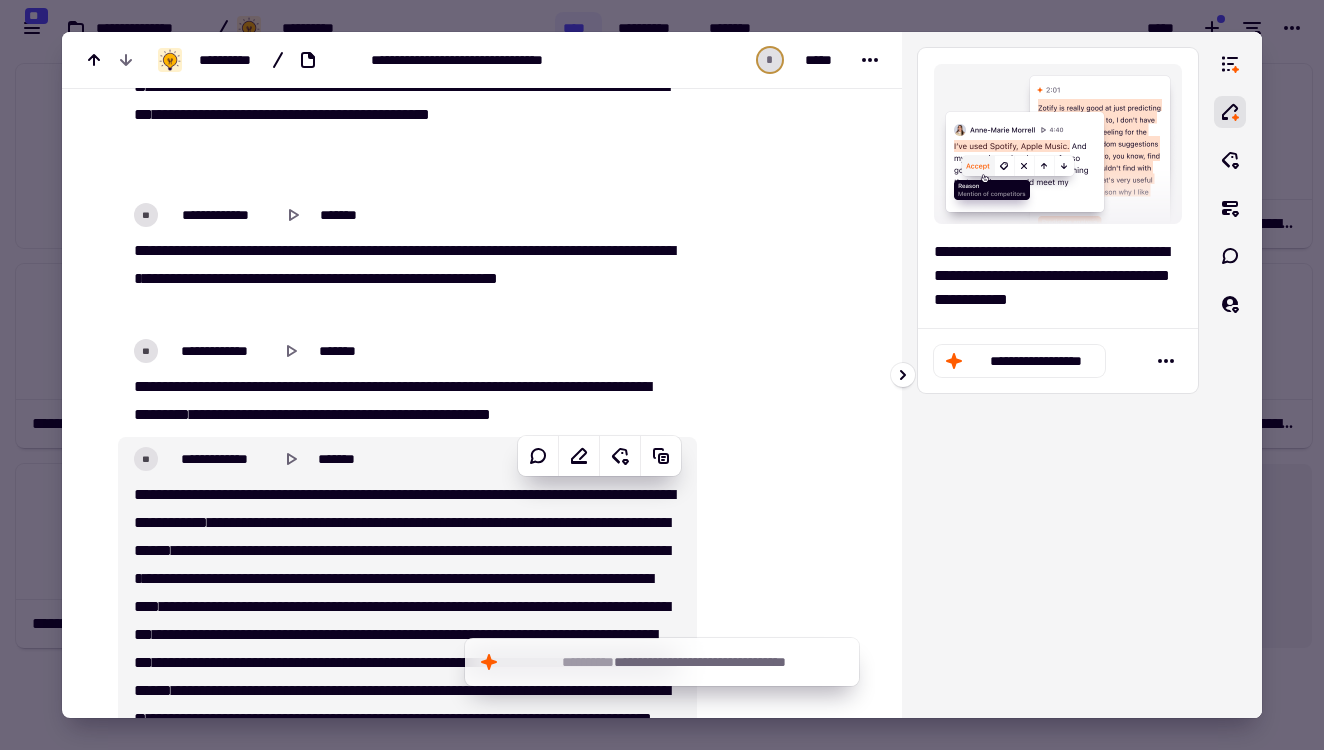 scroll, scrollTop: 34228, scrollLeft: 0, axis: vertical 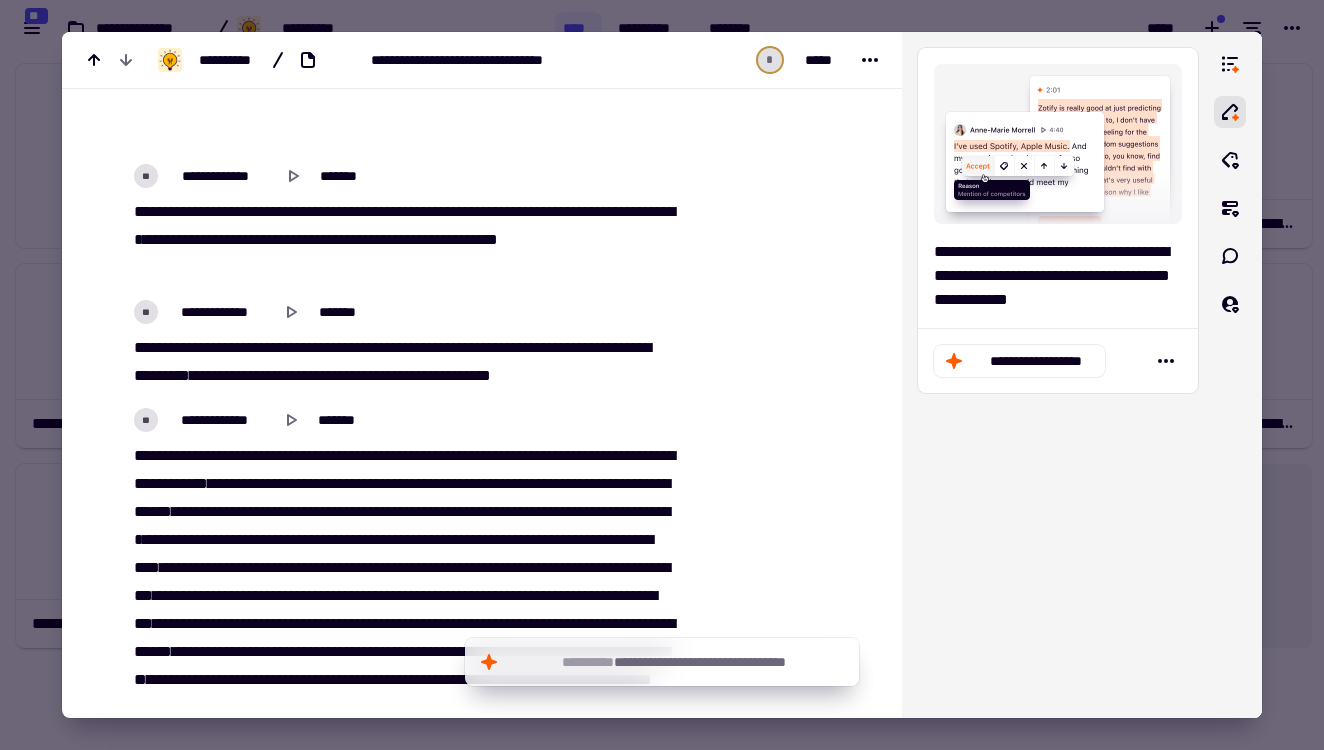 click at bounding box center [662, 375] 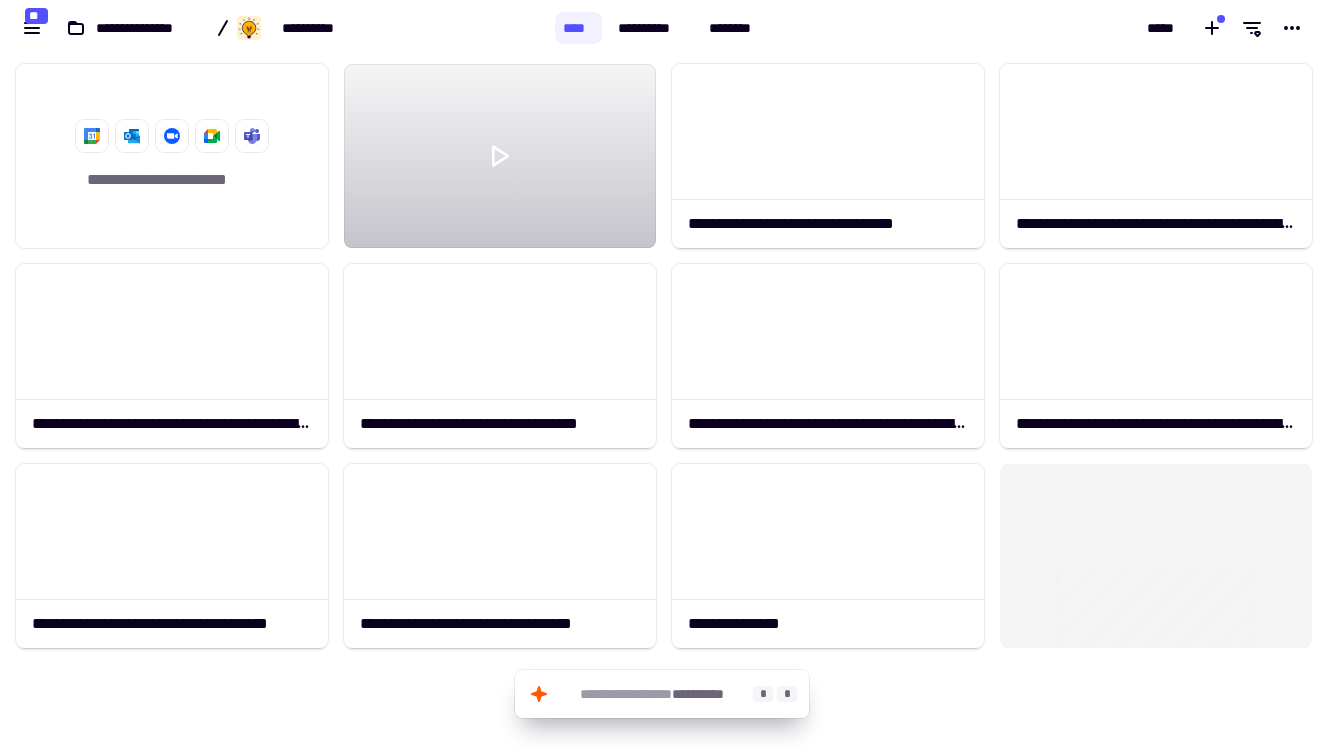 click on "**********" 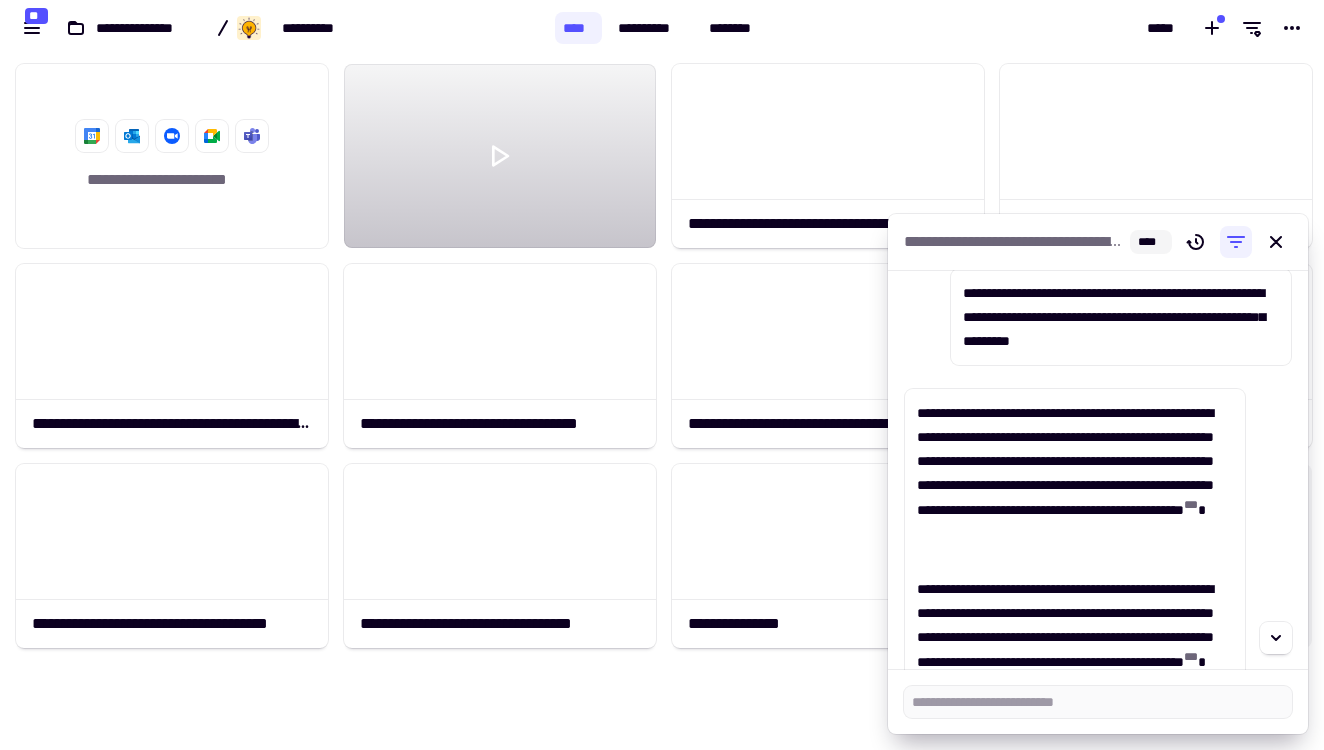 scroll, scrollTop: 45, scrollLeft: 0, axis: vertical 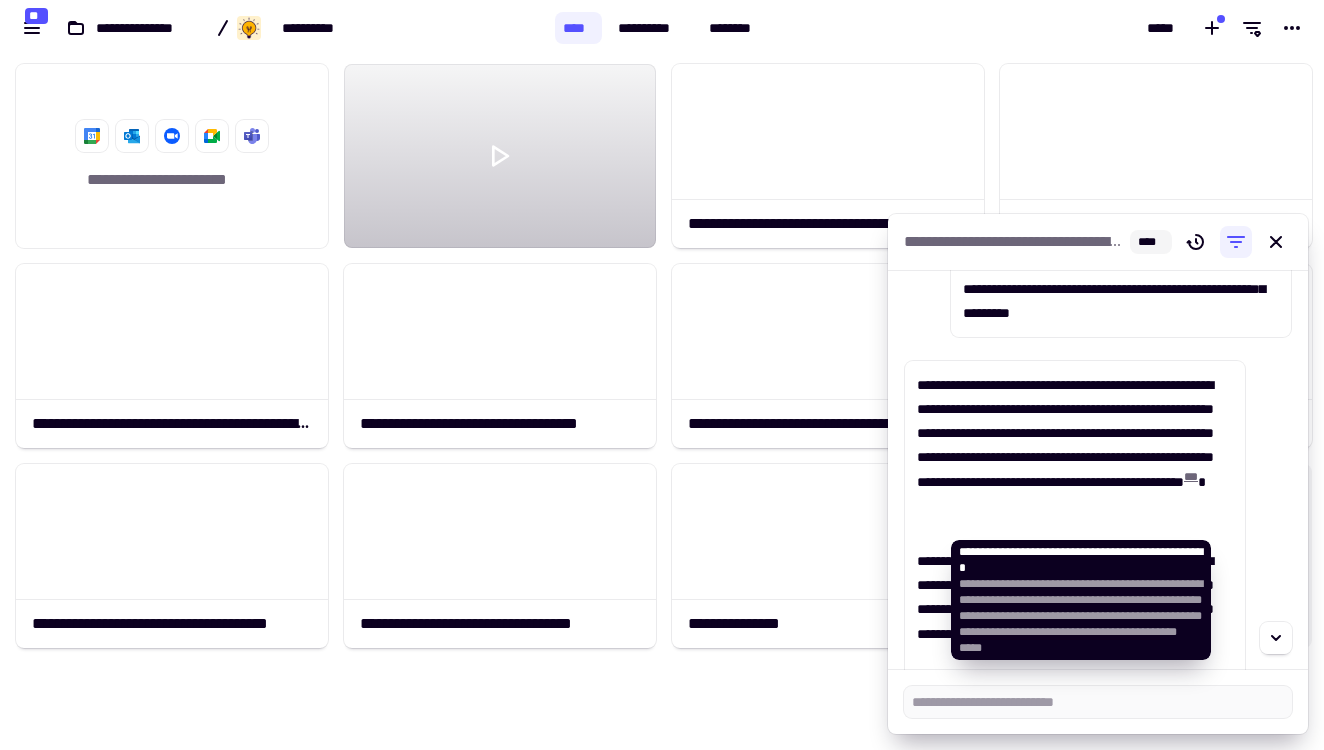 click on "* * *" at bounding box center (1191, 477) 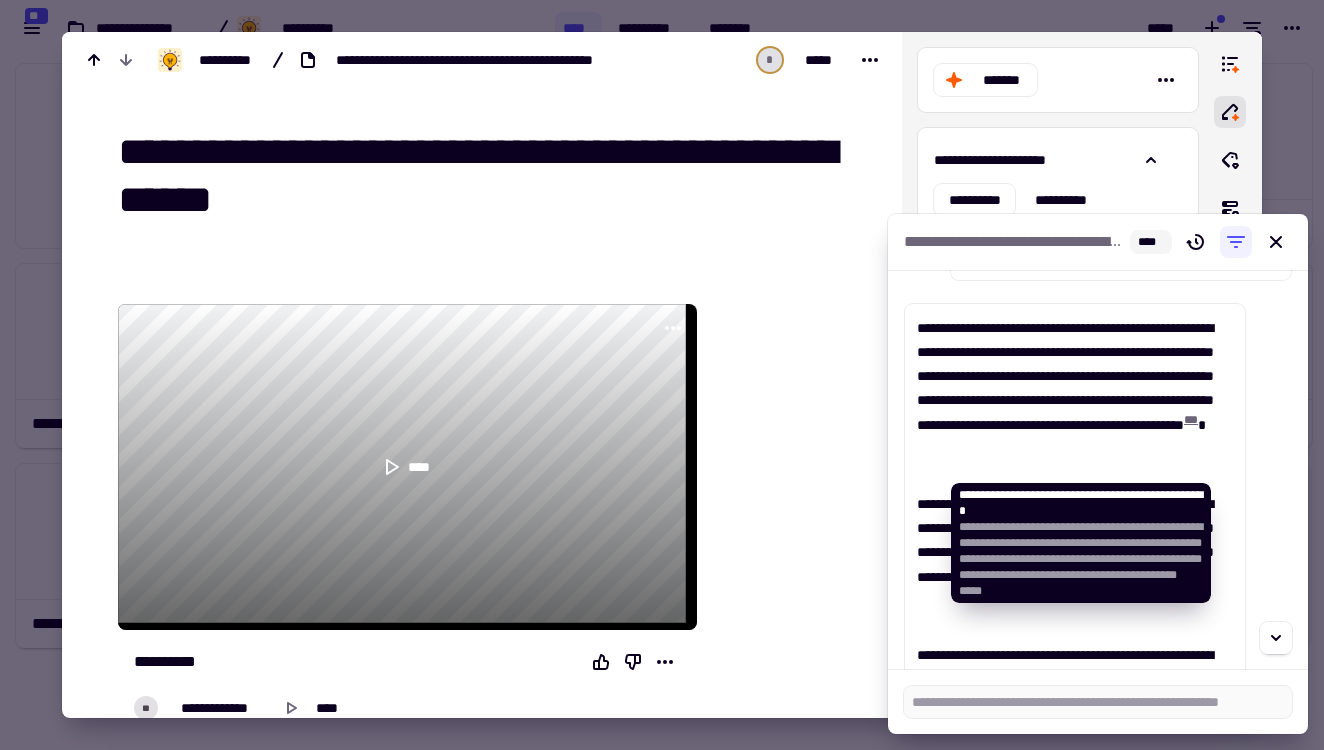 scroll, scrollTop: 128, scrollLeft: 0, axis: vertical 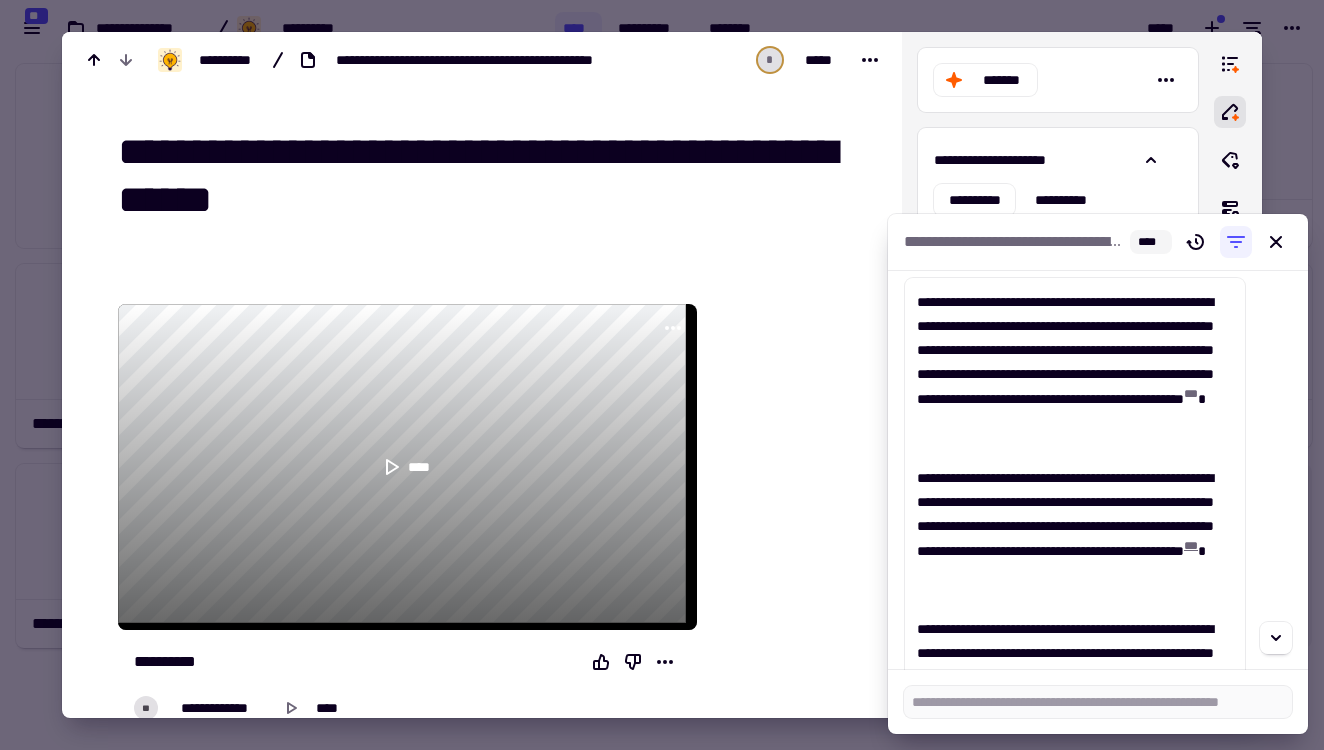 click on "* * *" at bounding box center [1191, 546] 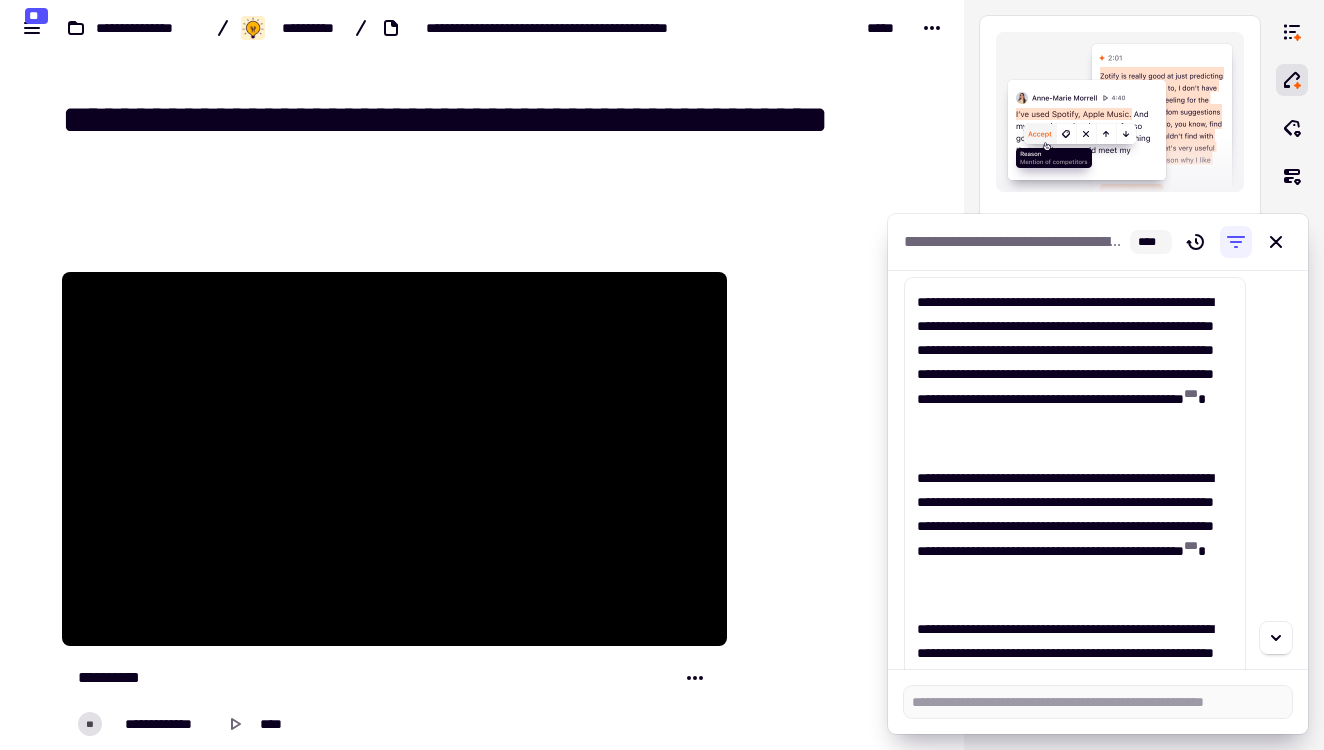 scroll, scrollTop: 23, scrollLeft: 0, axis: vertical 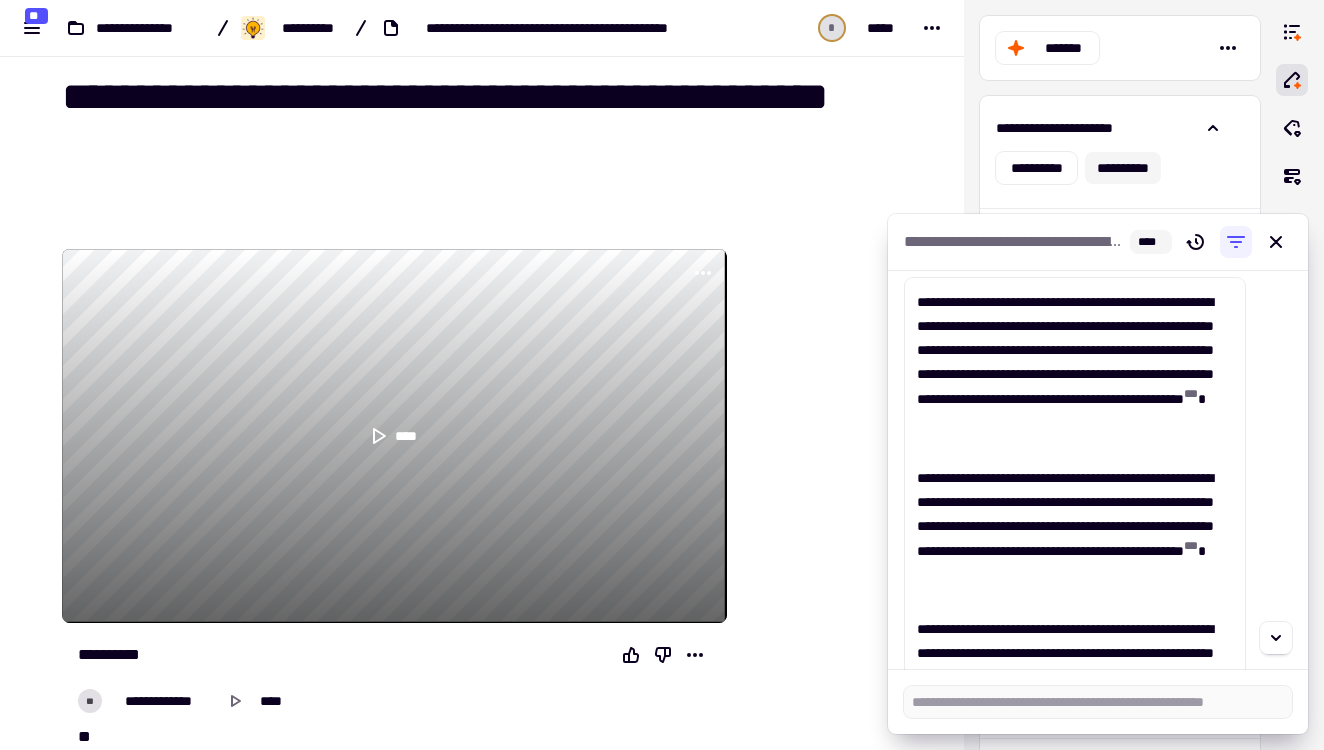 click on "**********" 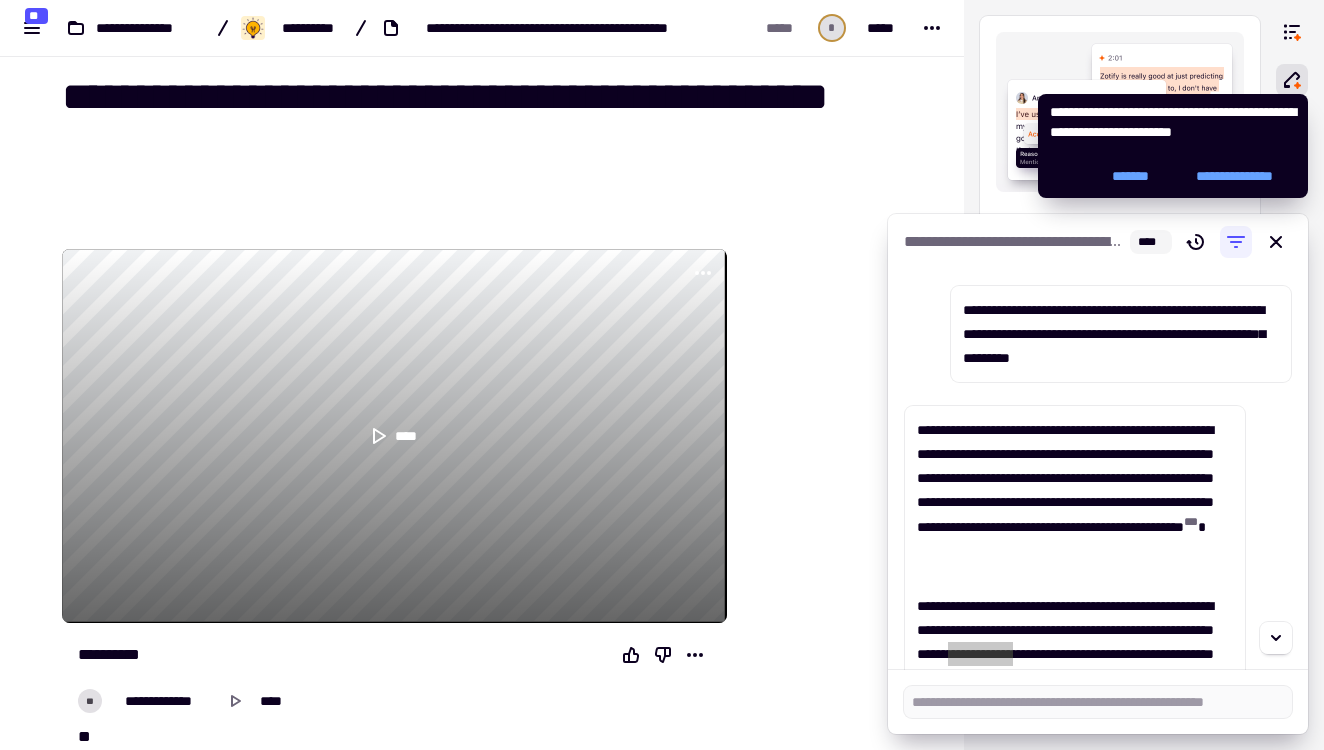 scroll, scrollTop: 16, scrollLeft: 0, axis: vertical 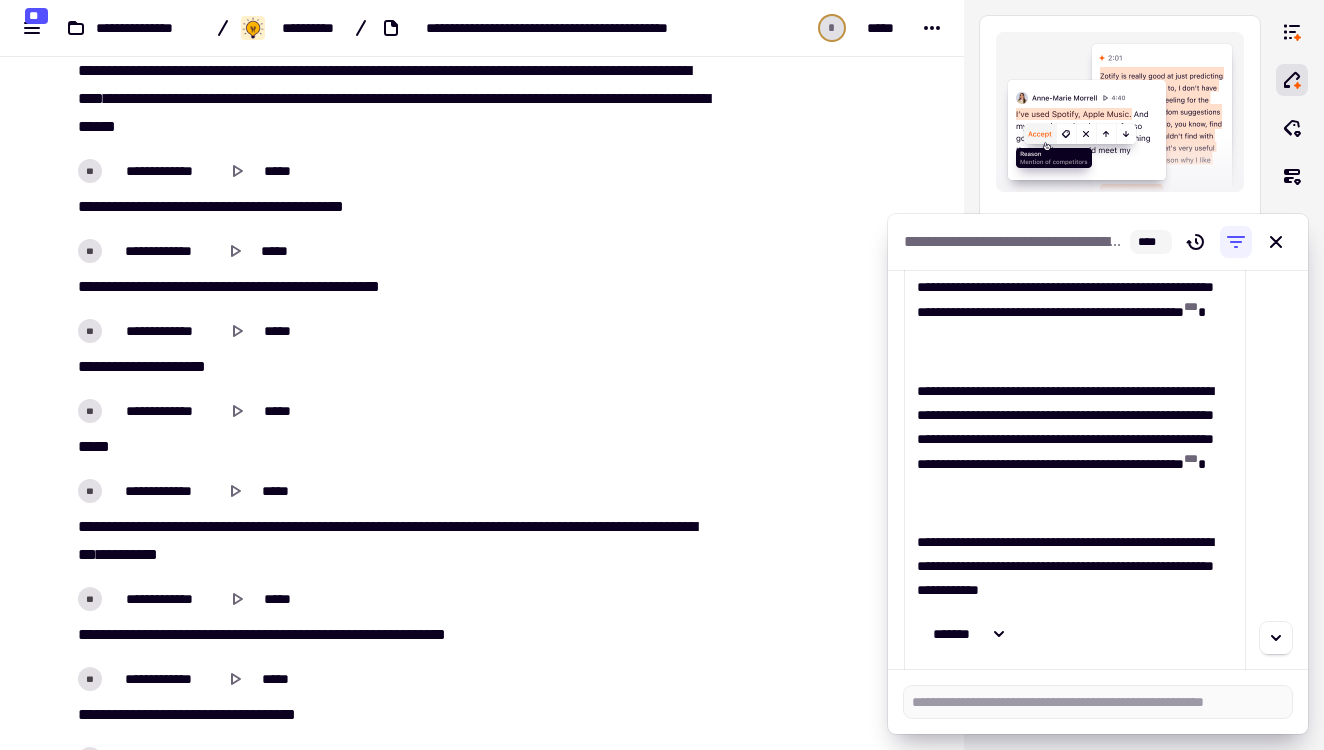click on "[FIRST] [LAST]" at bounding box center (1075, 451) 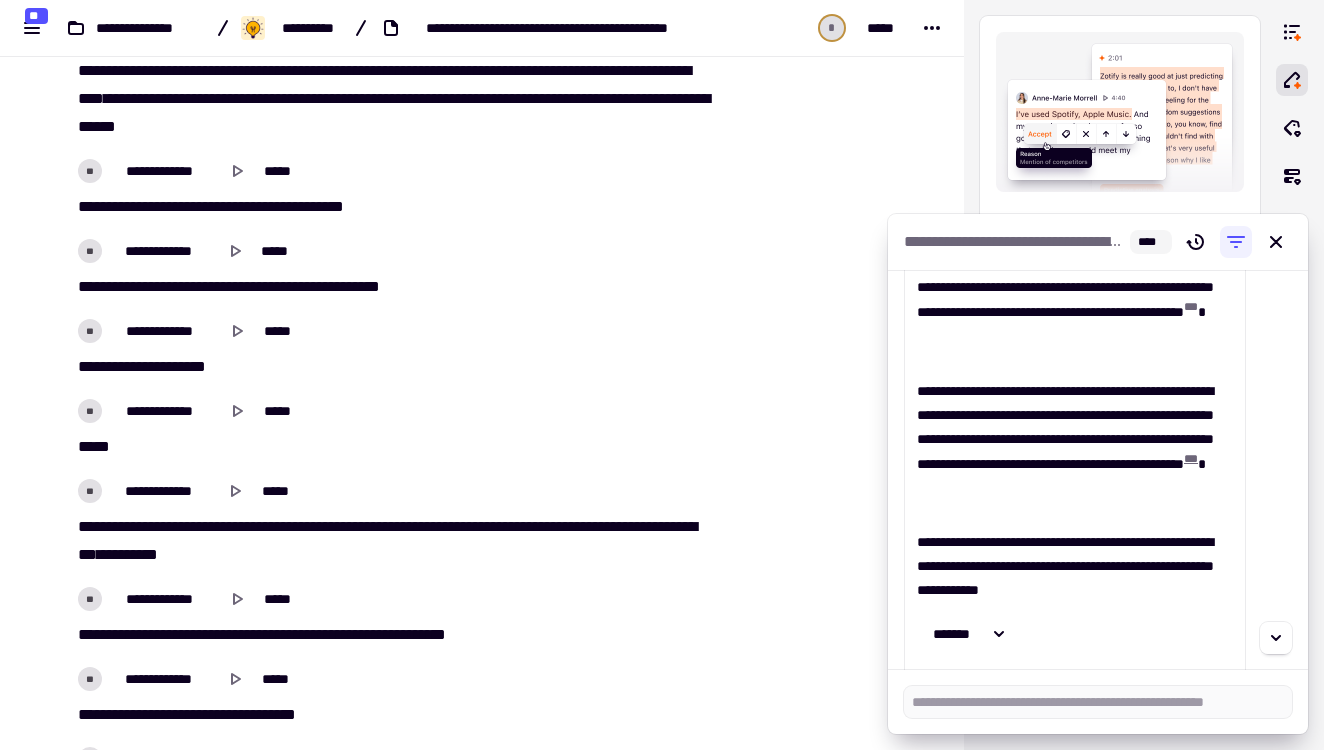 click on "* * *" at bounding box center (1191, 459) 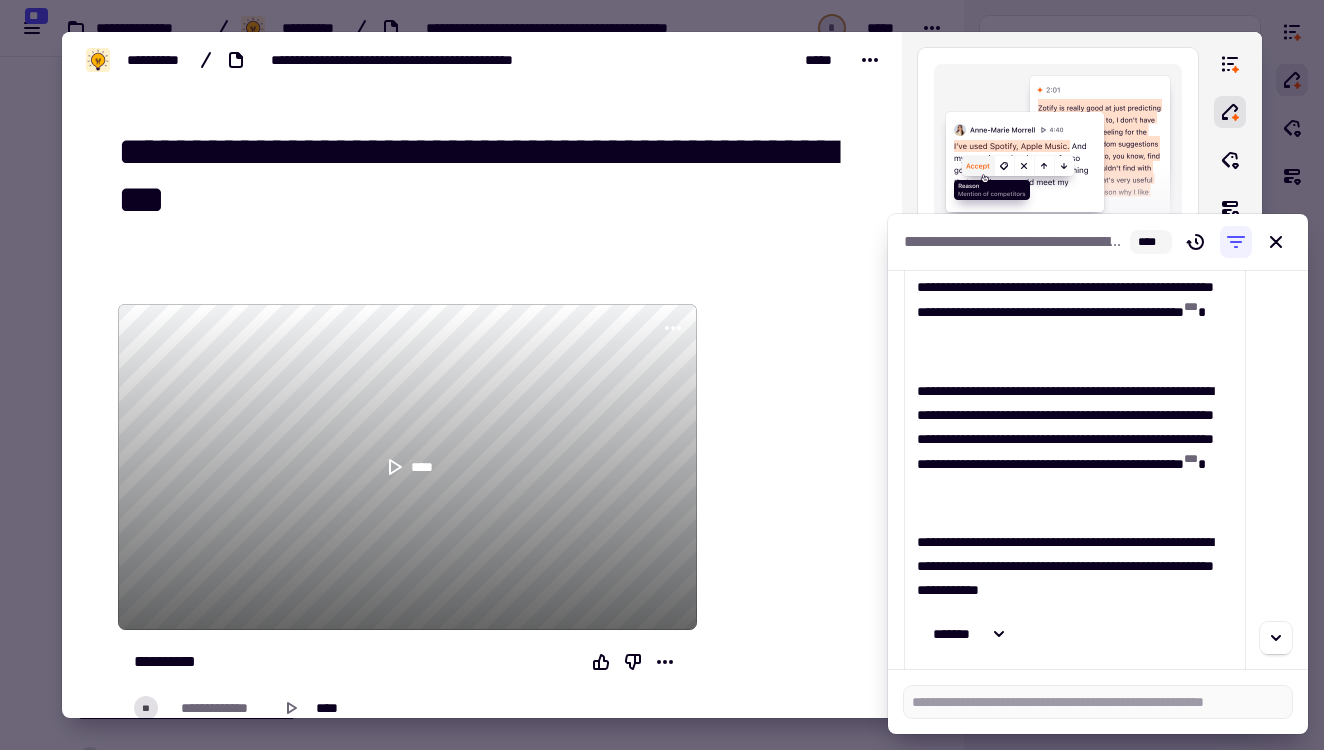 scroll, scrollTop: 657, scrollLeft: 0, axis: vertical 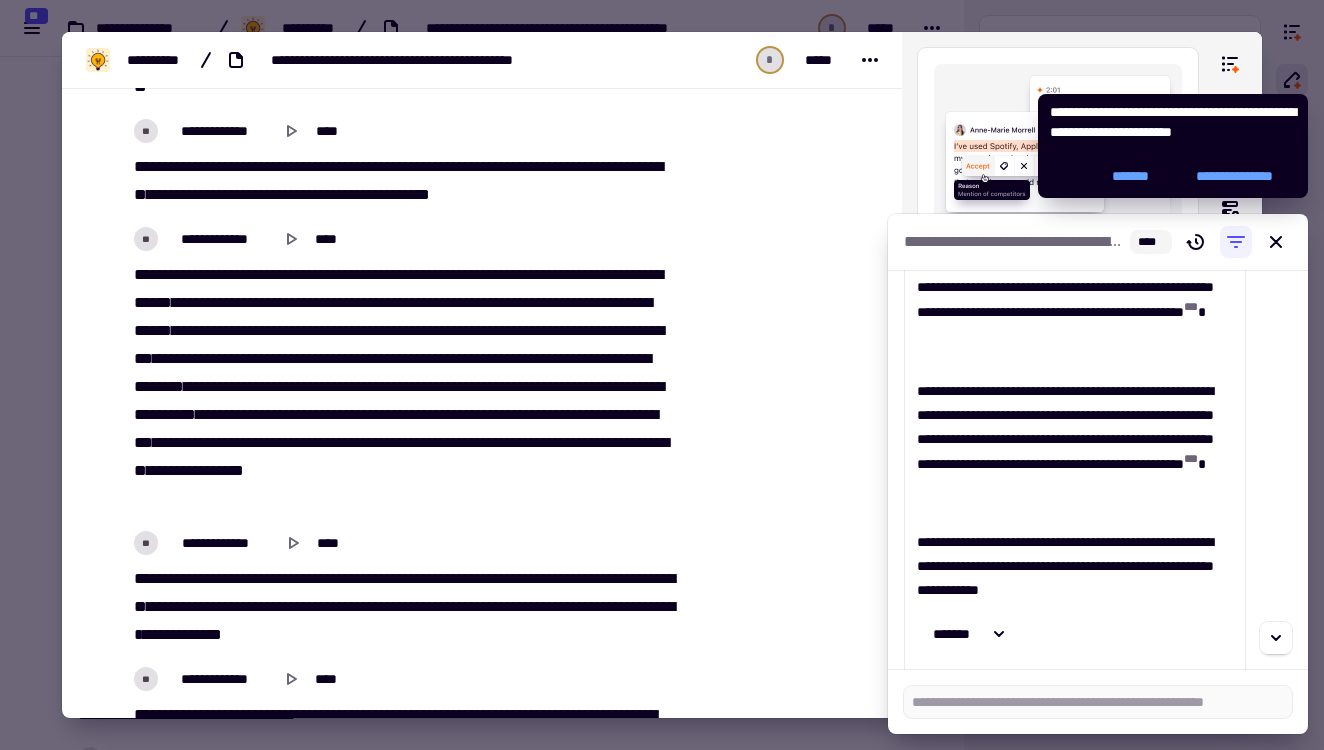click on "*******" 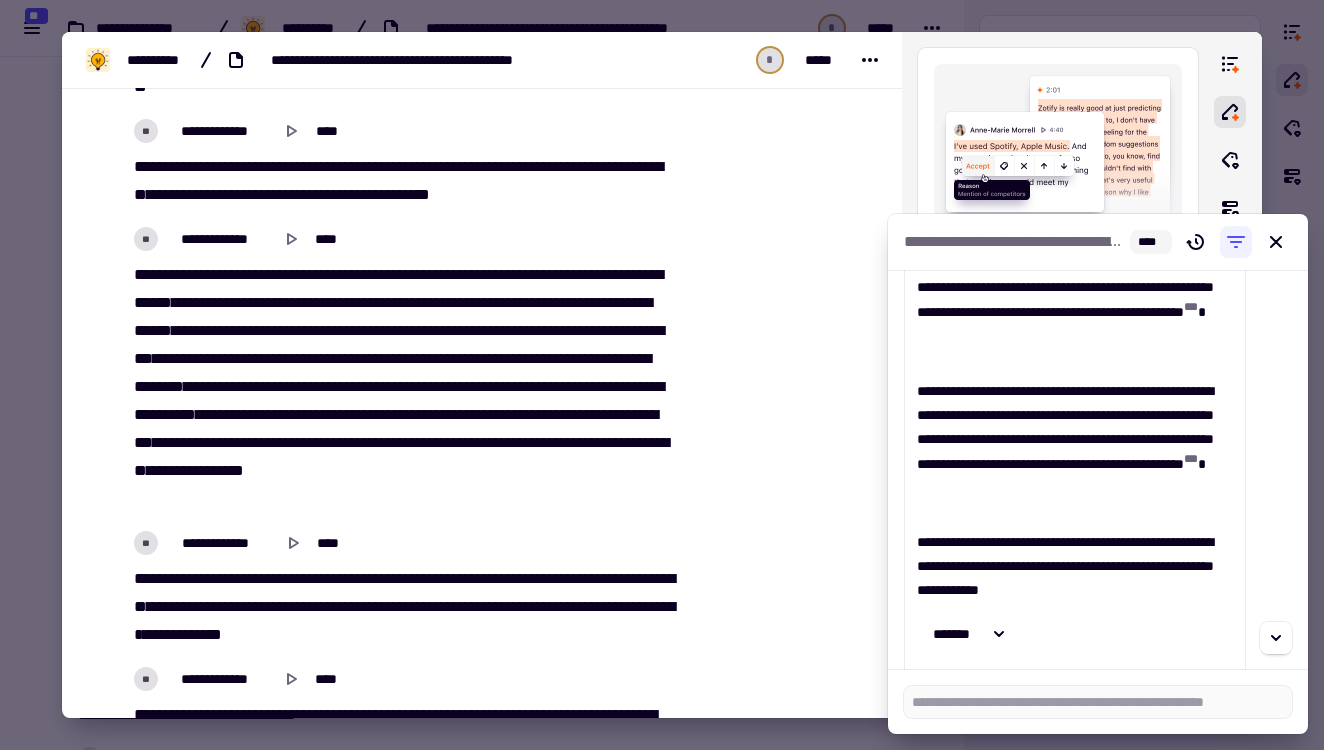scroll, scrollTop: 2729, scrollLeft: 0, axis: vertical 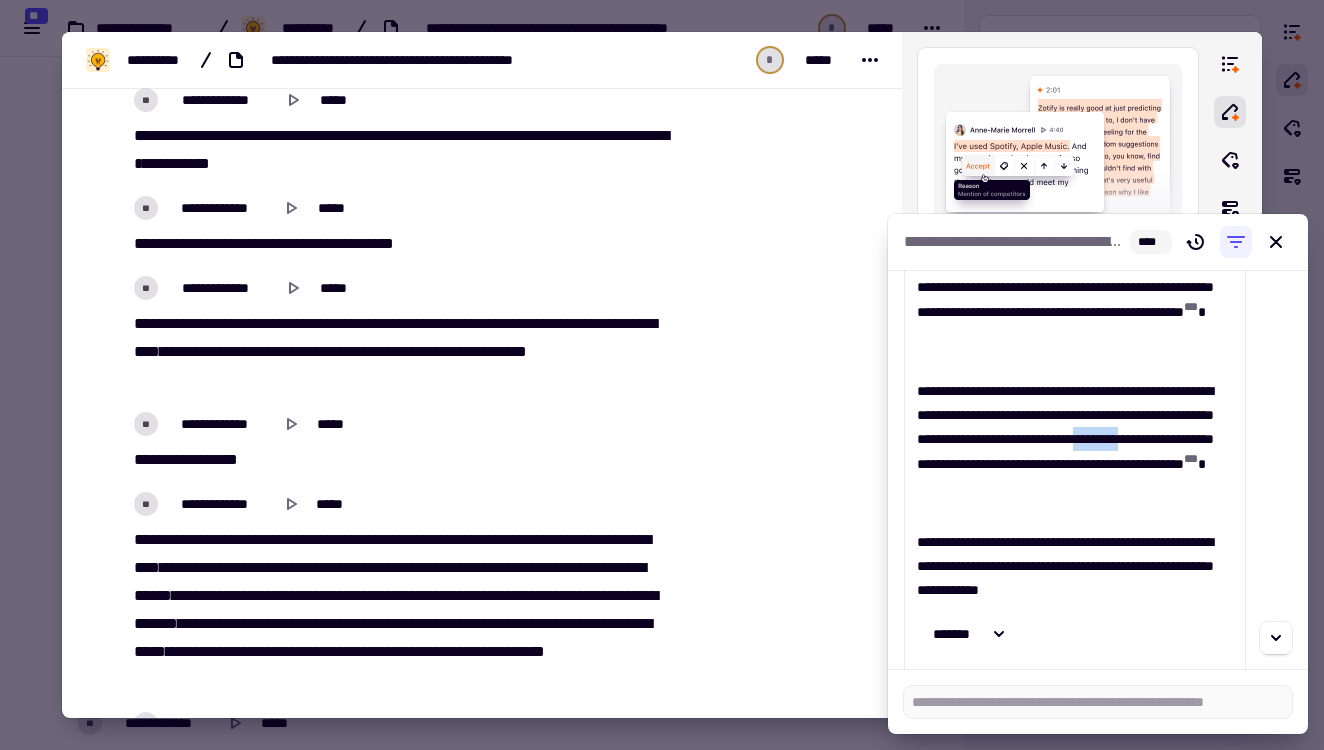 click at bounding box center (662, 375) 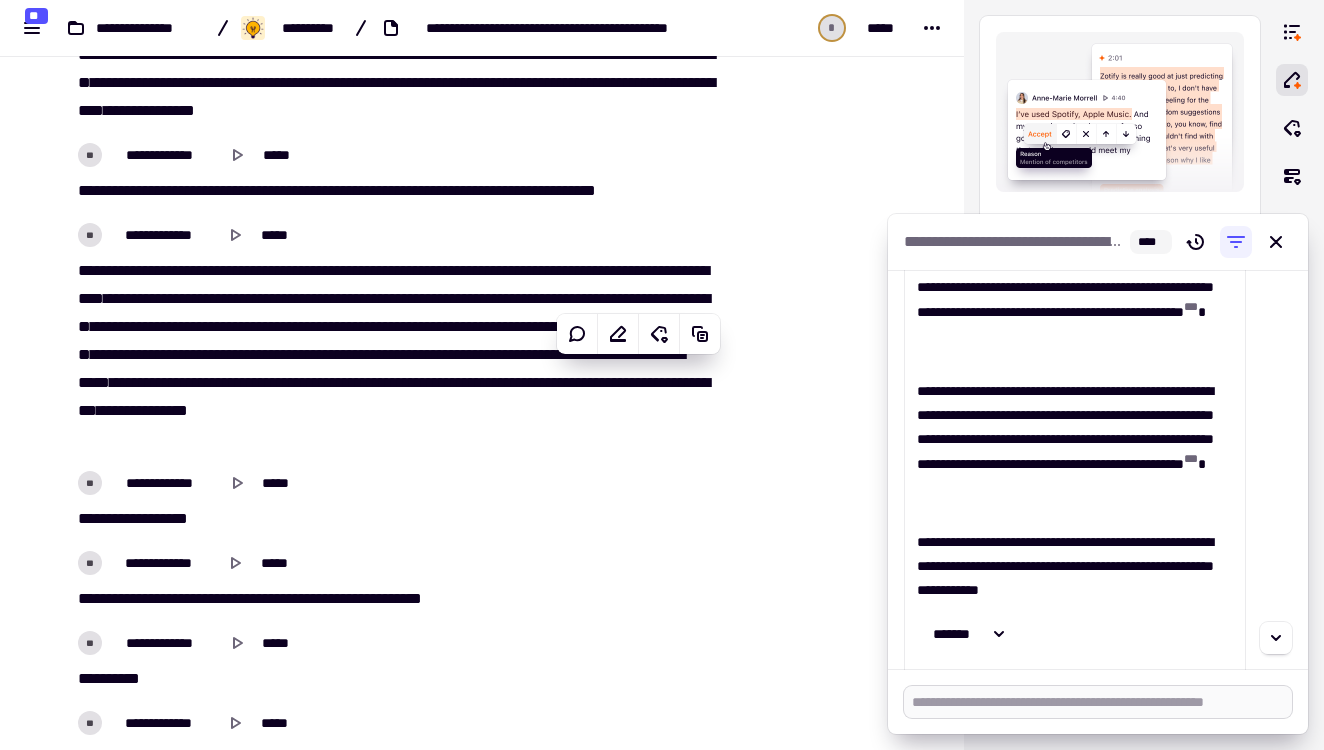 click at bounding box center (1098, 702) 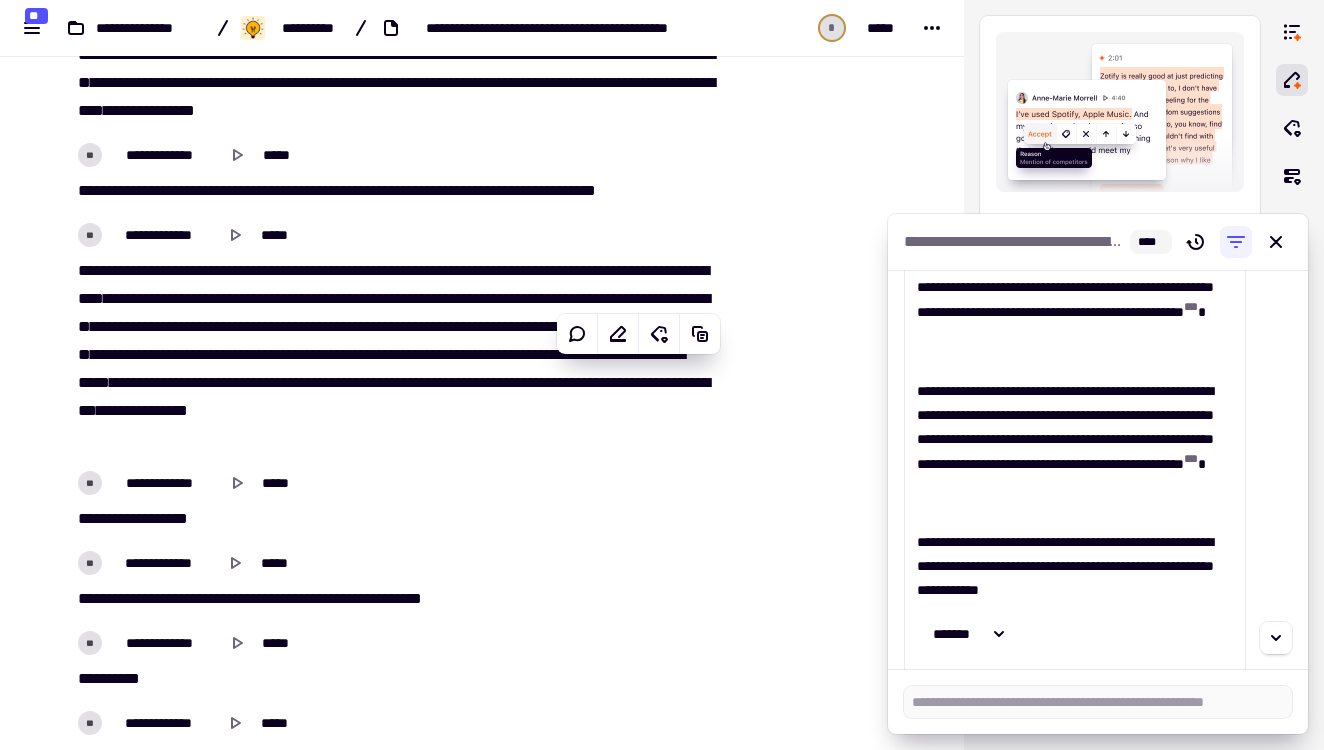 scroll, scrollTop: 279, scrollLeft: 0, axis: vertical 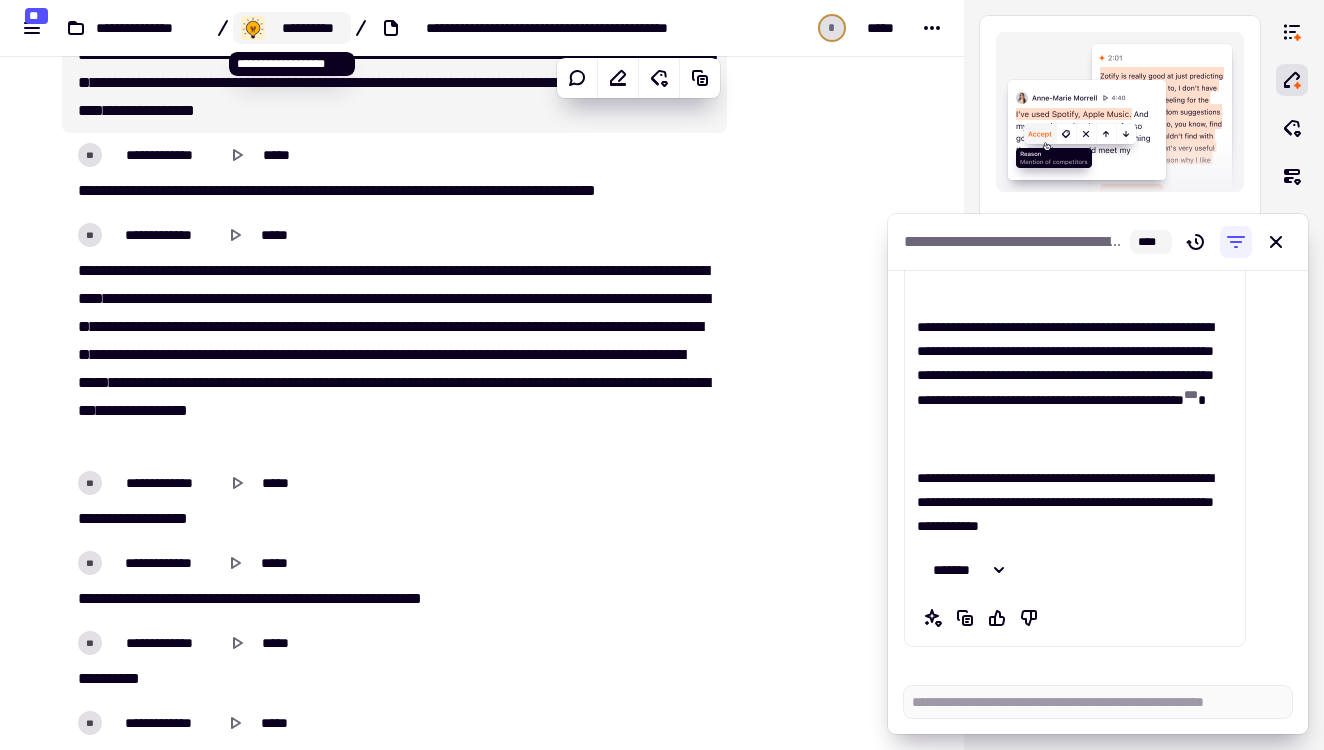 click on "**********" 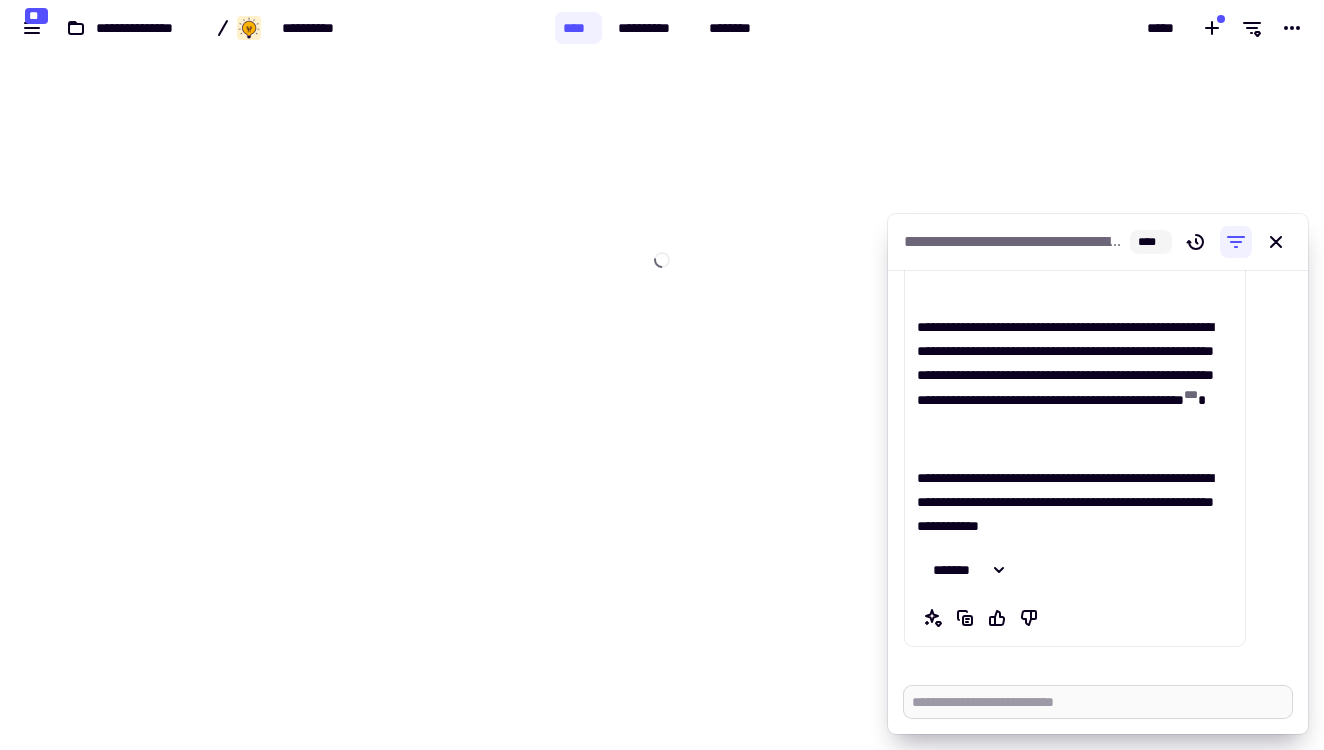 click at bounding box center [1098, 702] 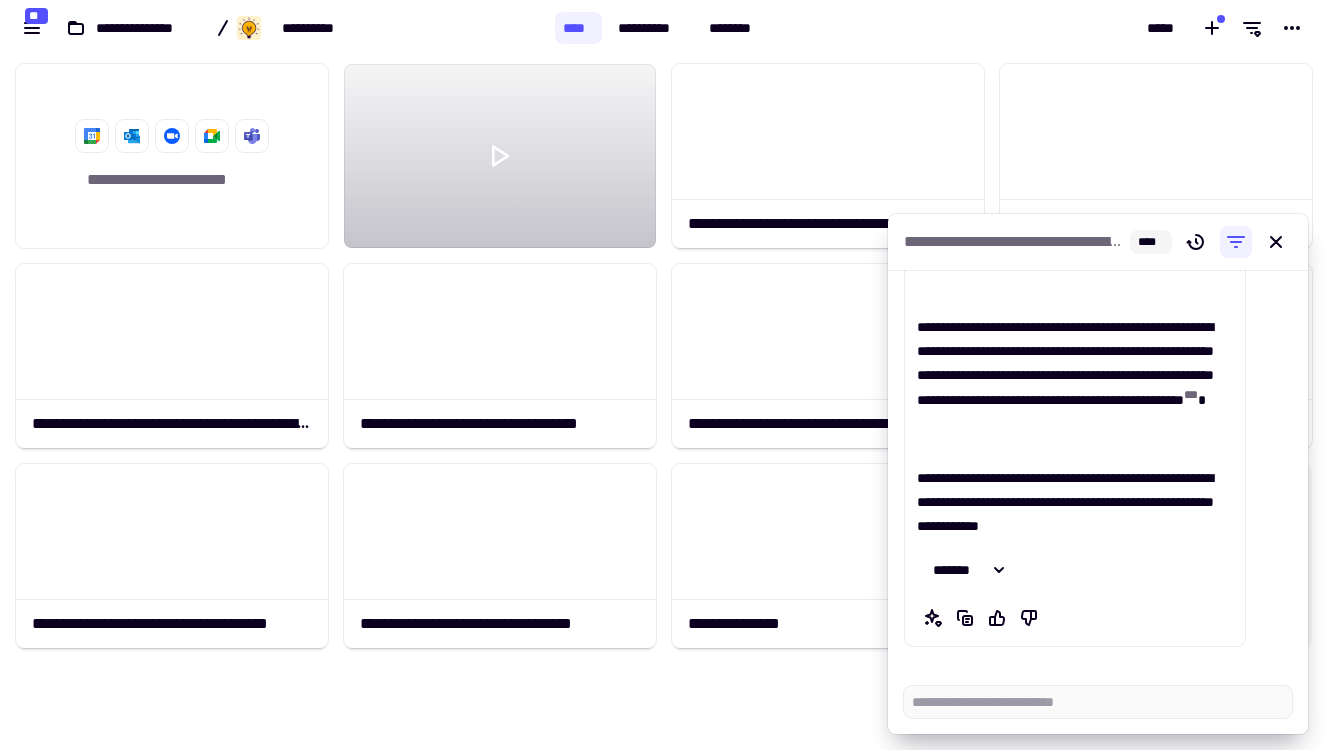scroll, scrollTop: 16, scrollLeft: 16, axis: both 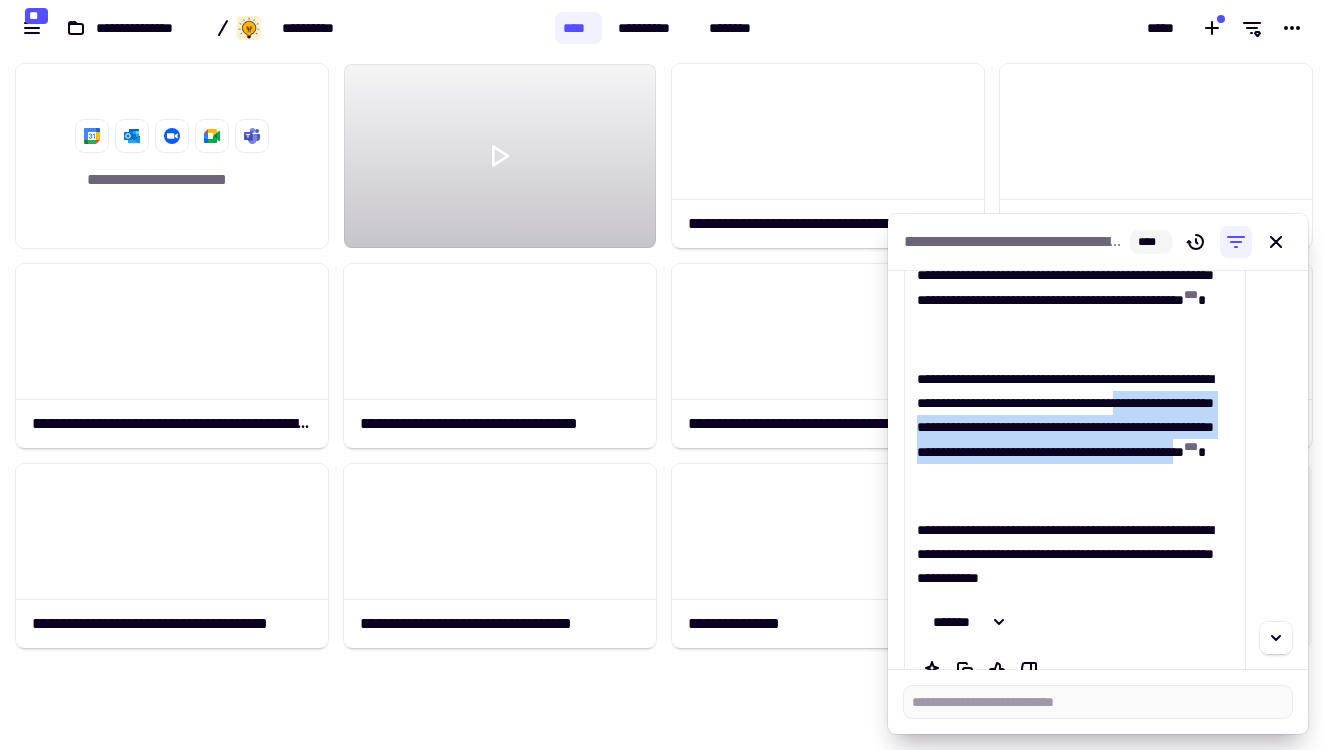 drag, startPoint x: 994, startPoint y: 429, endPoint x: 991, endPoint y: 505, distance: 76.05919 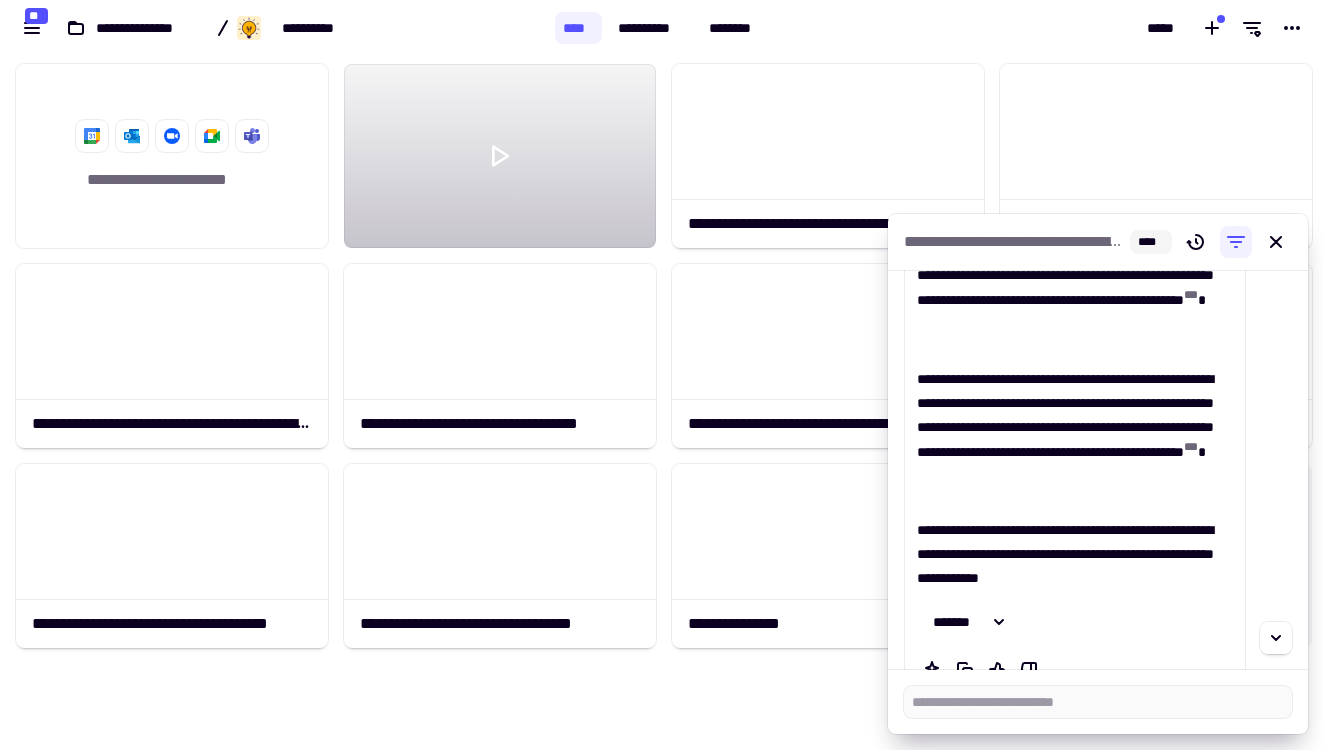 click at bounding box center (1098, 702) 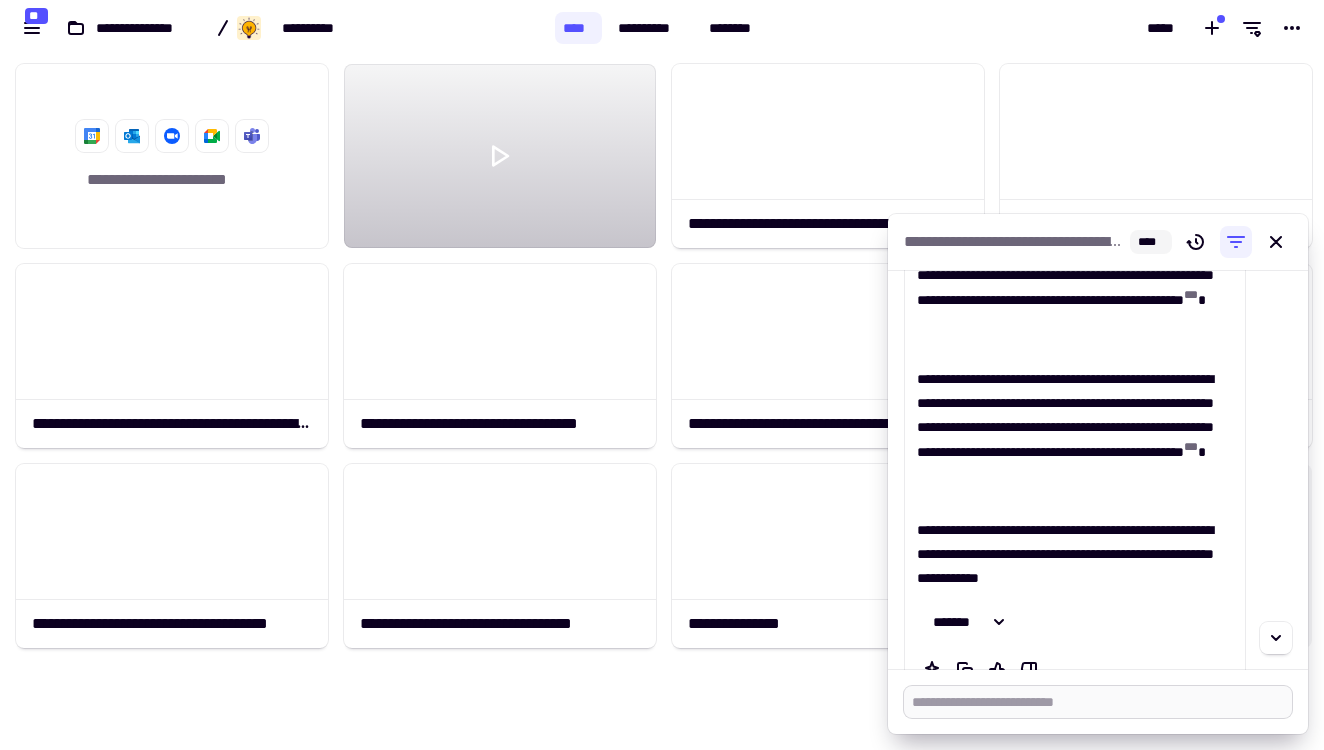 click at bounding box center (1098, 702) 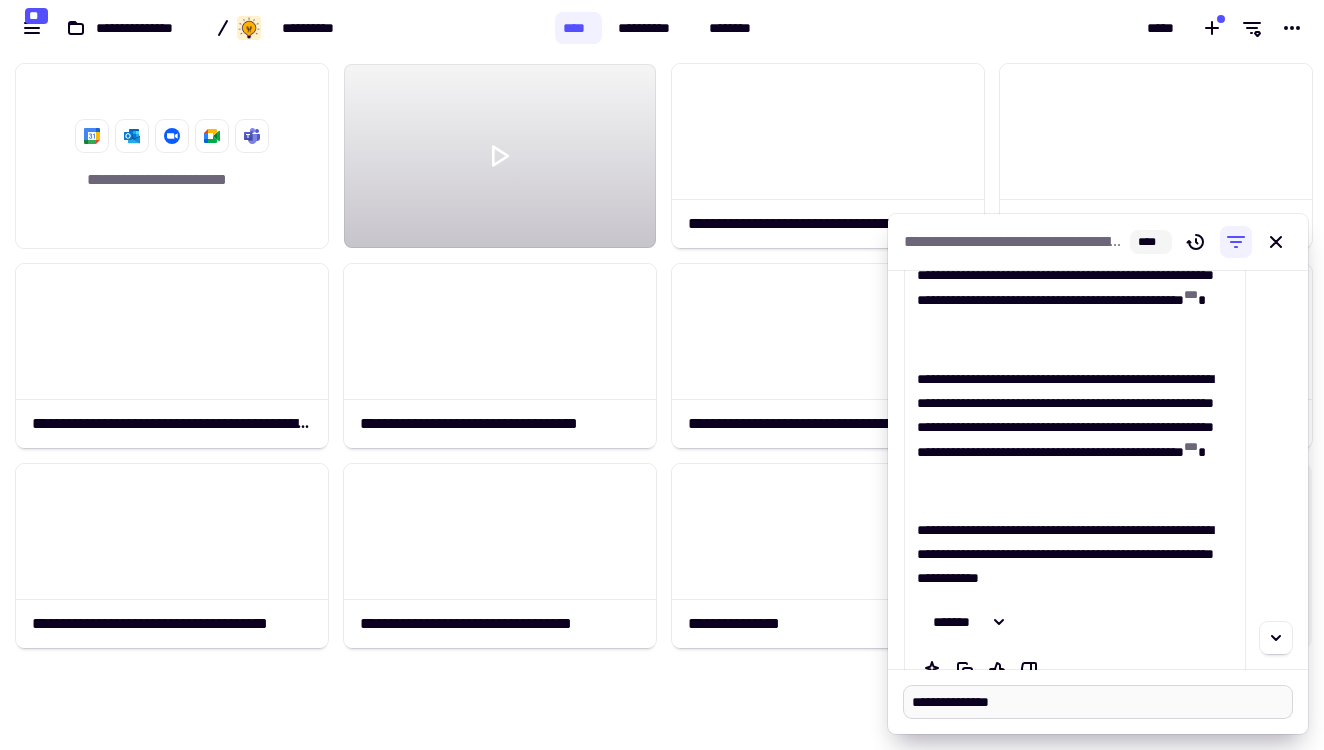 paste on "**********" 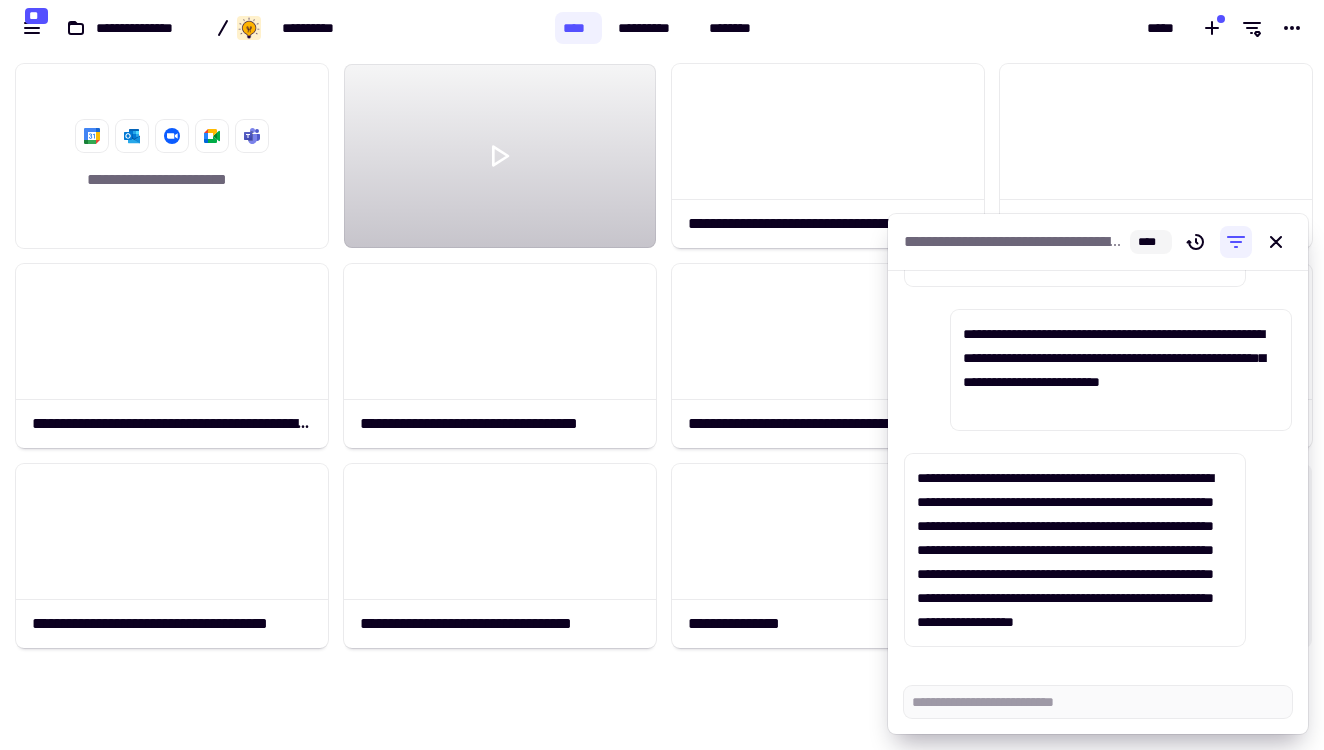 scroll, scrollTop: 663, scrollLeft: 0, axis: vertical 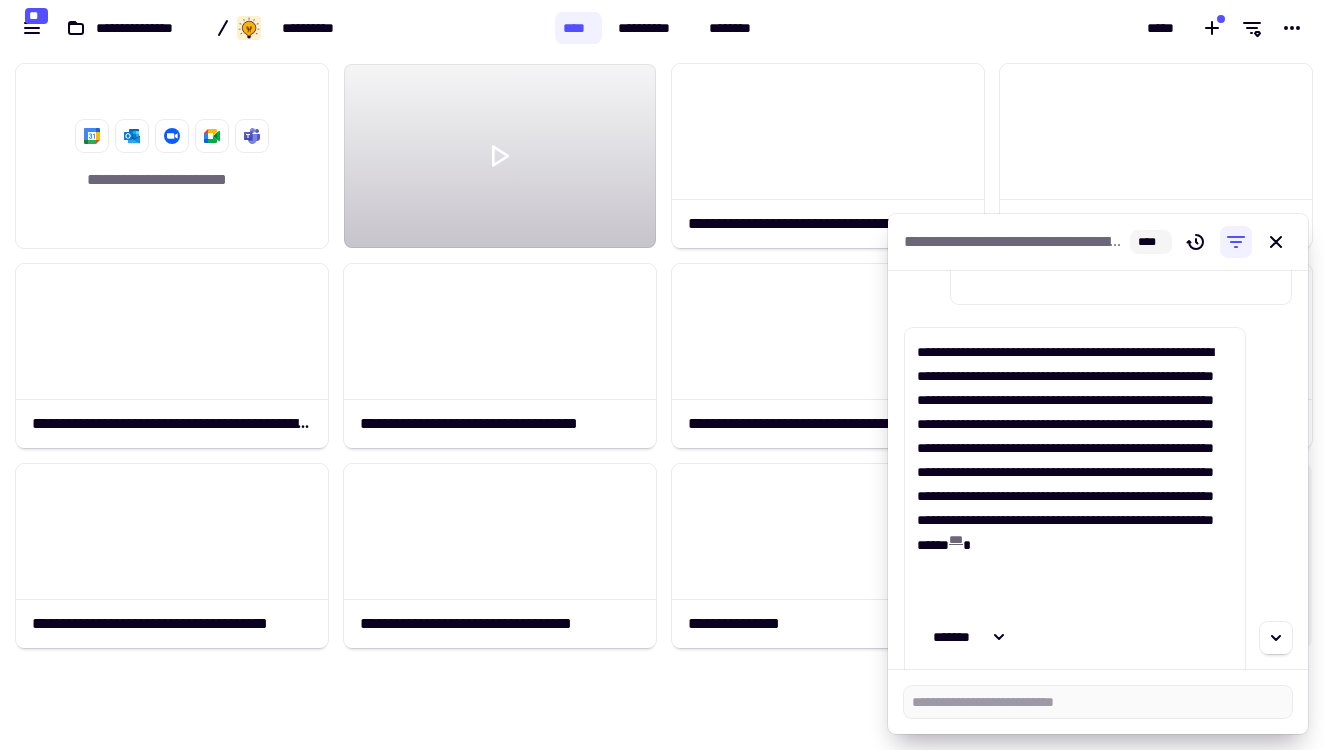 click on "* * *" at bounding box center [956, 540] 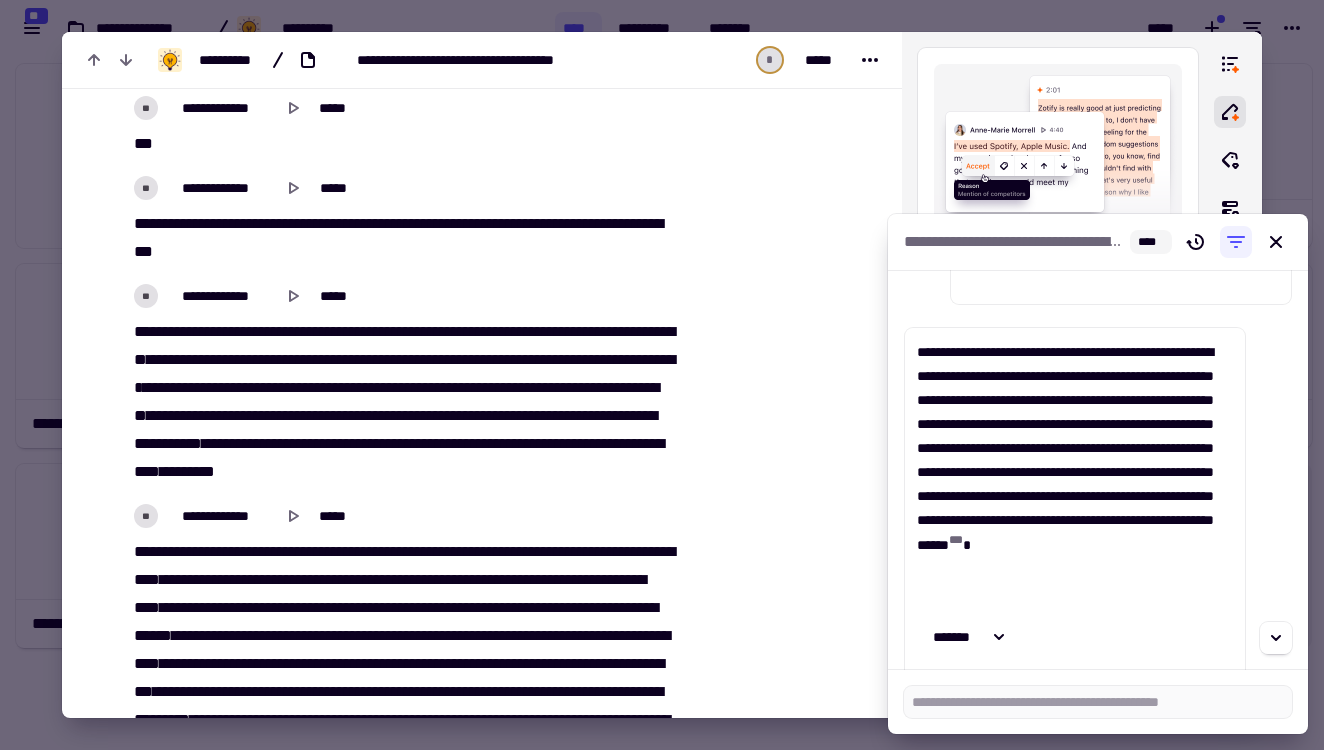 scroll, scrollTop: 14620, scrollLeft: 0, axis: vertical 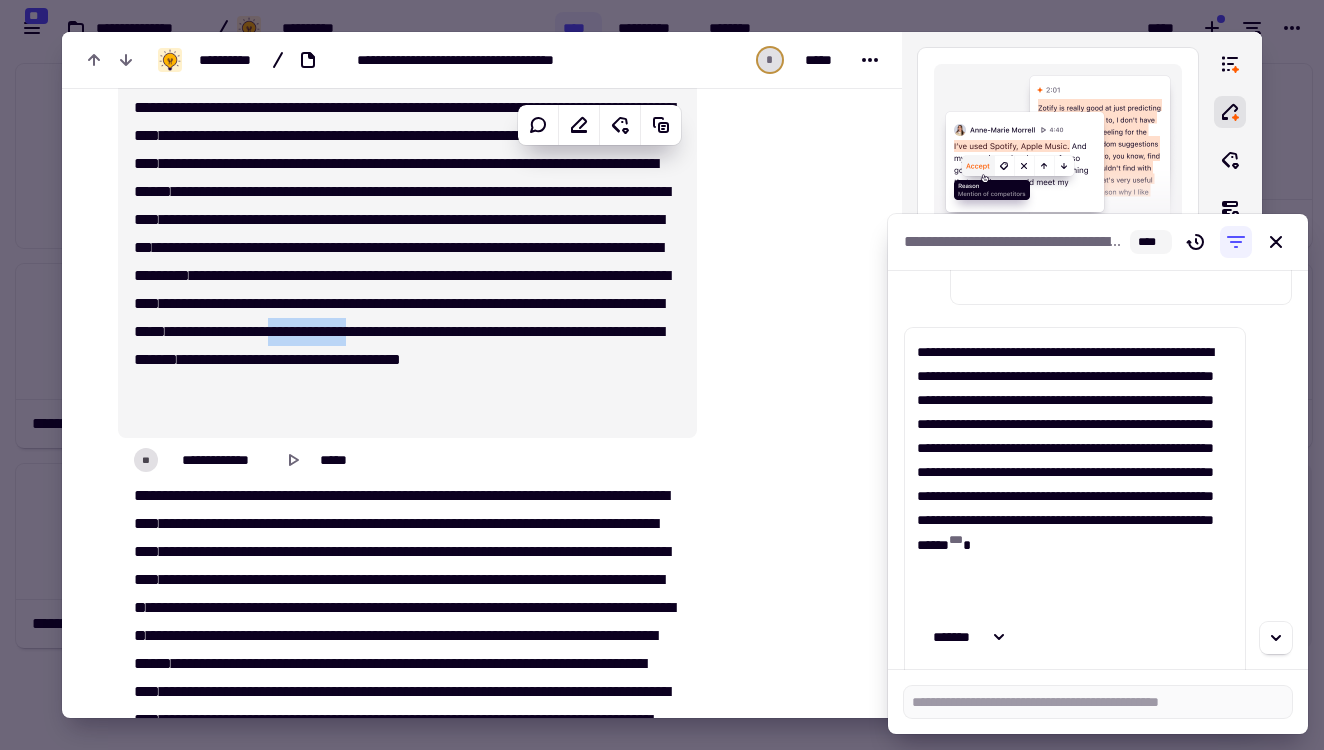click on "[FIRST] [LAST] [PHONE]" at bounding box center (402, 262) 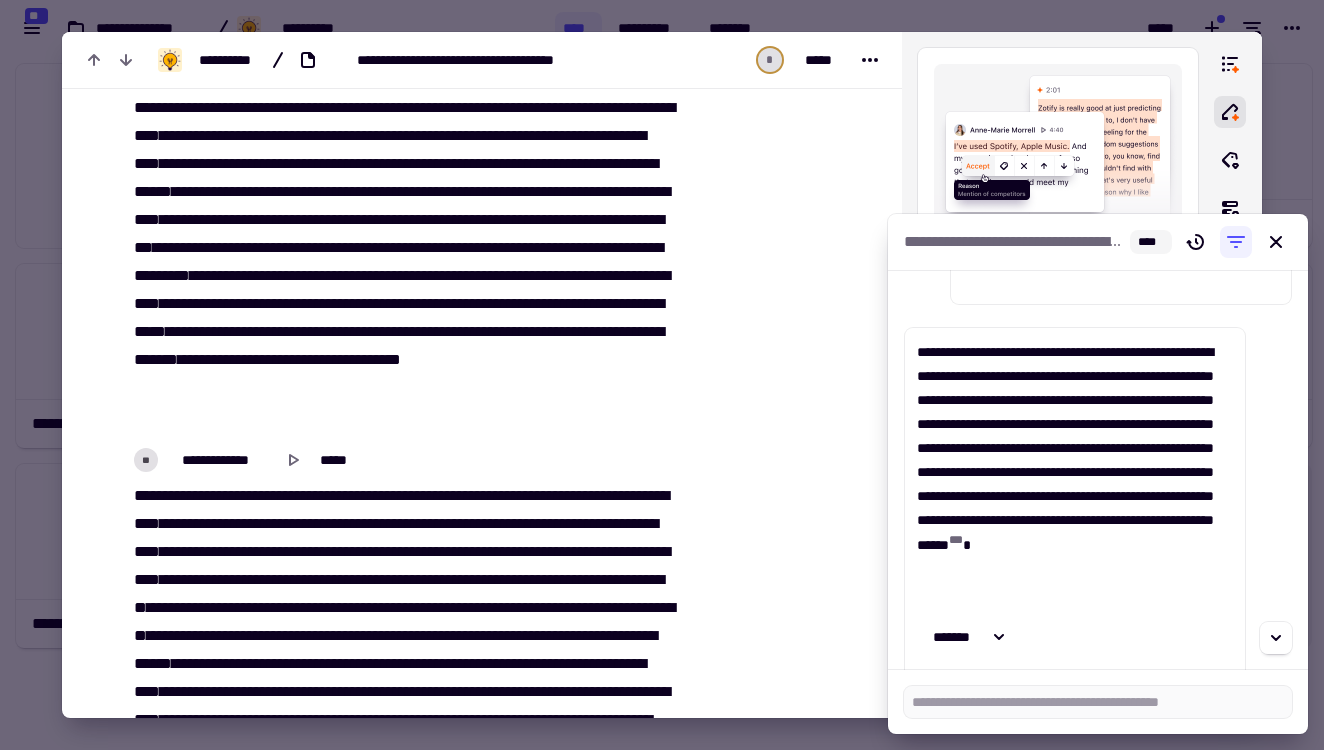click on "****" at bounding box center (568, 303) 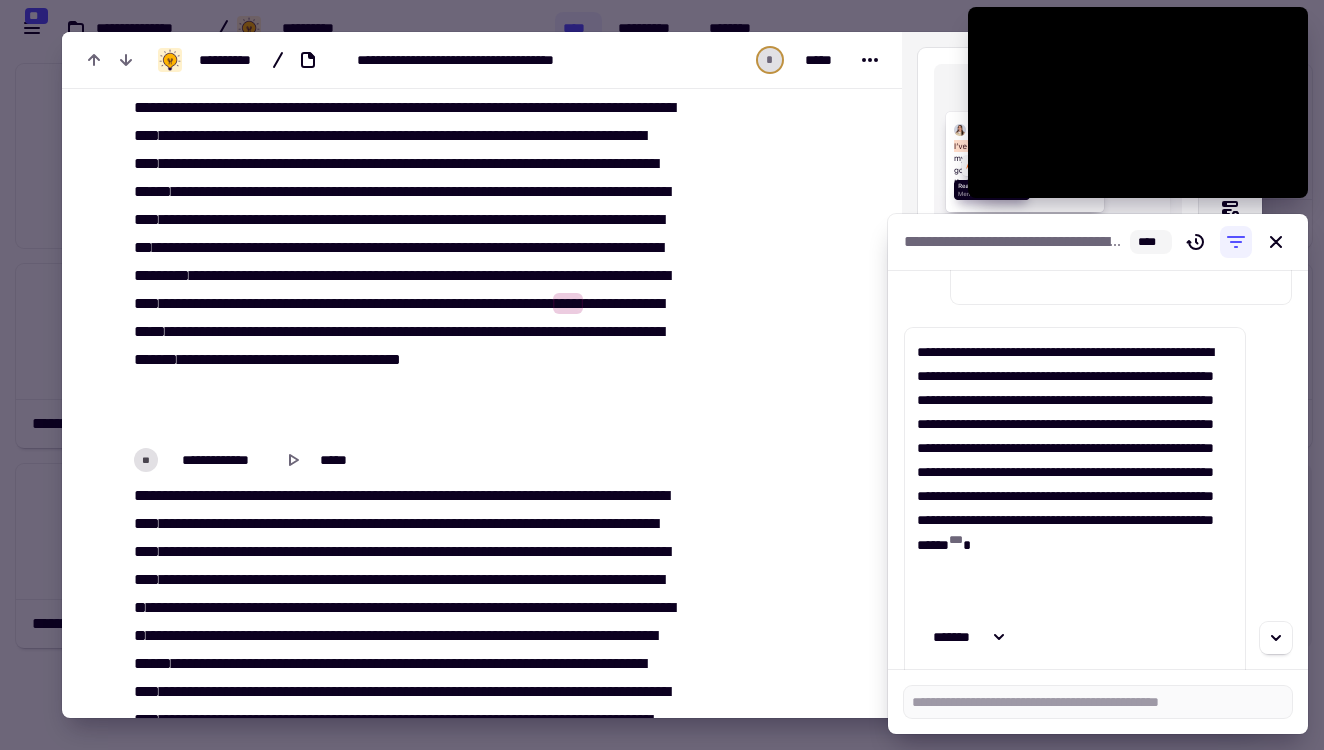 click on "**" at bounding box center [658, 275] 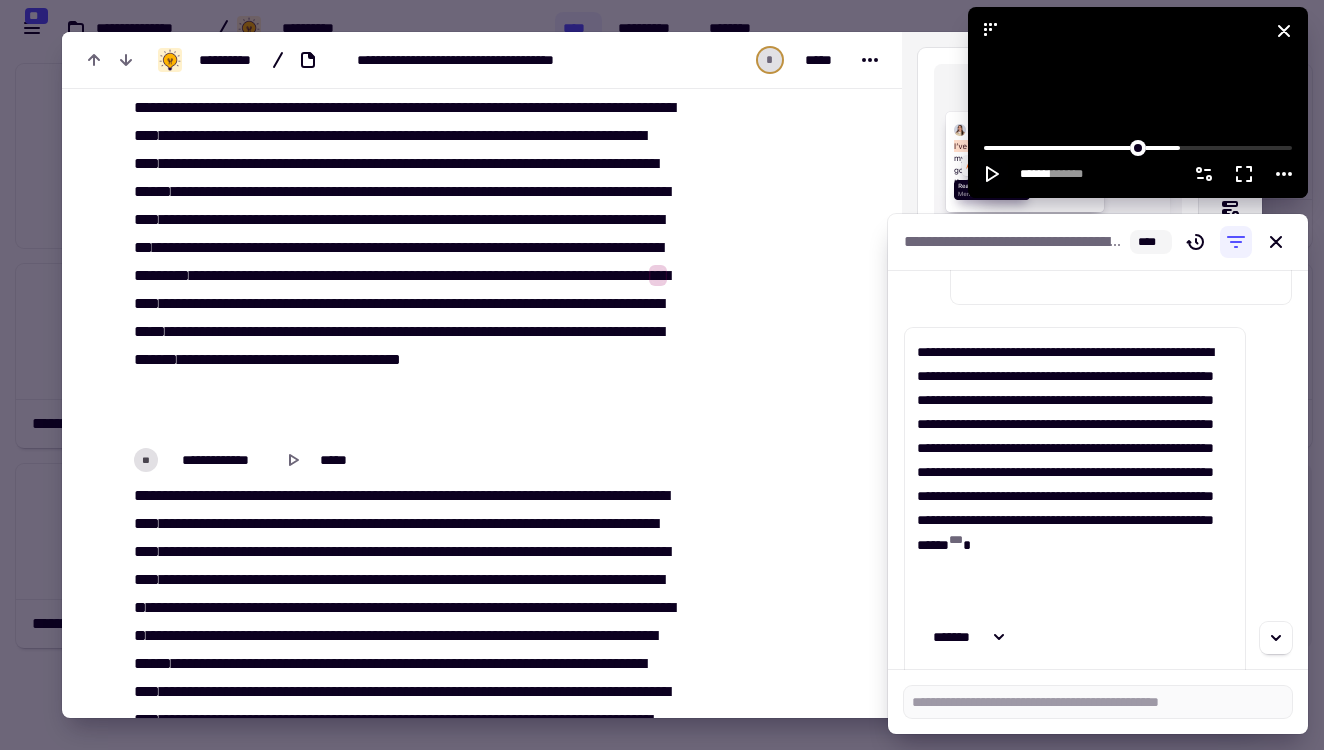 click 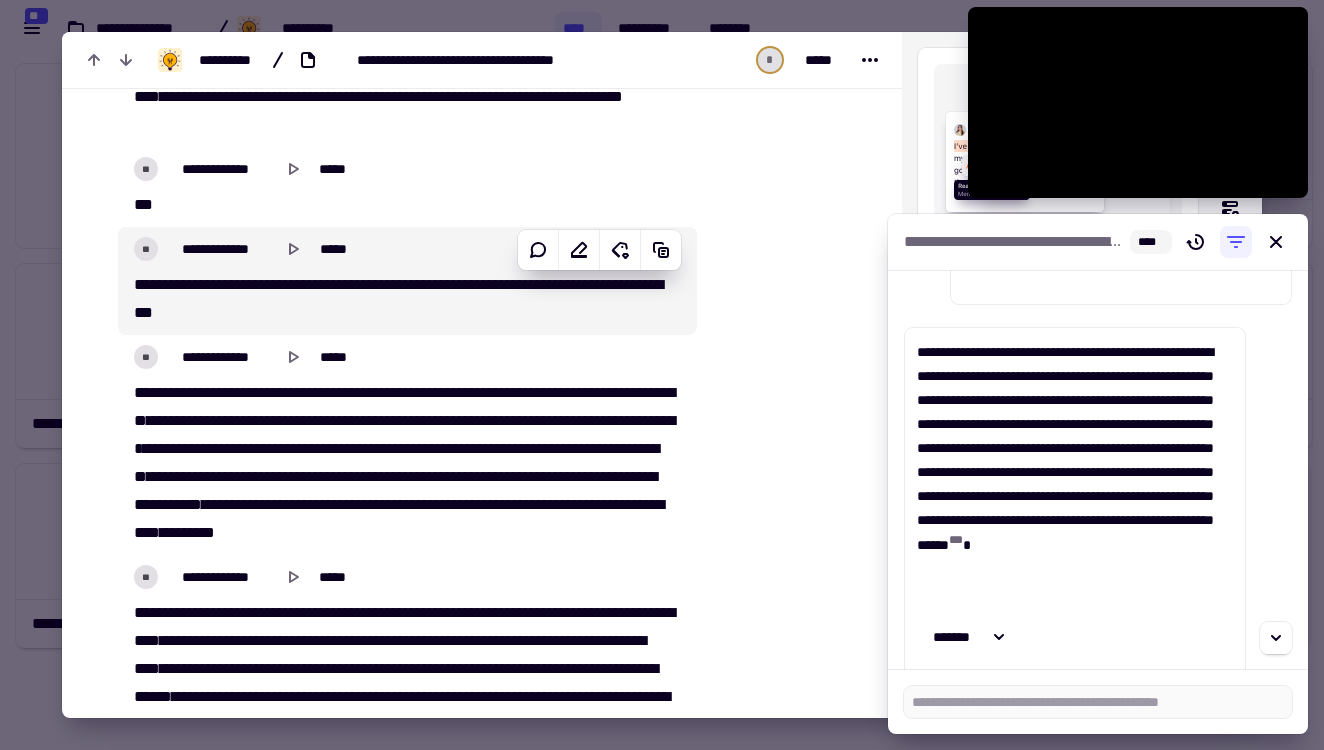 scroll, scrollTop: 14111, scrollLeft: 0, axis: vertical 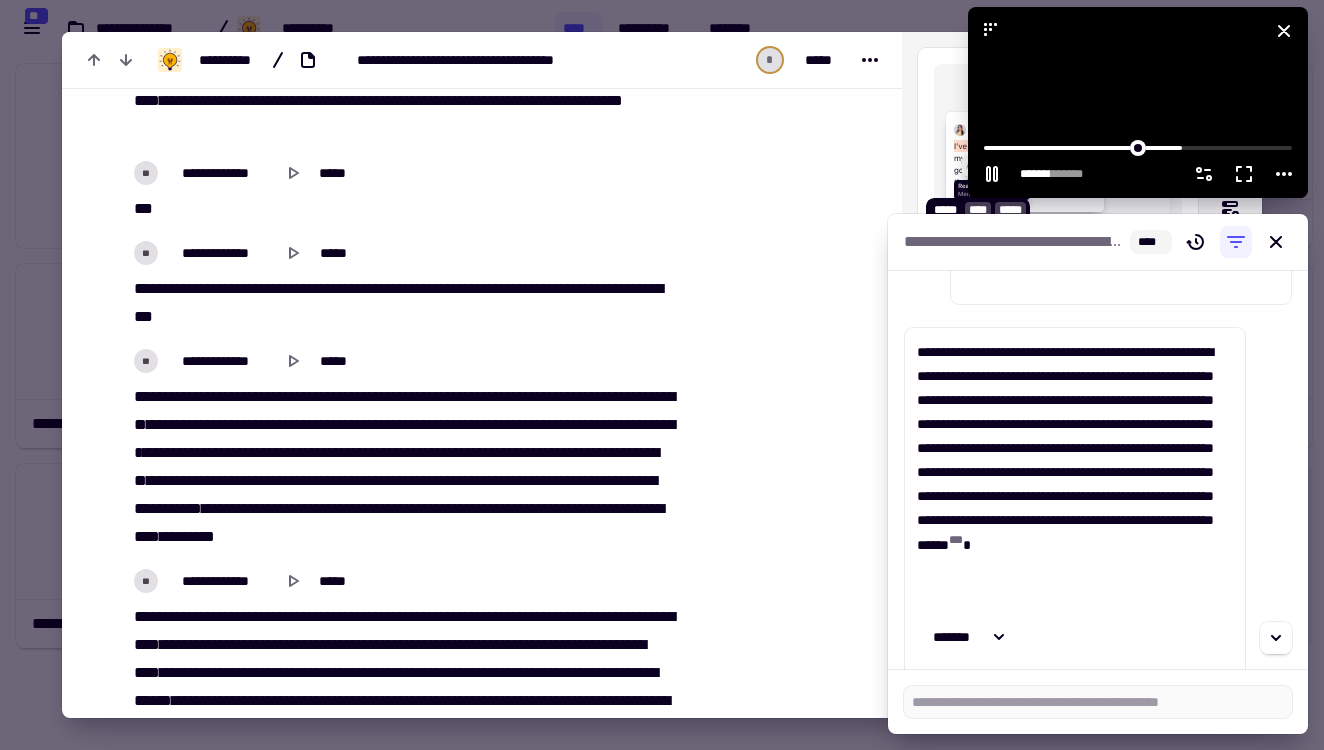 click 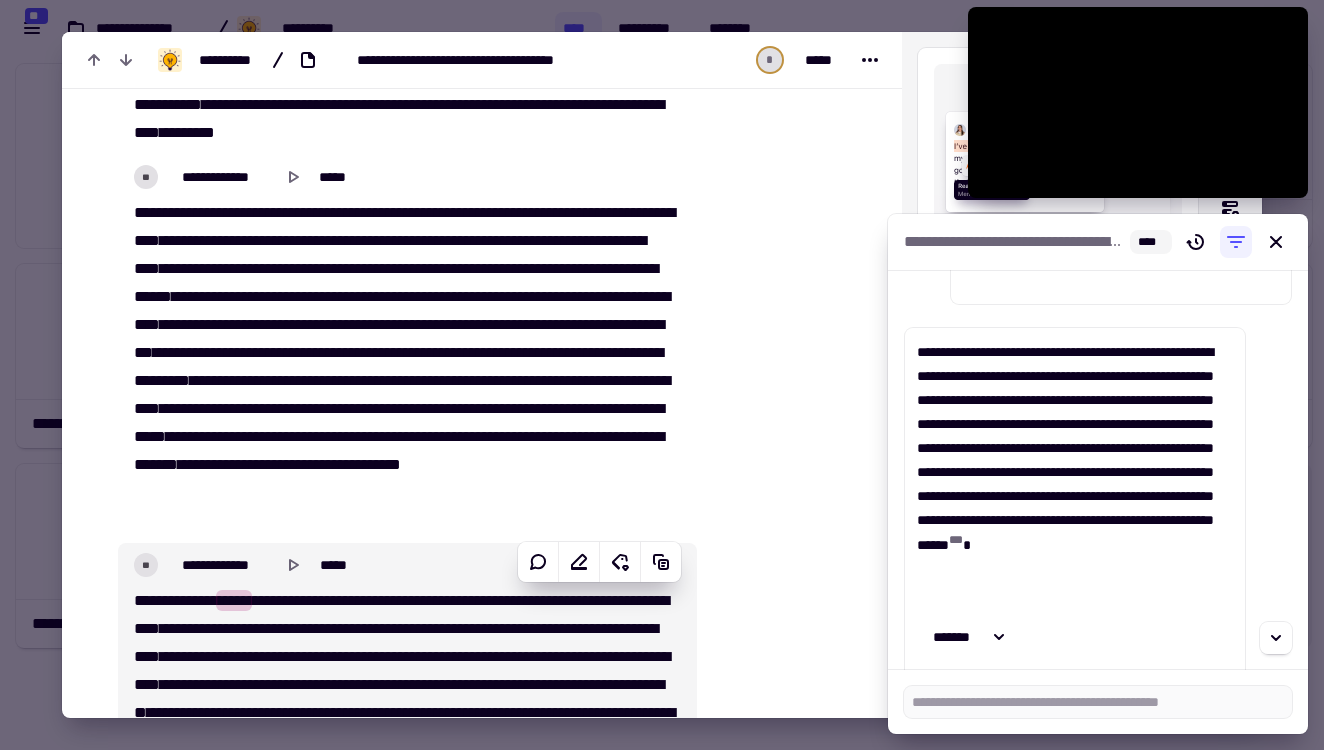 scroll, scrollTop: 14659, scrollLeft: 0, axis: vertical 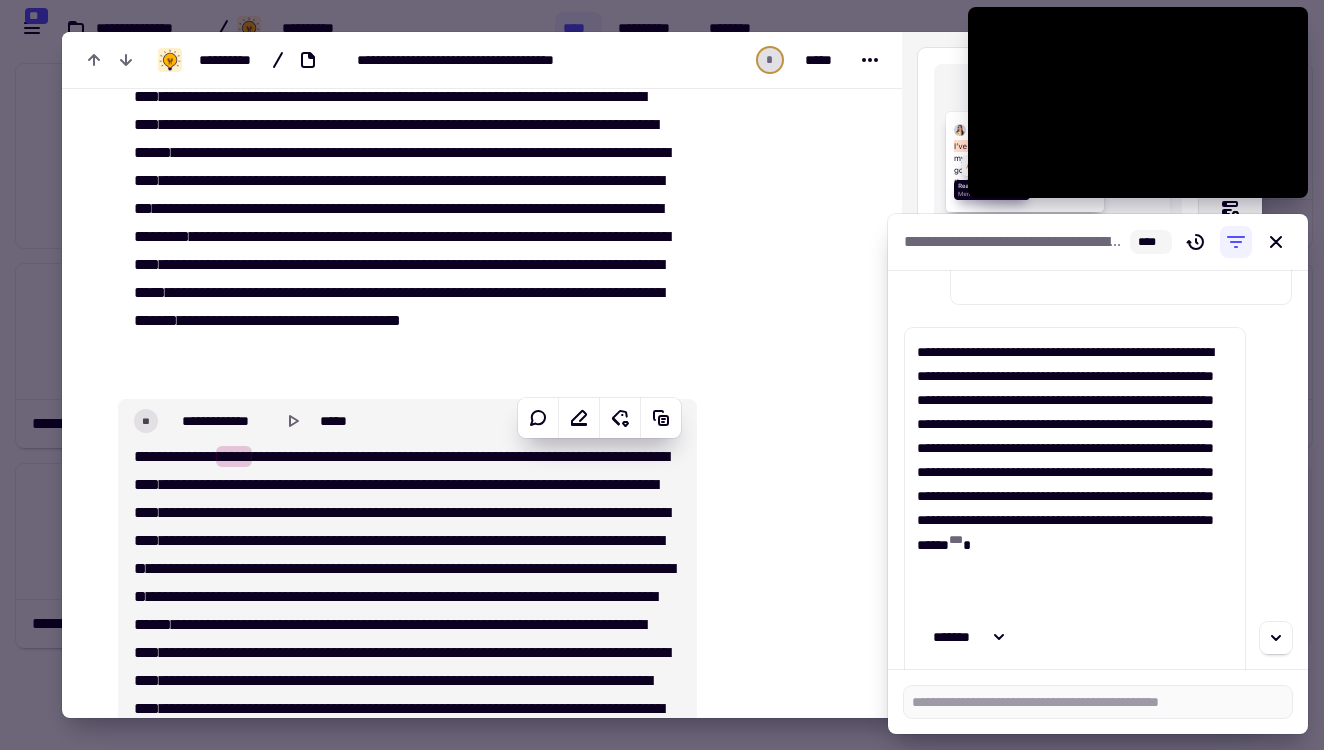 click on "**********" at bounding box center (324, 456) 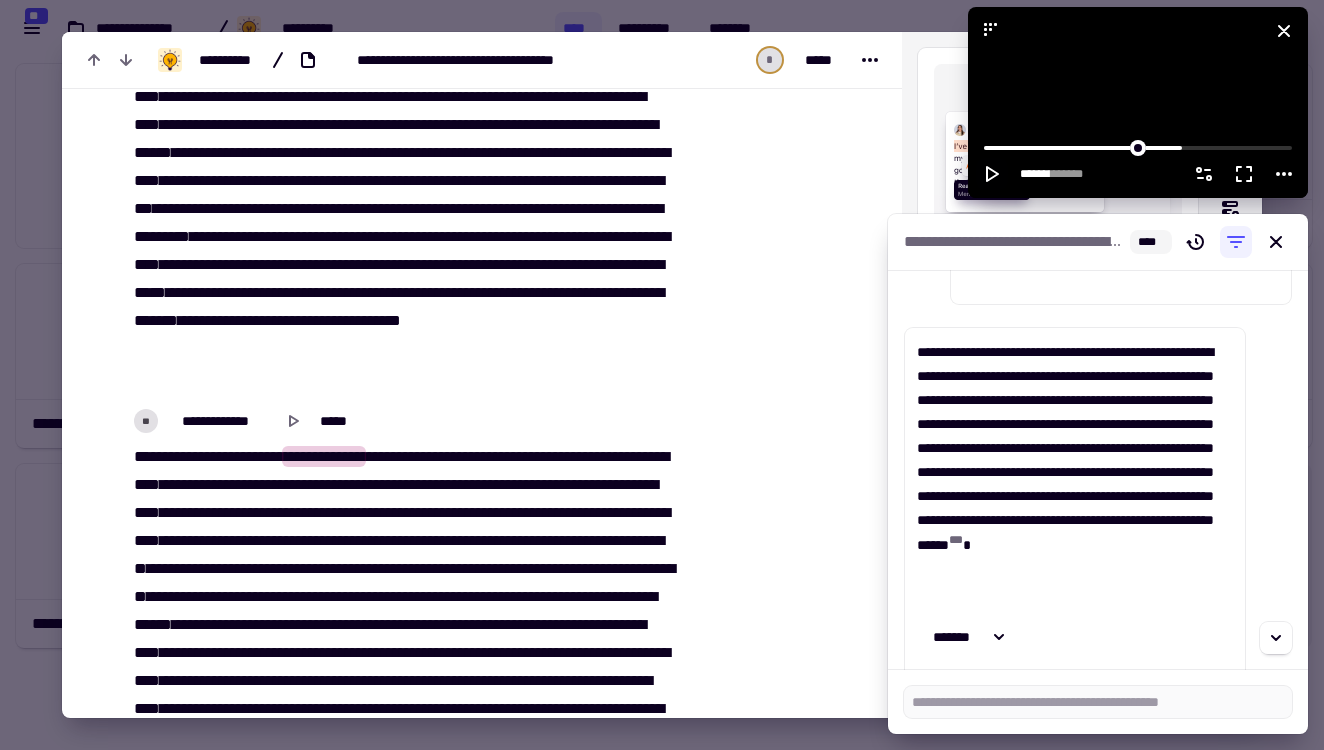click 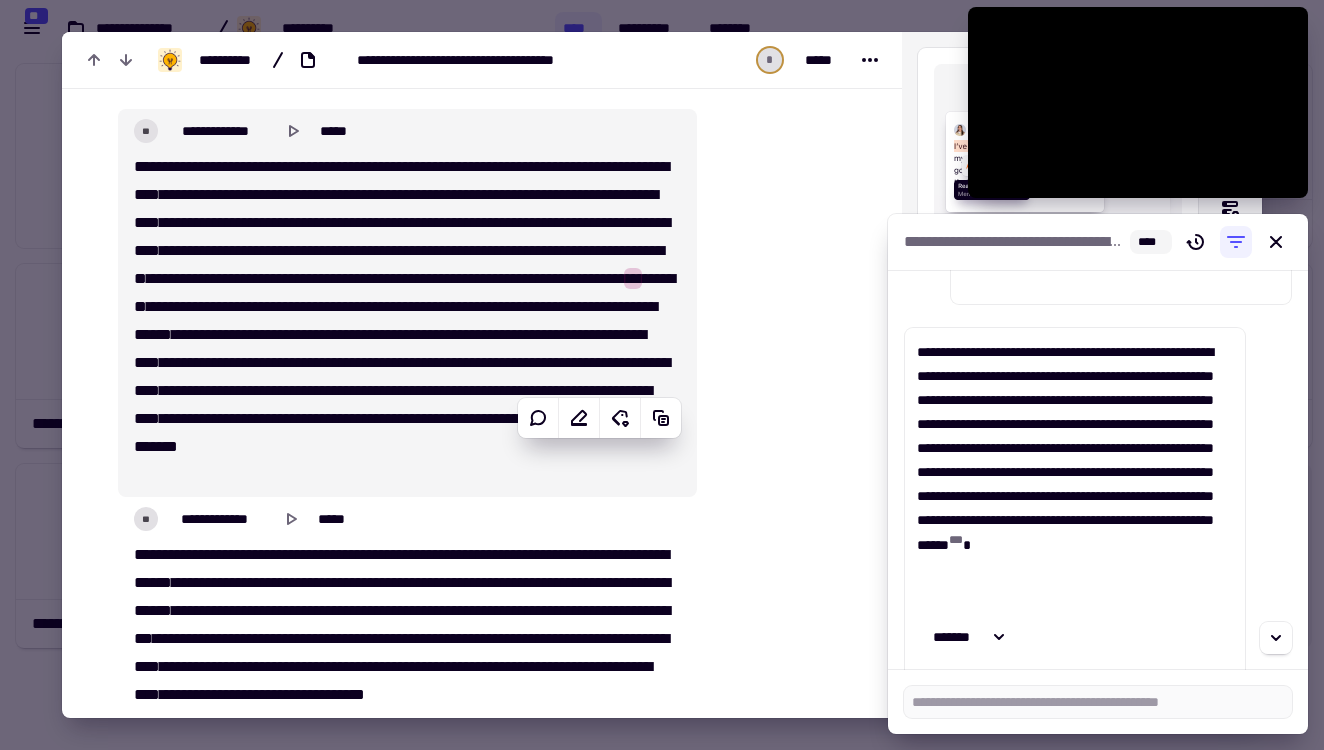 scroll, scrollTop: 15068, scrollLeft: 0, axis: vertical 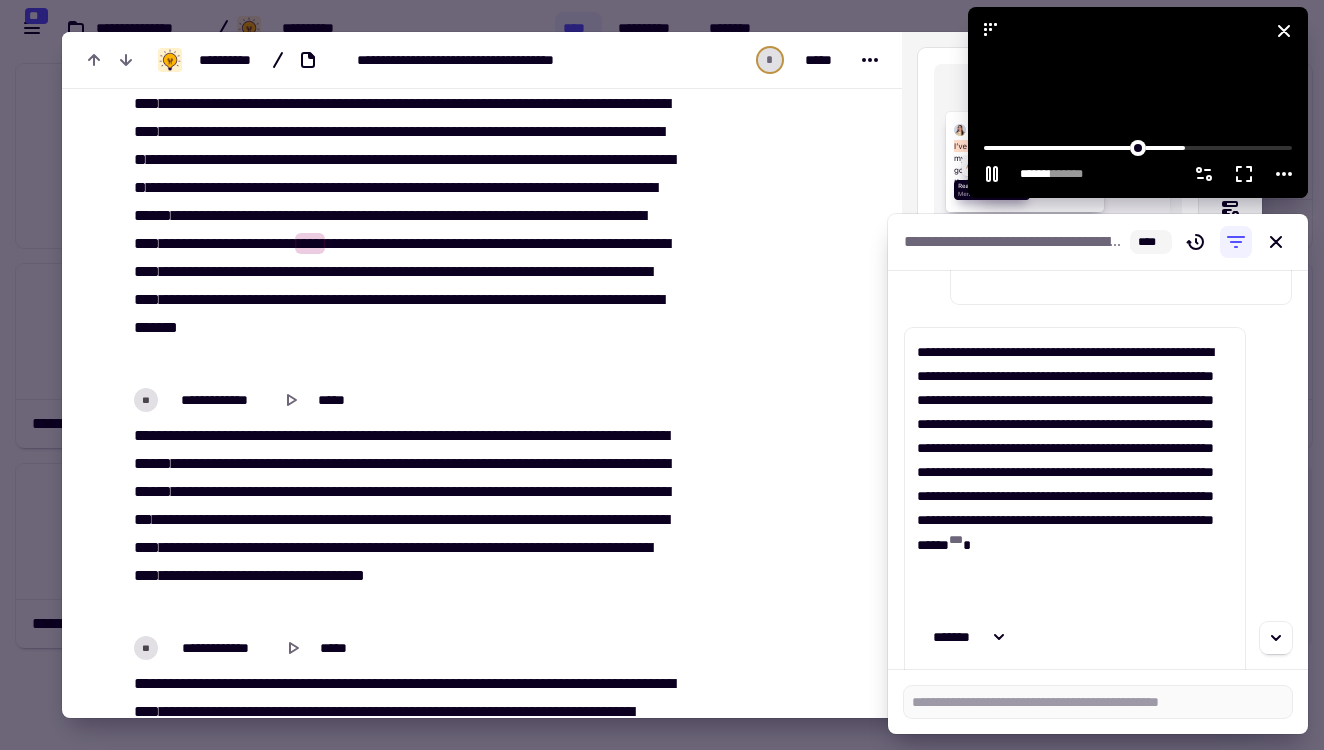 click 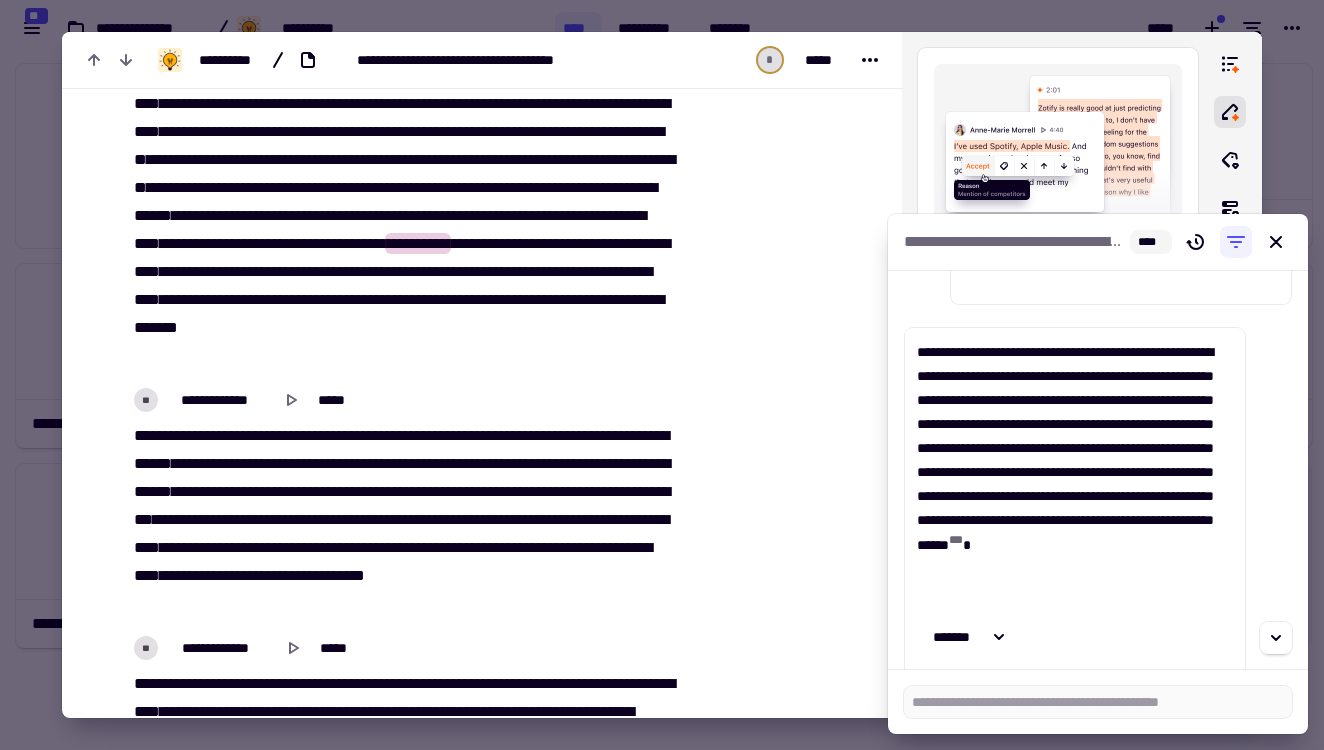 click at bounding box center [662, 375] 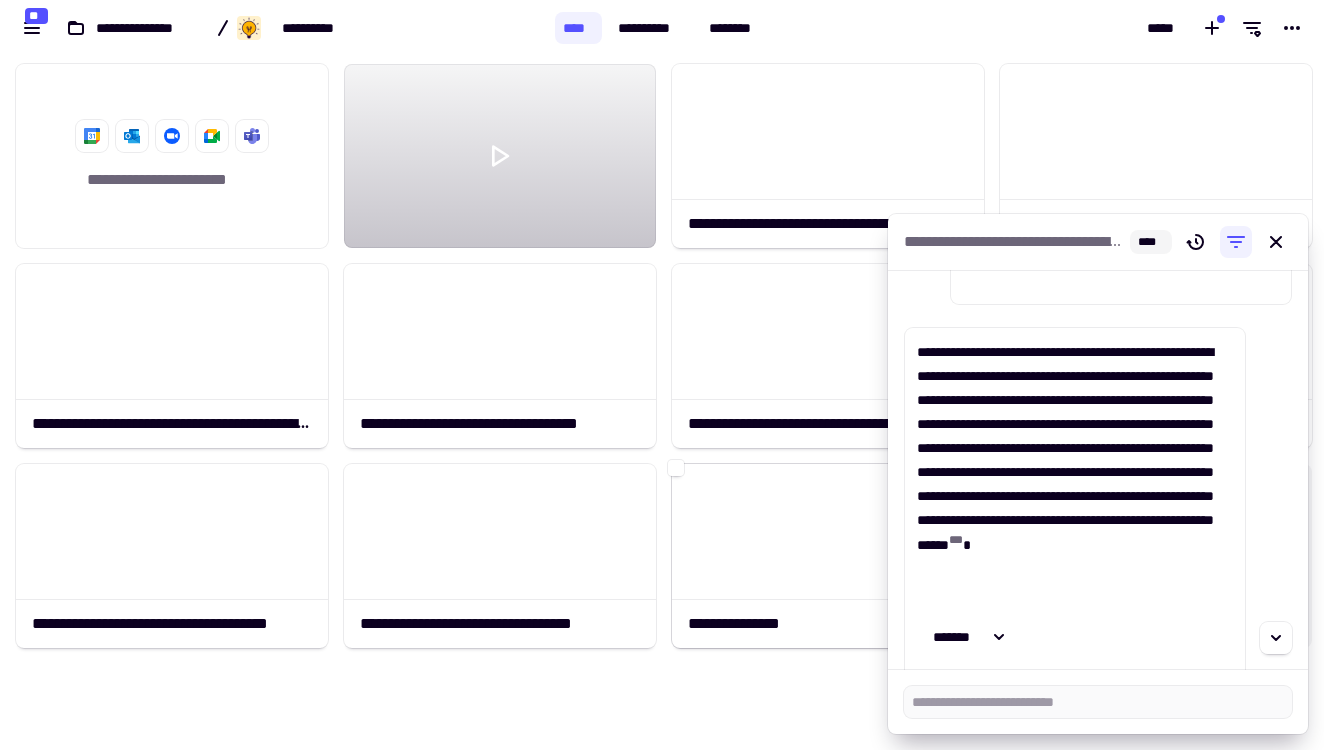 click 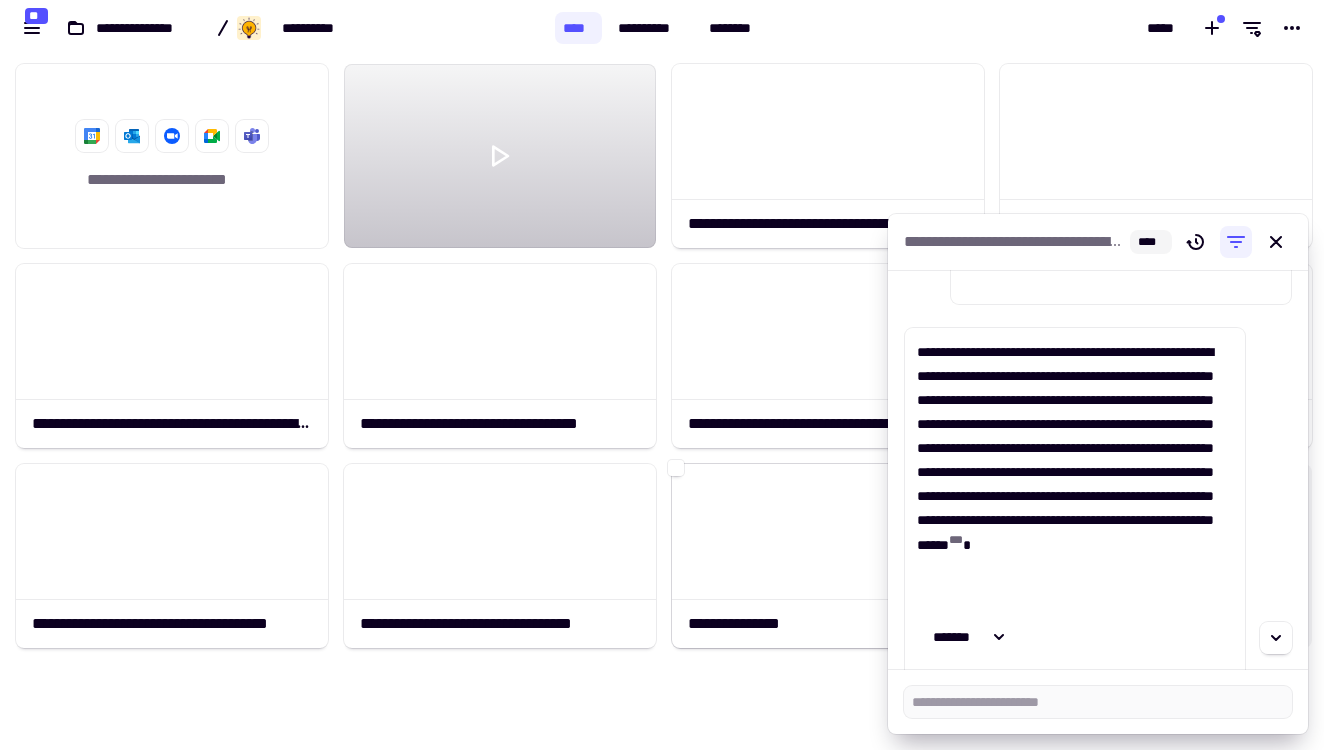 click on "**********" at bounding box center [1018, 407] 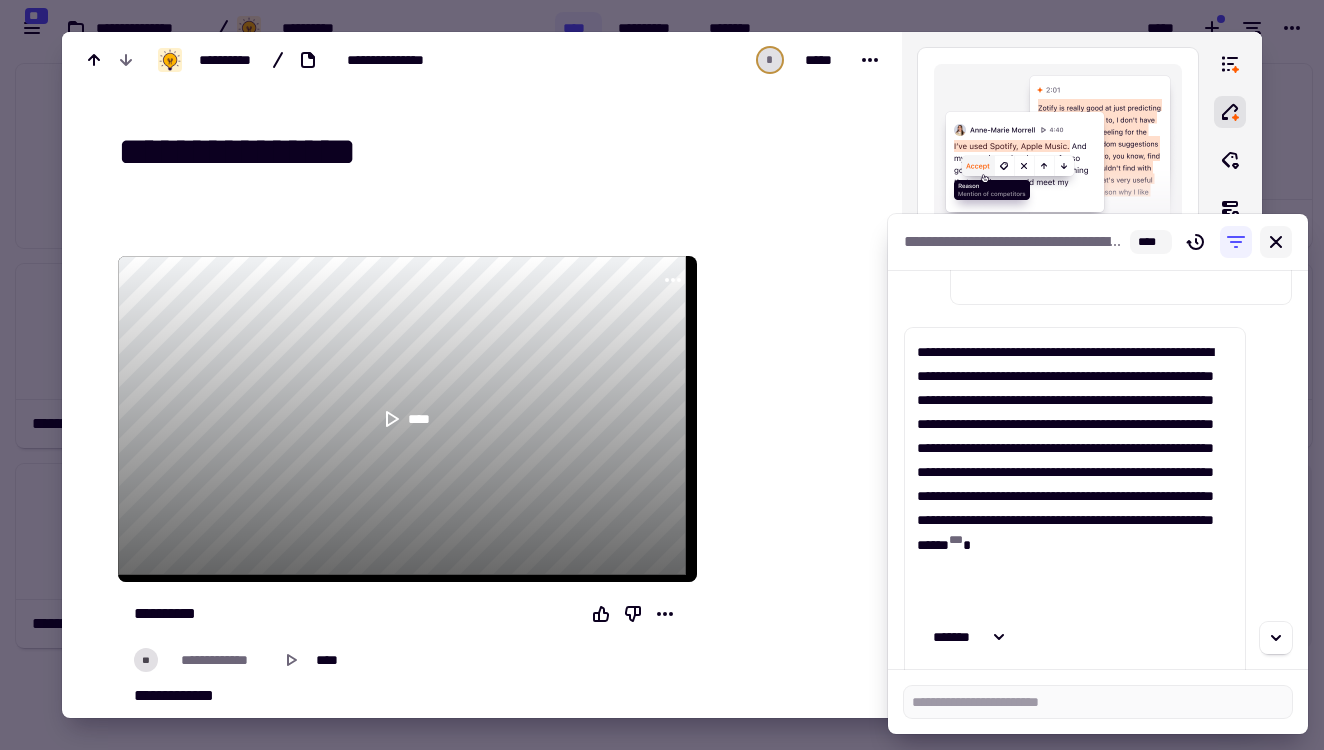 click 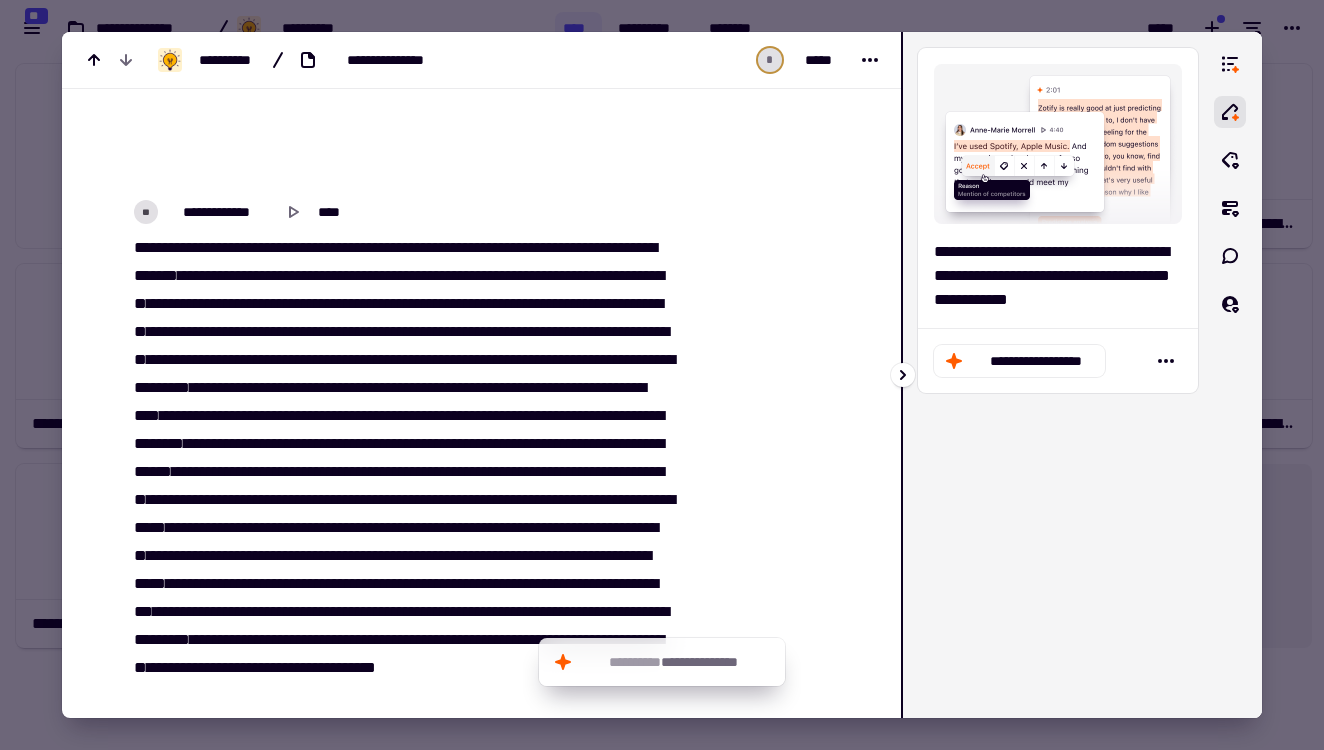 scroll, scrollTop: 19503, scrollLeft: 0, axis: vertical 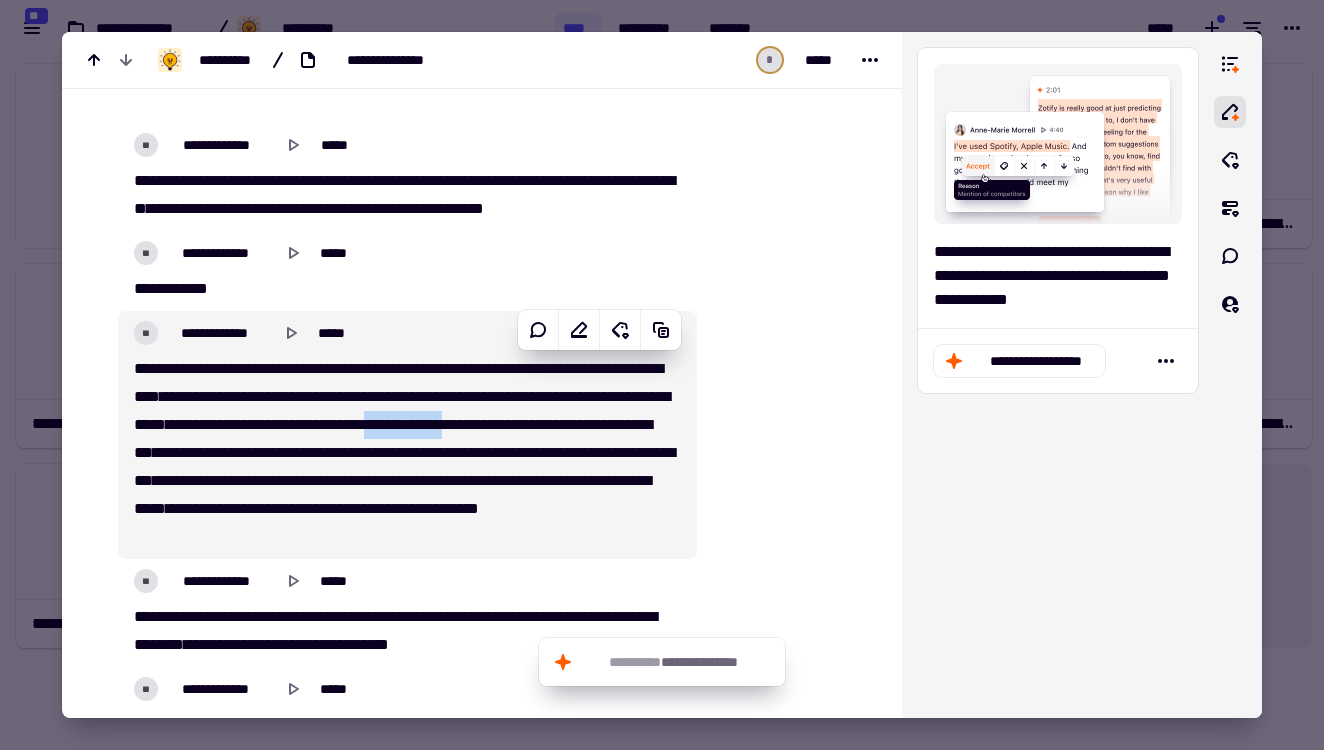 click on "**" at bounding box center (411, 368) 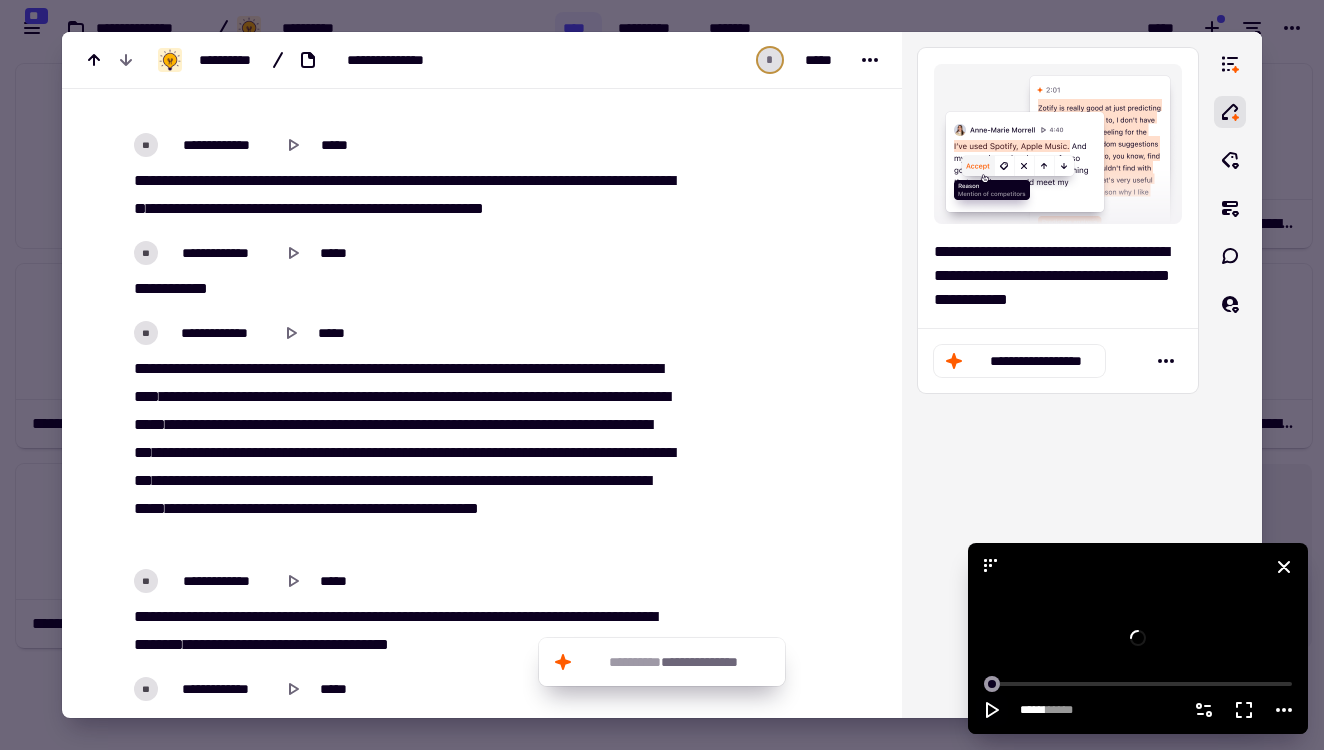 click 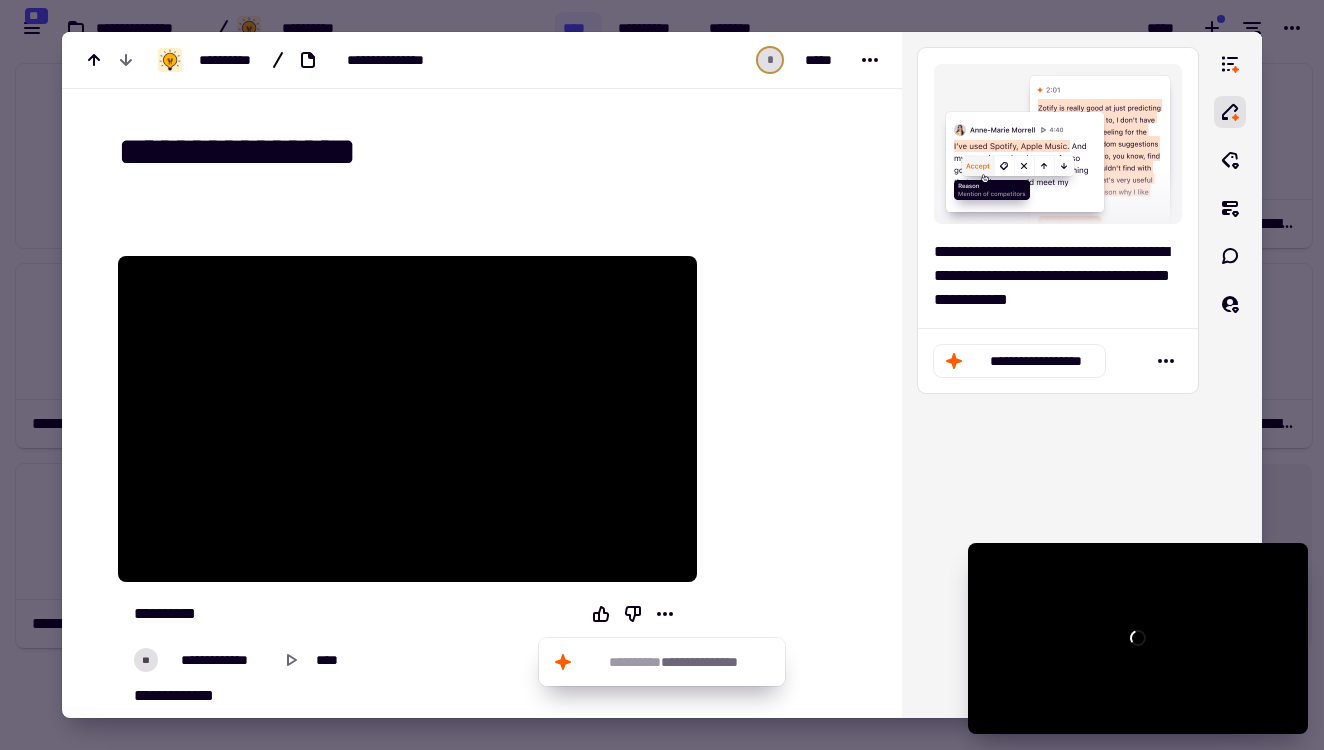 scroll, scrollTop: 0, scrollLeft: 0, axis: both 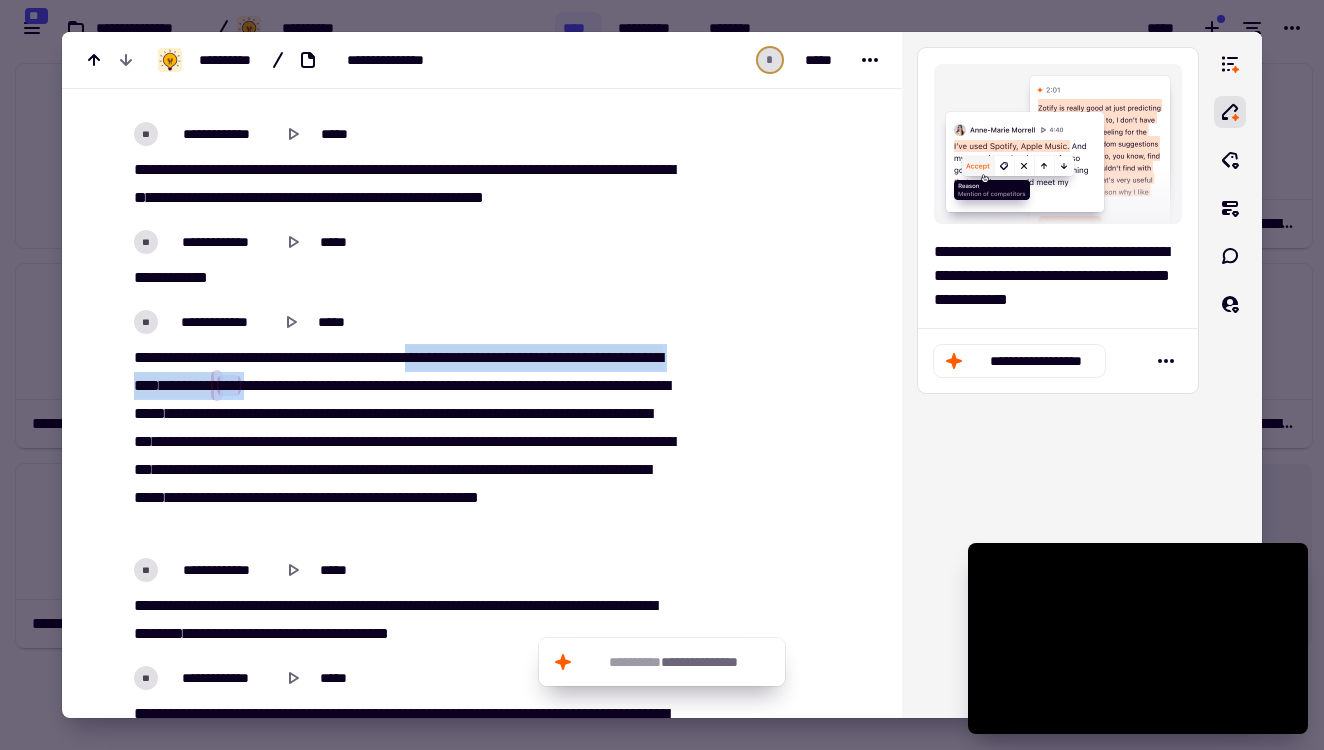click on "**** * ** * ***   ***   **   ****   **   ****** * ** * ** * **   *****   ****   *   ******   ****** * **** * ** * *   ****   *****   *   * ***   **** * *****   ******   ******   **   ***   **   ***   *******   ***** * ***   ****   ***** * *****   ******   **   ***   **   **   ****   **   ***   ******   ******   **   ***   *******   **   ****   **   **   *** * ***   *   ****   *****   ***   ****   *****   **   *****   ****   ****   ****   *********   **   ********   ***   **   ****   ***   ******   ****   **   ****** * ****   ********   *****   *****   *   ******   ****** * ****   **   ****   **   *****   **   ***   ***   ********   *******   *********   ***   ** * **** *" at bounding box center (402, 442) 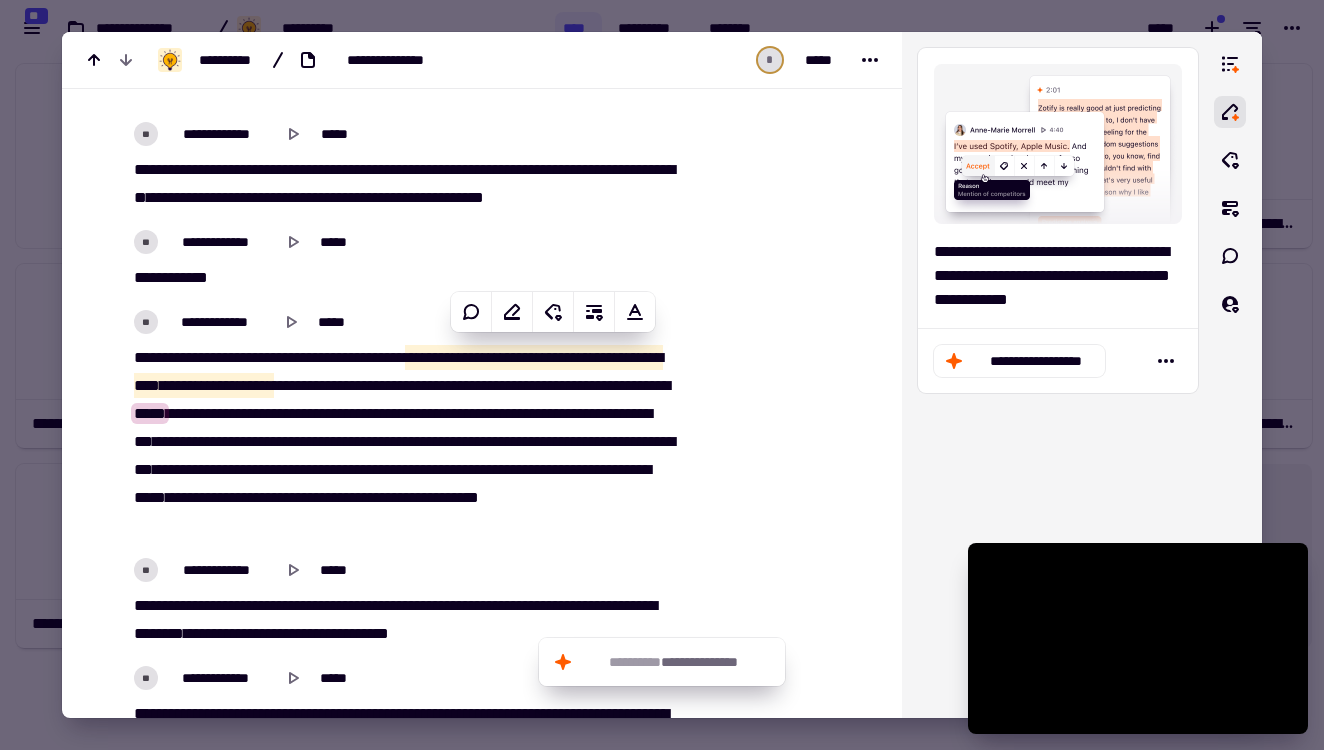 click at bounding box center [785, -4135] 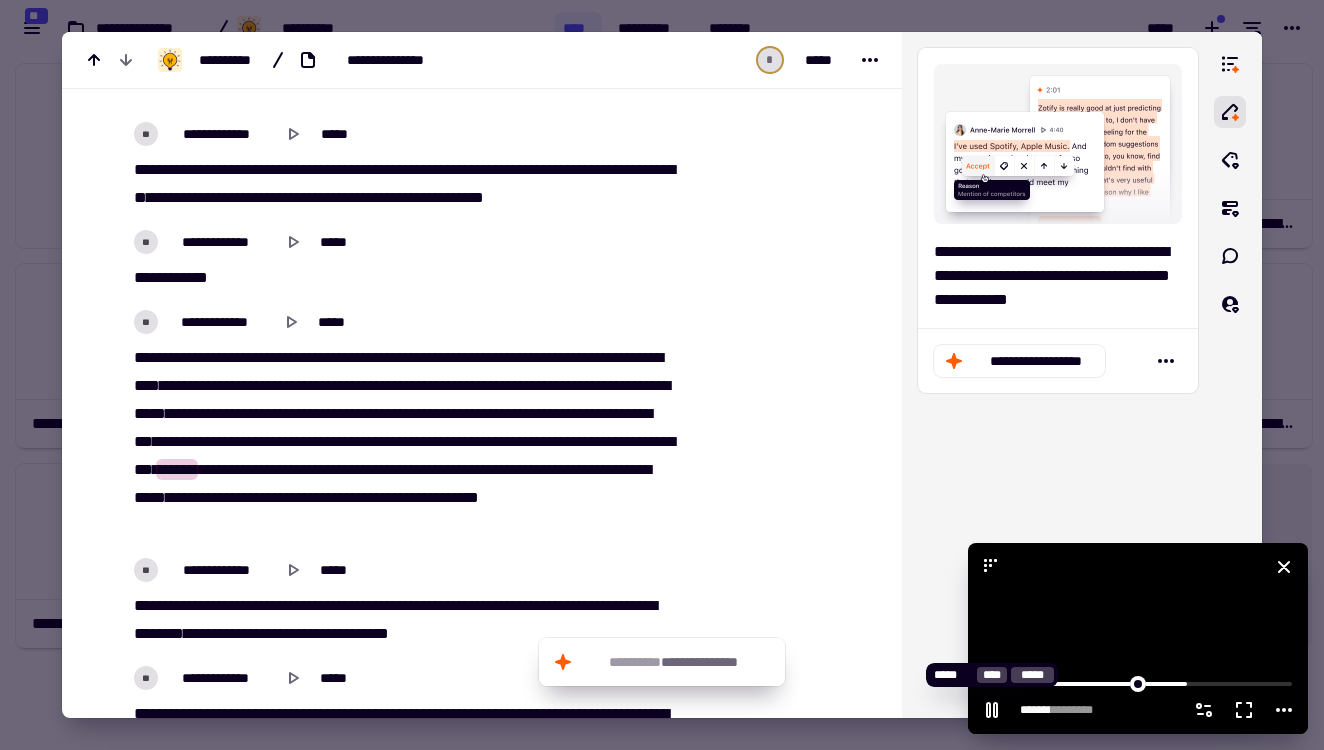 click 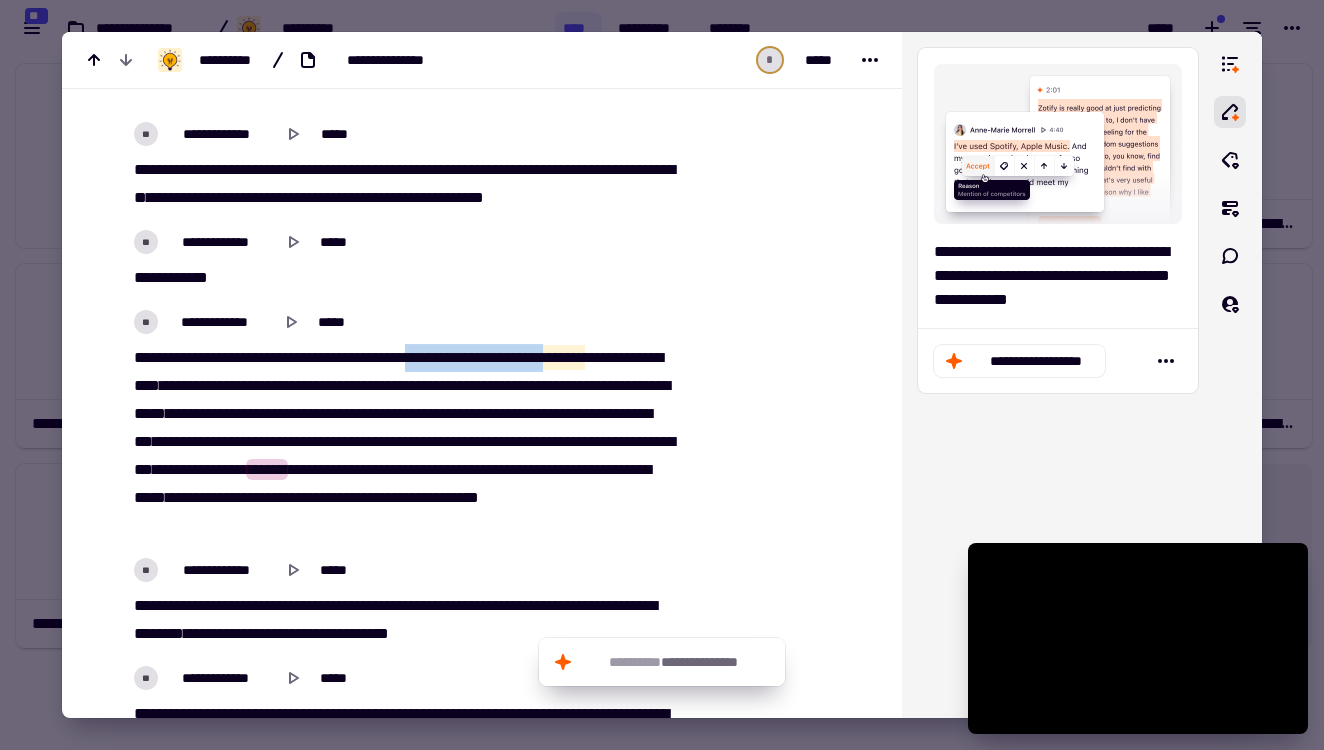 drag, startPoint x: 454, startPoint y: 353, endPoint x: 189, endPoint y: 378, distance: 266.17664 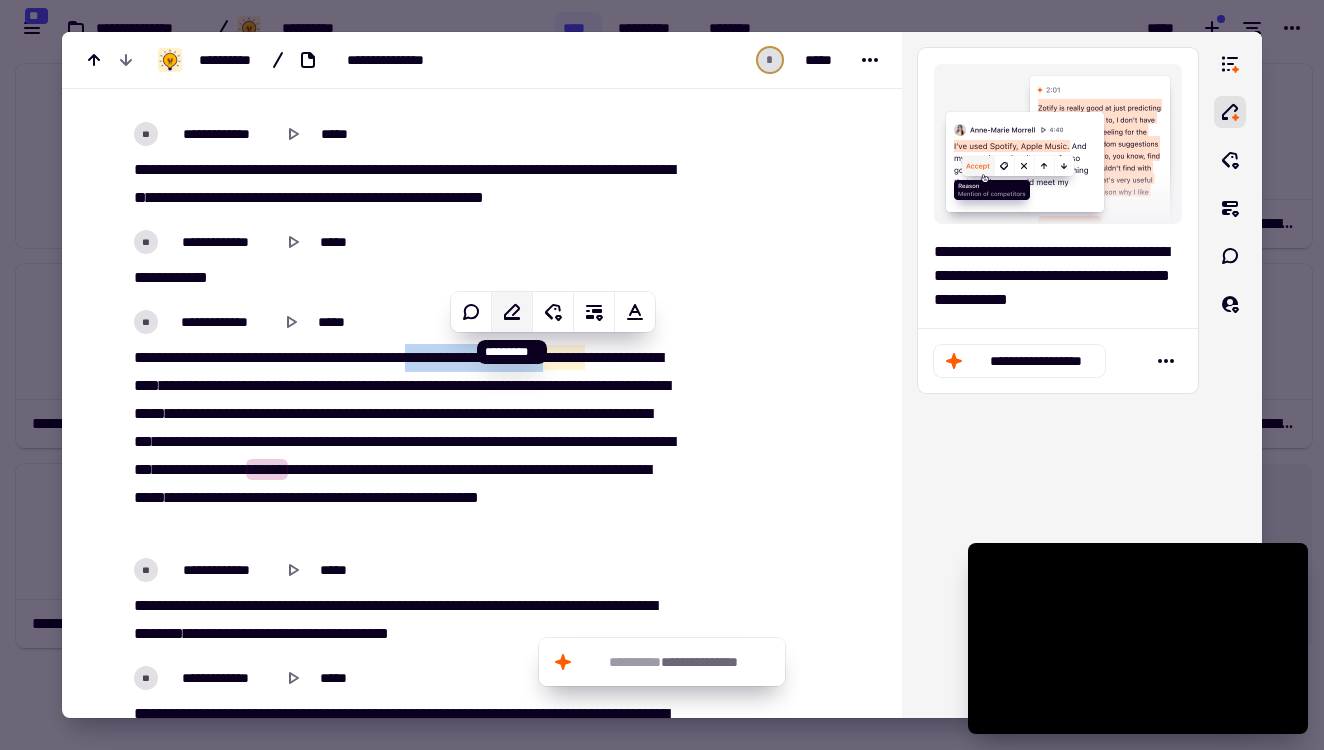 click 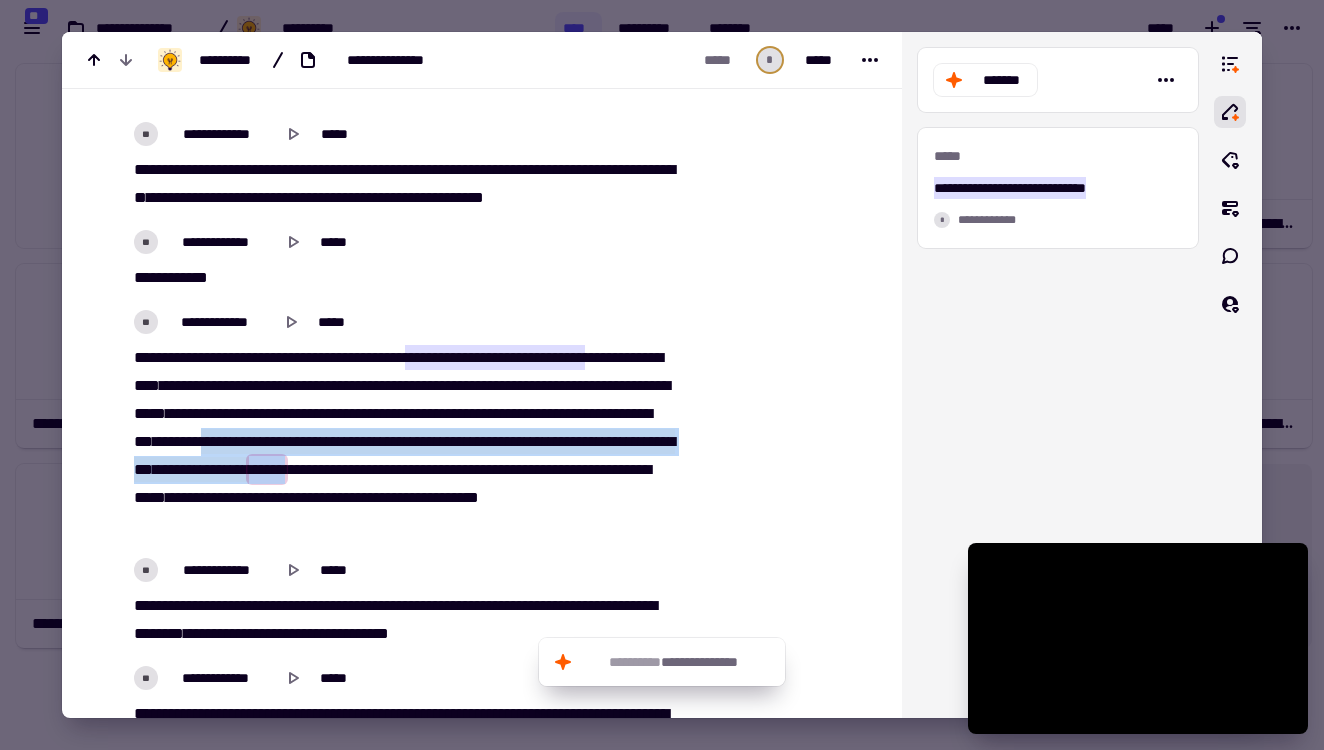 drag, startPoint x: 542, startPoint y: 434, endPoint x: 282, endPoint y: 486, distance: 265.14902 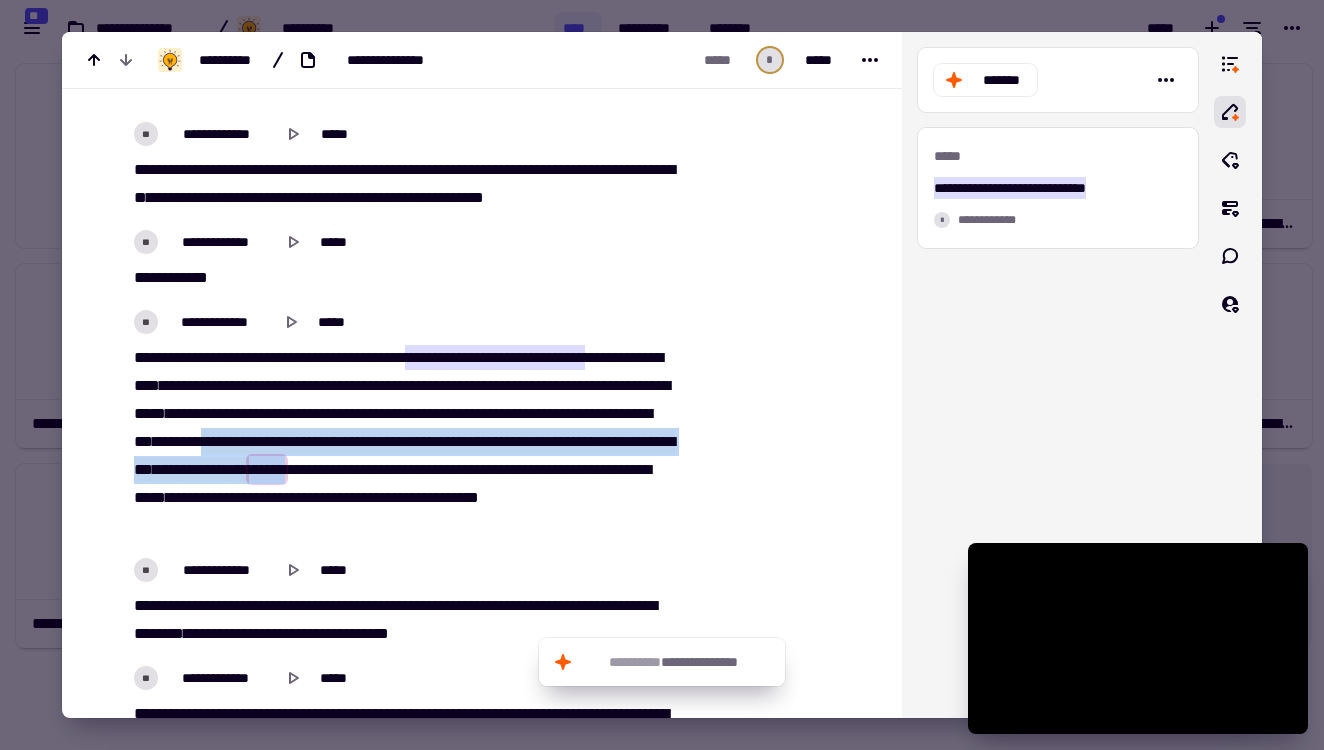 click on "**** * ** * ***   ***   **   ****   **   ****** * ** * ** * **   *****   ****   *   ******   ****** *   **** * ** * *   ****   *****   *   ****   **** * *****   ******   ******   **   ***   **   ***   *******   ***** * ***   ****   ***** * *****   ******   **   ***   **   **   ****   **   ***   ******   ******   **   ***   *******   **   ****   **   **   *** * ***   *   ****   *****   ***   ****   *****   **   *****   ****   ****   ****   *********   **   ********   ***   **   ****   ***   ******   ****   **   ****** * ****   ********   *****   *****   *   ******   ****** * ****   **   ****   **   *****   **   ***   ***   ********   *******   *********   ***   ** * **** *" at bounding box center (402, 442) 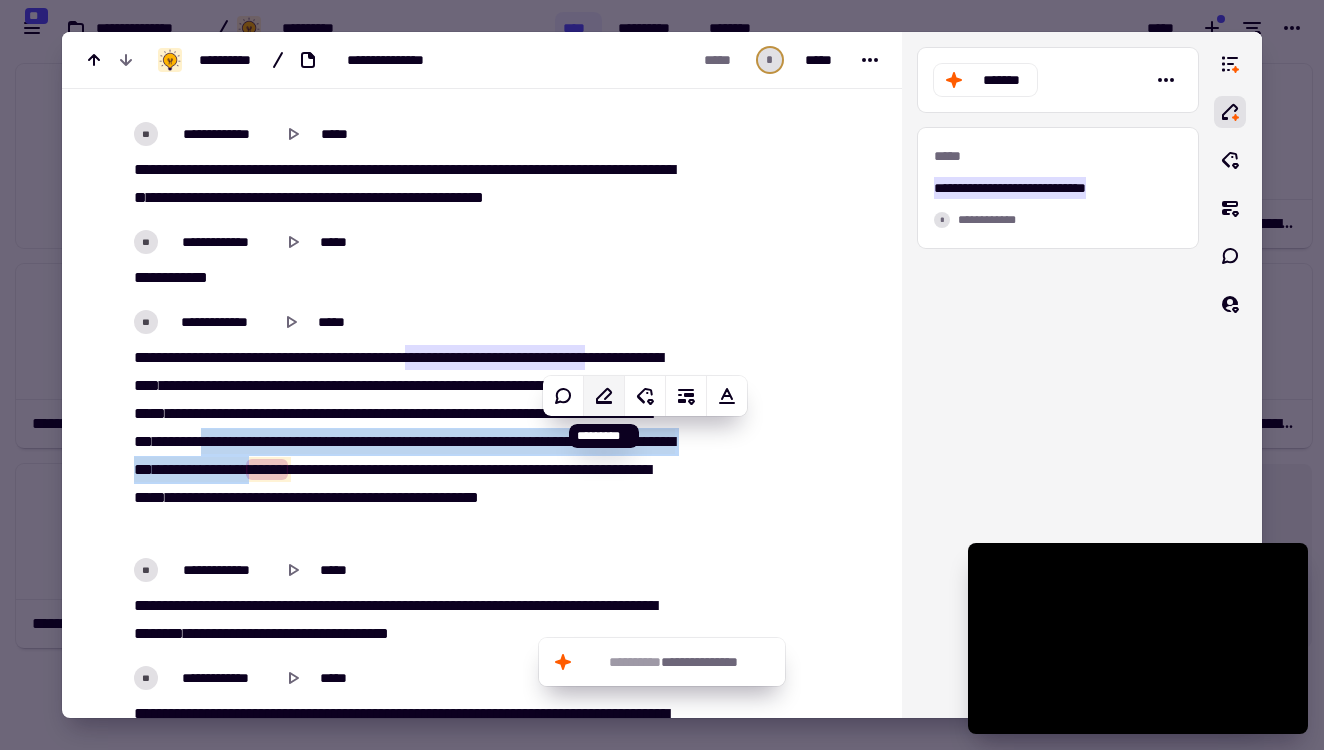 click 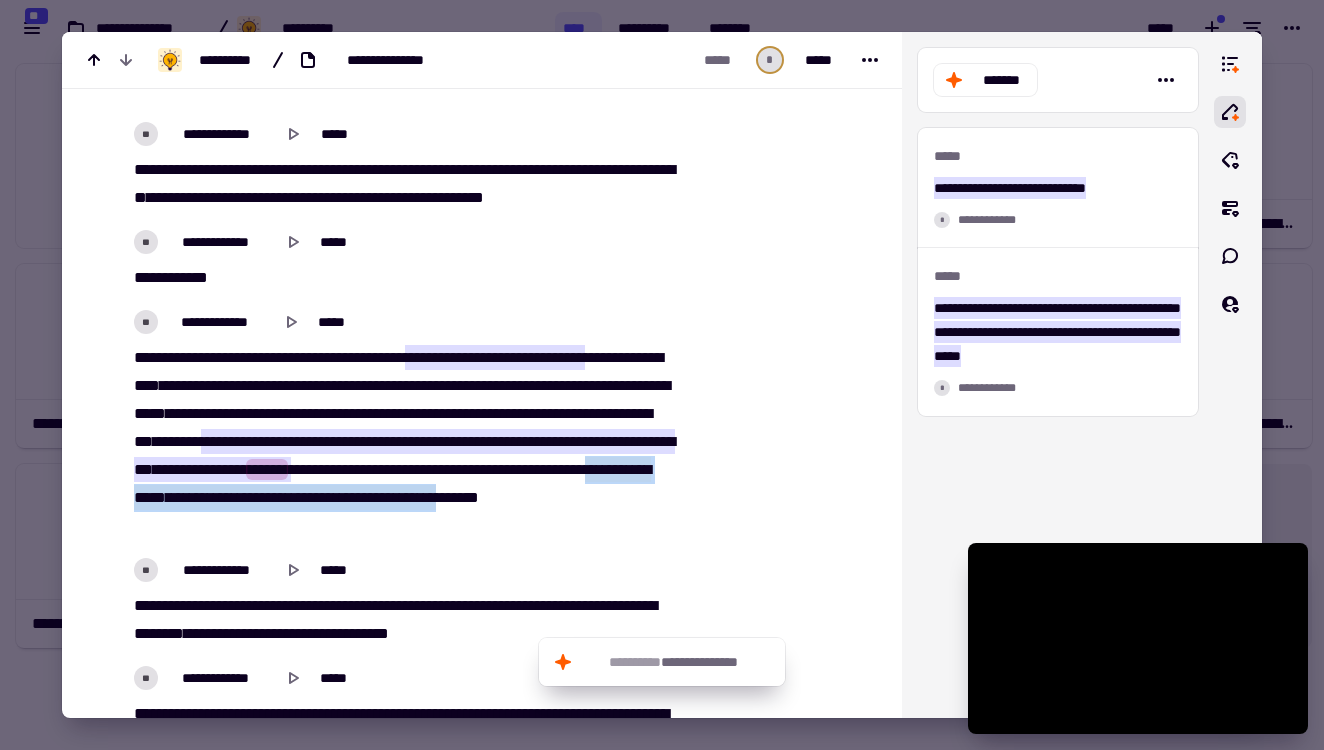 drag, startPoint x: 638, startPoint y: 490, endPoint x: 546, endPoint y: 512, distance: 94.59387 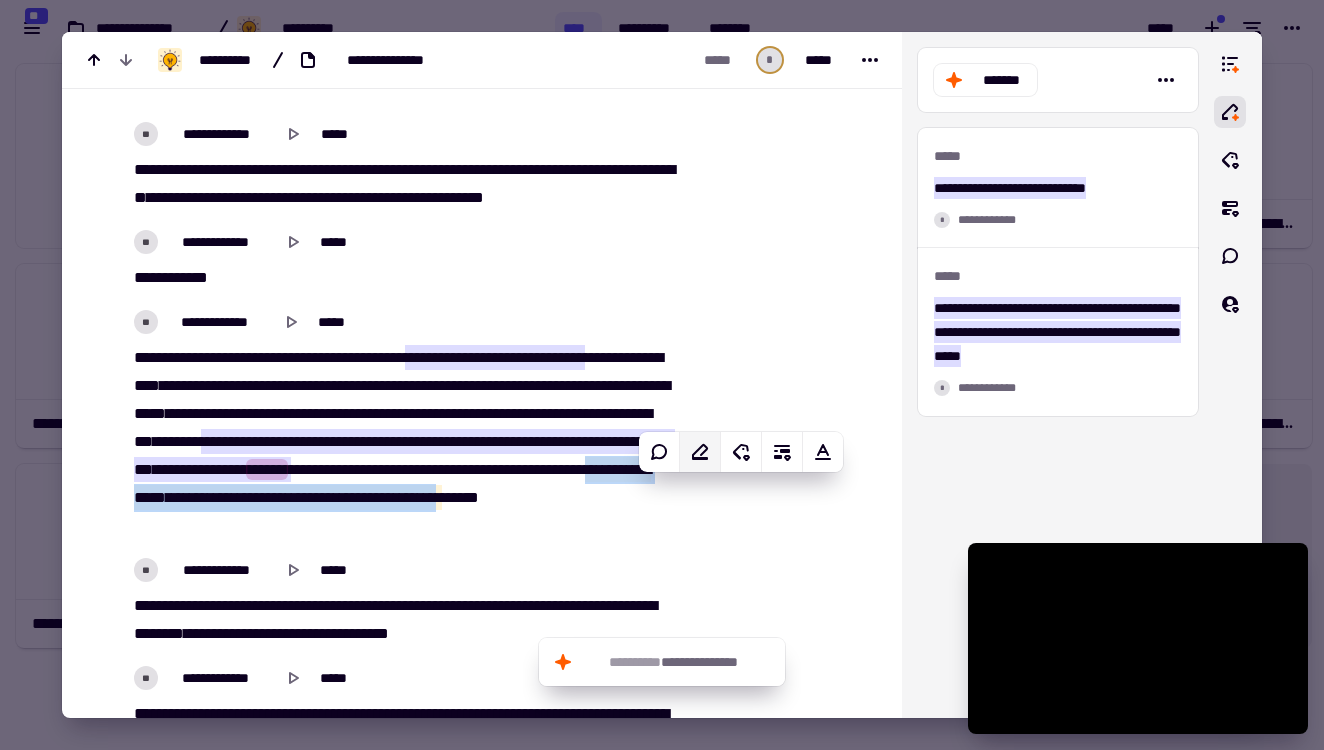 click 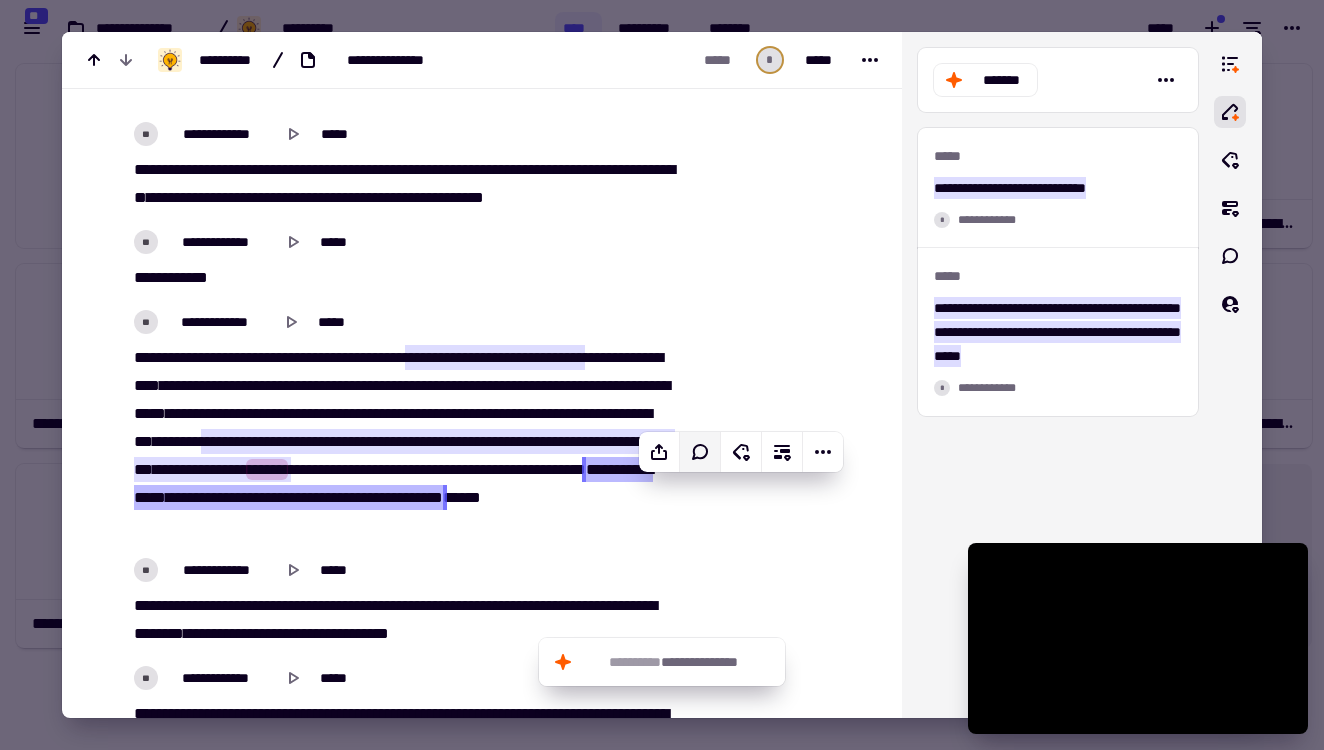 click at bounding box center (785, -4135) 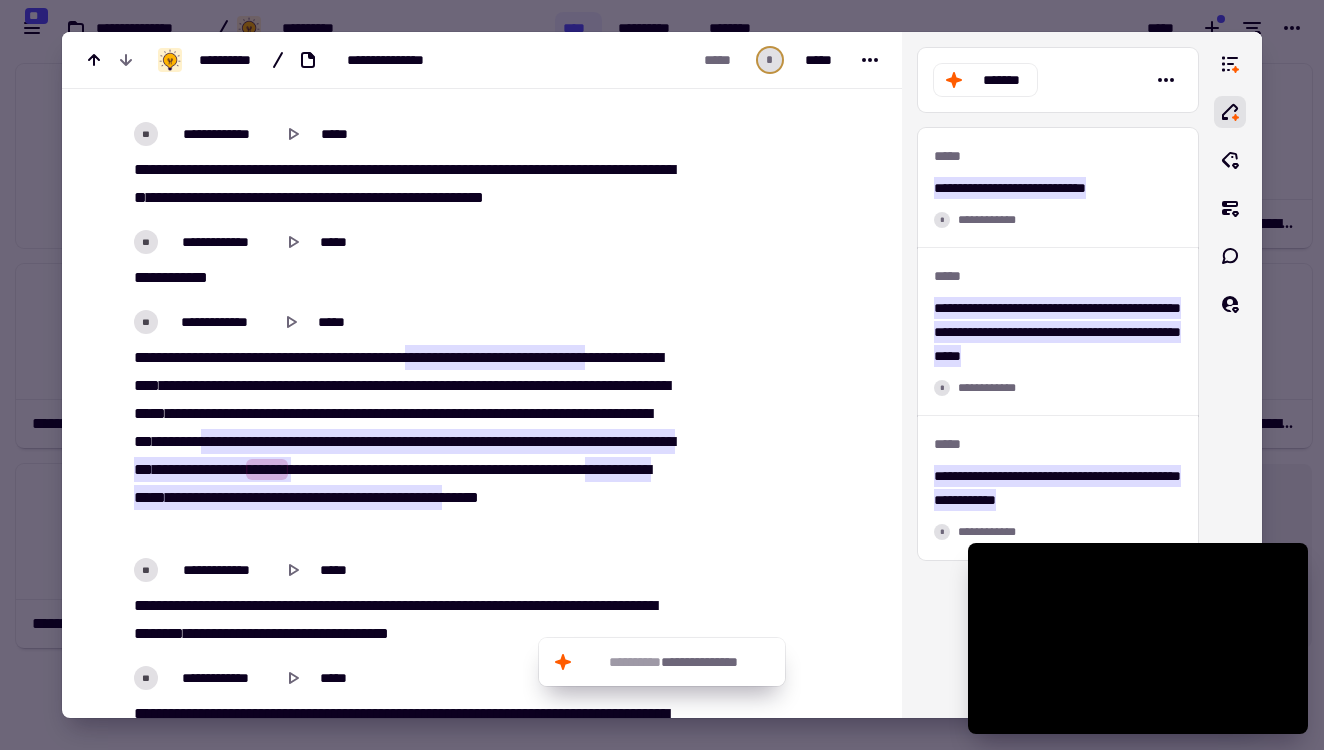 scroll, scrollTop: 19116, scrollLeft: 0, axis: vertical 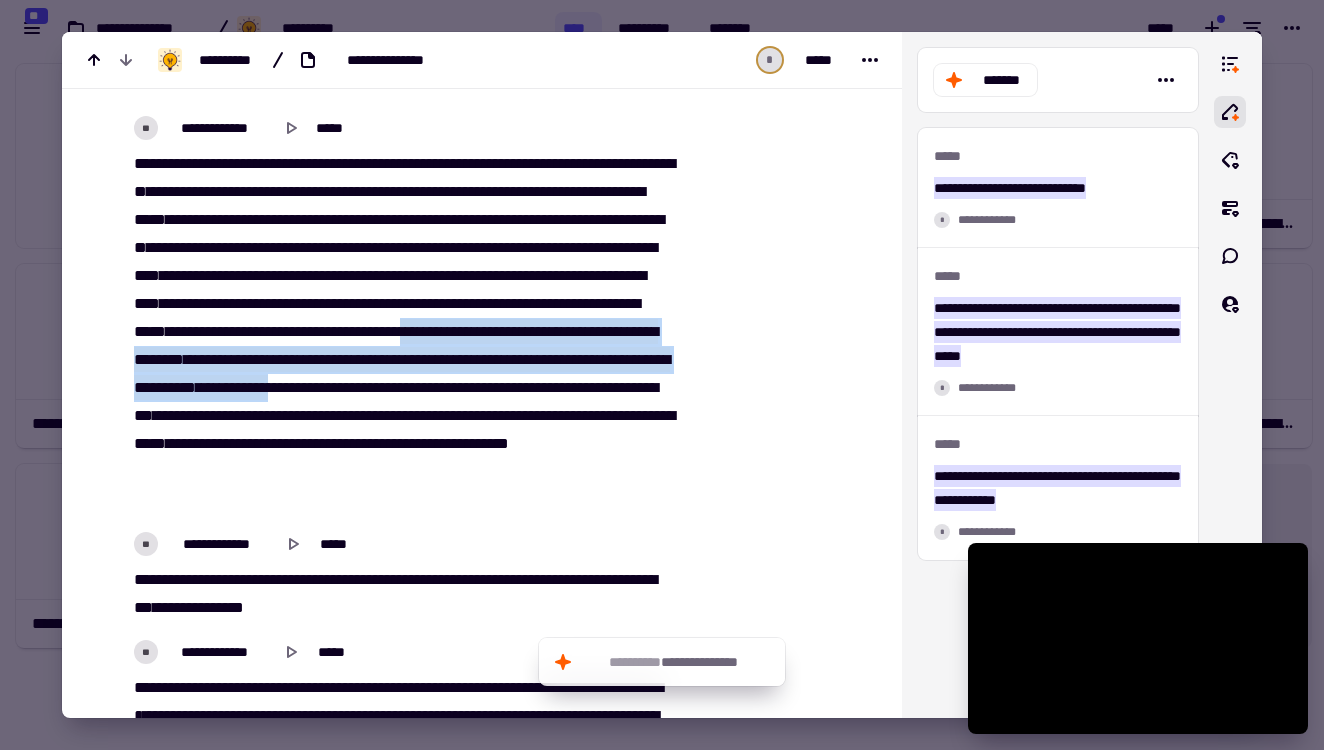 drag, startPoint x: 408, startPoint y: 349, endPoint x: 459, endPoint y: 408, distance: 77.987175 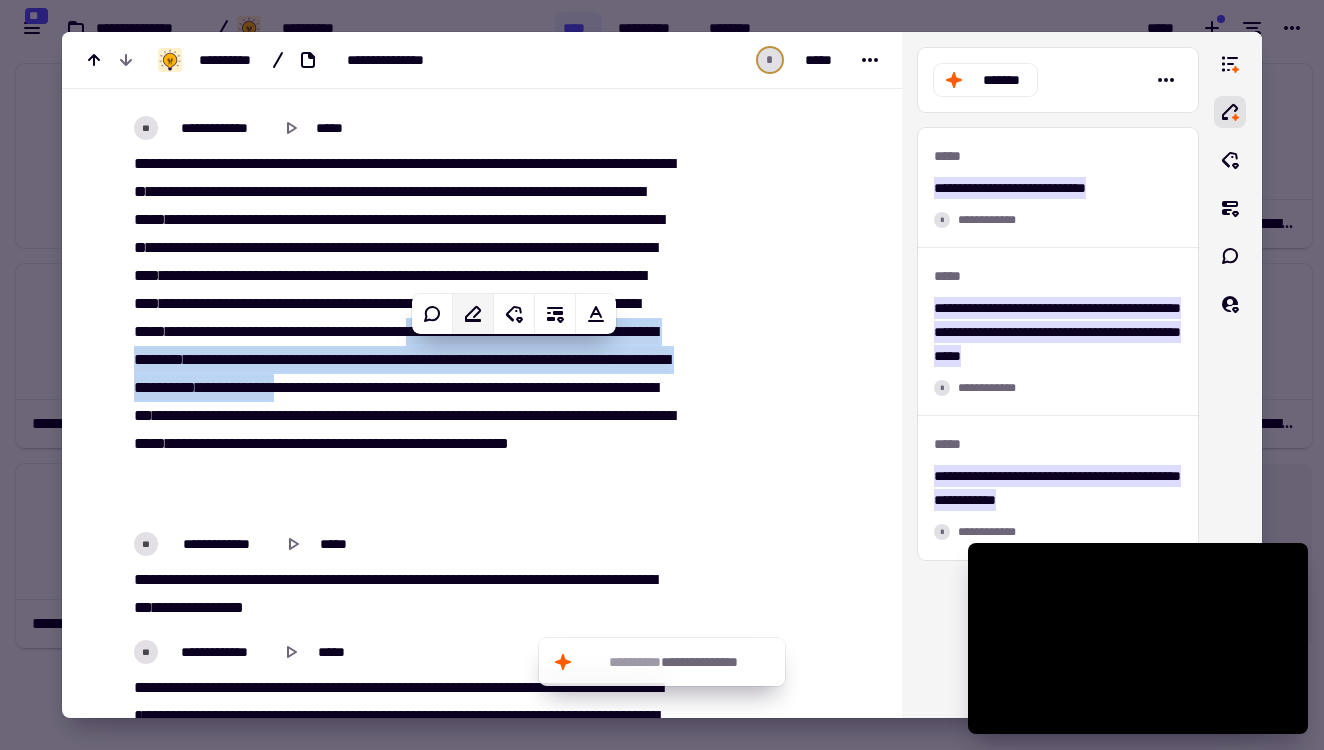 click 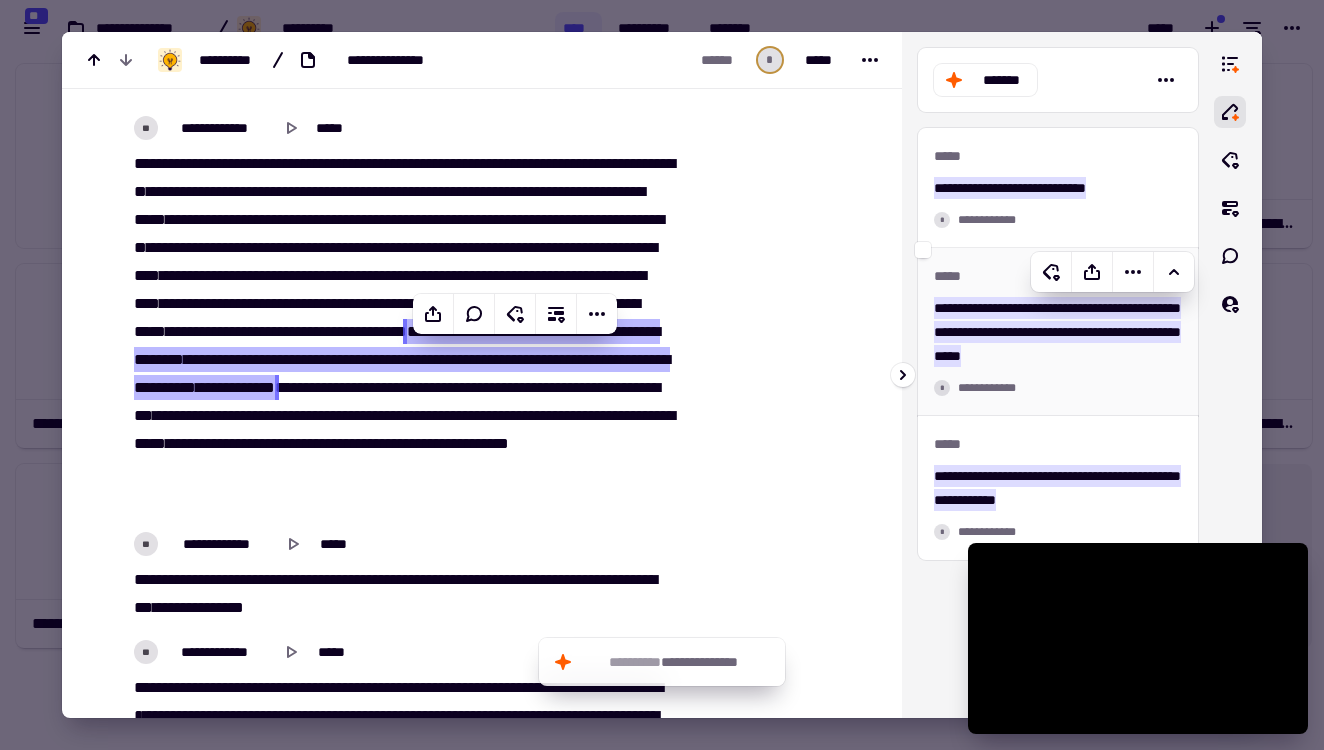 scroll, scrollTop: 49, scrollLeft: 0, axis: vertical 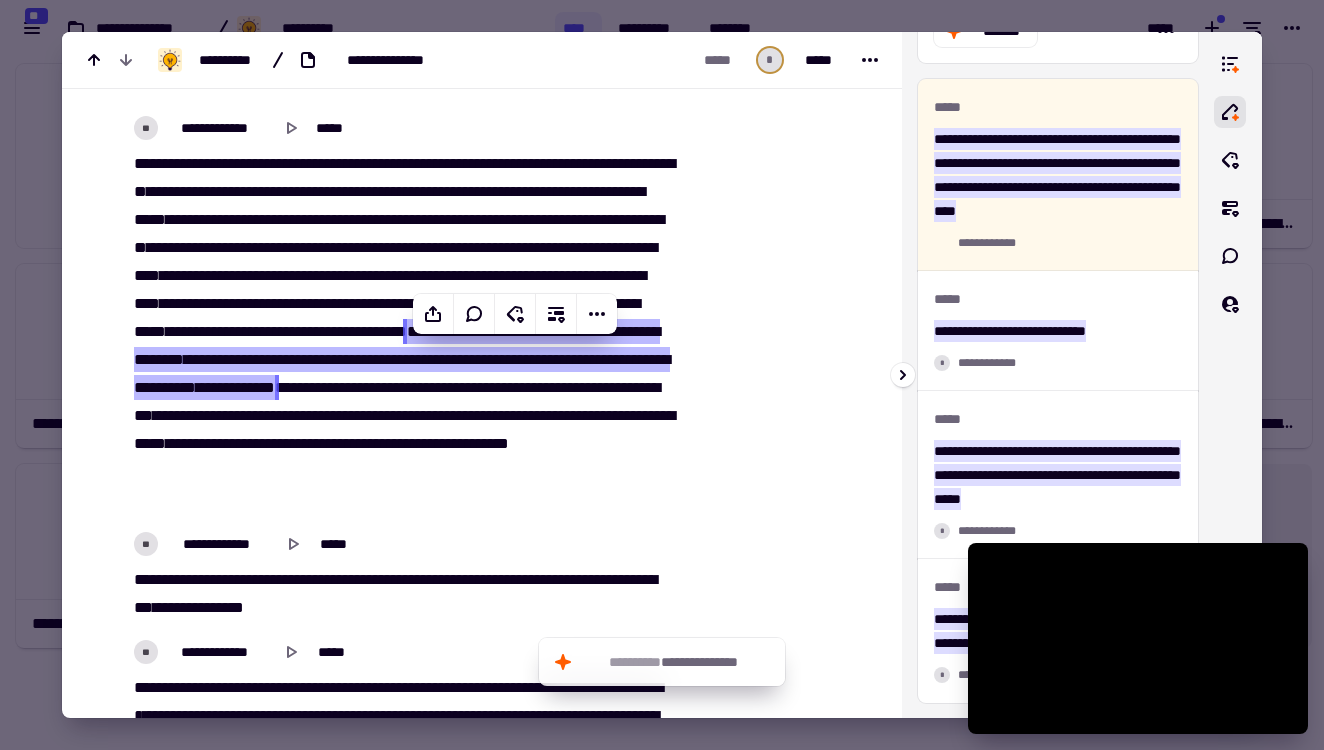 type on "*******" 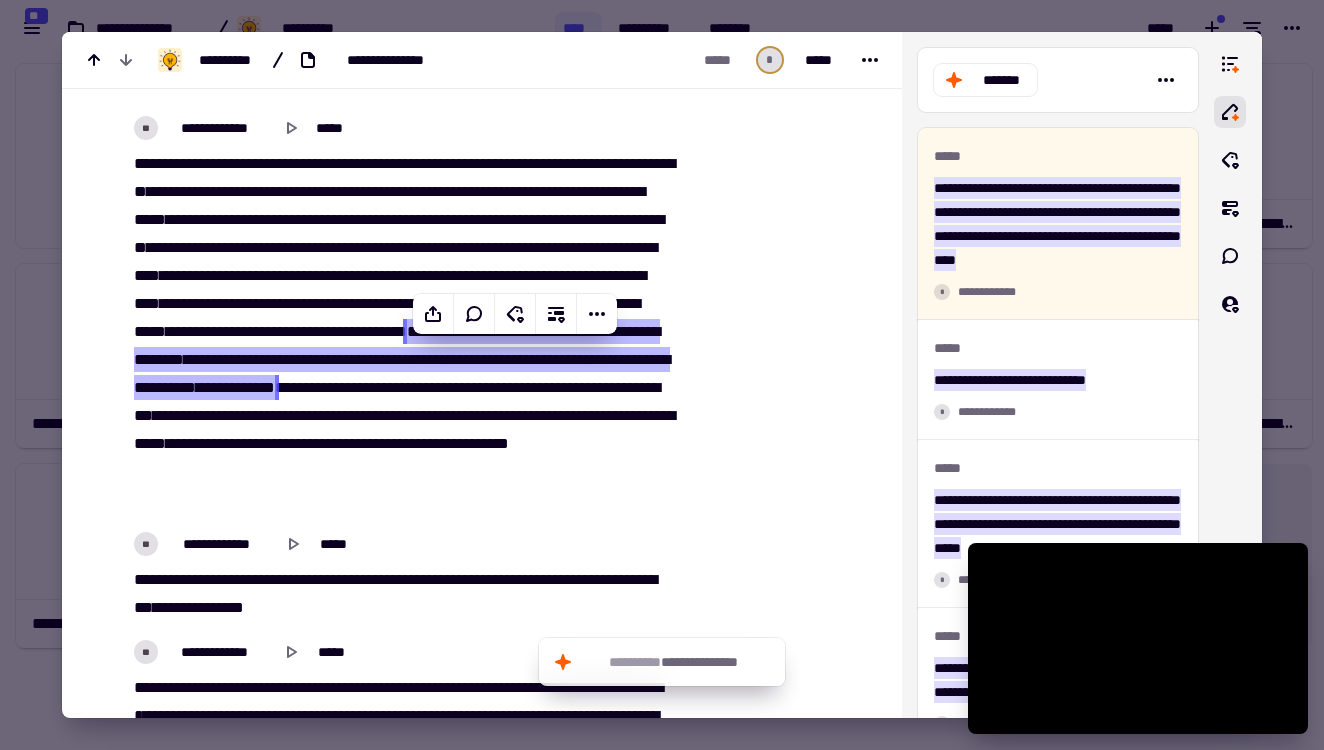 click at bounding box center [662, 375] 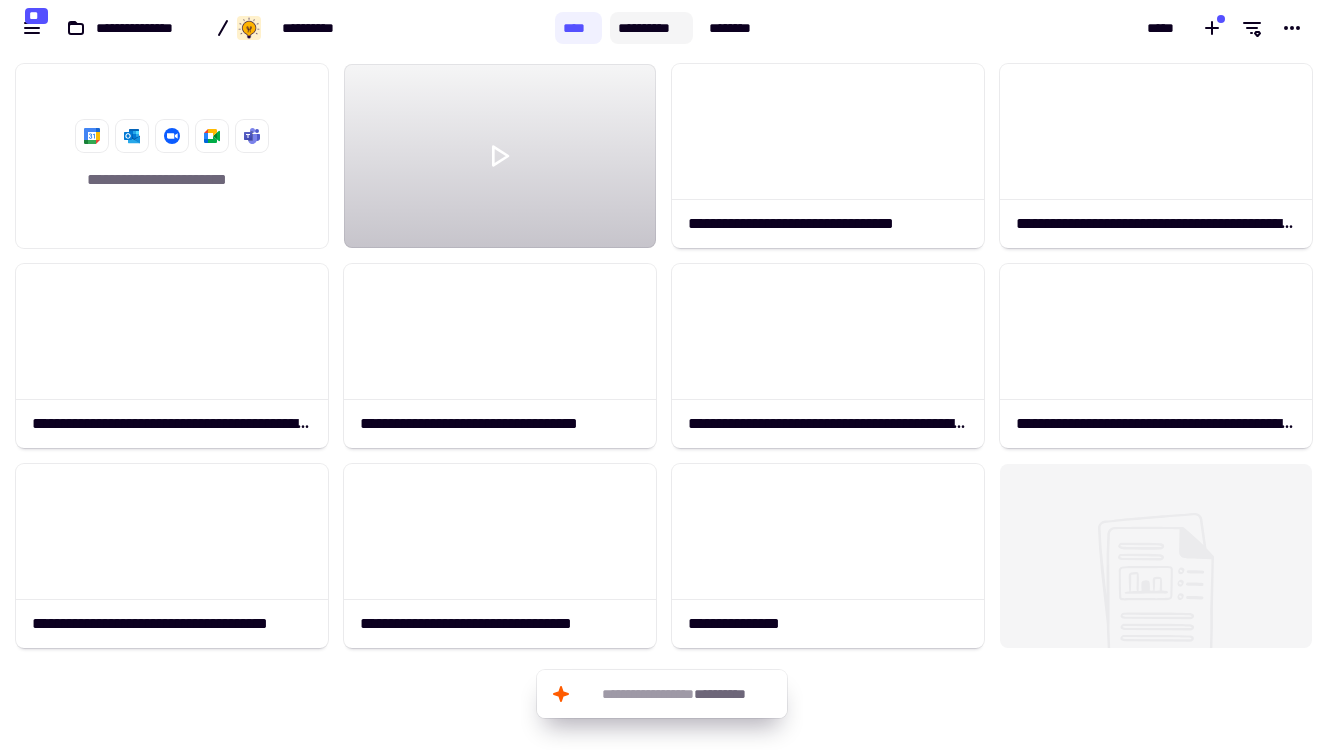 click on "**********" 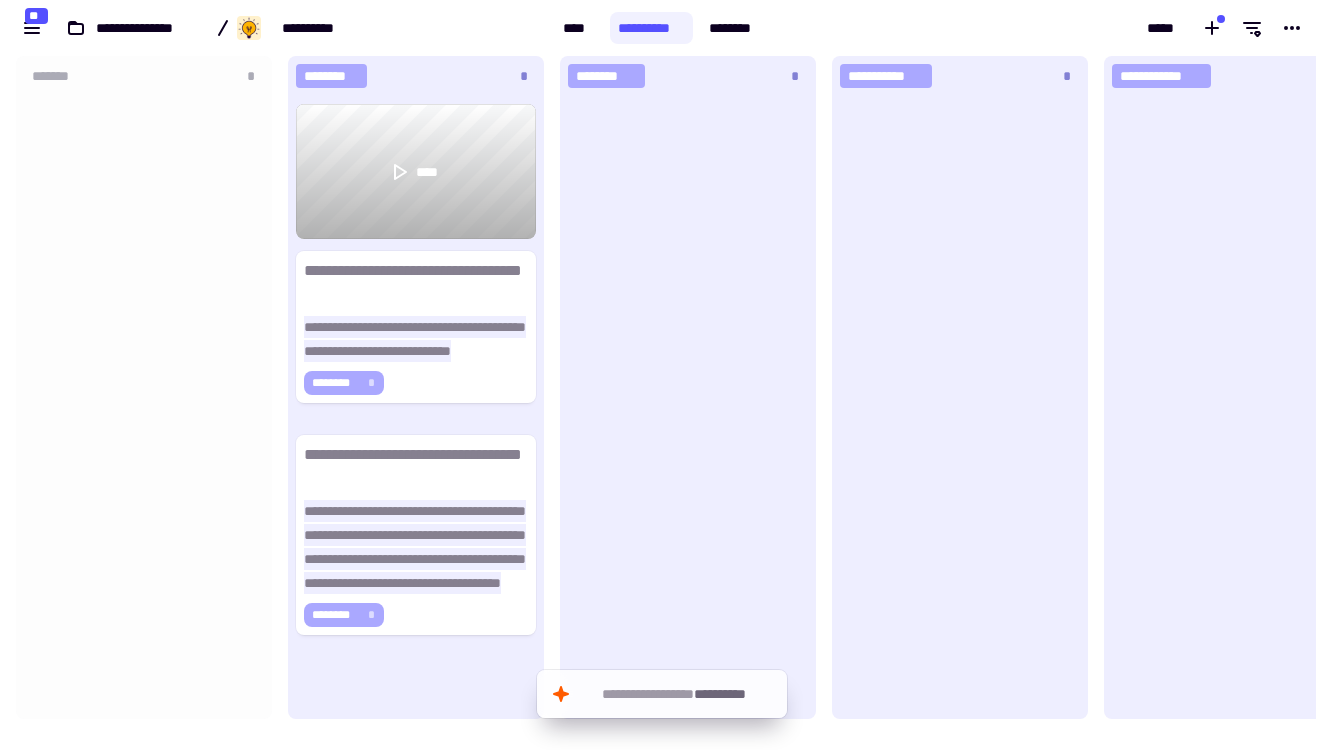 scroll, scrollTop: 16, scrollLeft: 16, axis: both 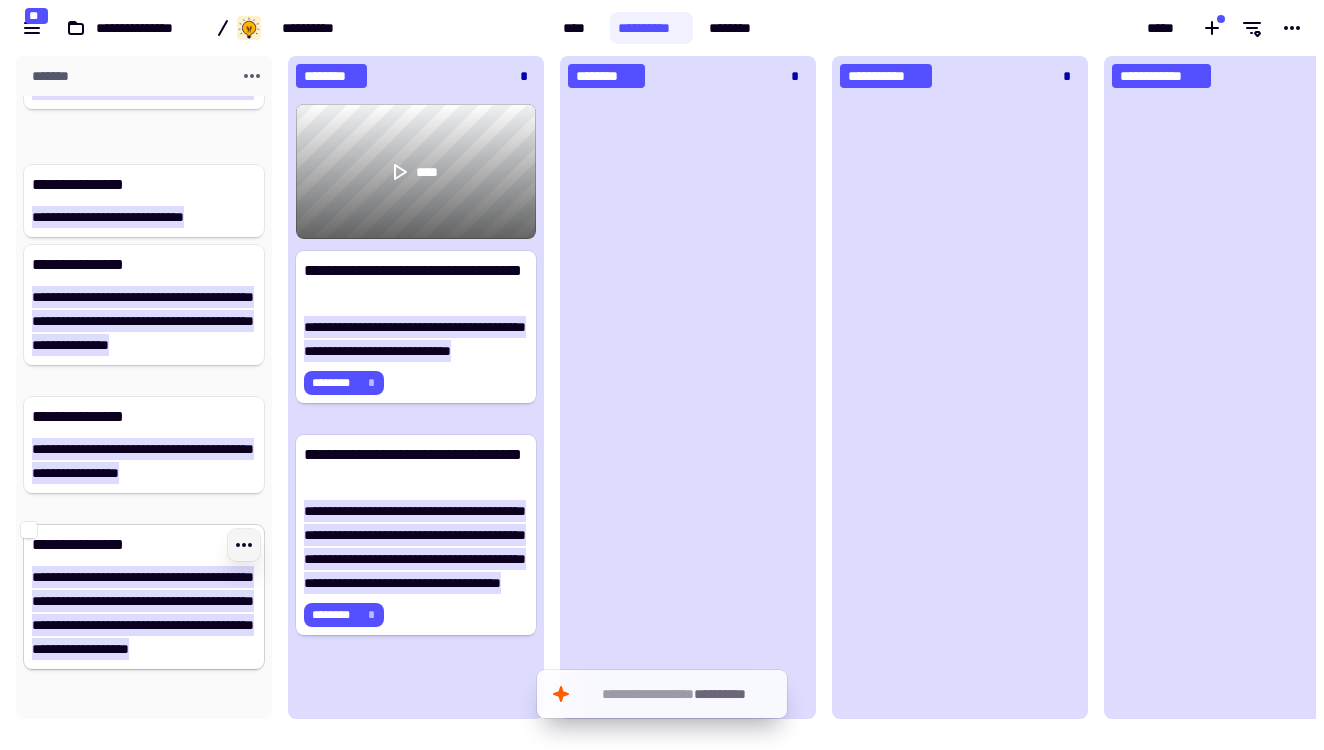 click 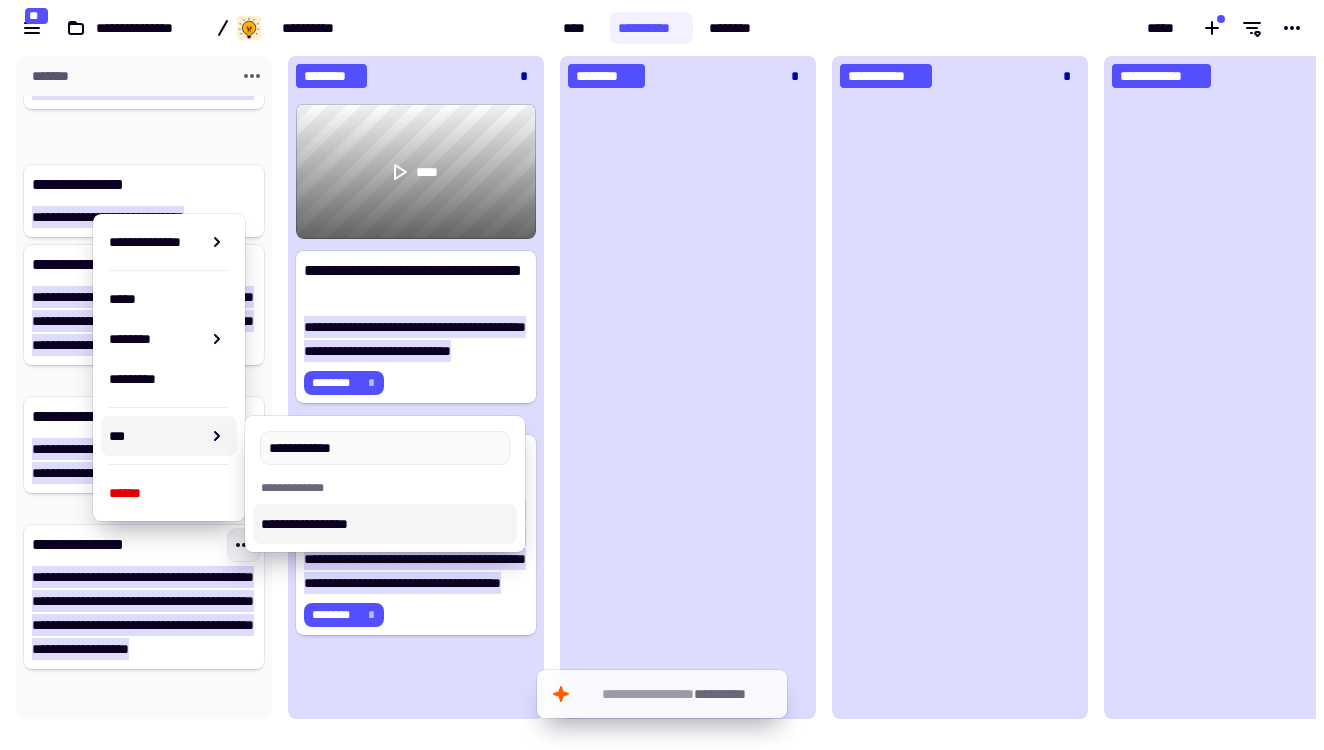 type on "**********" 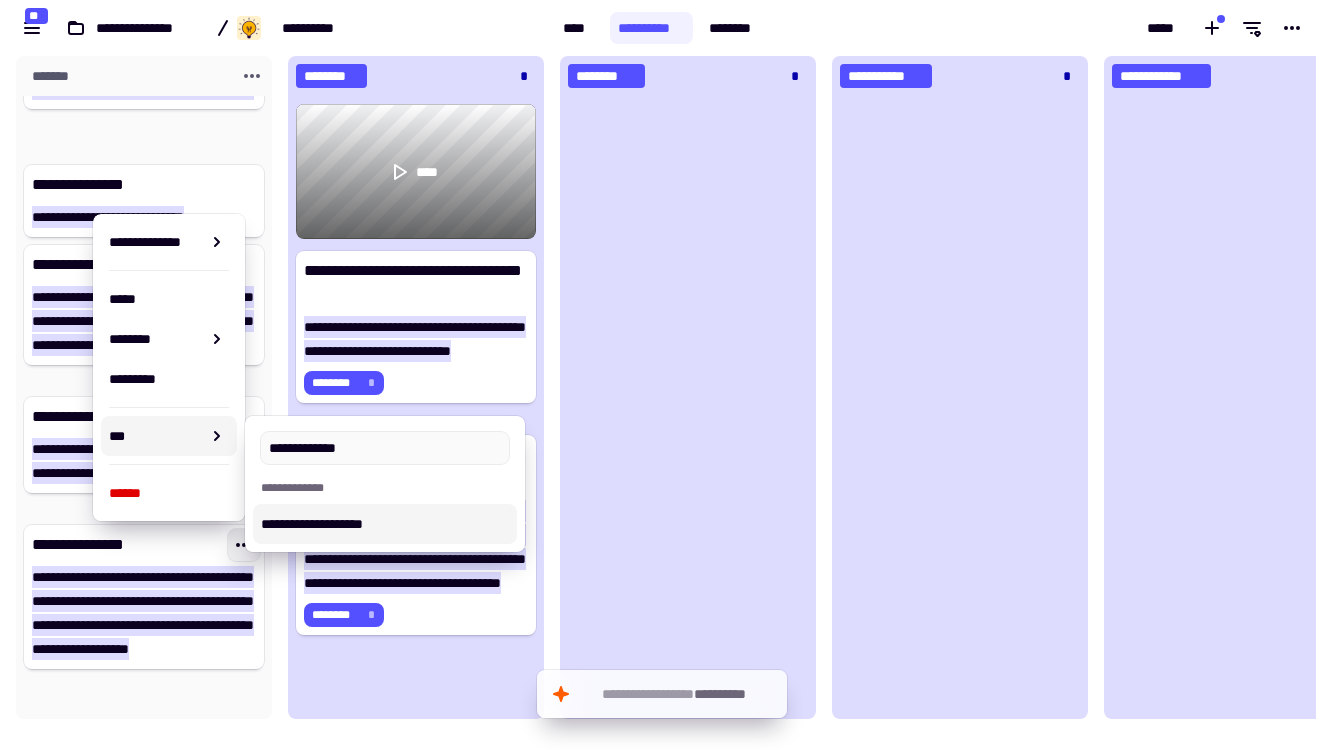 type 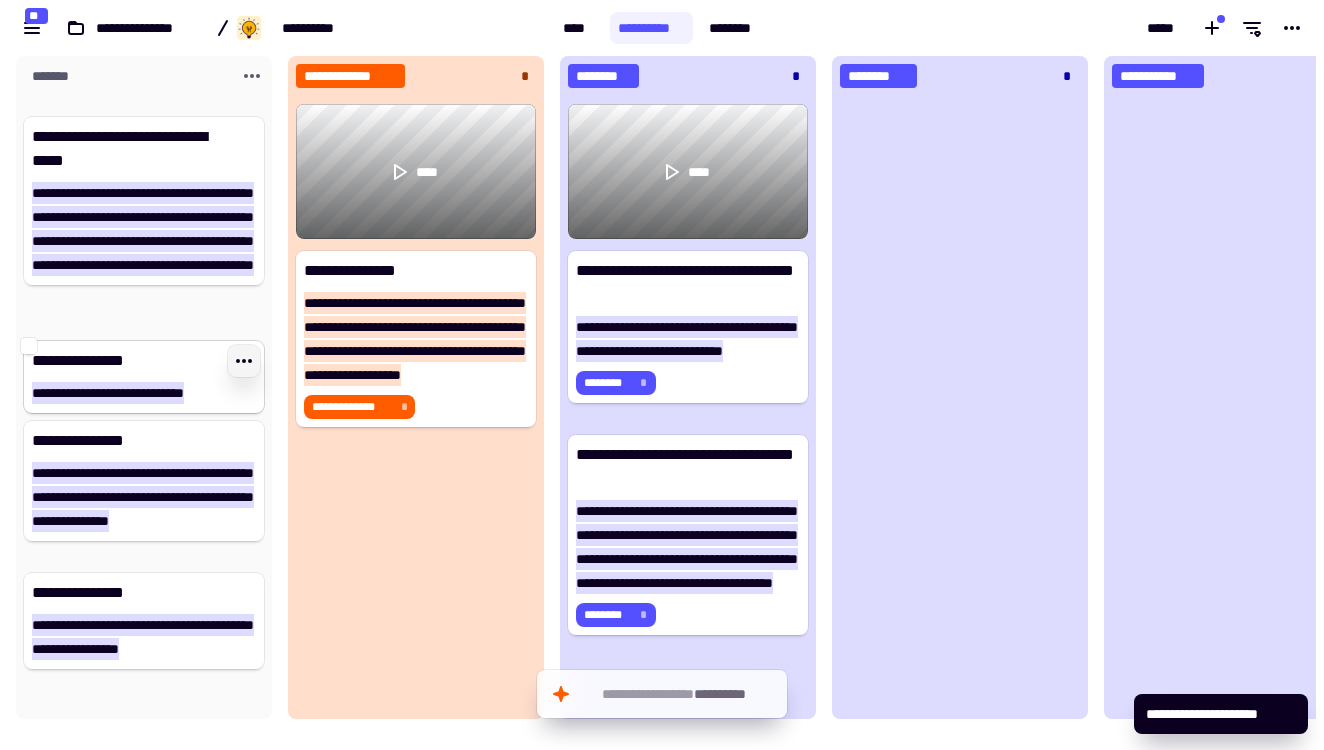 click 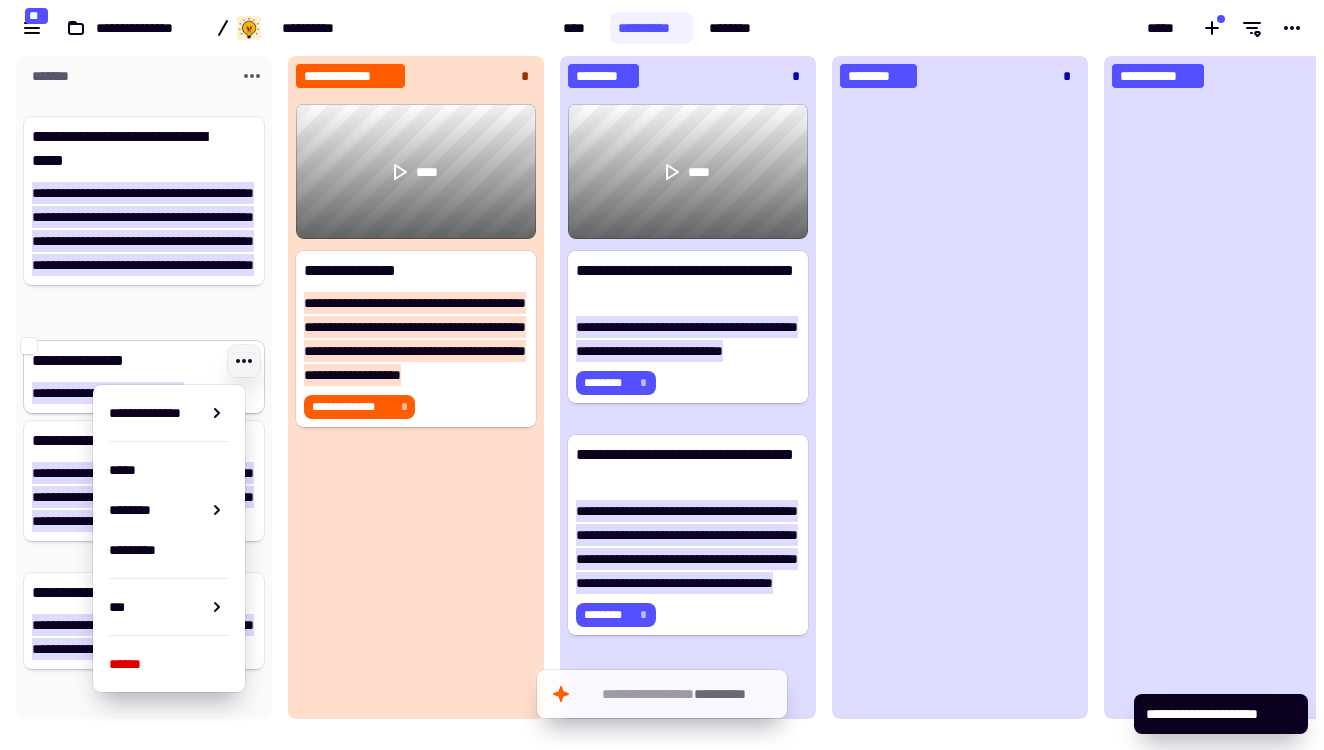 click 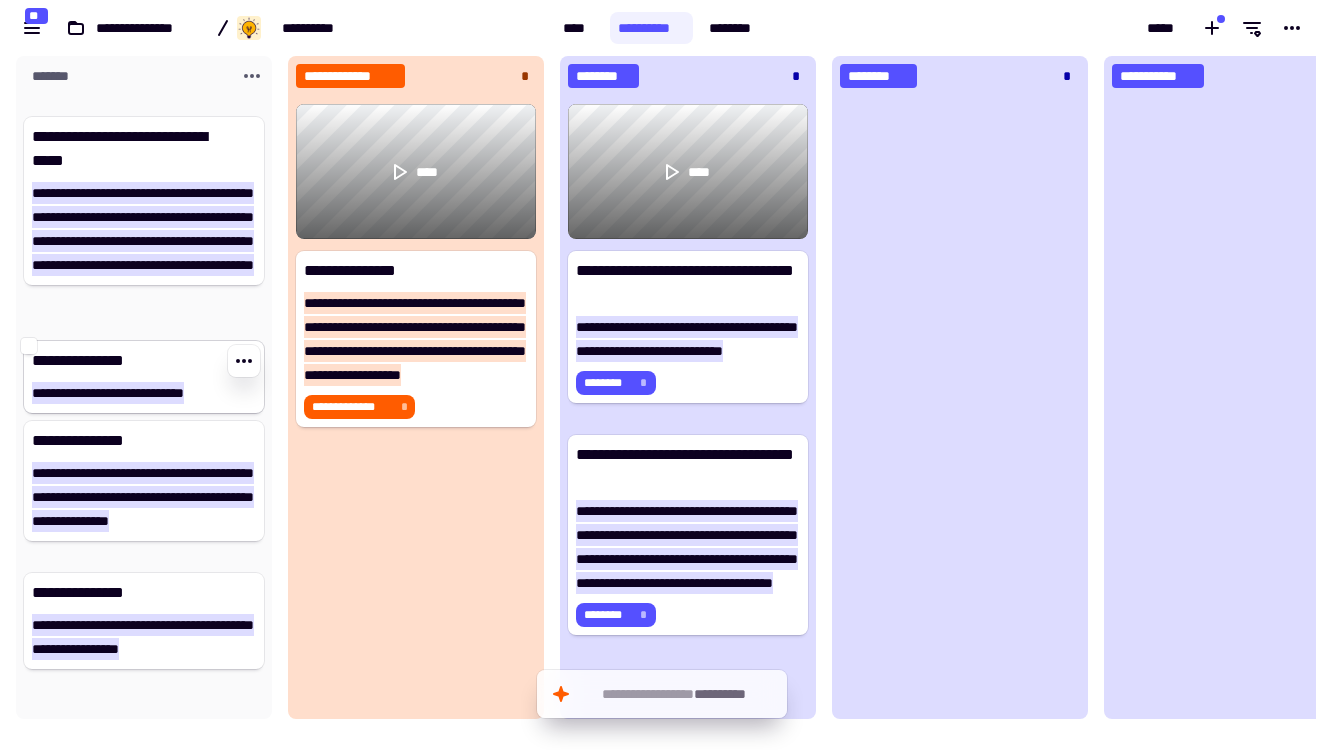 click on "**********" 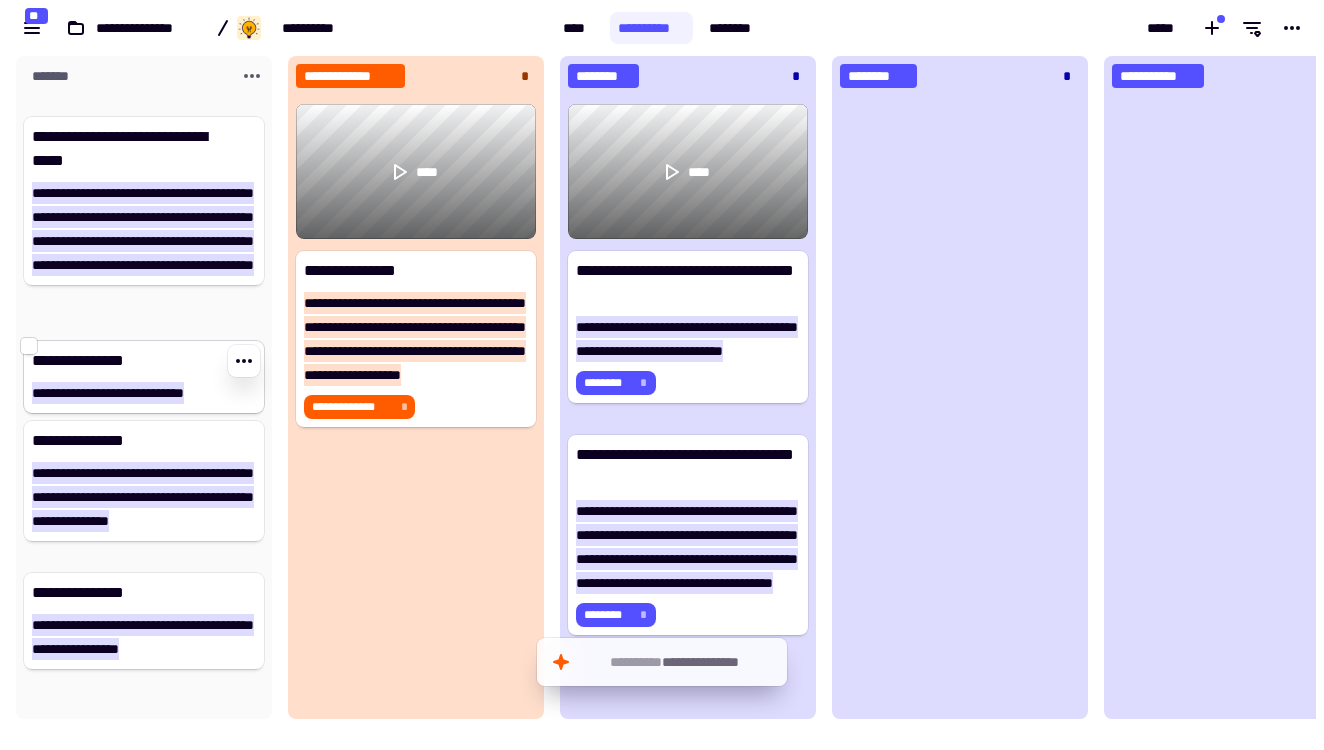 click 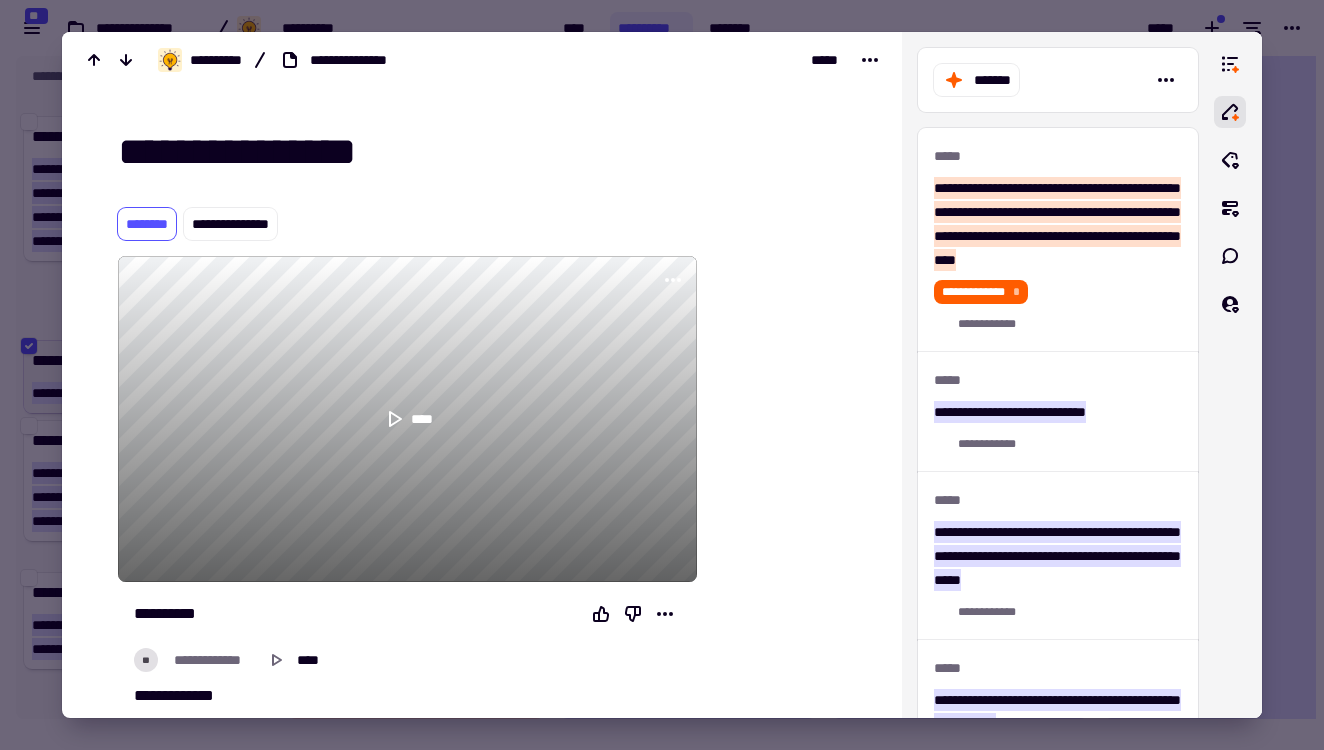 click at bounding box center (662, 375) 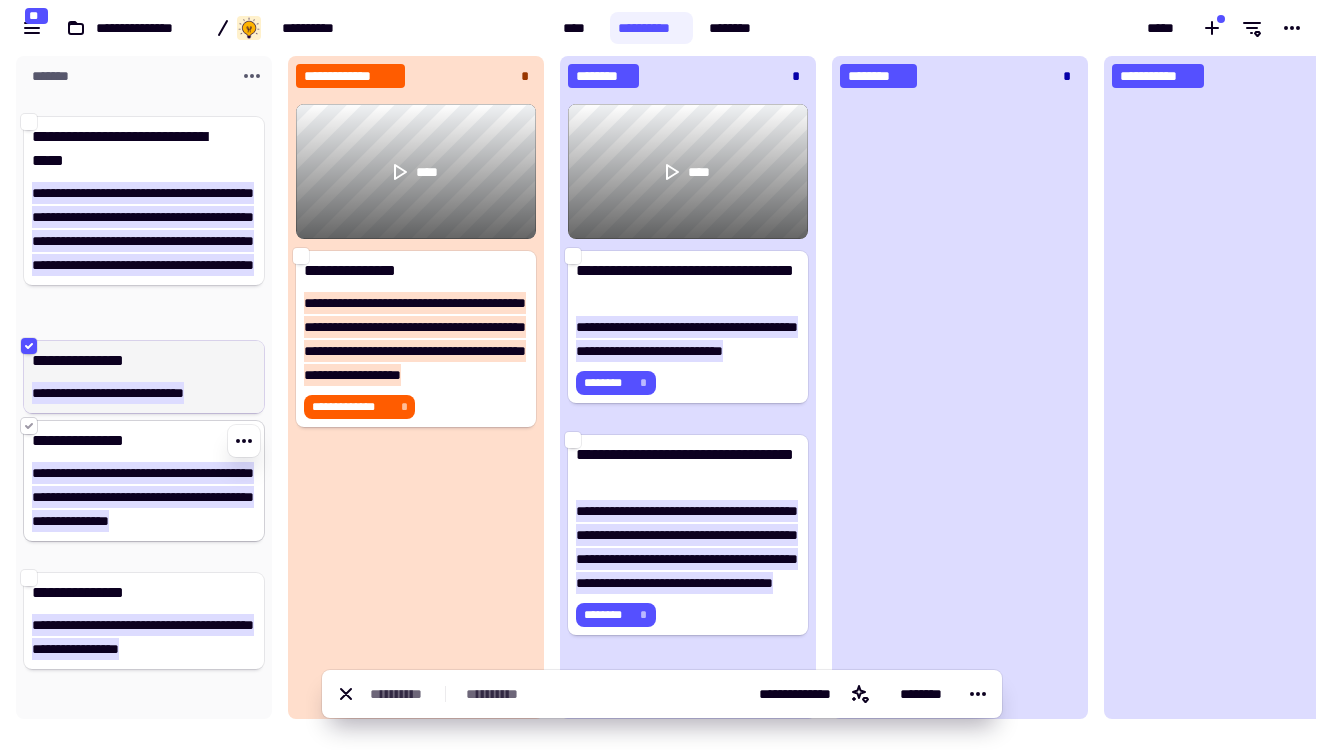click 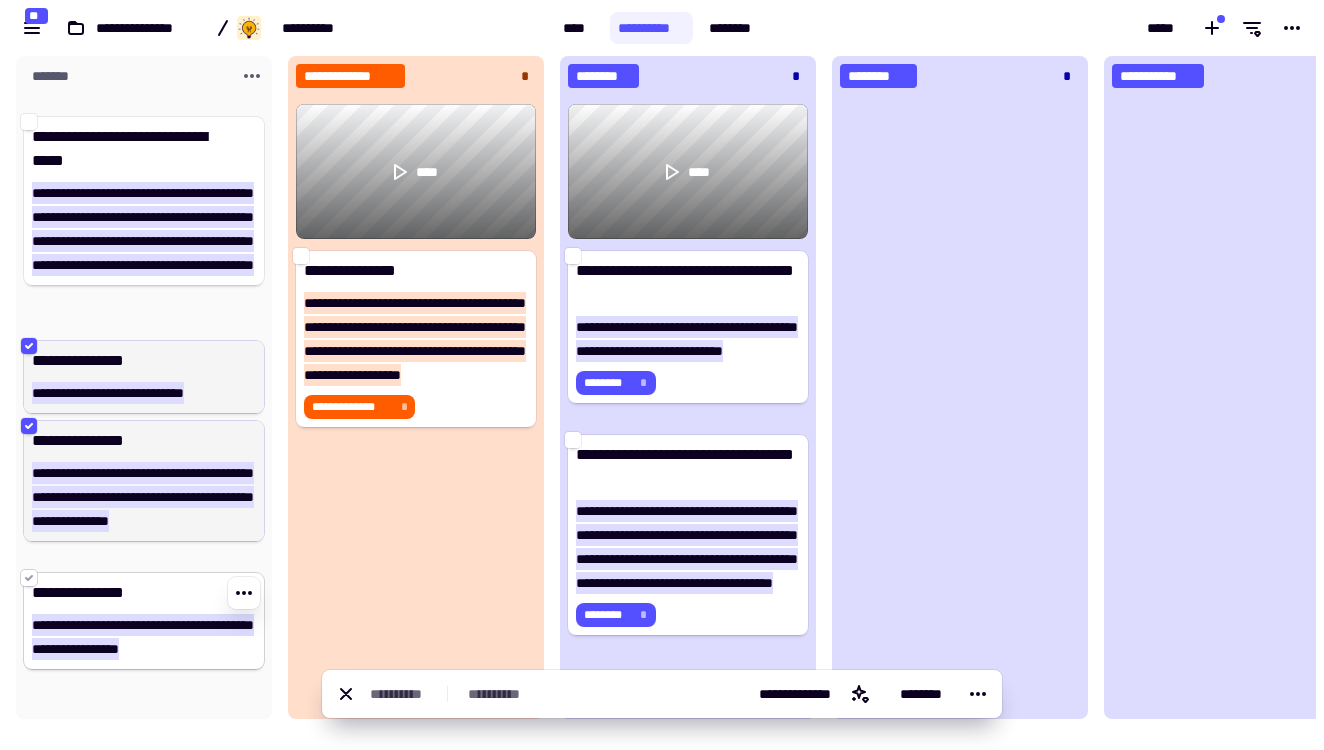 click 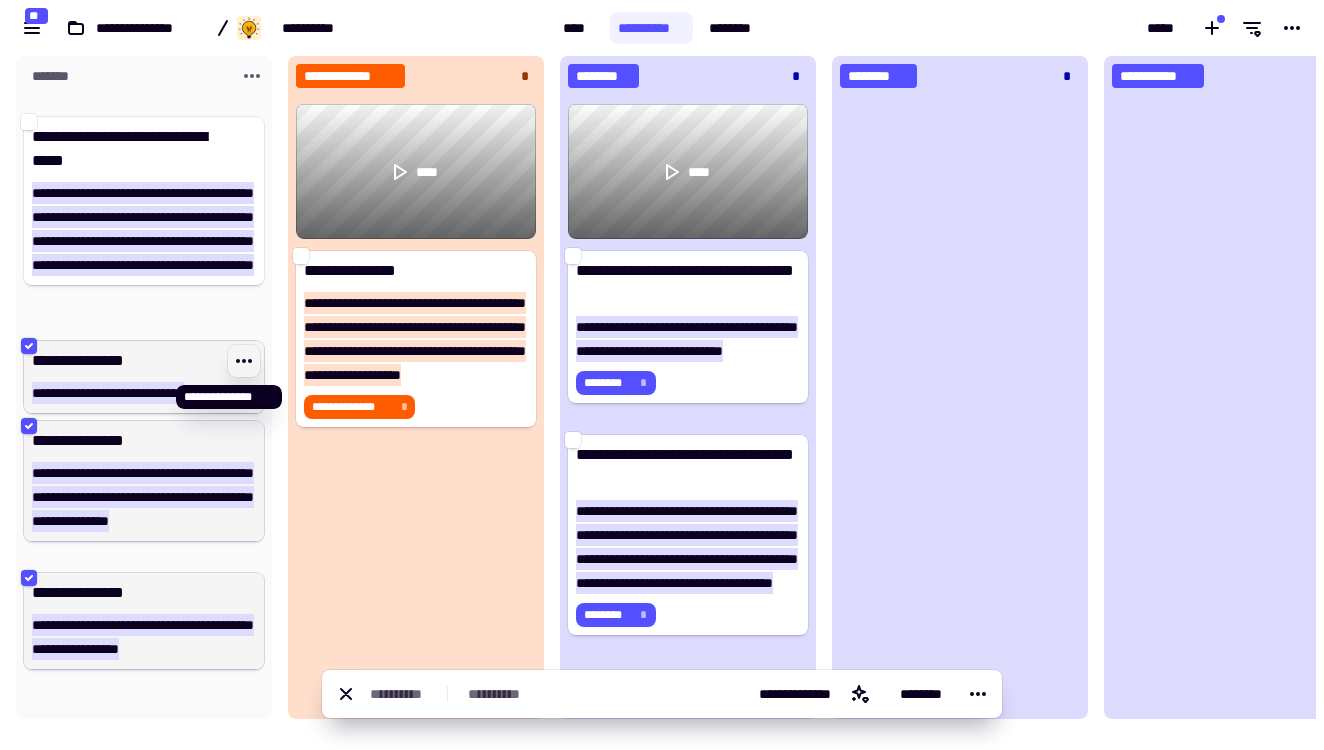 click 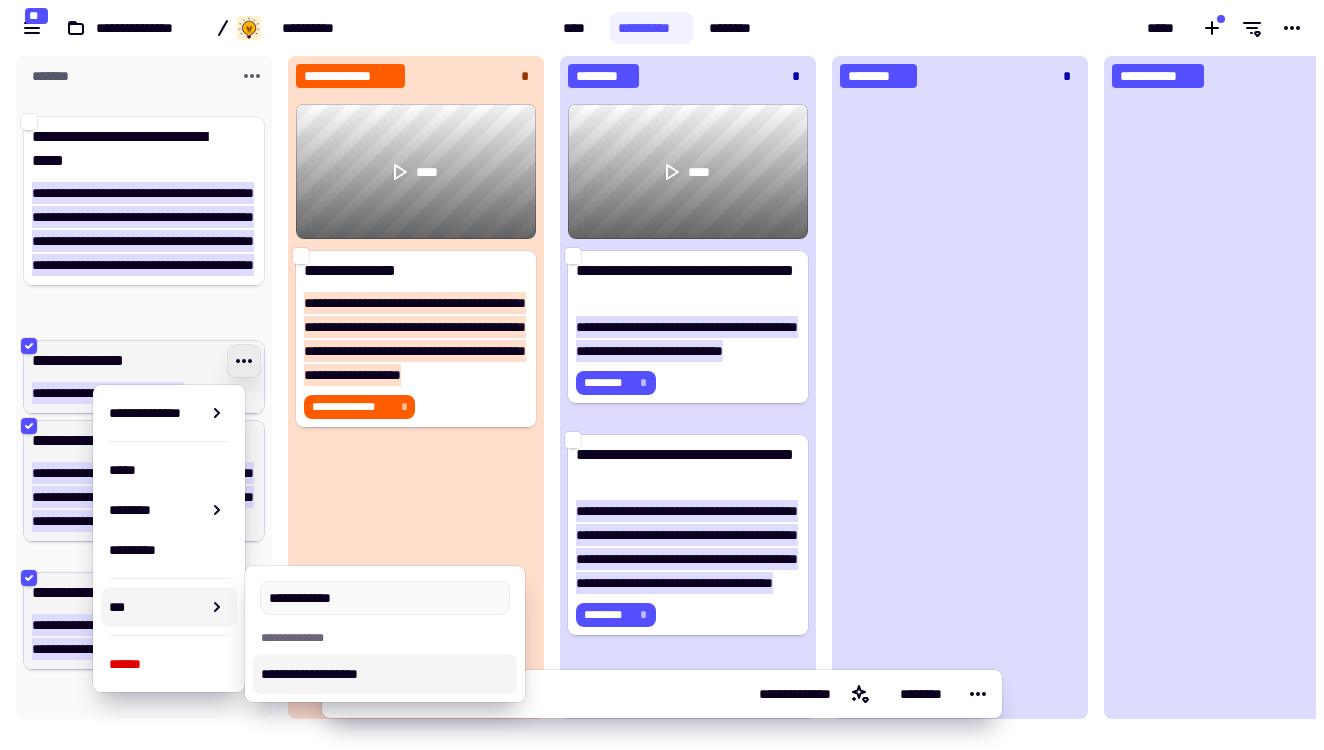type on "**********" 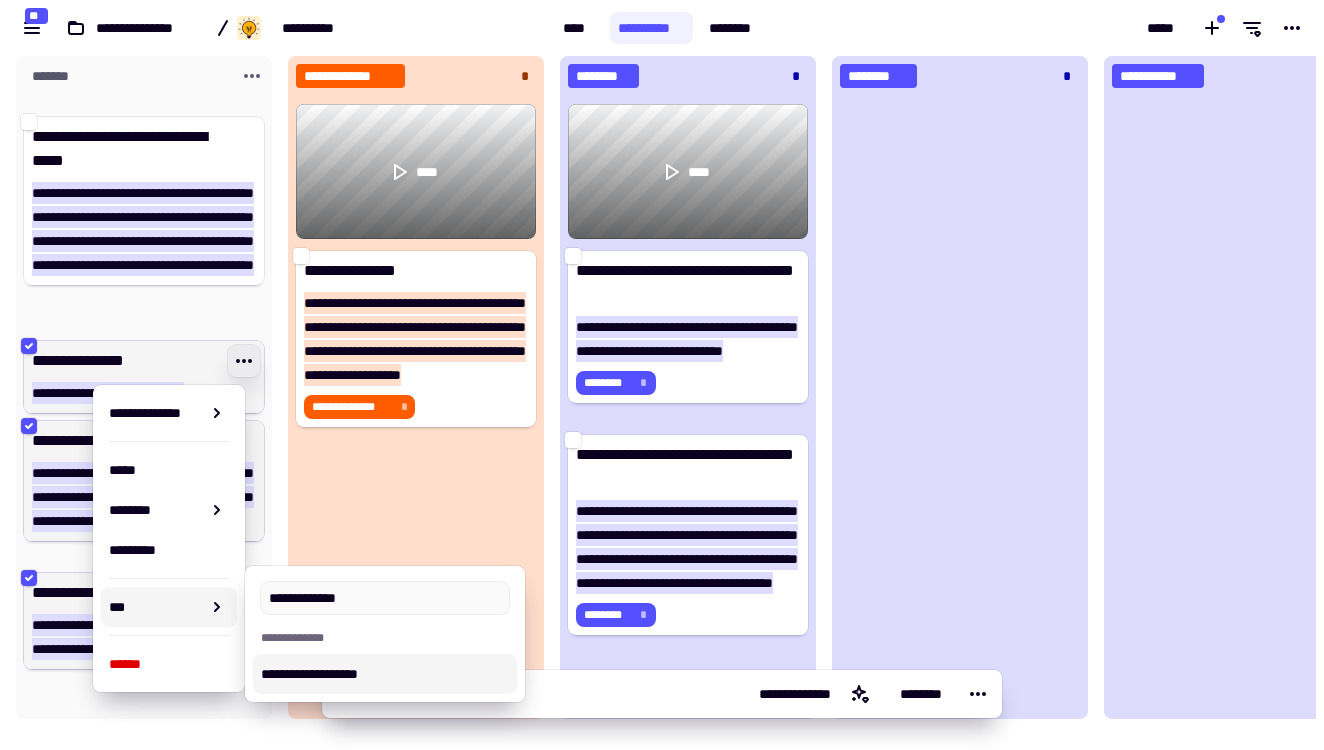 type 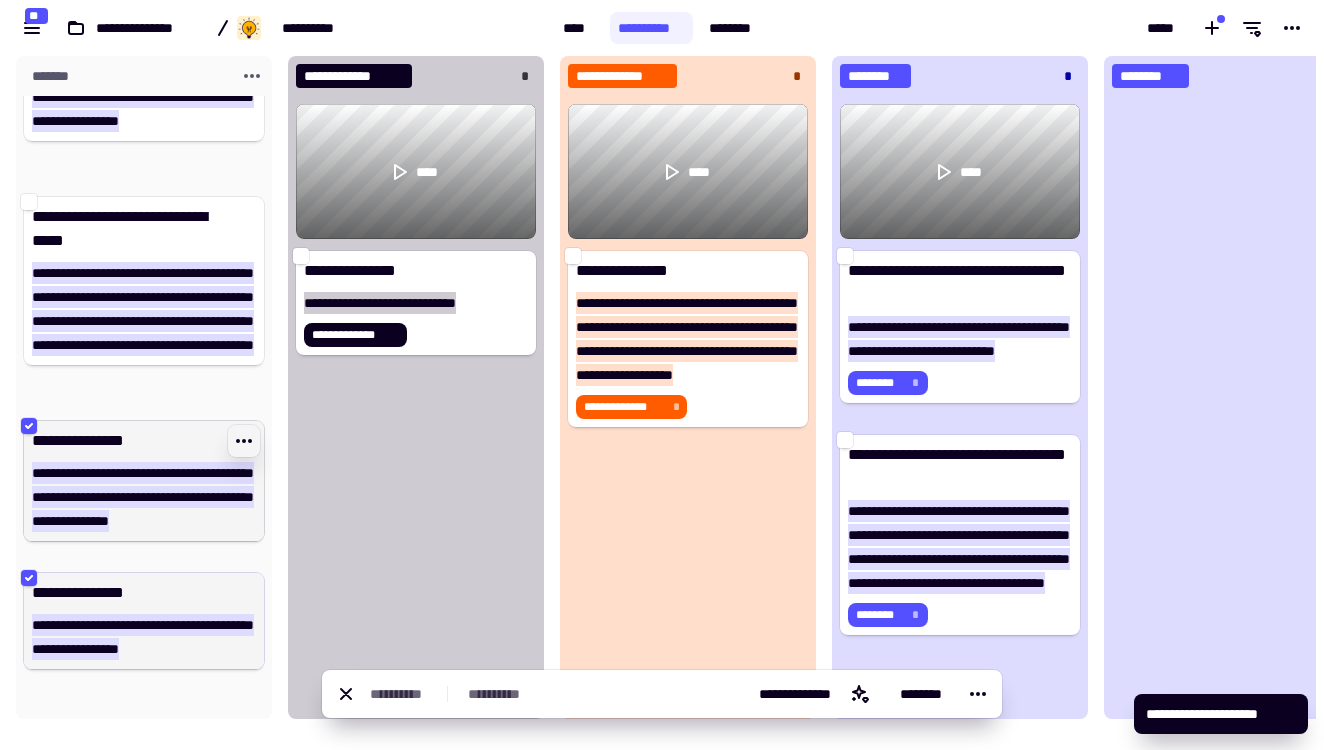 click 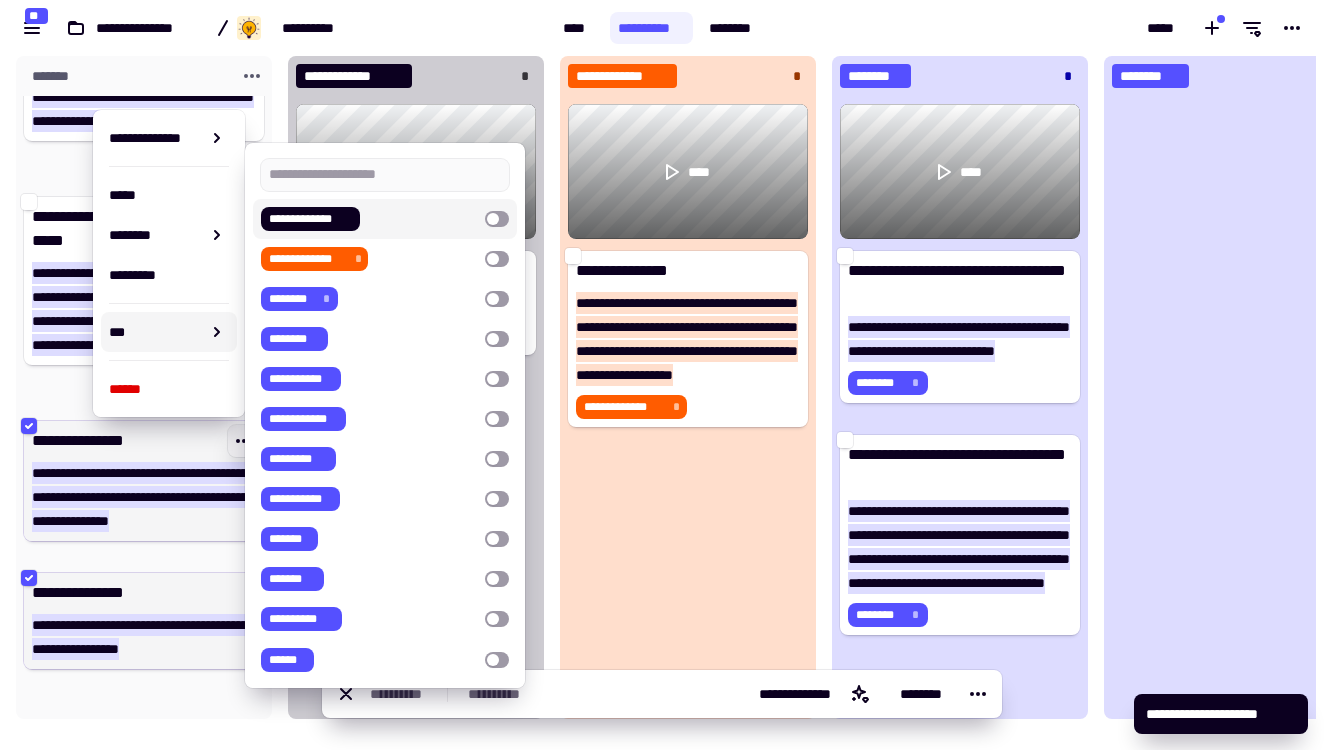 click on "**********" at bounding box center [310, 219] 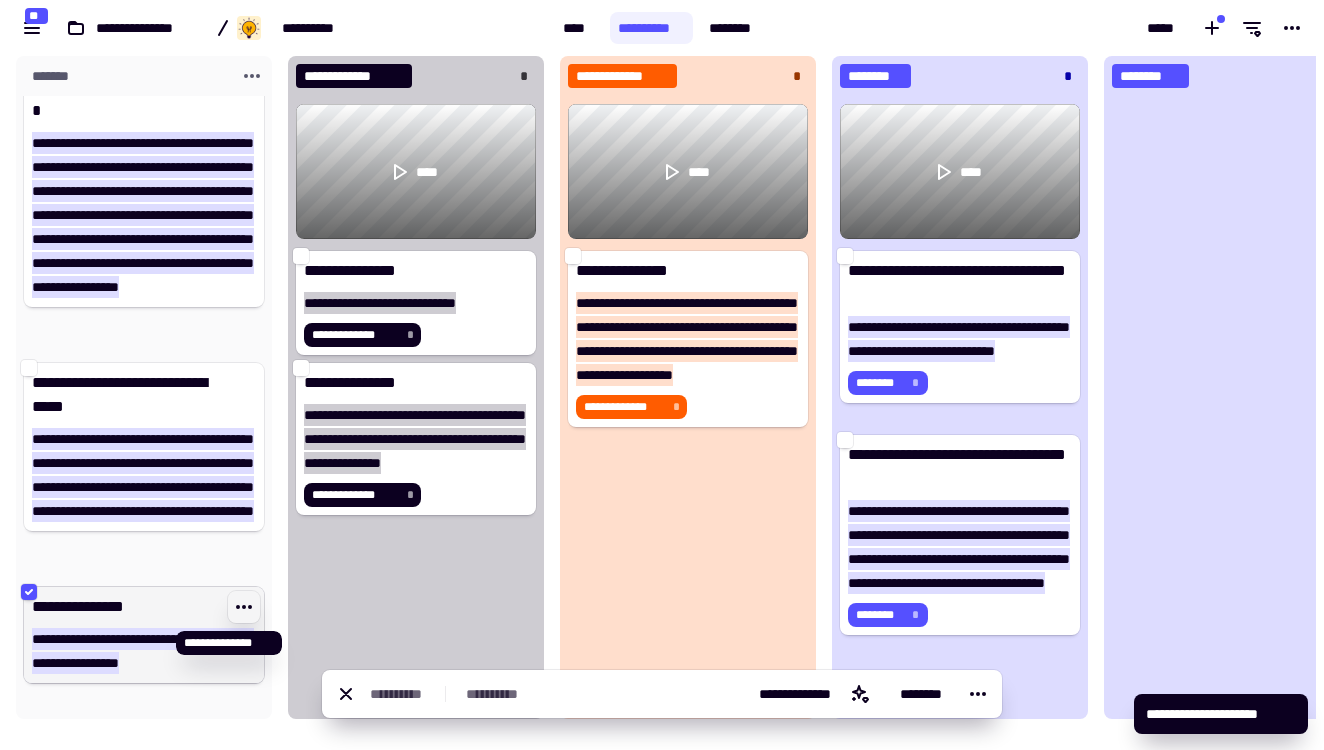 click 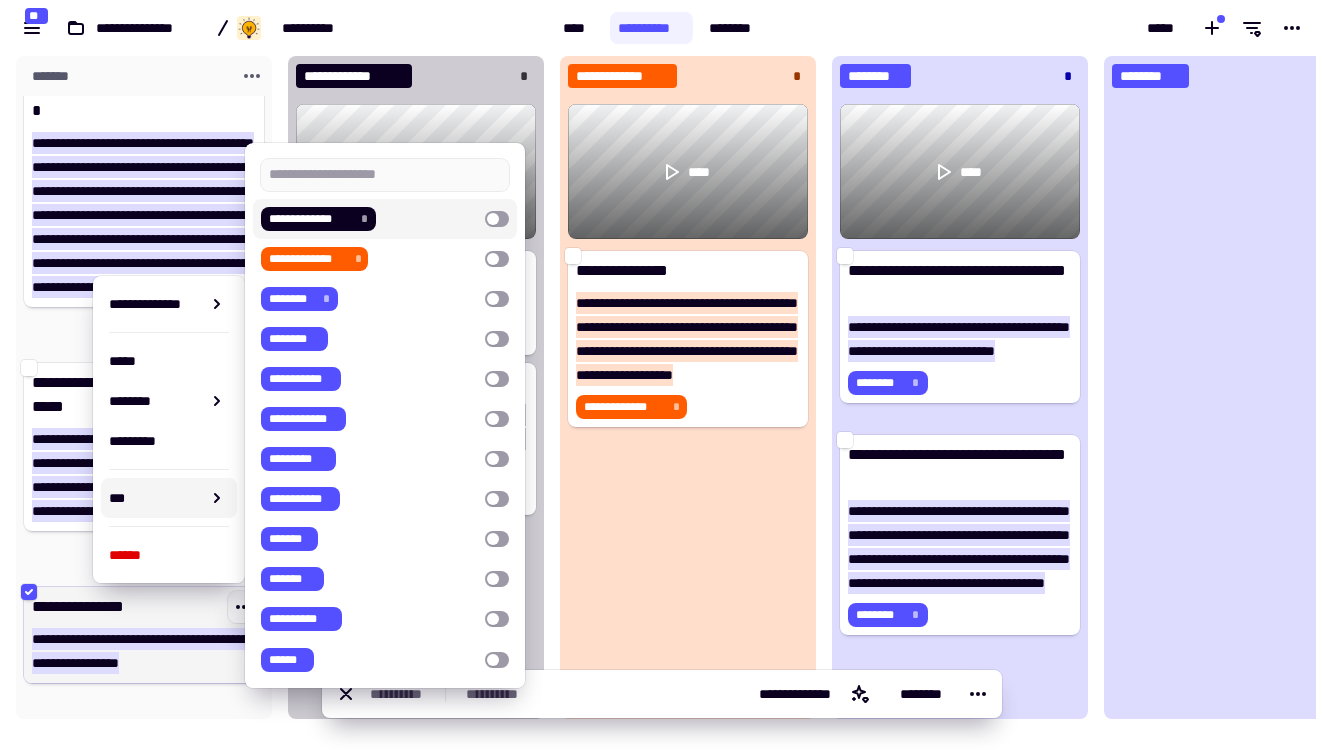 click on "**********" at bounding box center [369, 219] 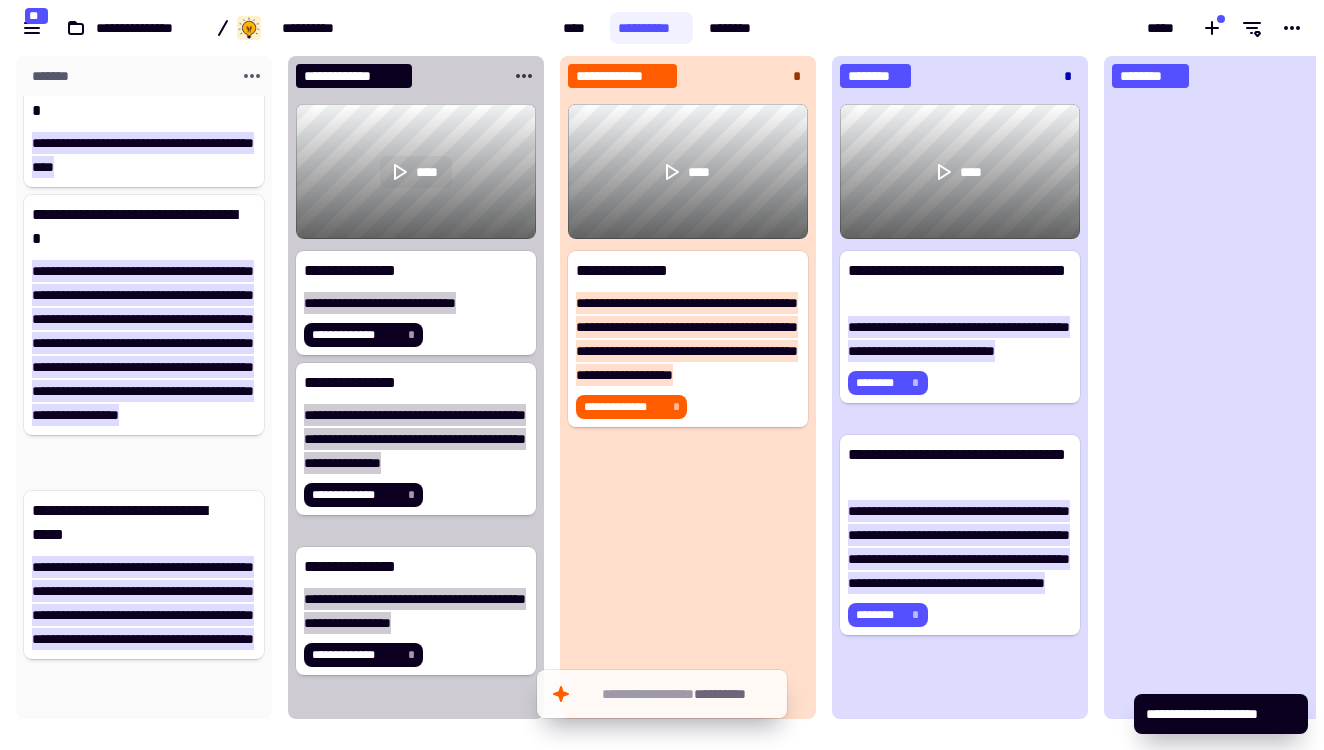 click 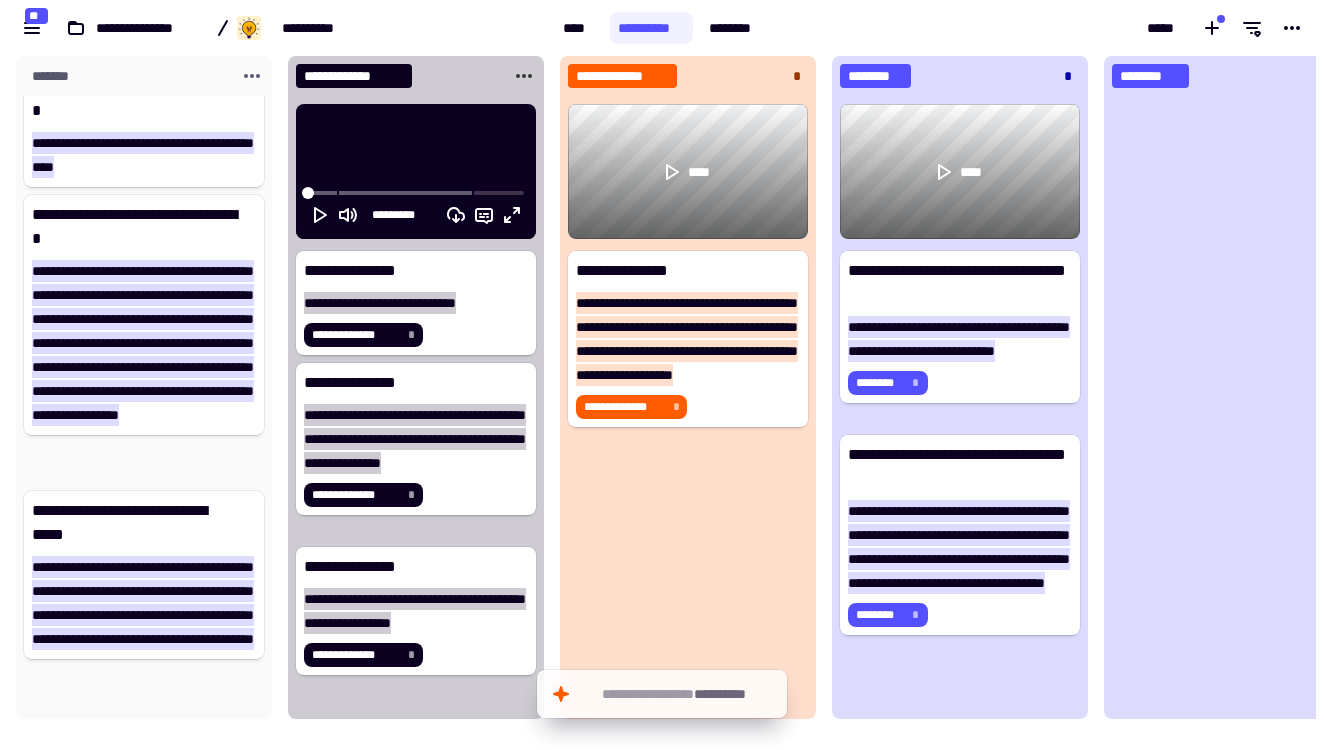 click 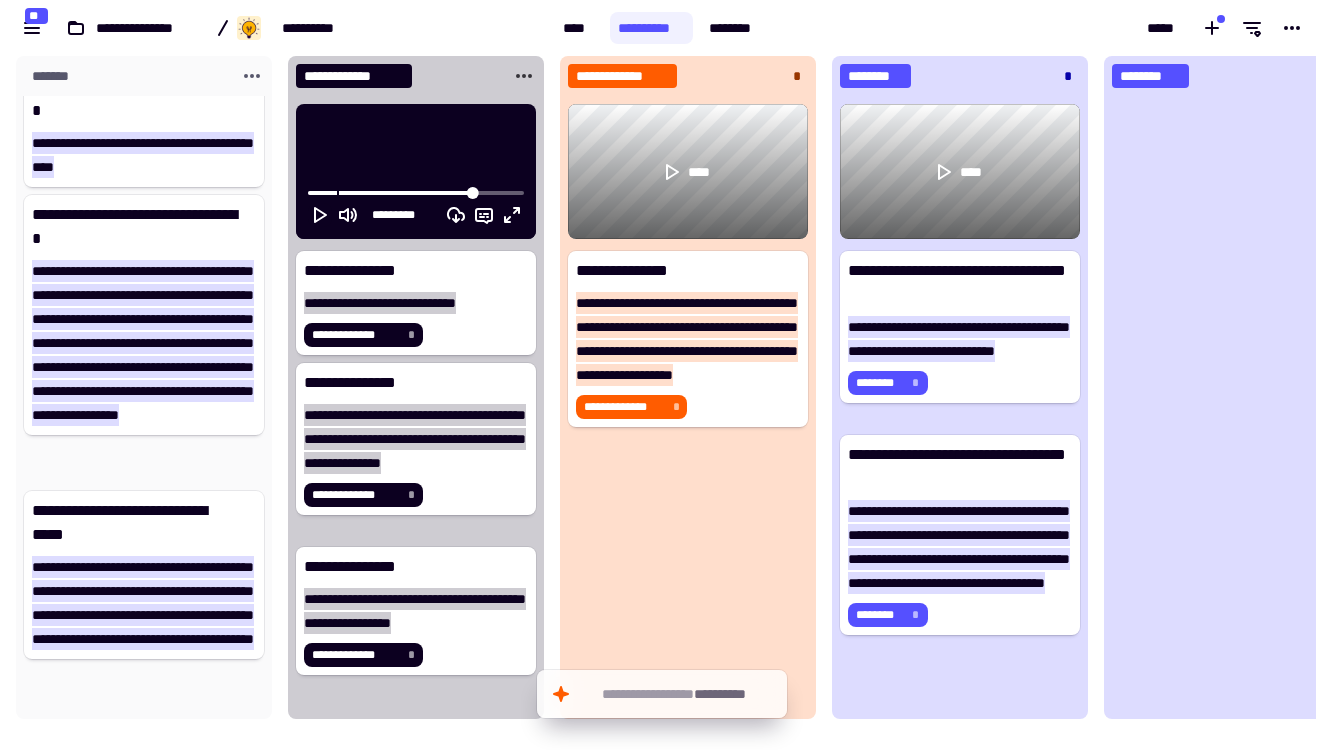 click 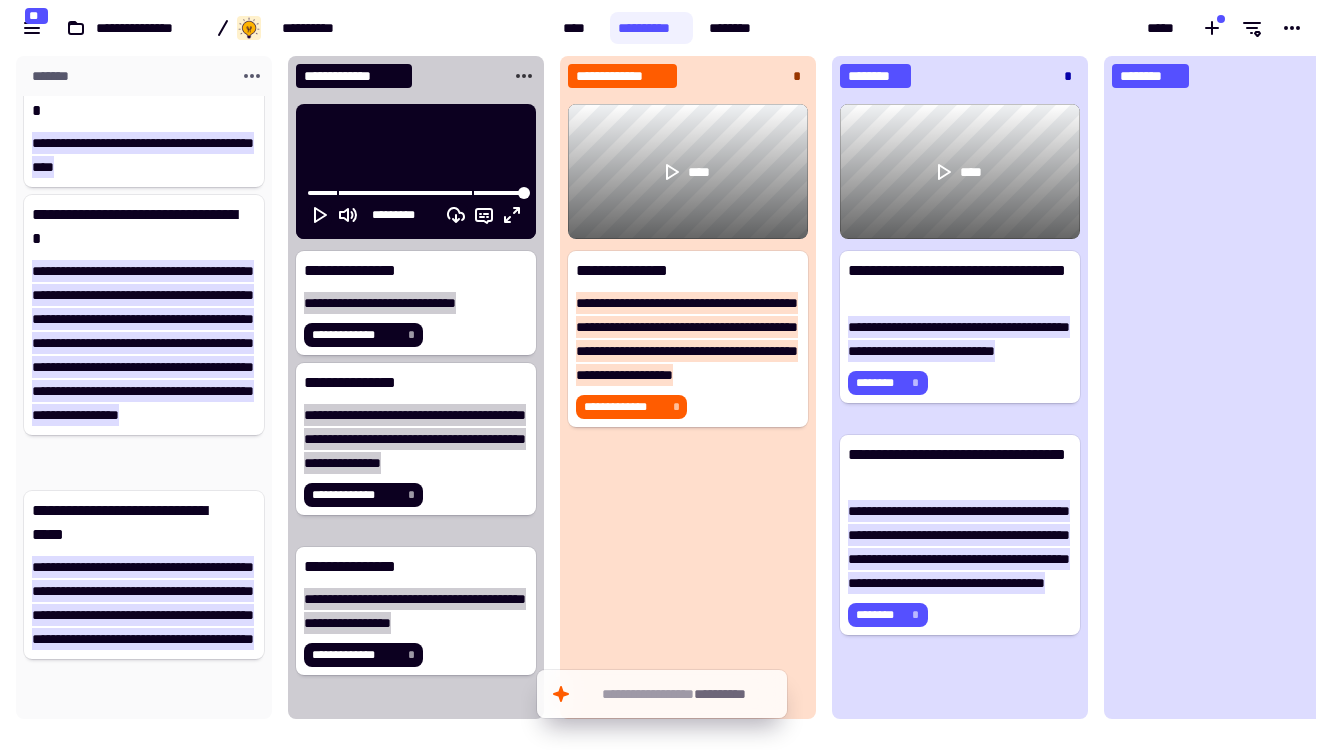 click 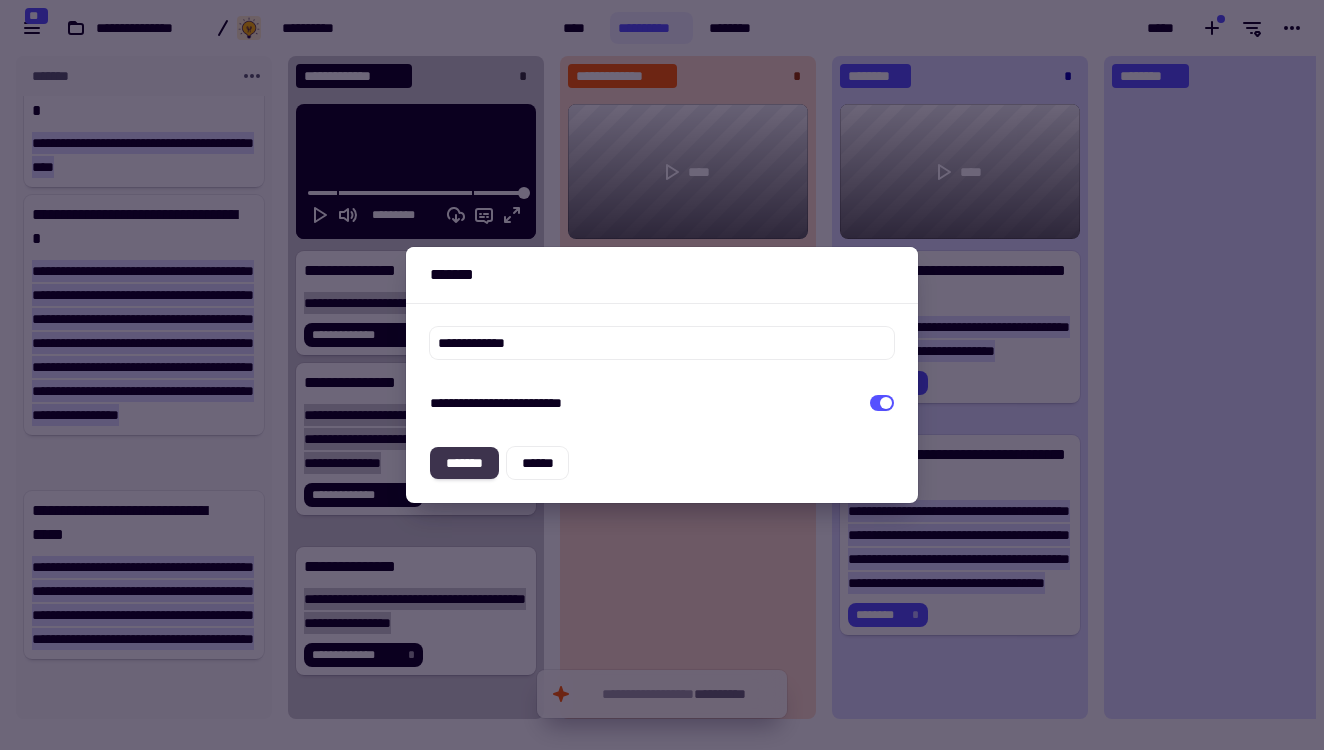 click on "*******" 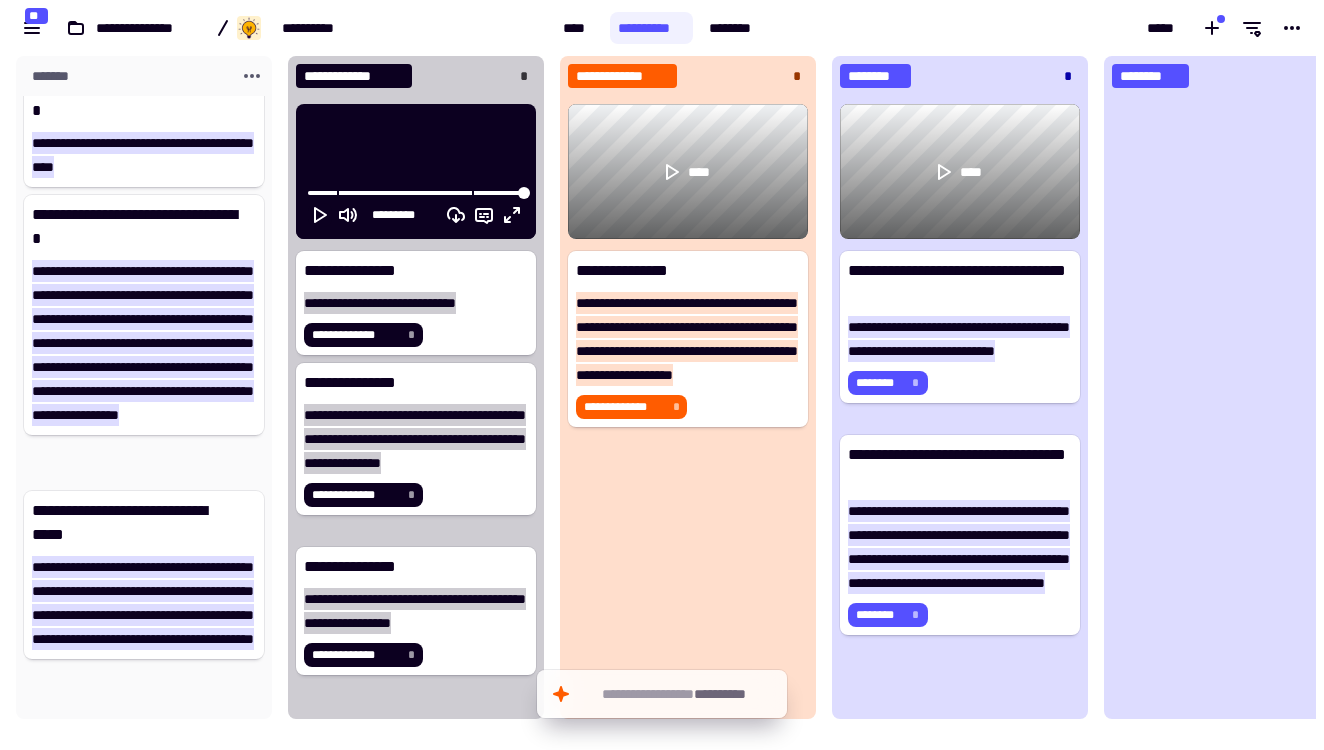 scroll, scrollTop: 198, scrollLeft: 0, axis: vertical 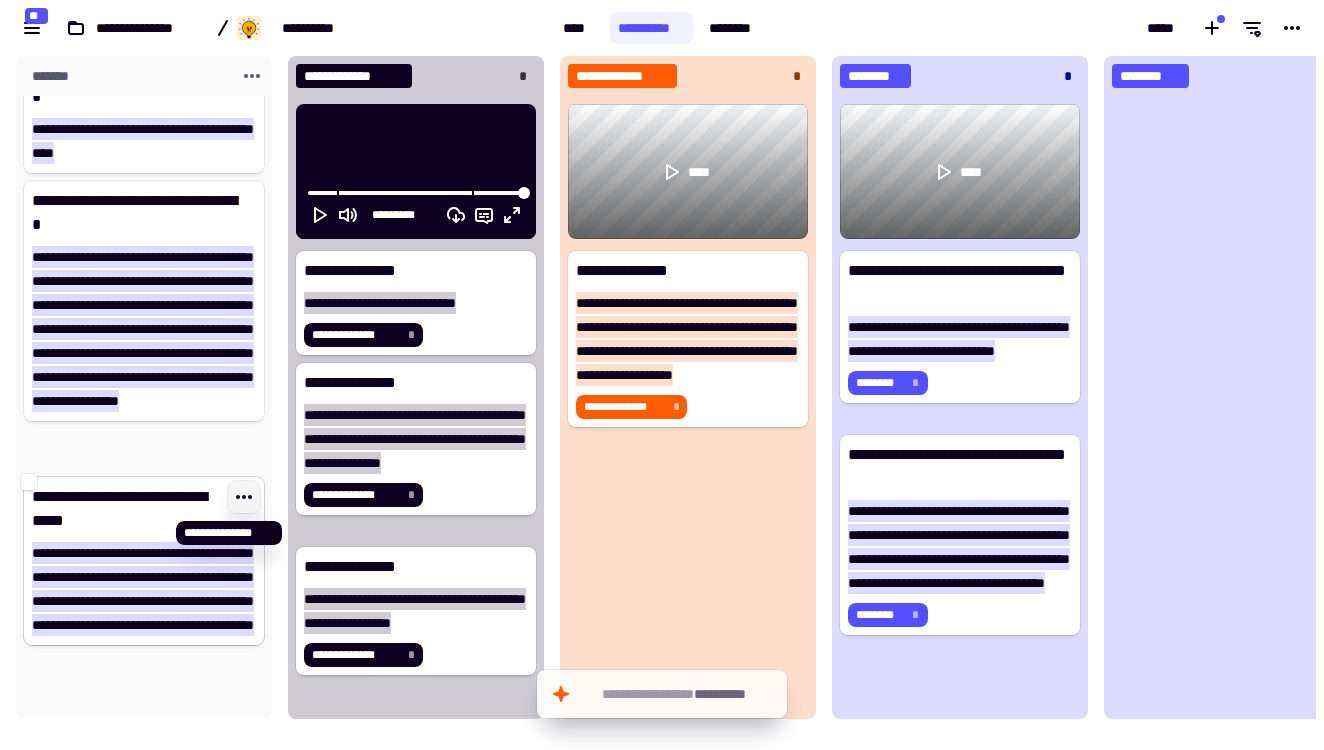 click 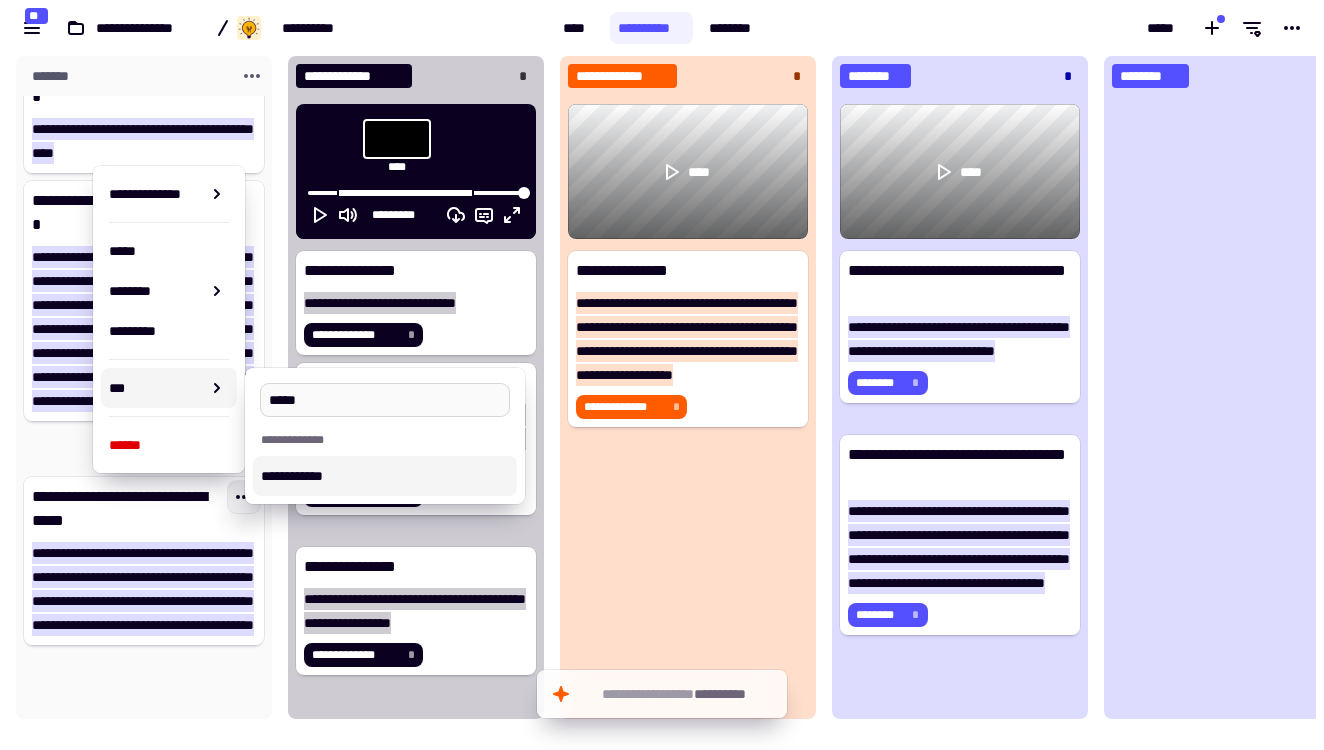 type on "******" 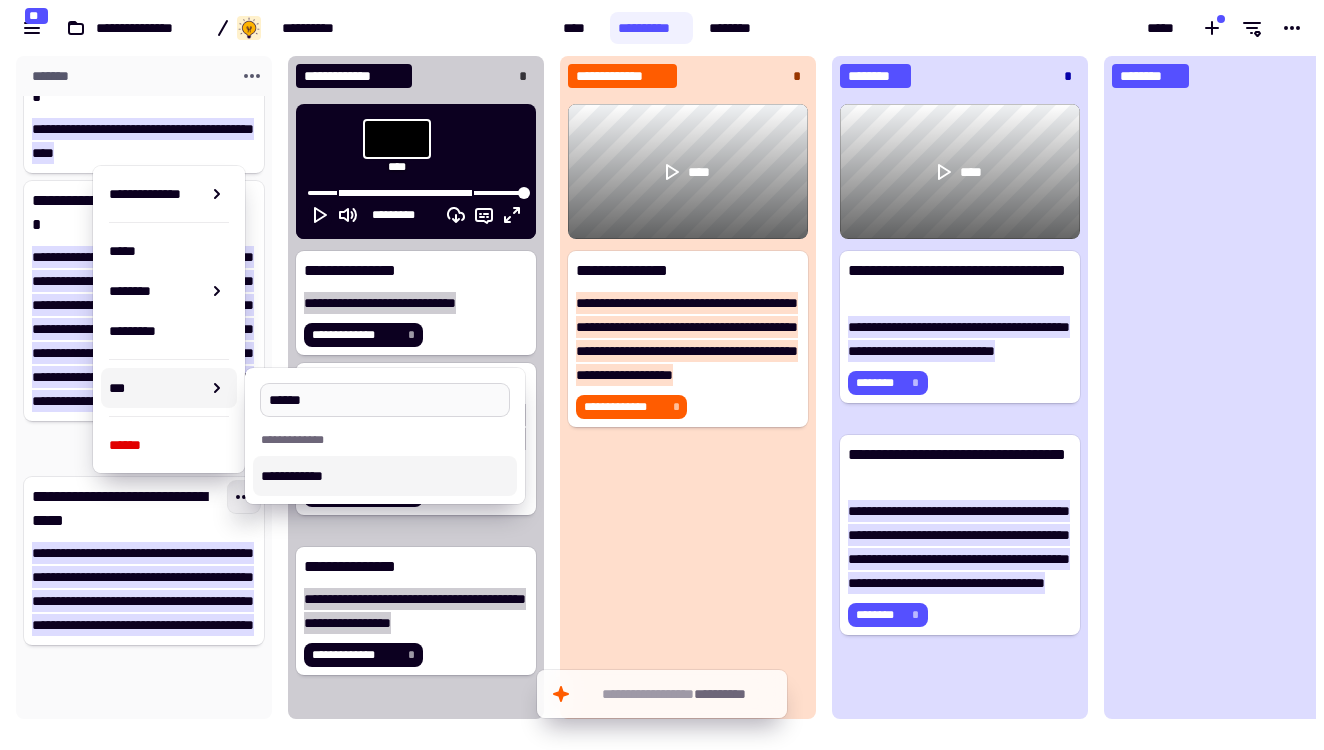 type 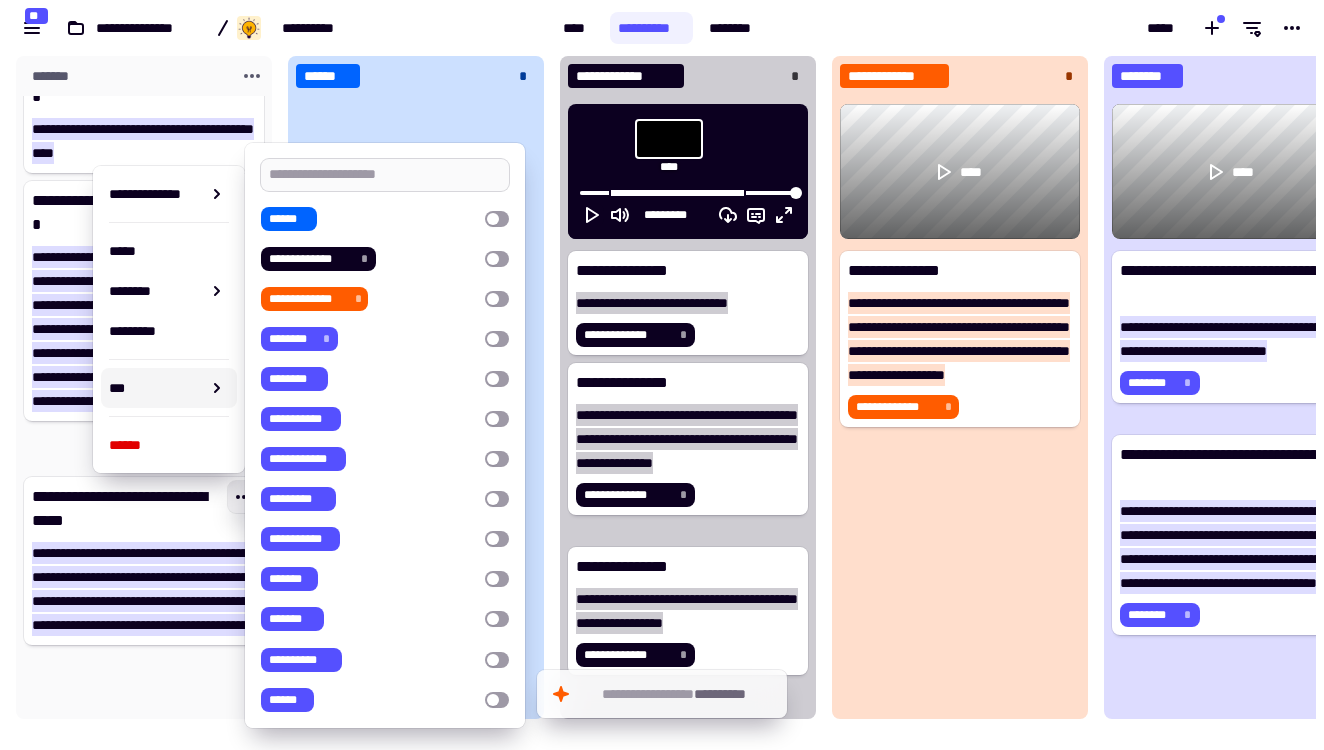 scroll, scrollTop: 600, scrollLeft: 241, axis: both 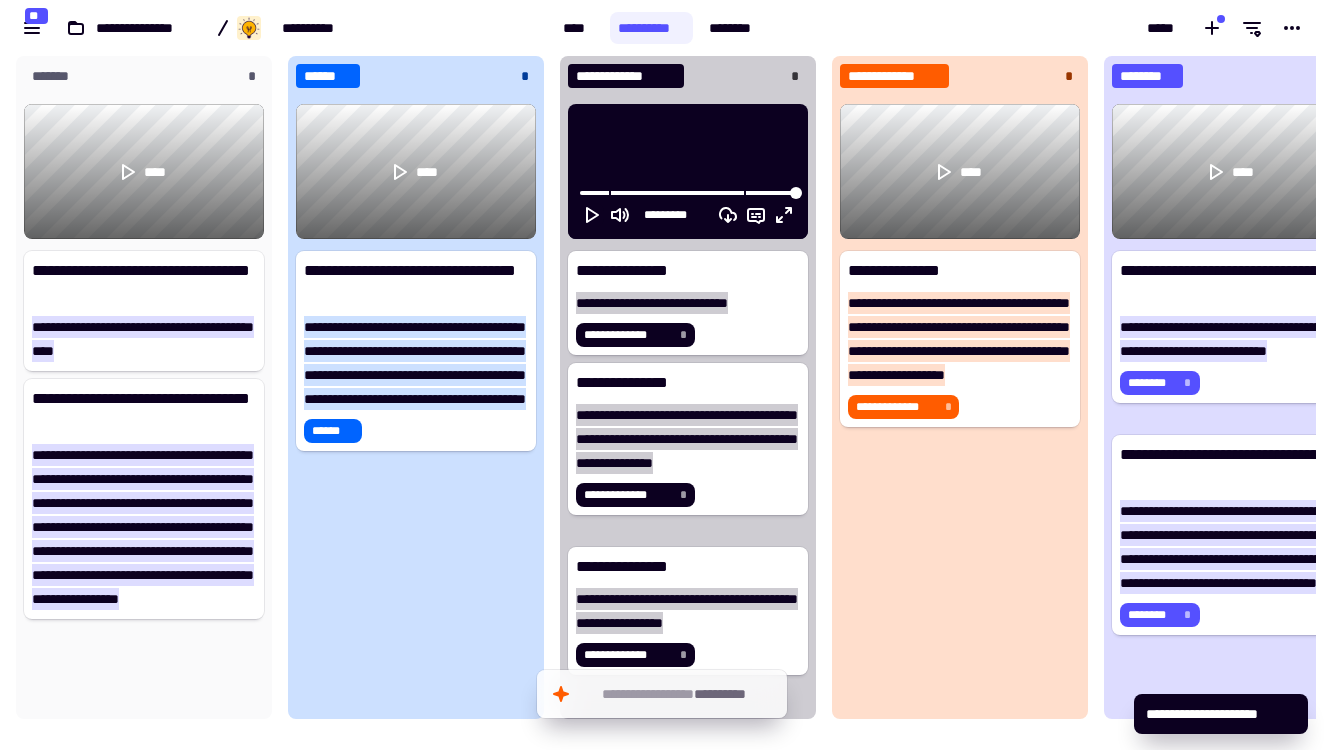 click on "********" 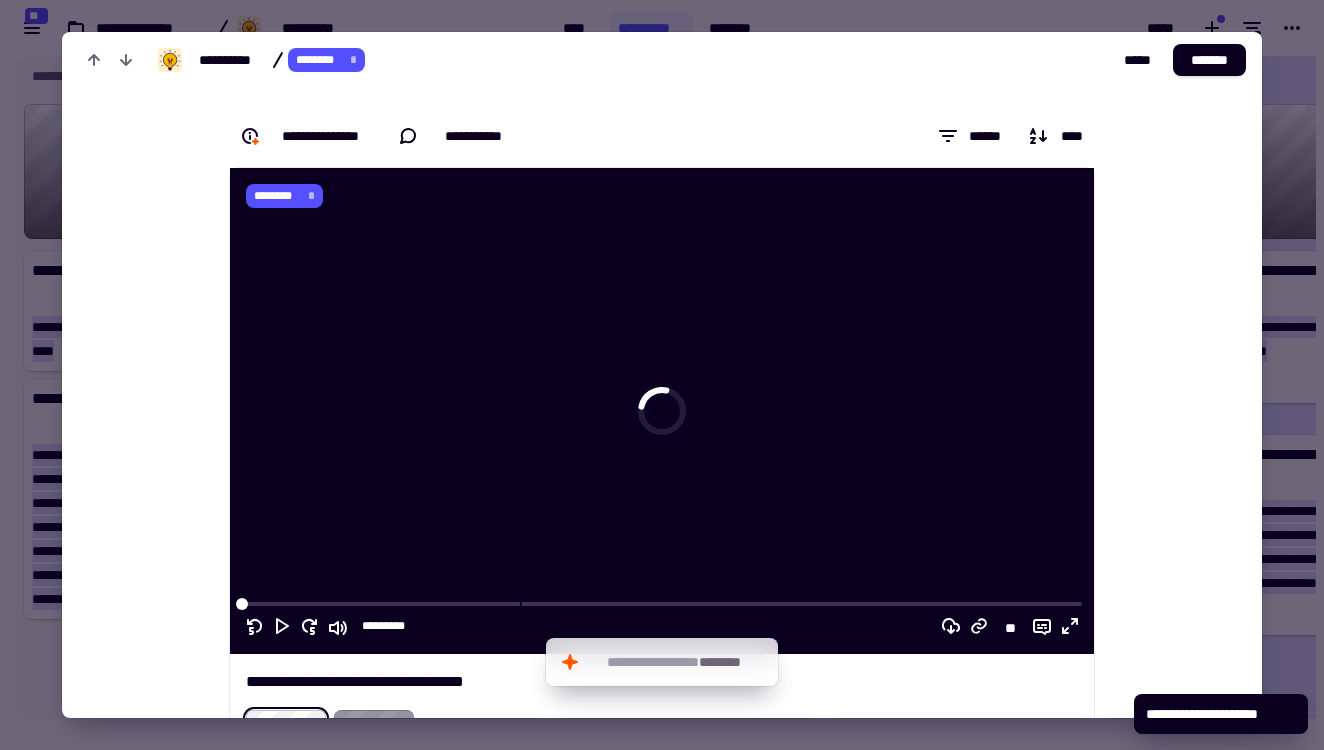 click at bounding box center [662, 375] 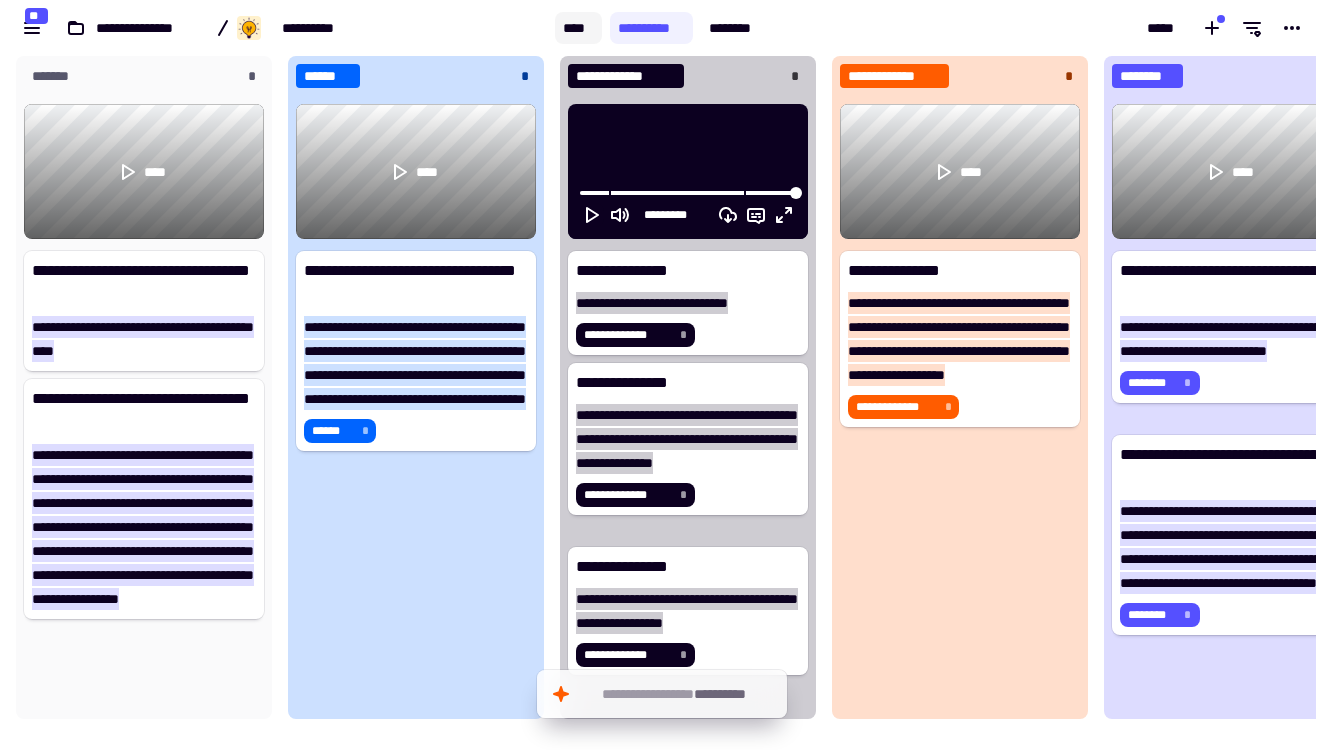 click on "****" 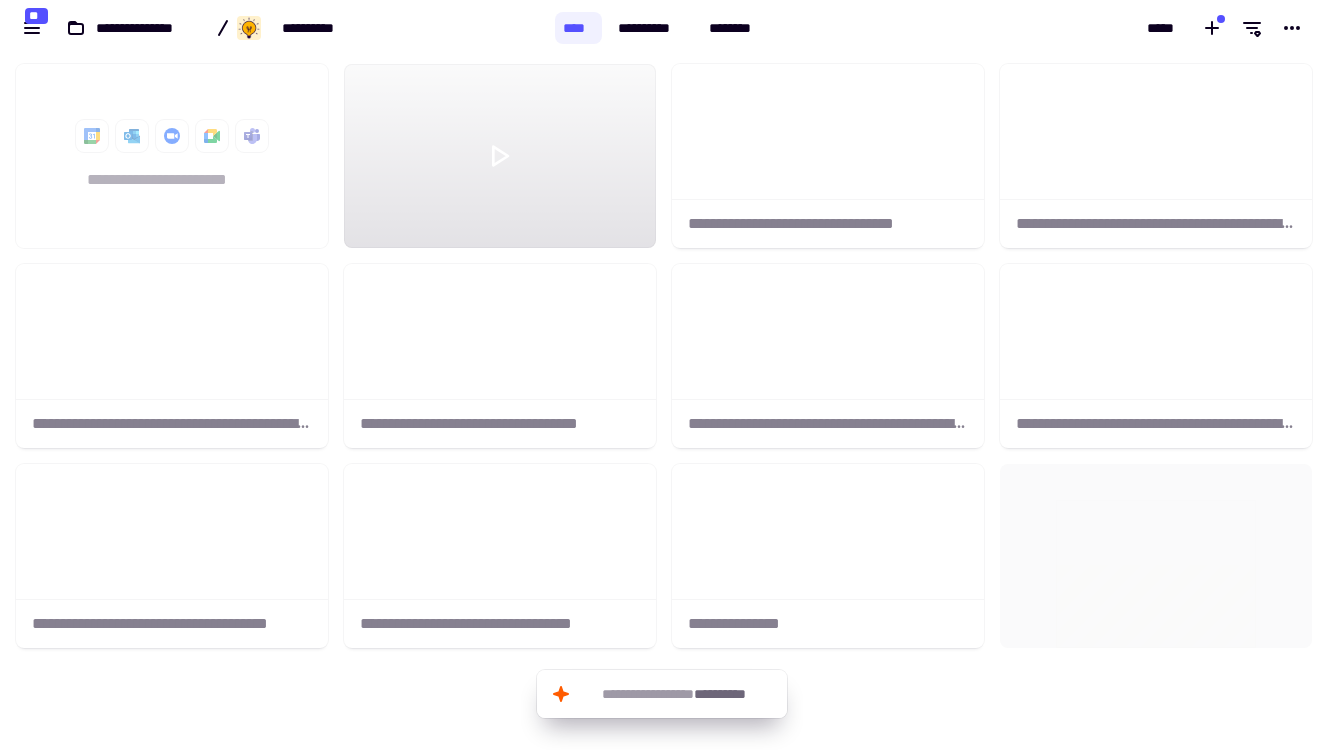 scroll, scrollTop: 679, scrollLeft: 1309, axis: both 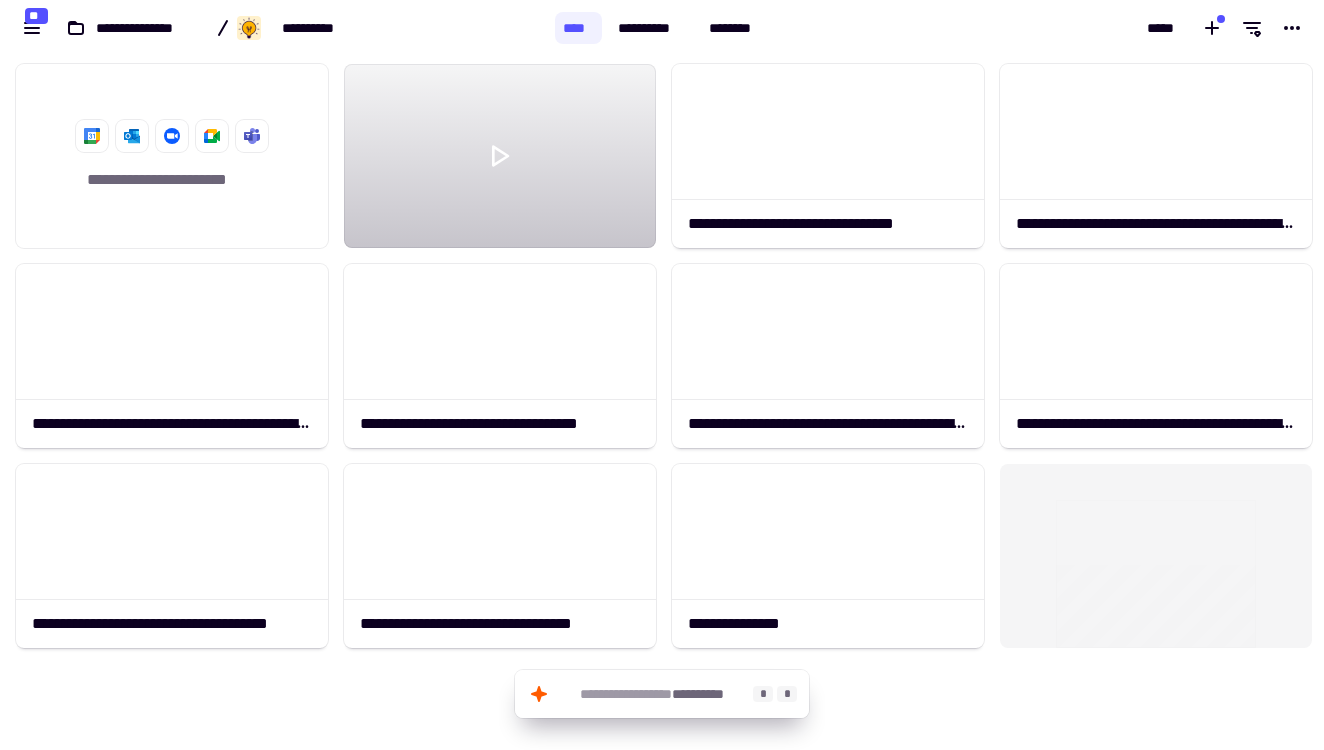 click on "**********" 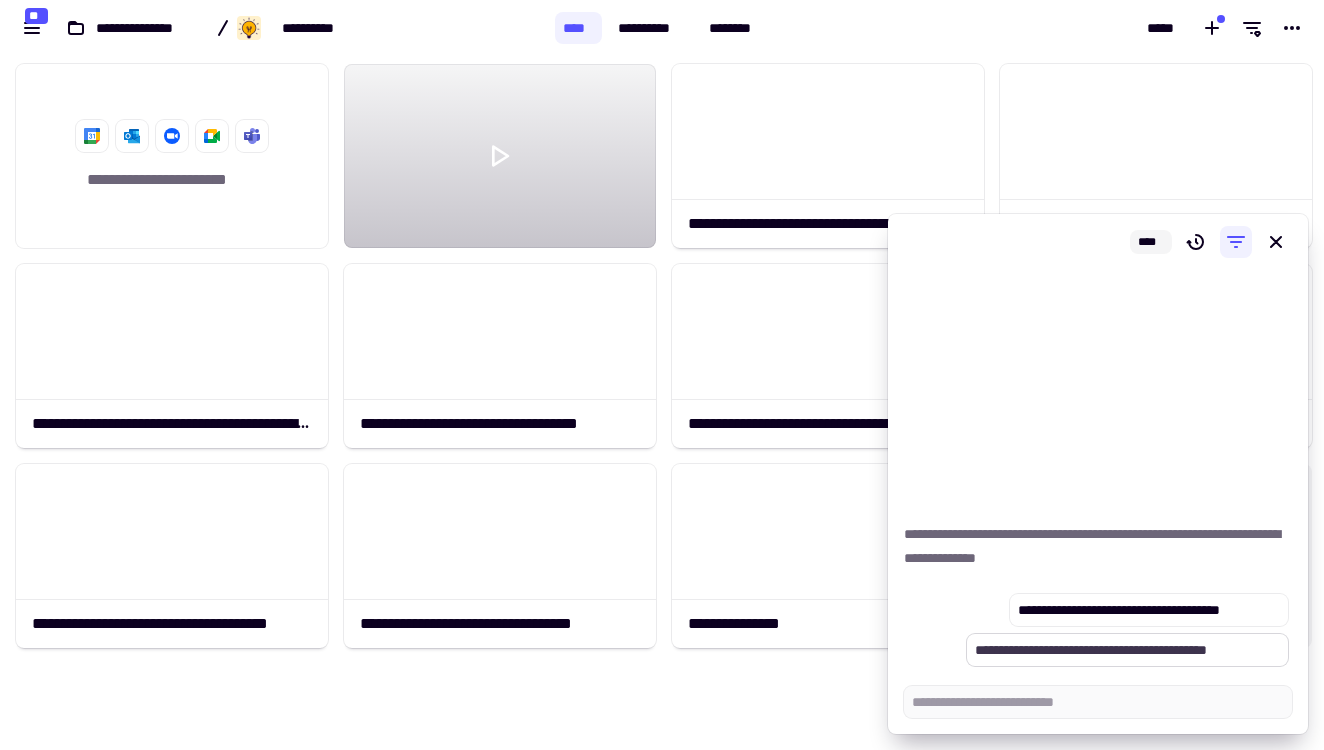 type on "*" 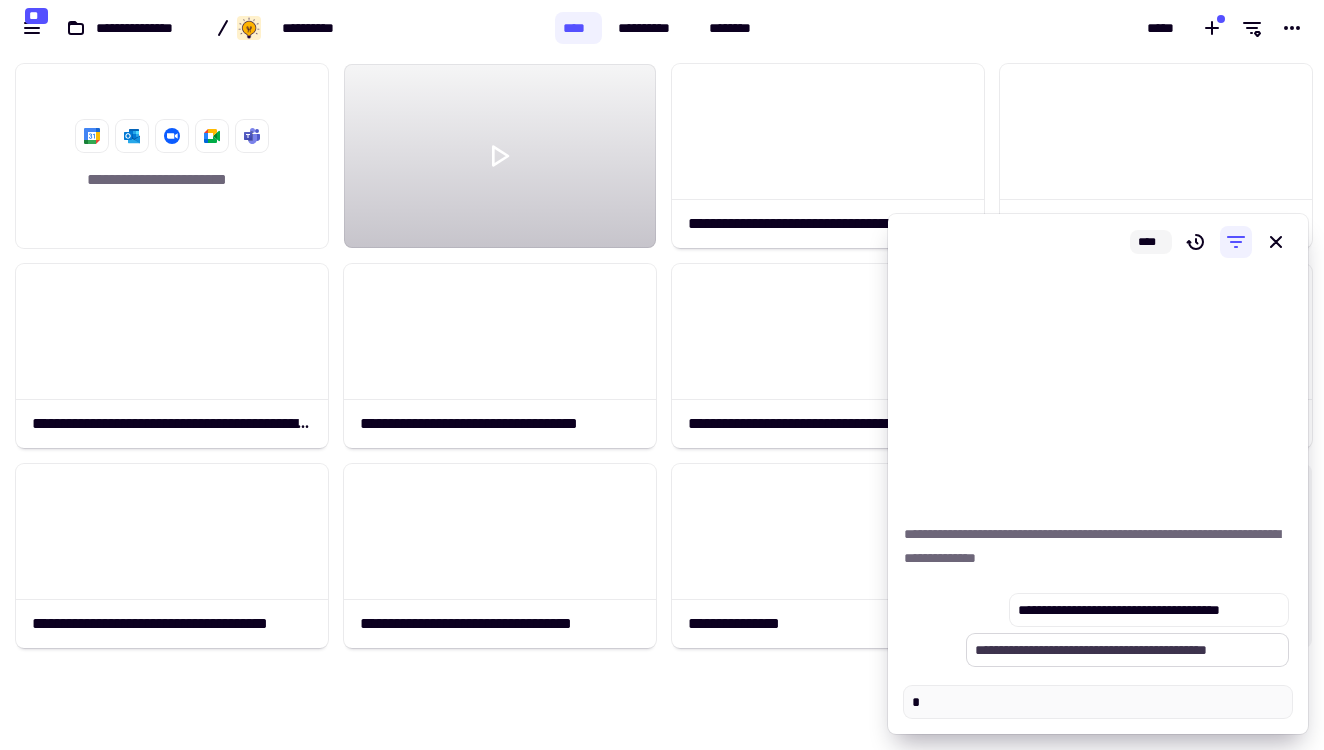 type on "*" 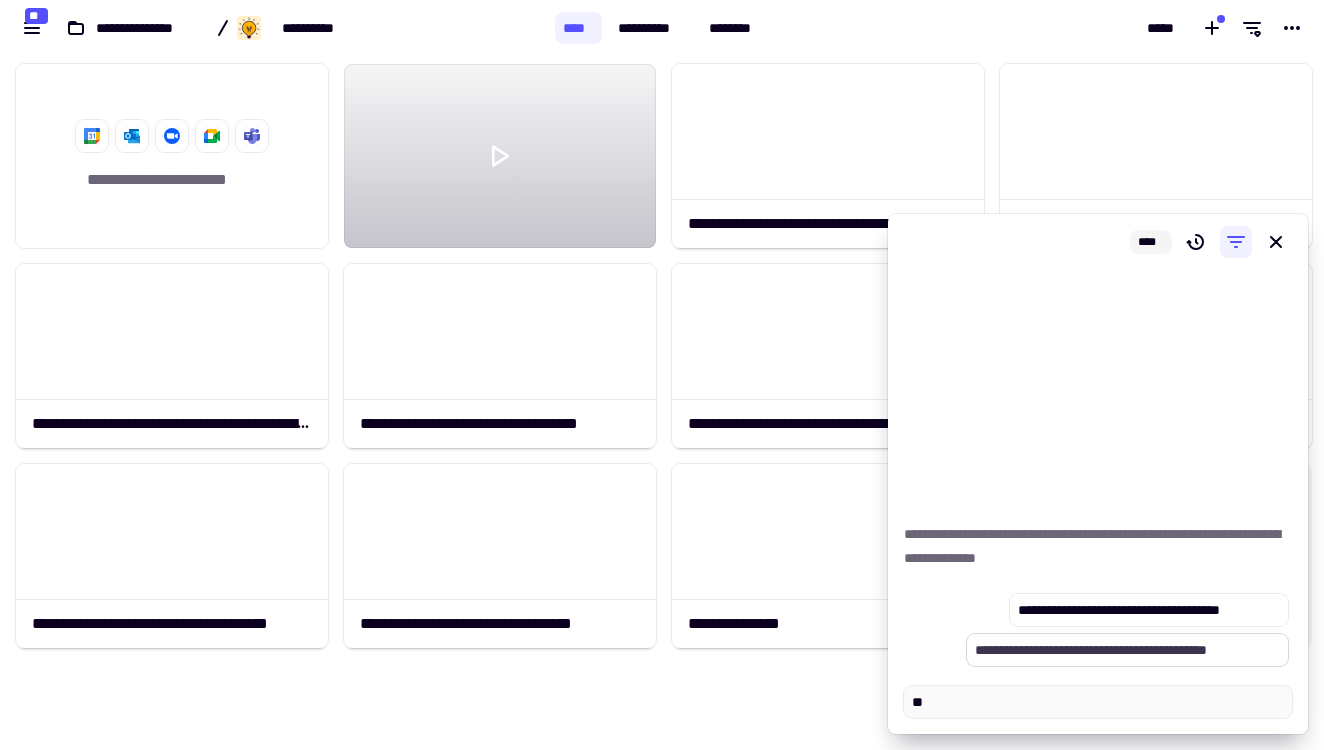 type on "*" 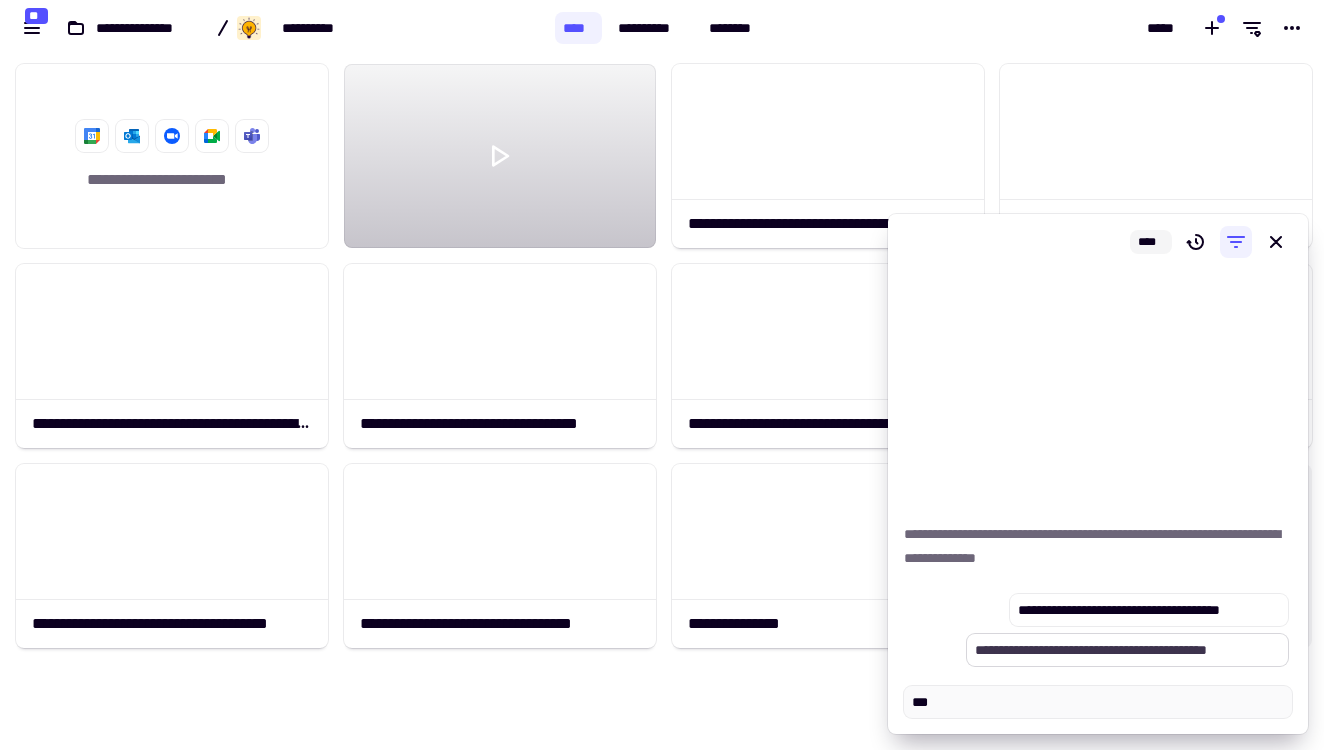 type on "*" 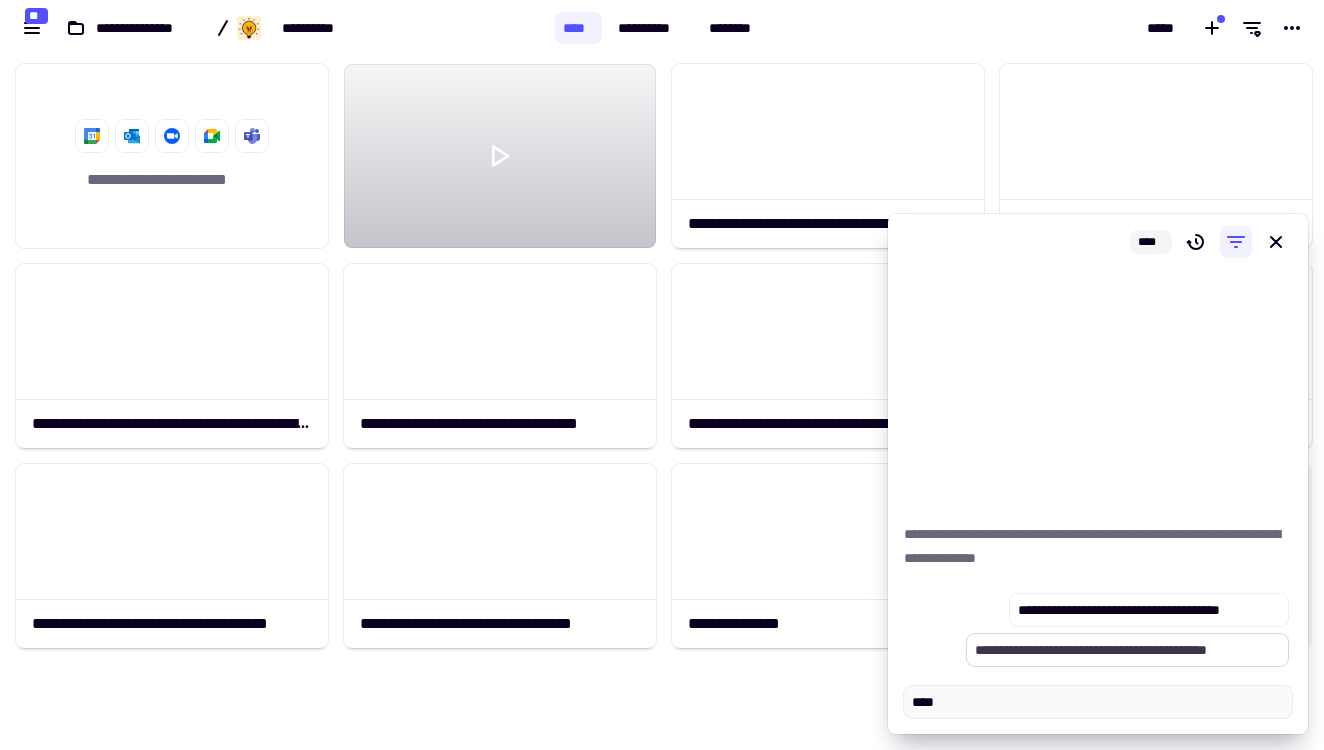 type on "*" 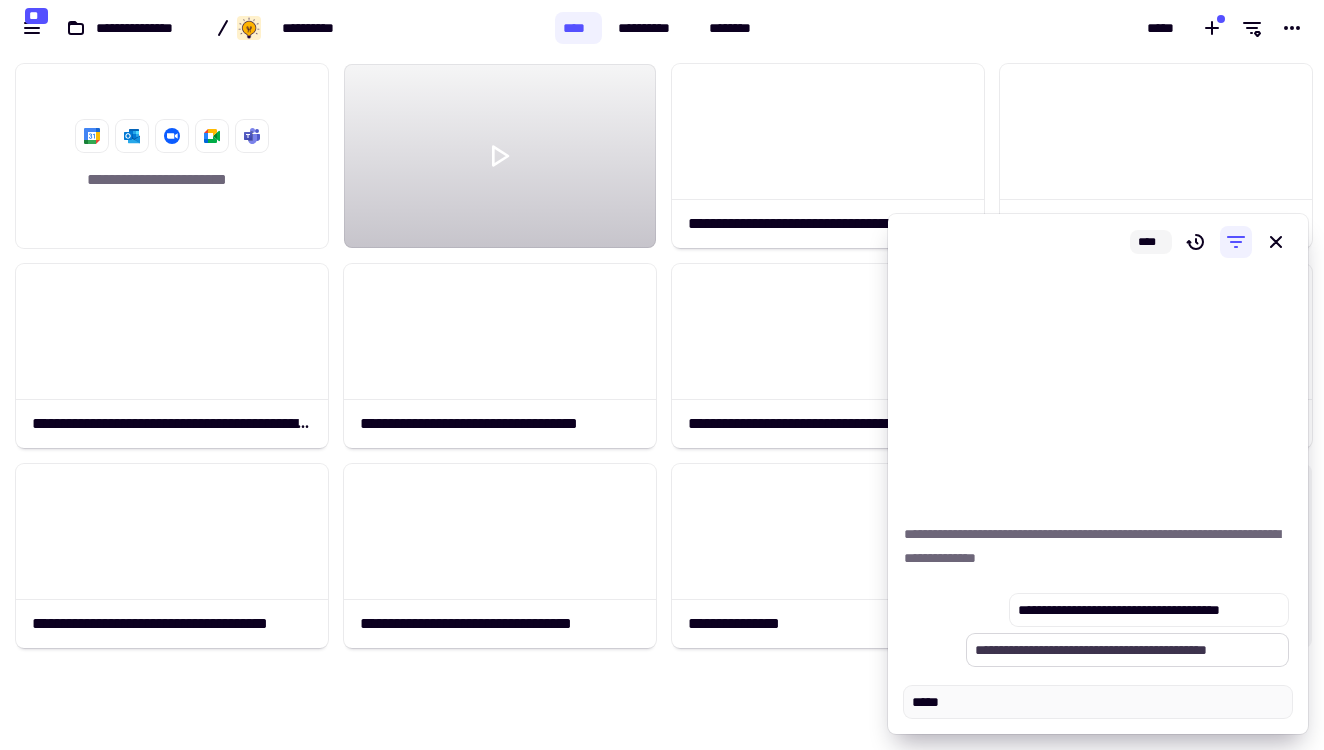 type on "*" 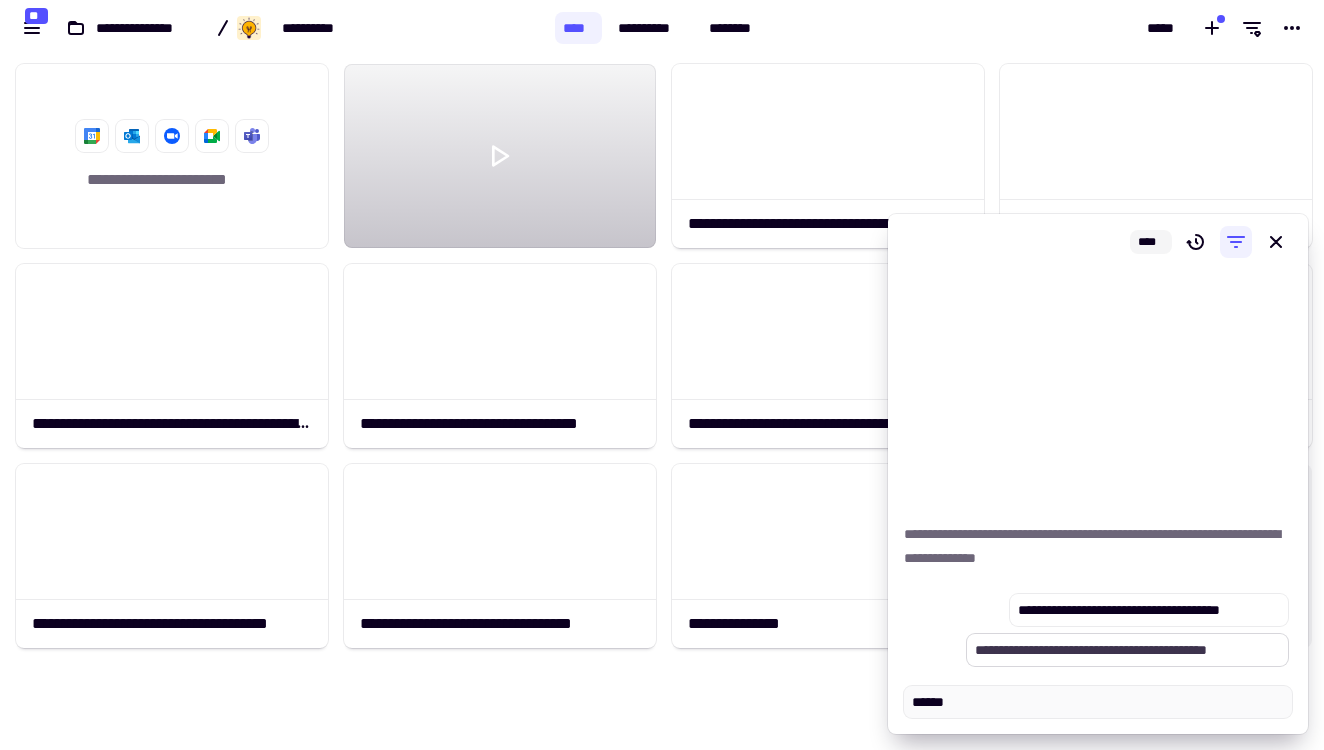 type on "*" 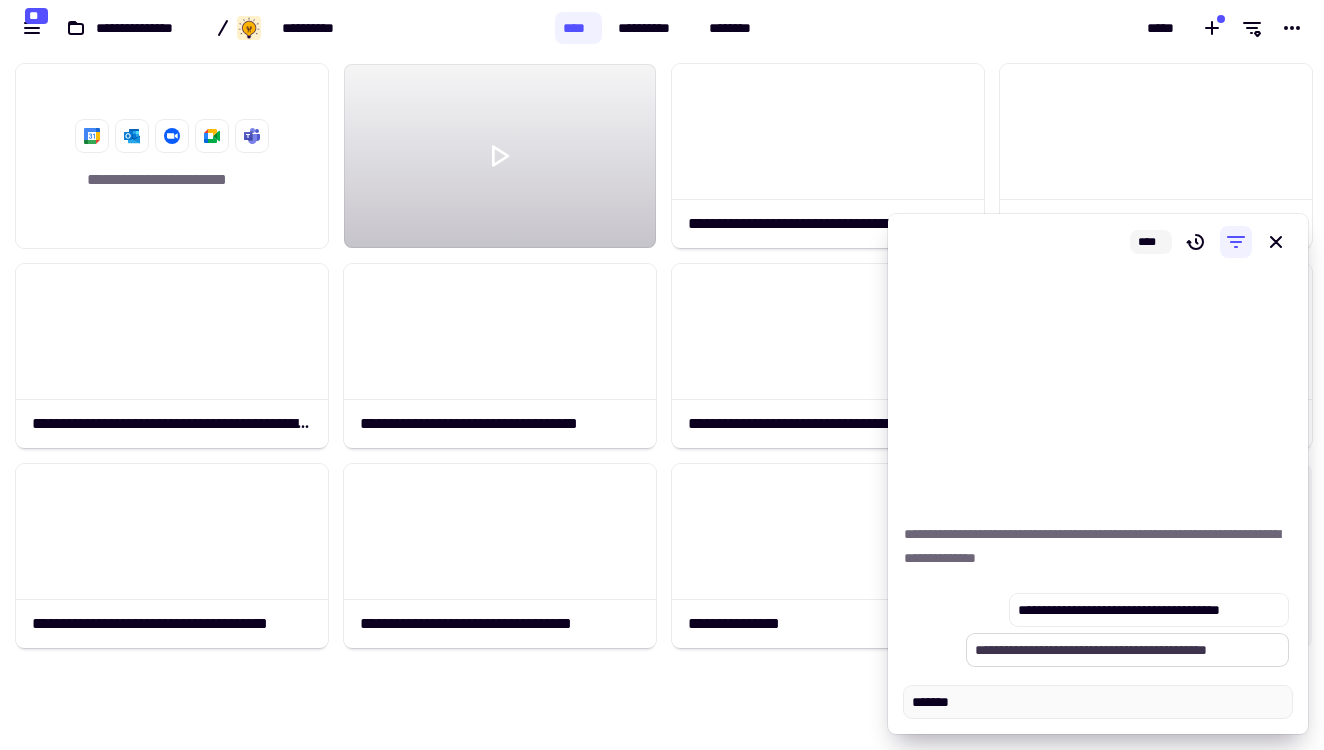 type on "*" 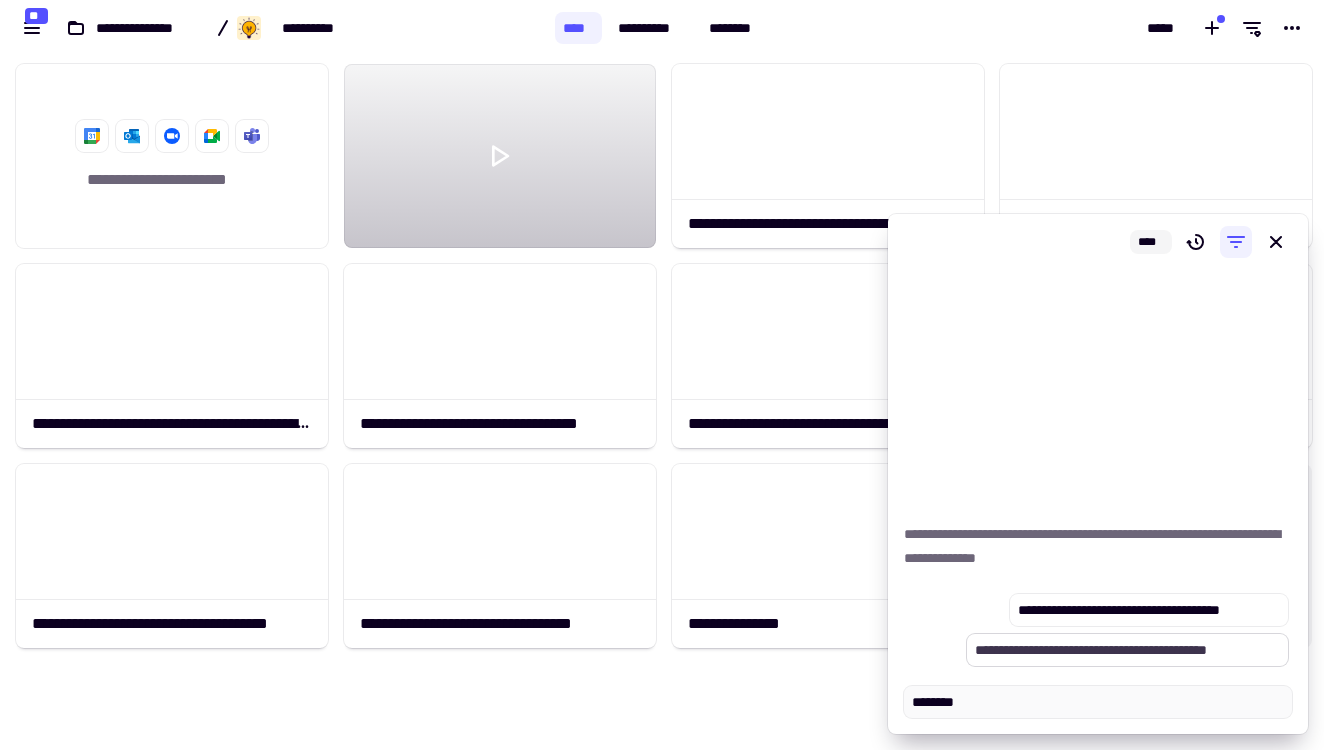 type on "*" 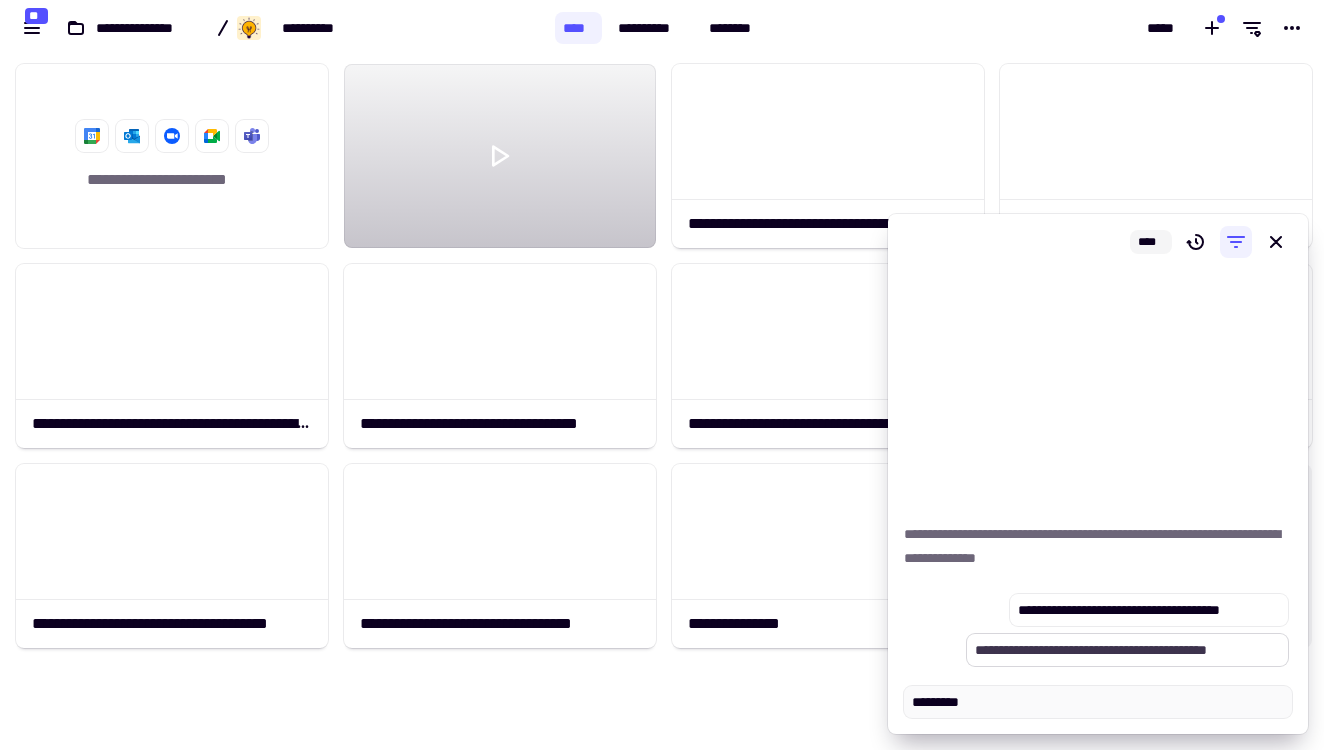 type on "*" 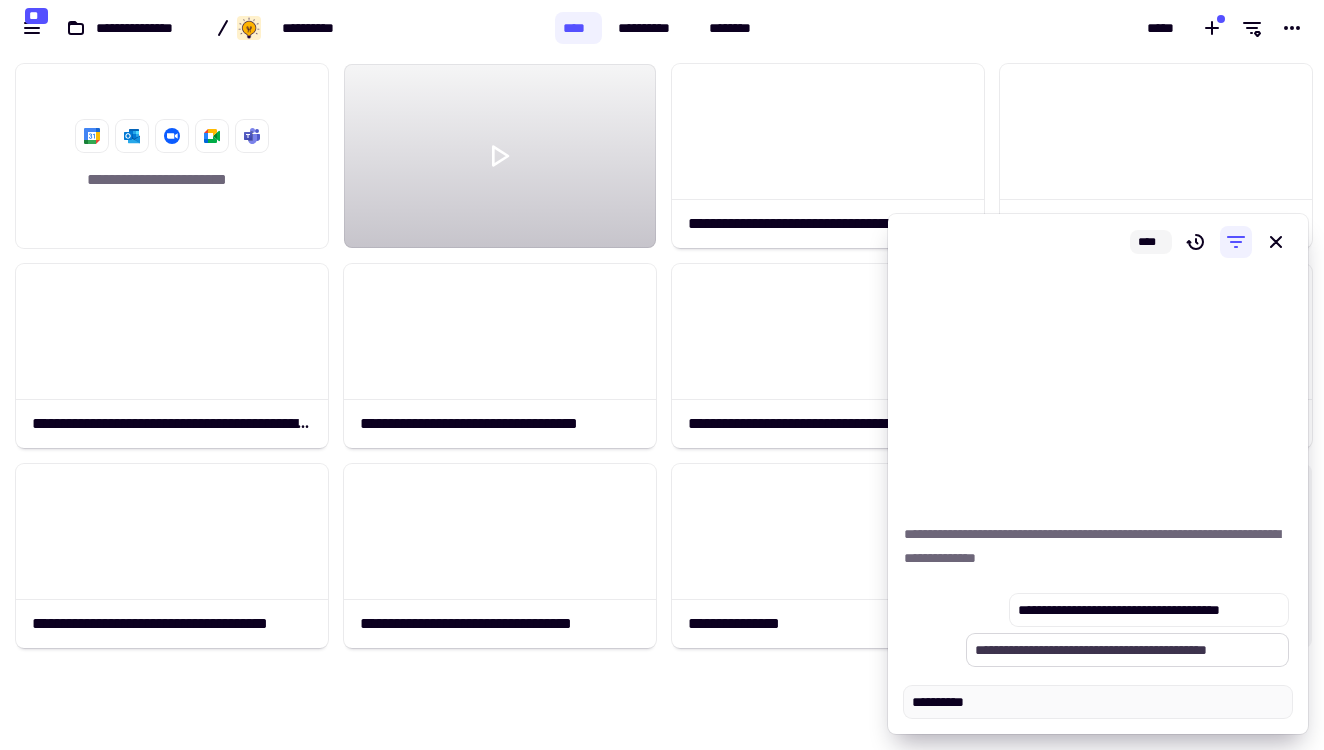 type on "*" 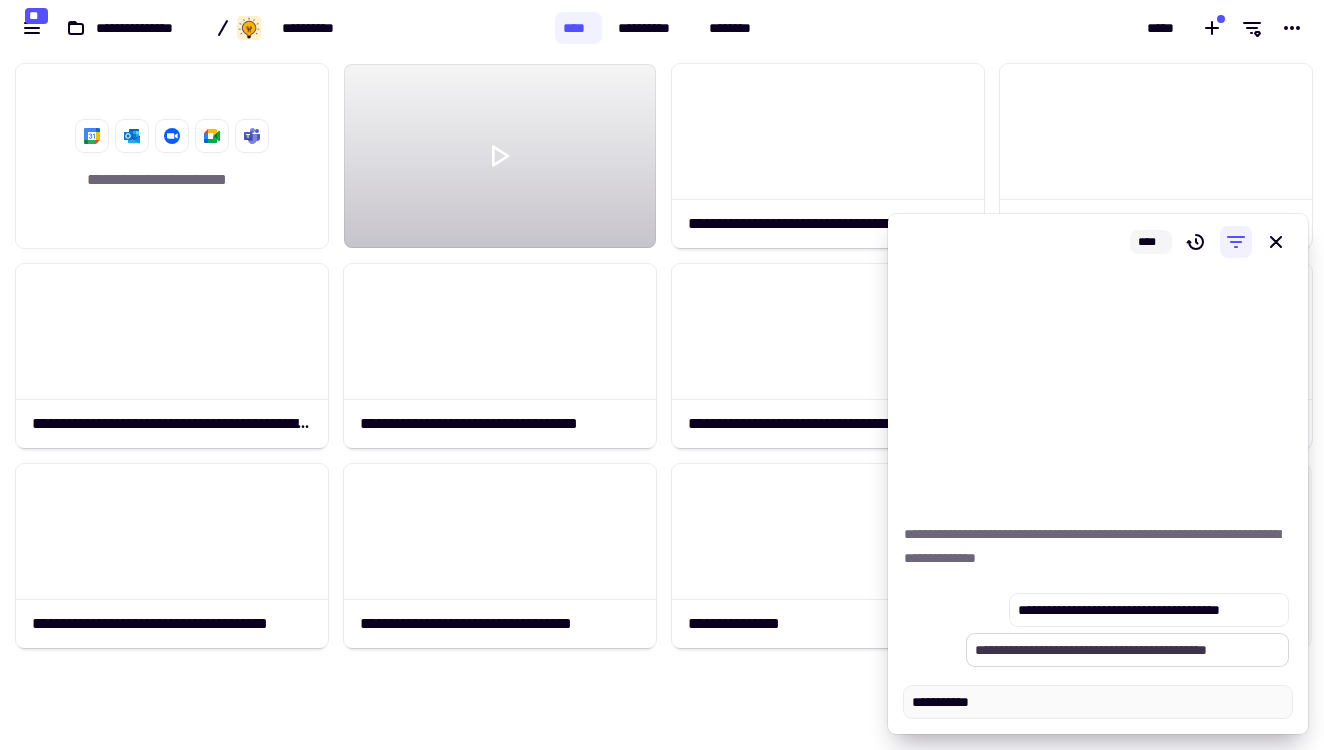 type on "*" 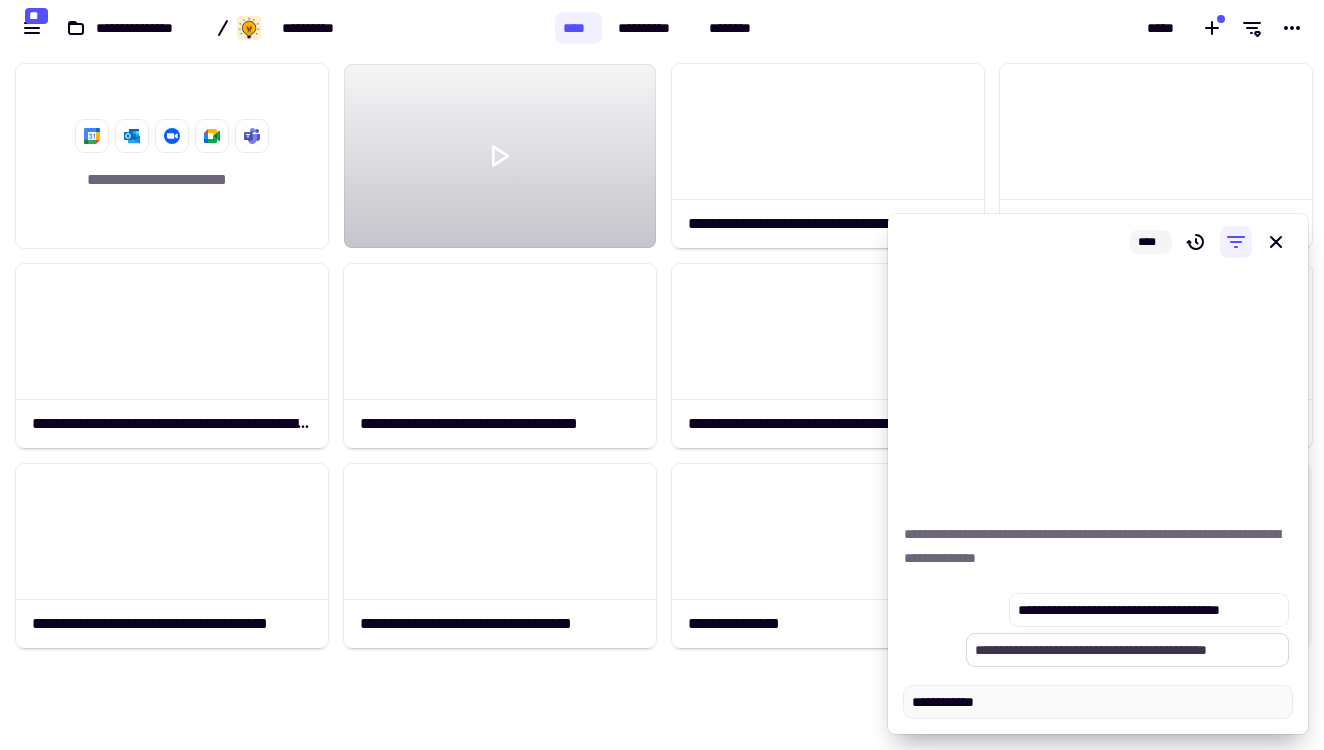 type on "*" 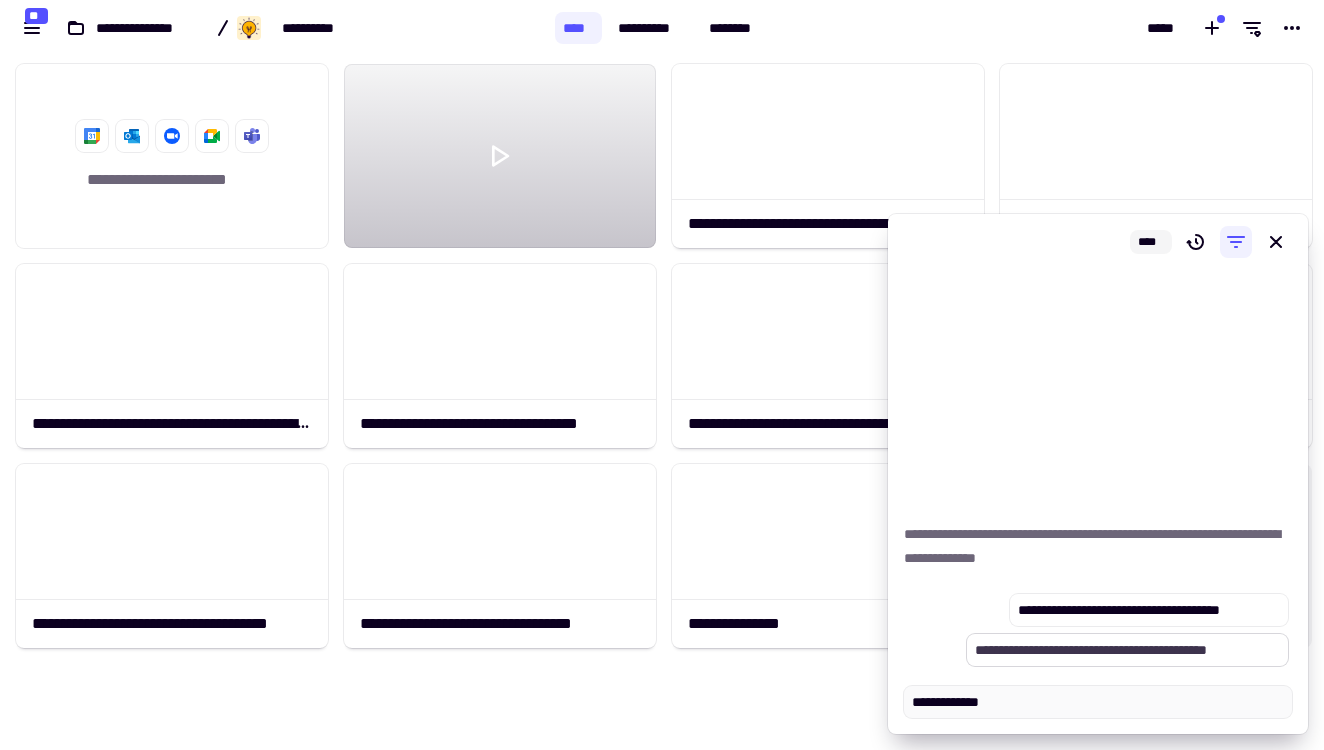 type on "*" 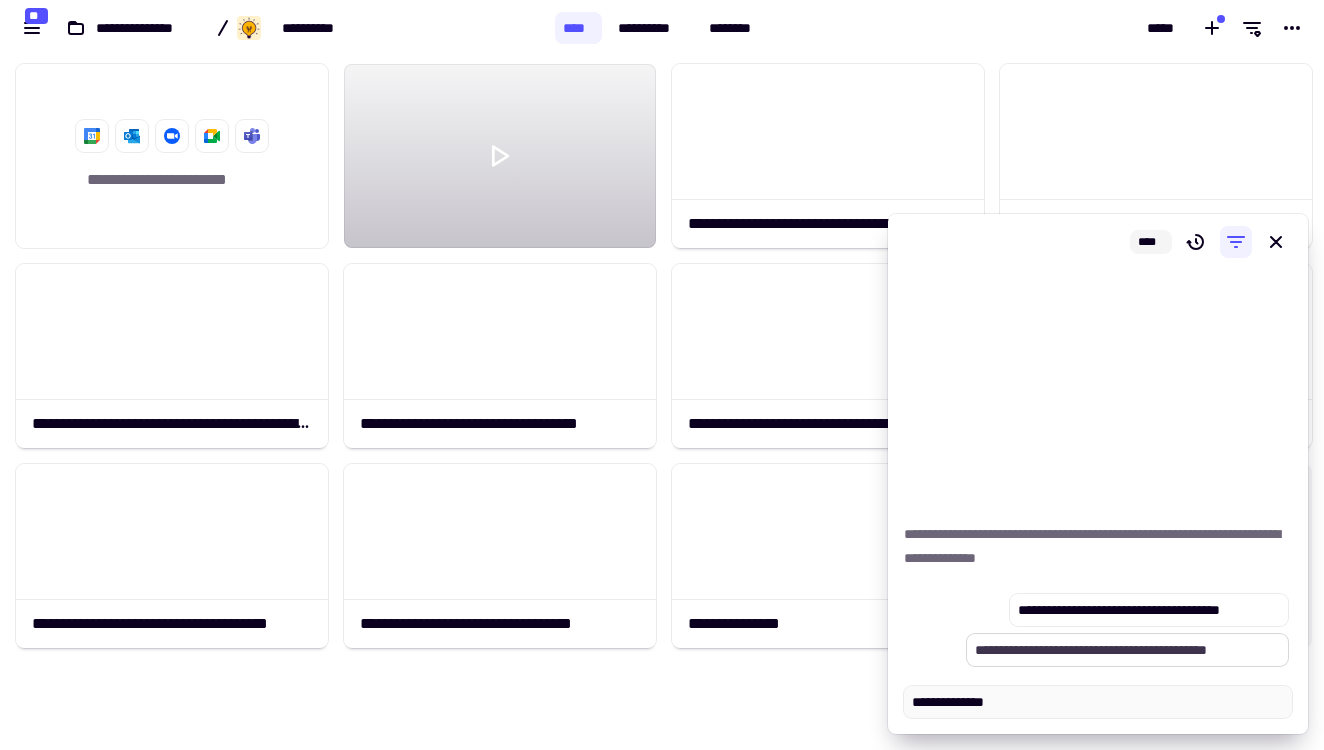 type on "*" 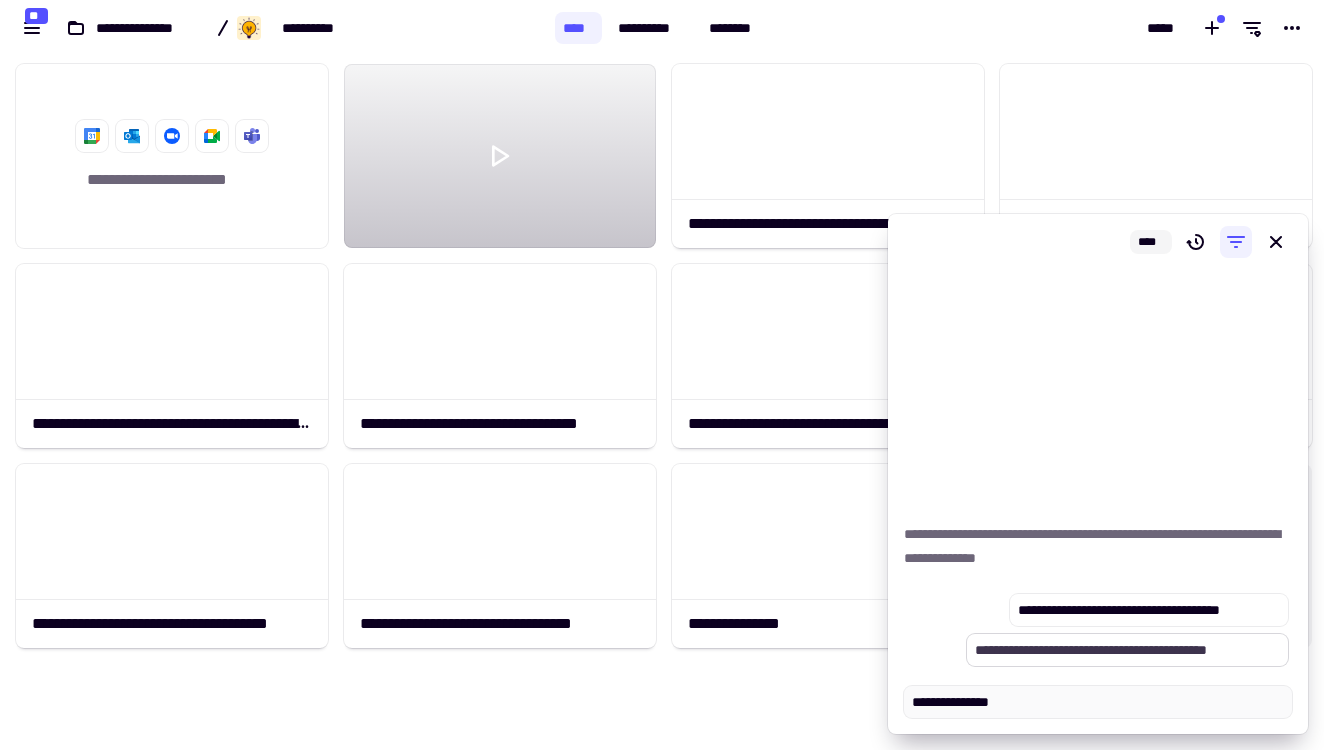 type on "*" 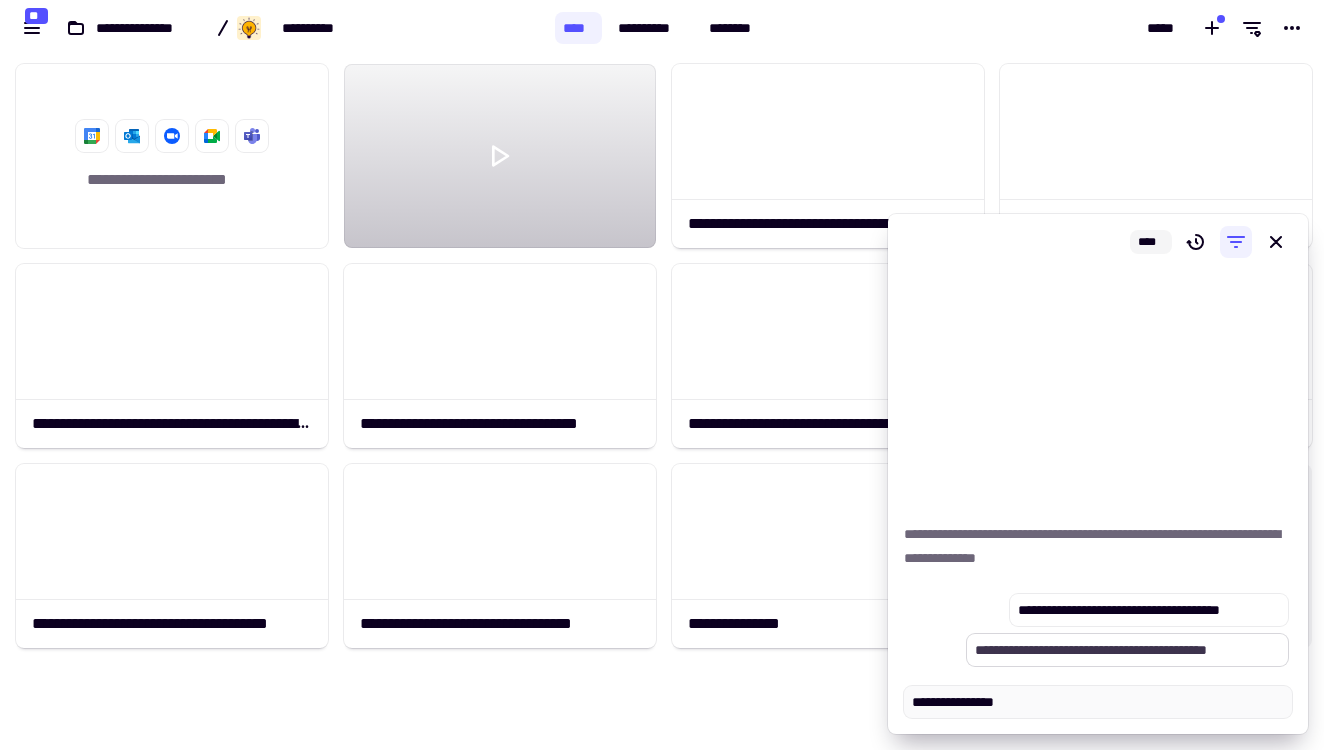 type on "*" 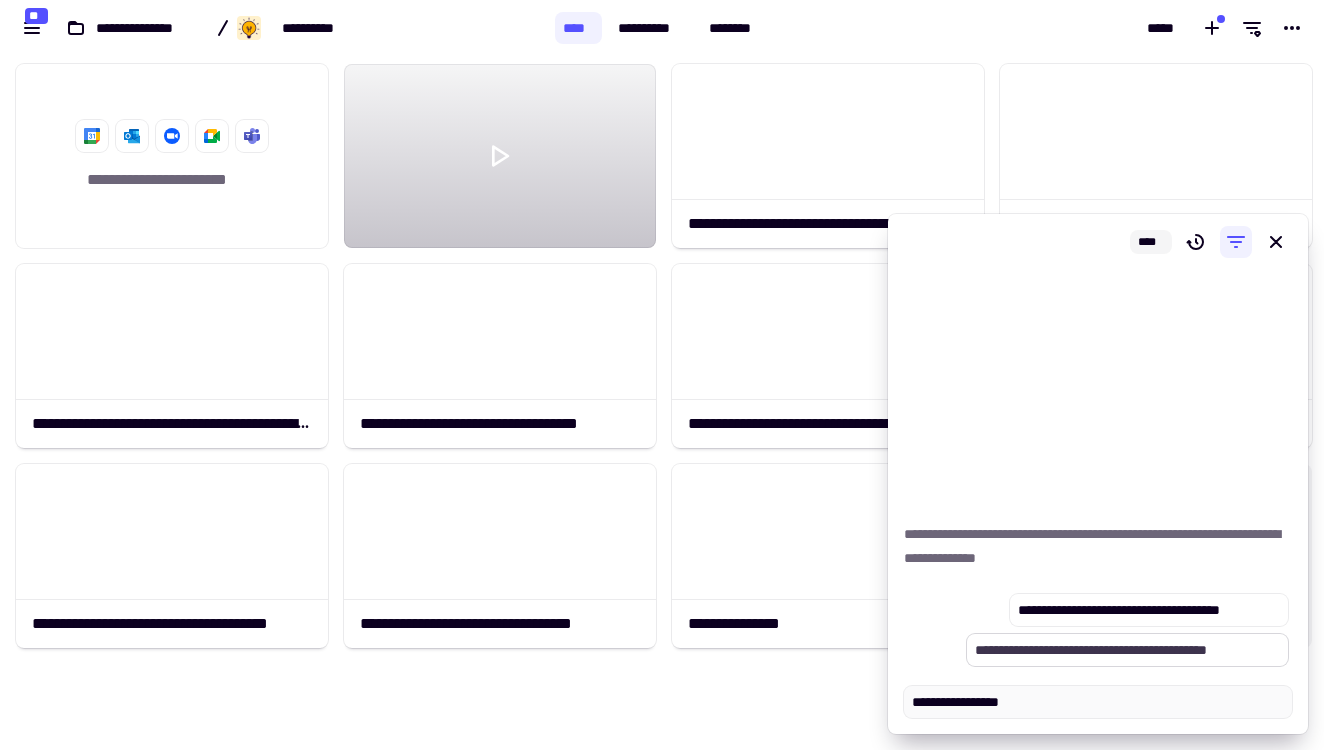 type on "*" 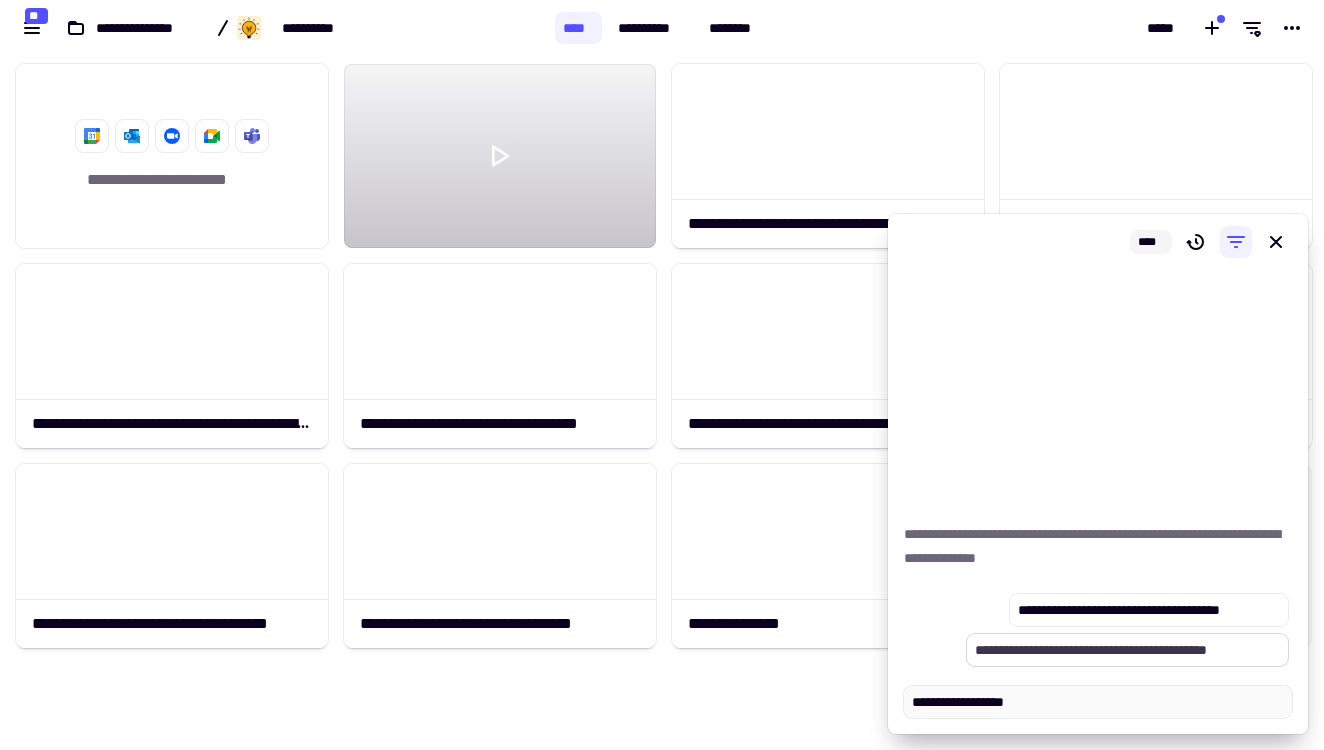 type on "*" 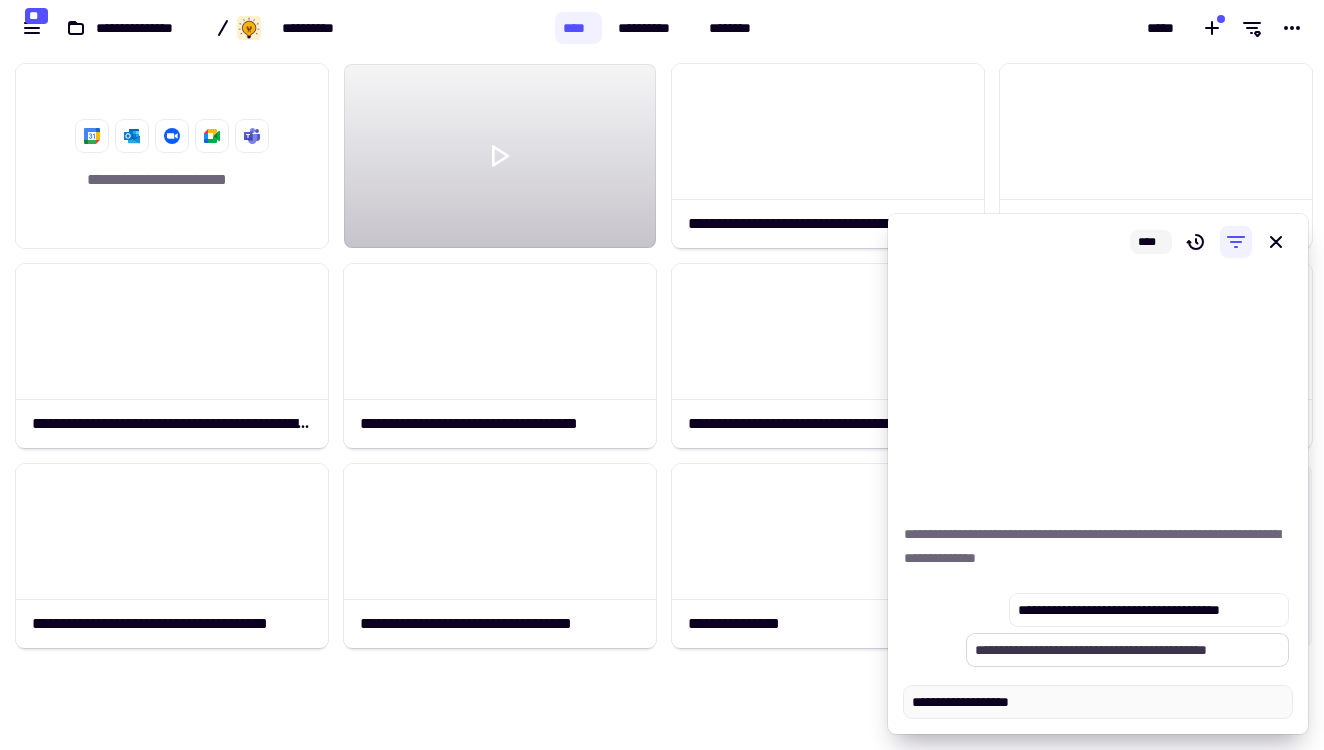 type on "*" 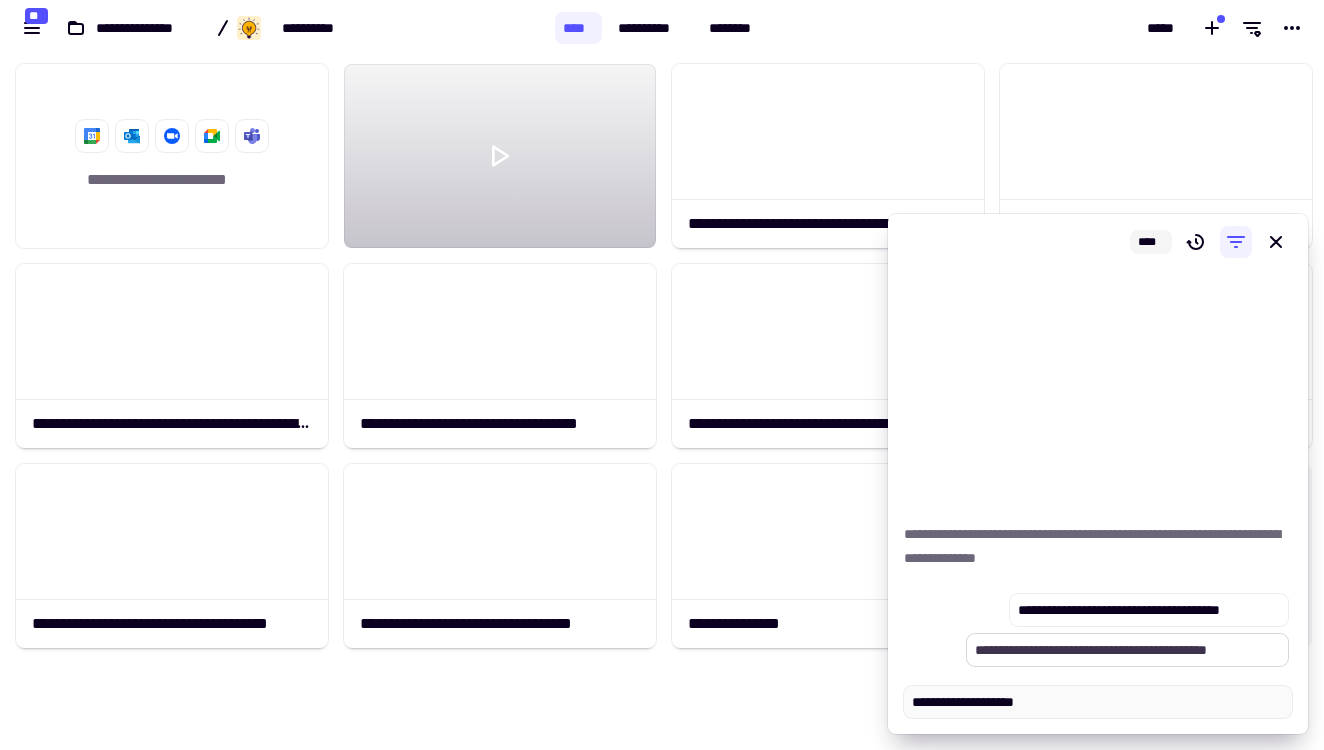 type on "*" 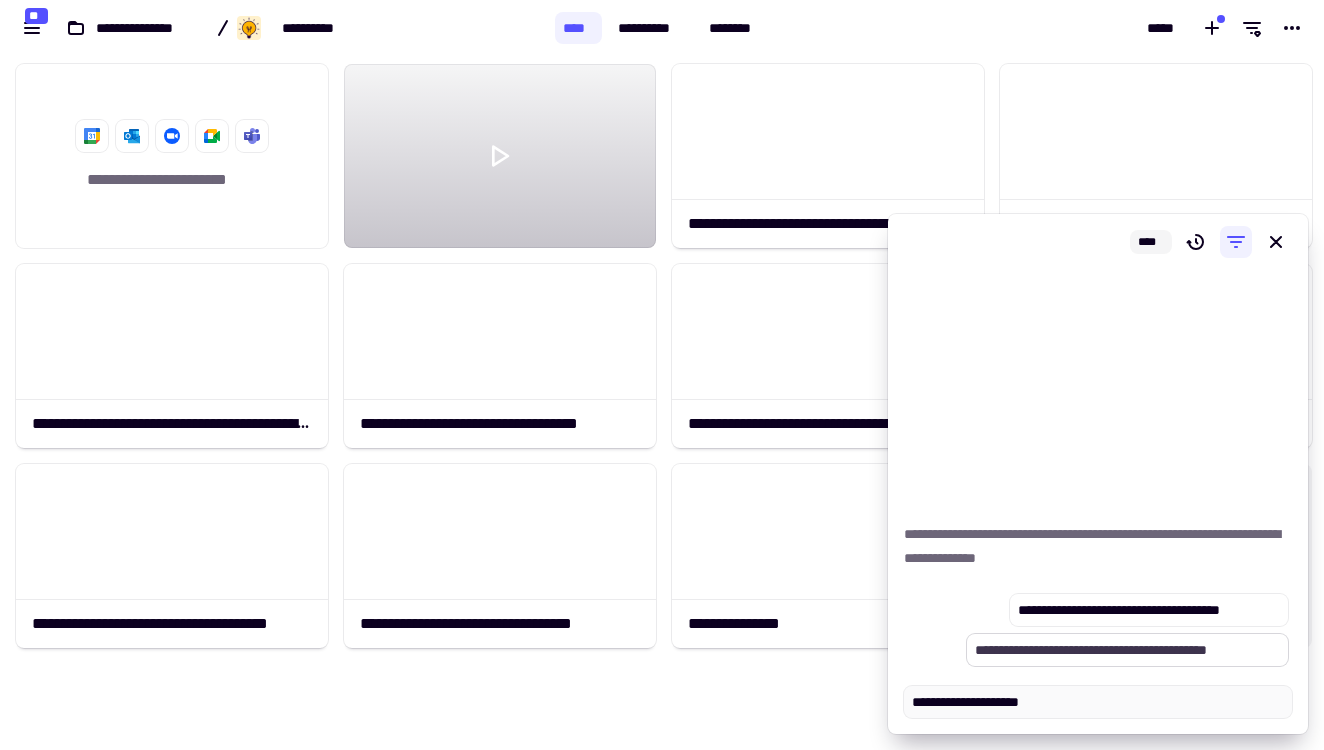 type on "*" 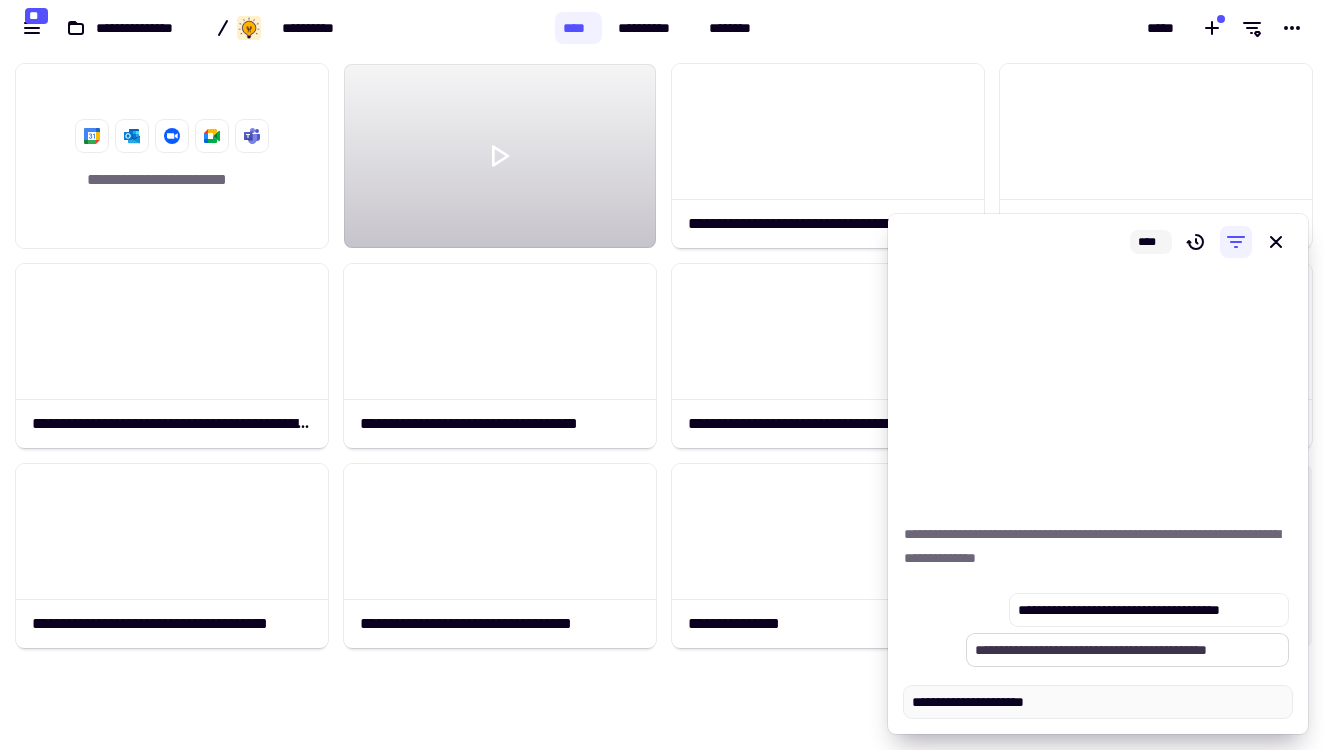 type on "*" 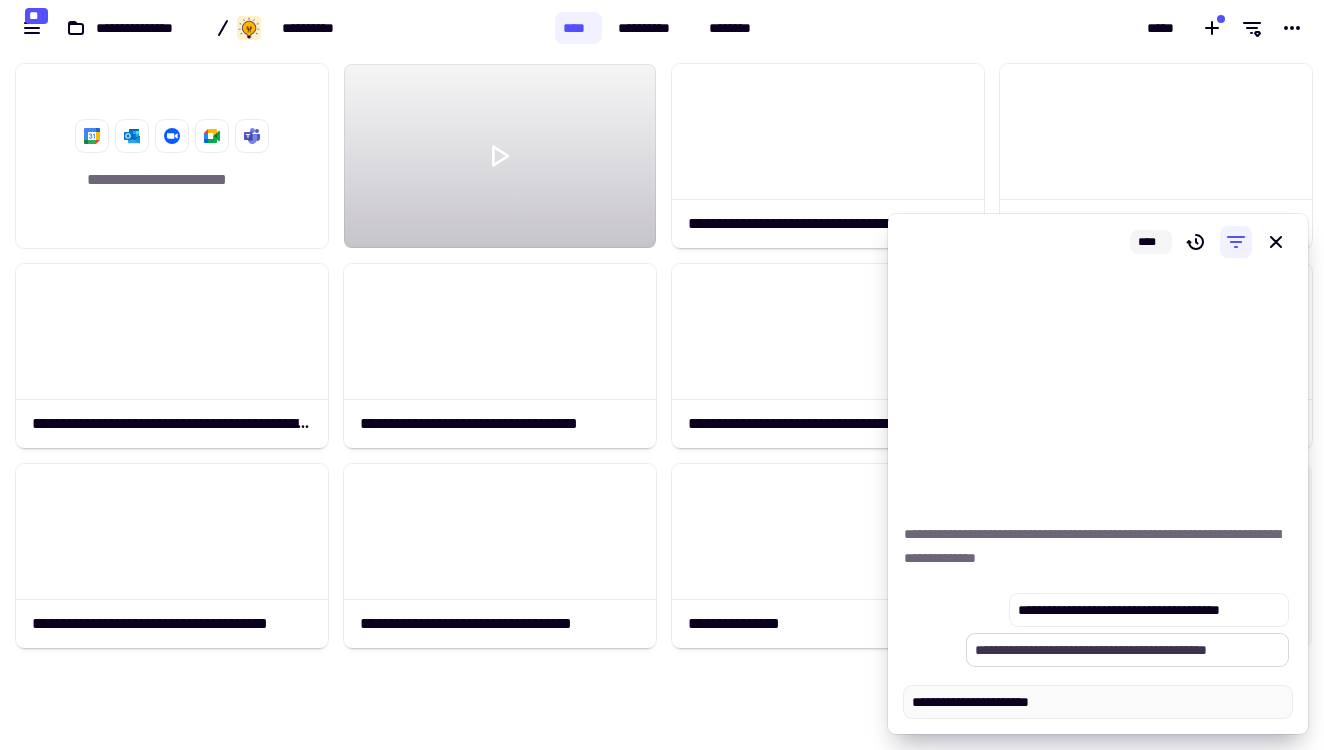 type on "*" 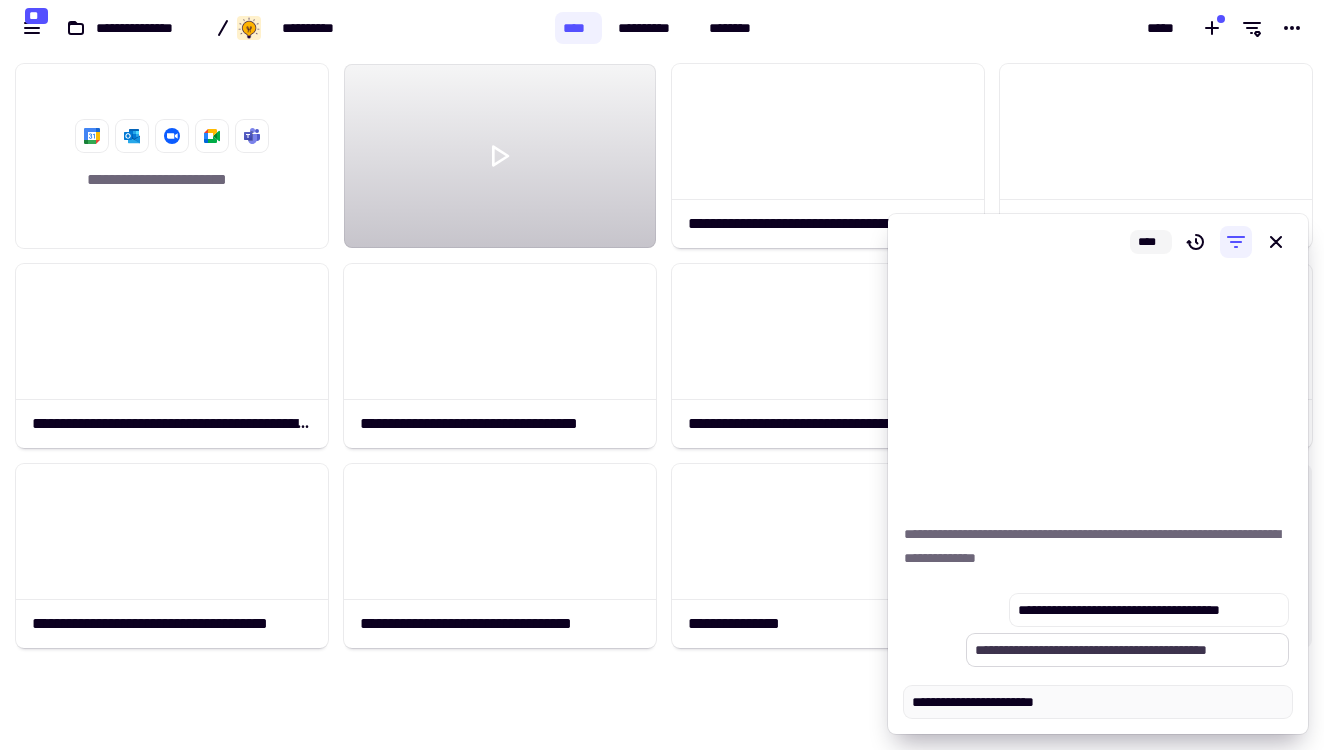 type on "*" 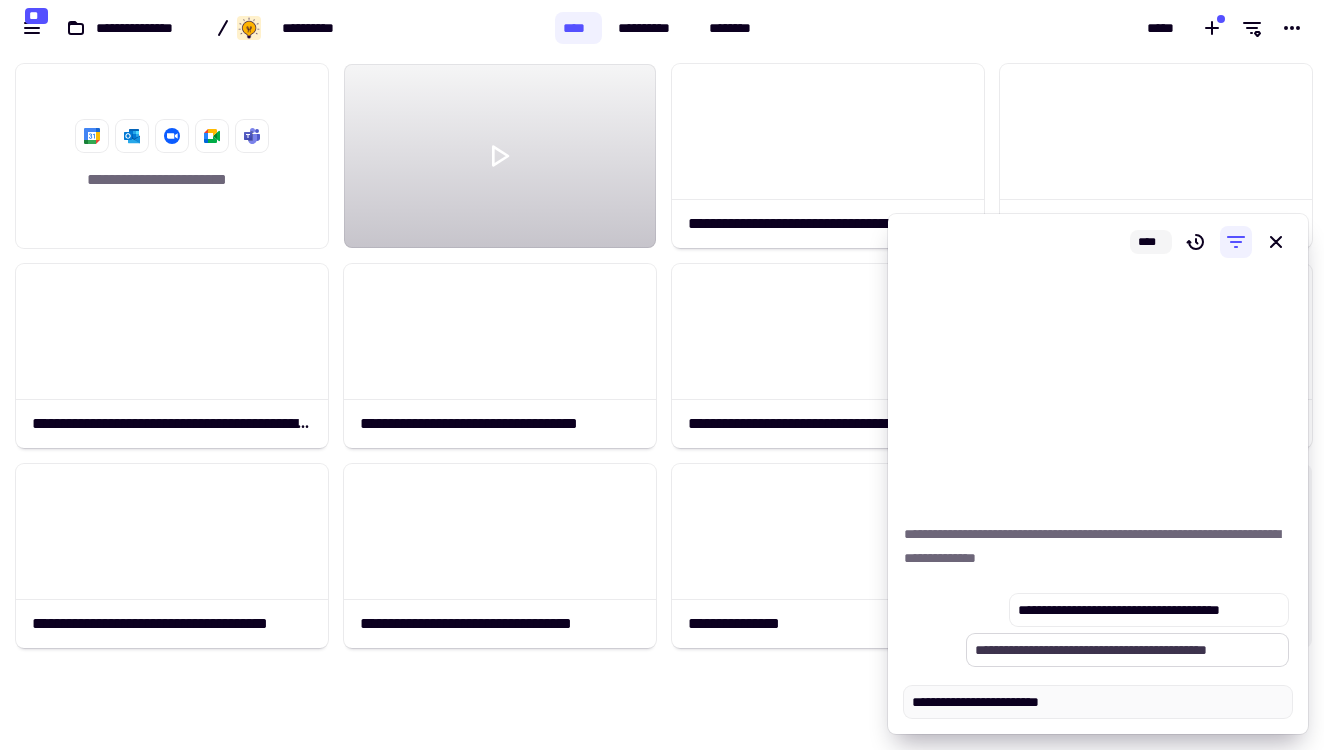 type on "*" 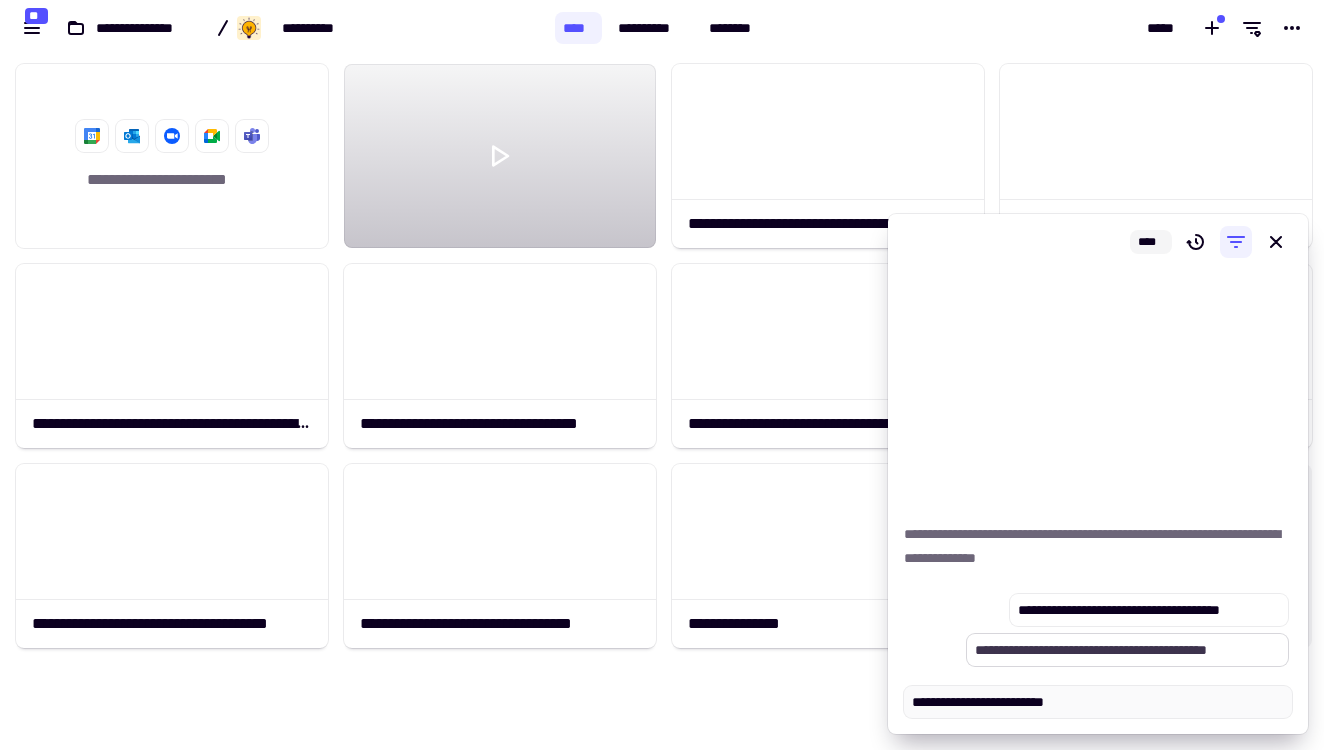 type on "*" 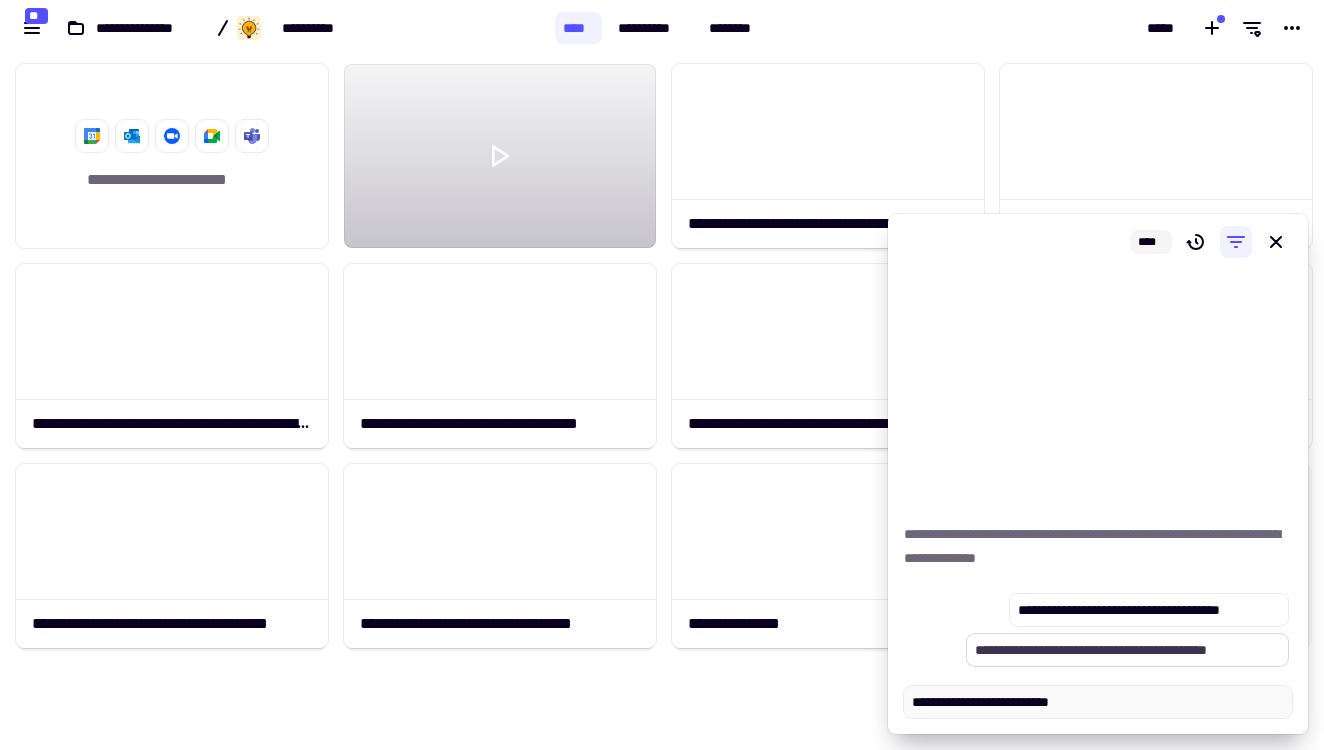 type on "*" 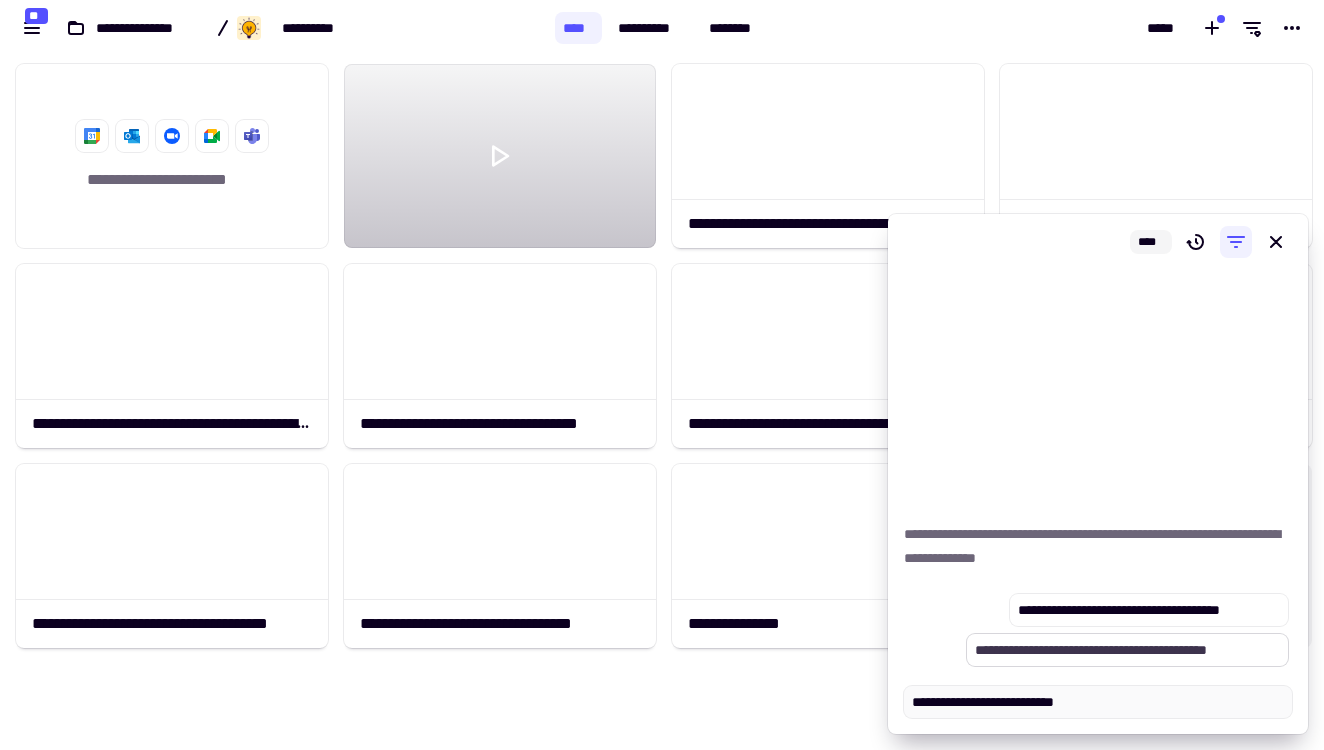 type on "*" 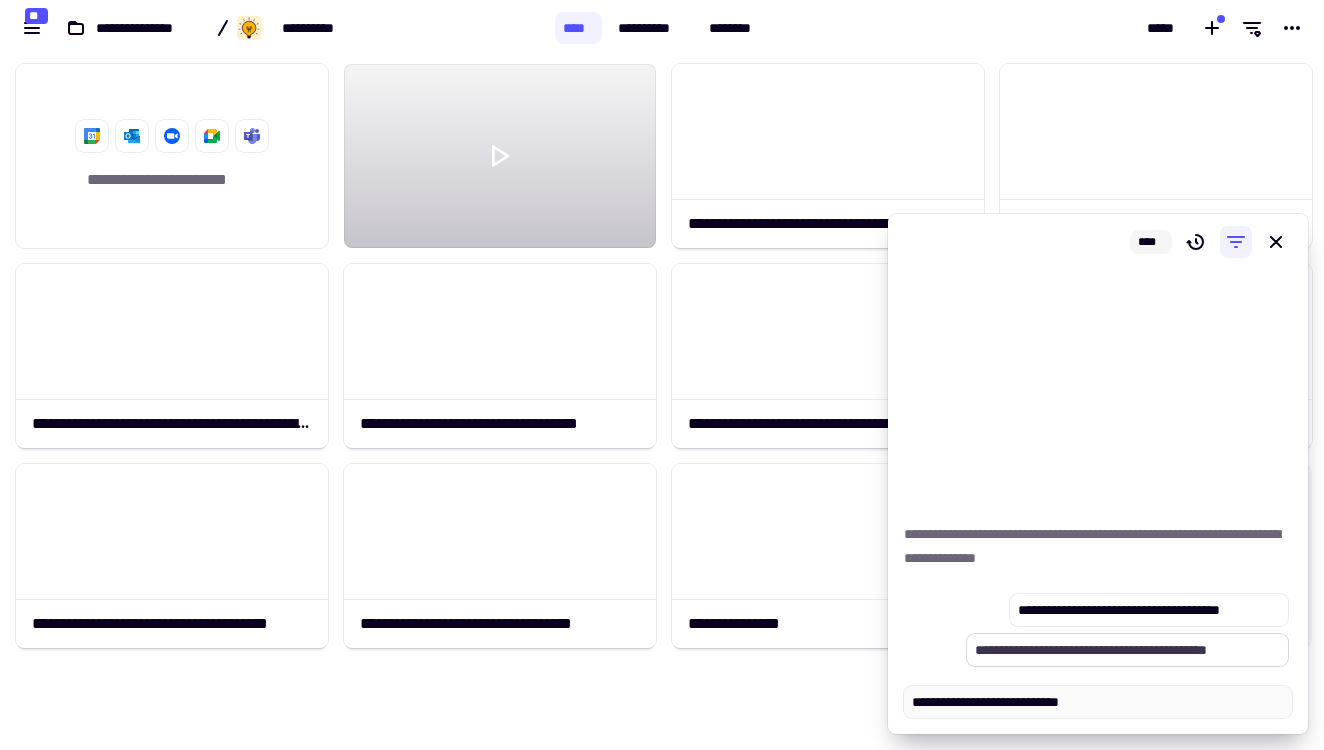 type on "*" 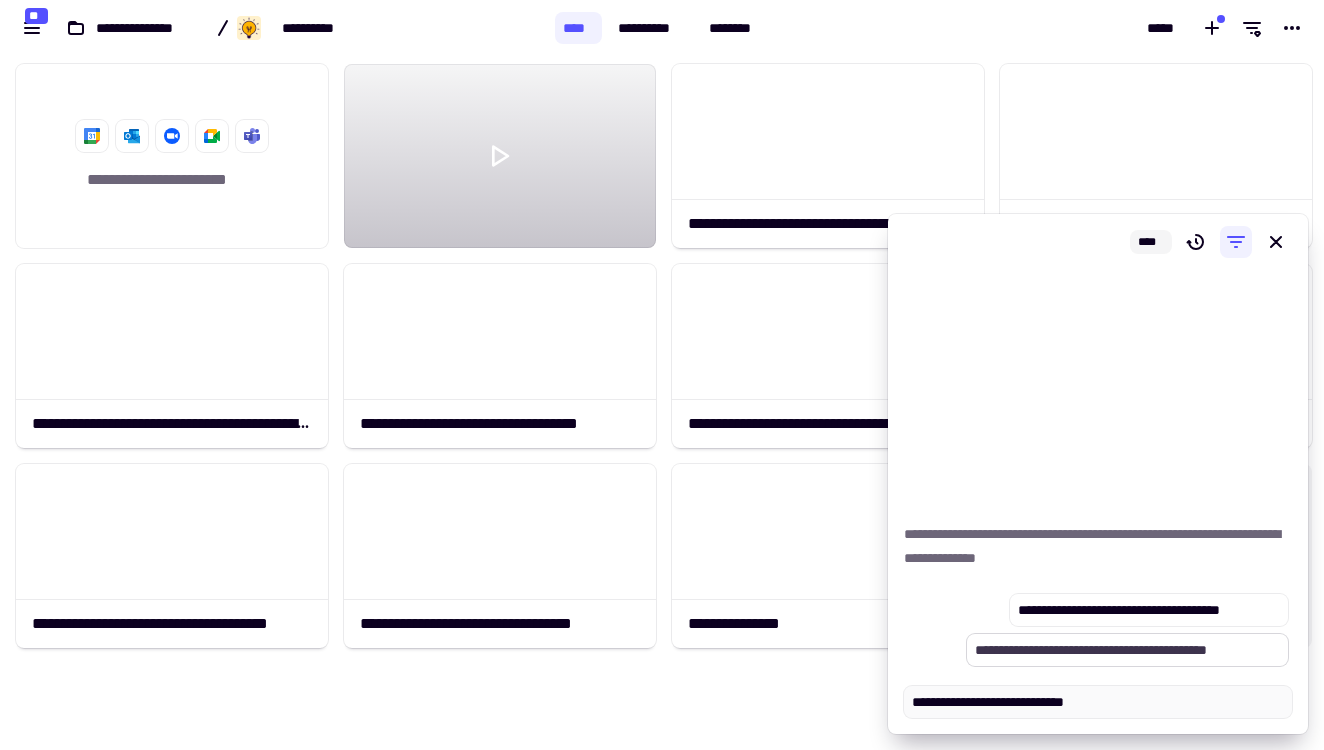 type on "*" 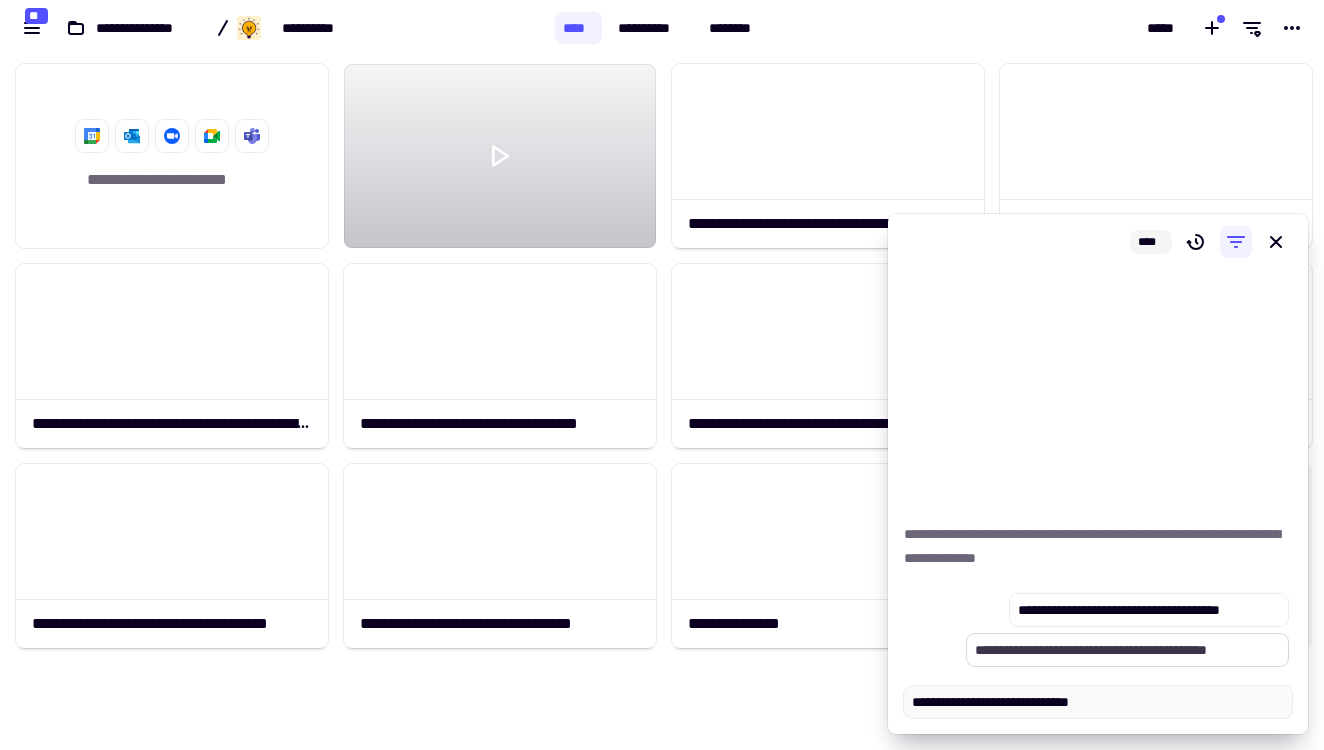 type on "*" 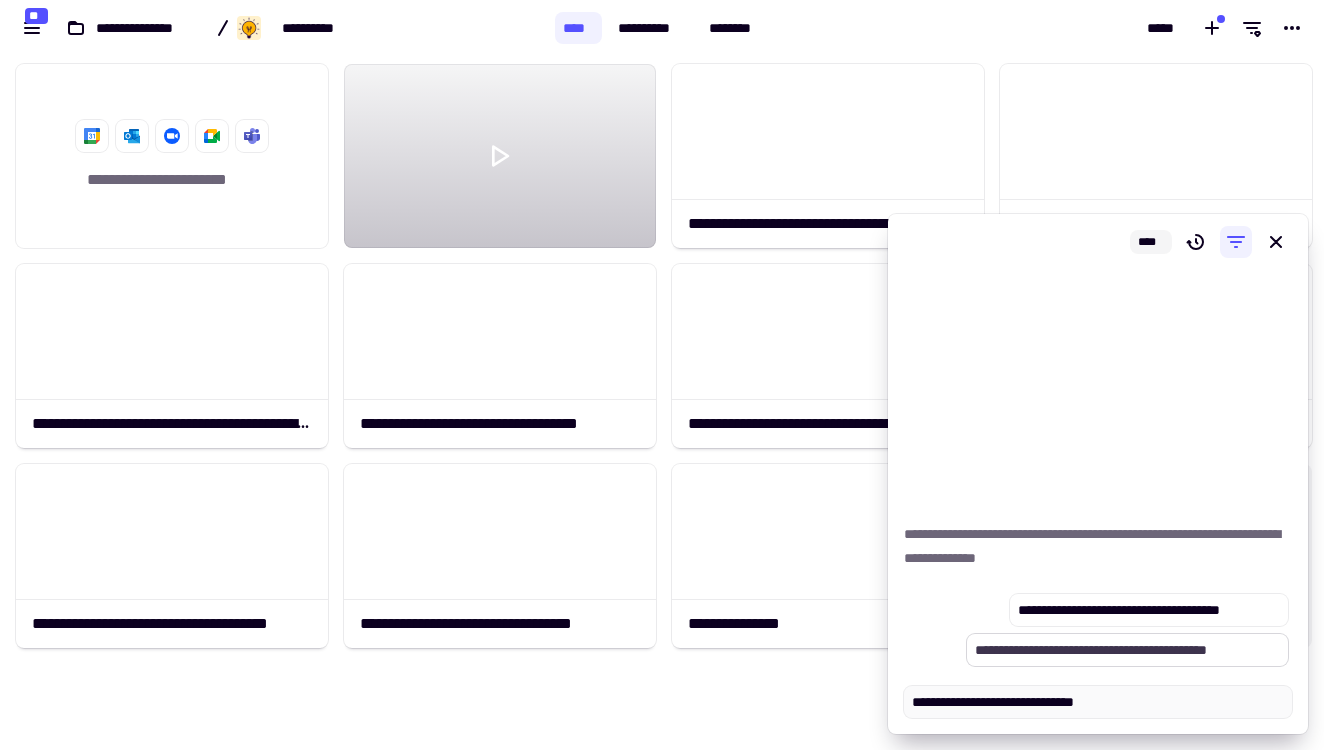 type on "*" 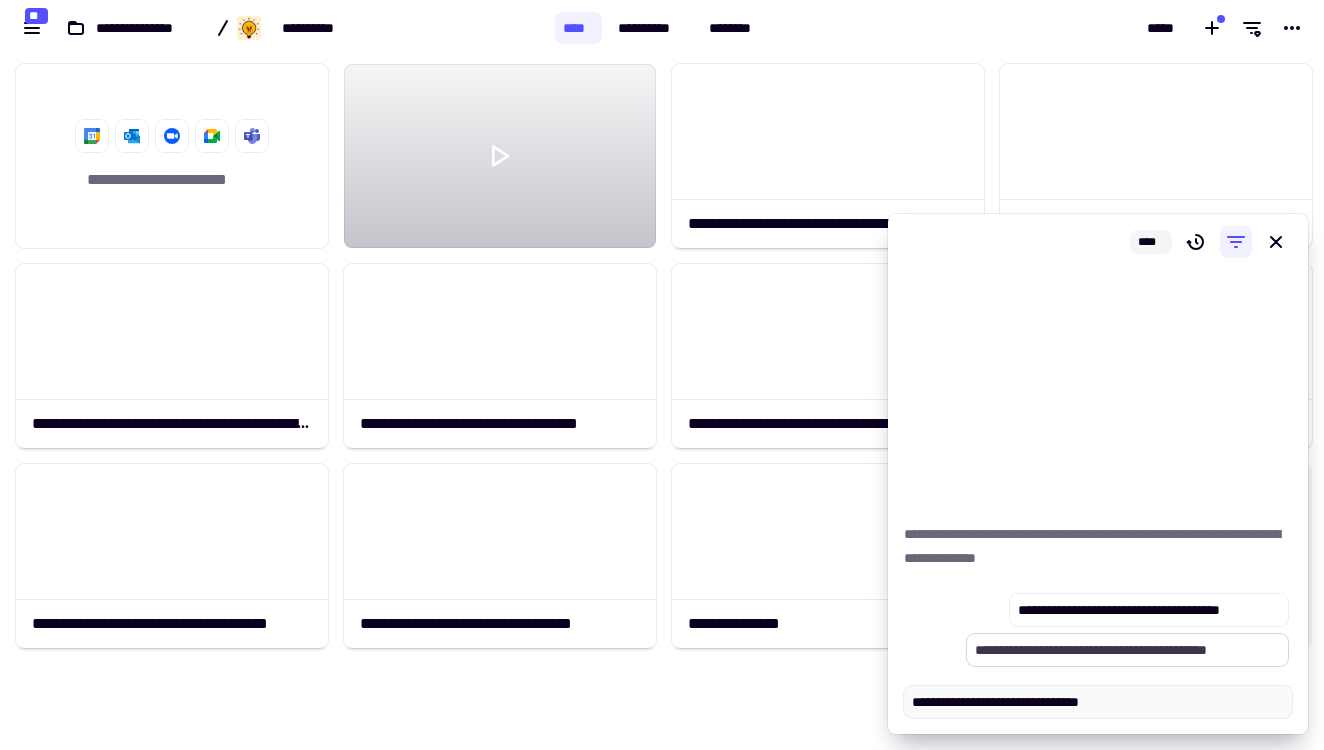 type on "*" 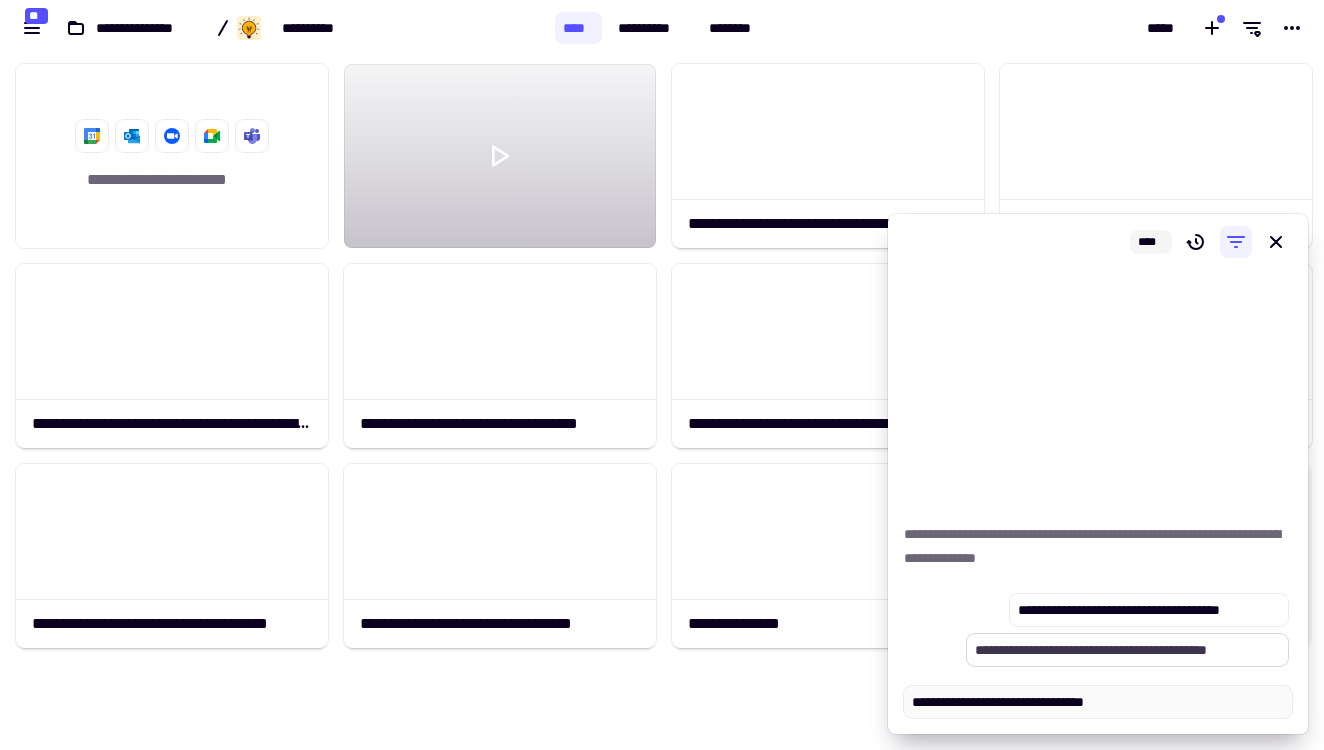 type on "*" 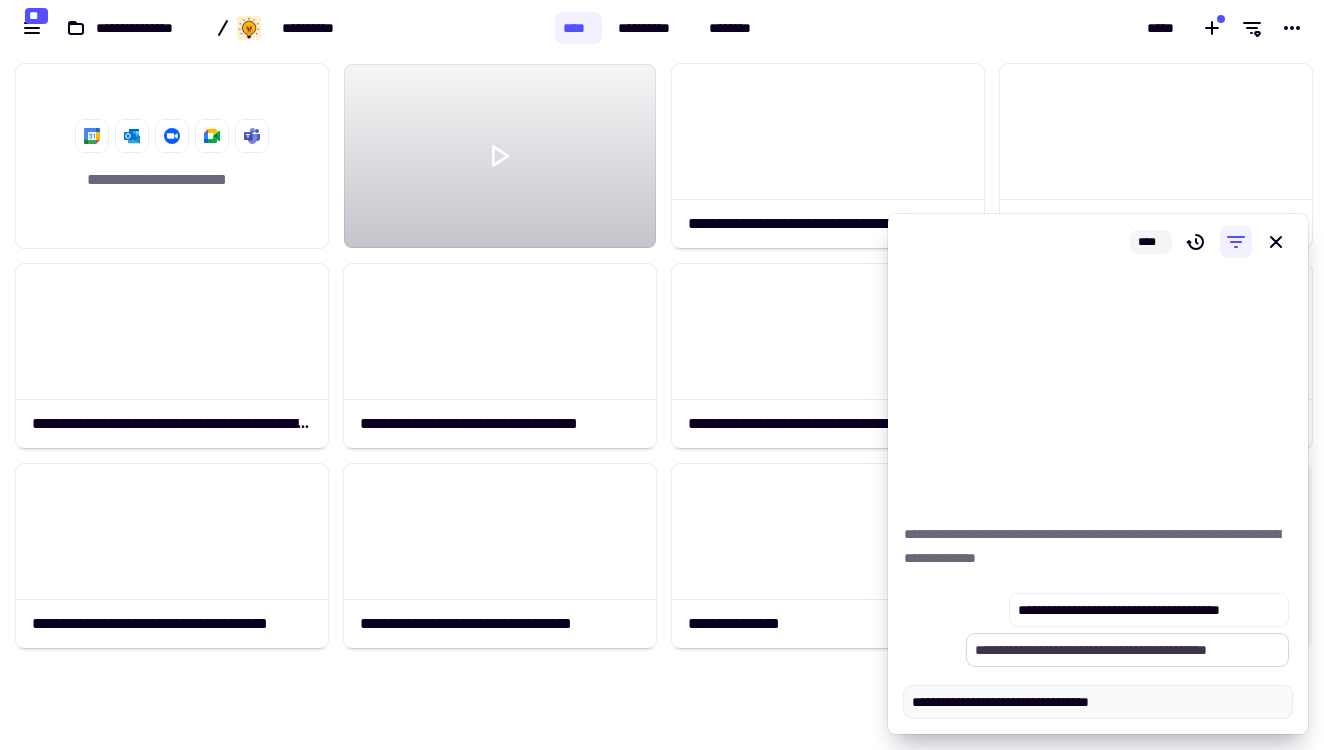 type on "*" 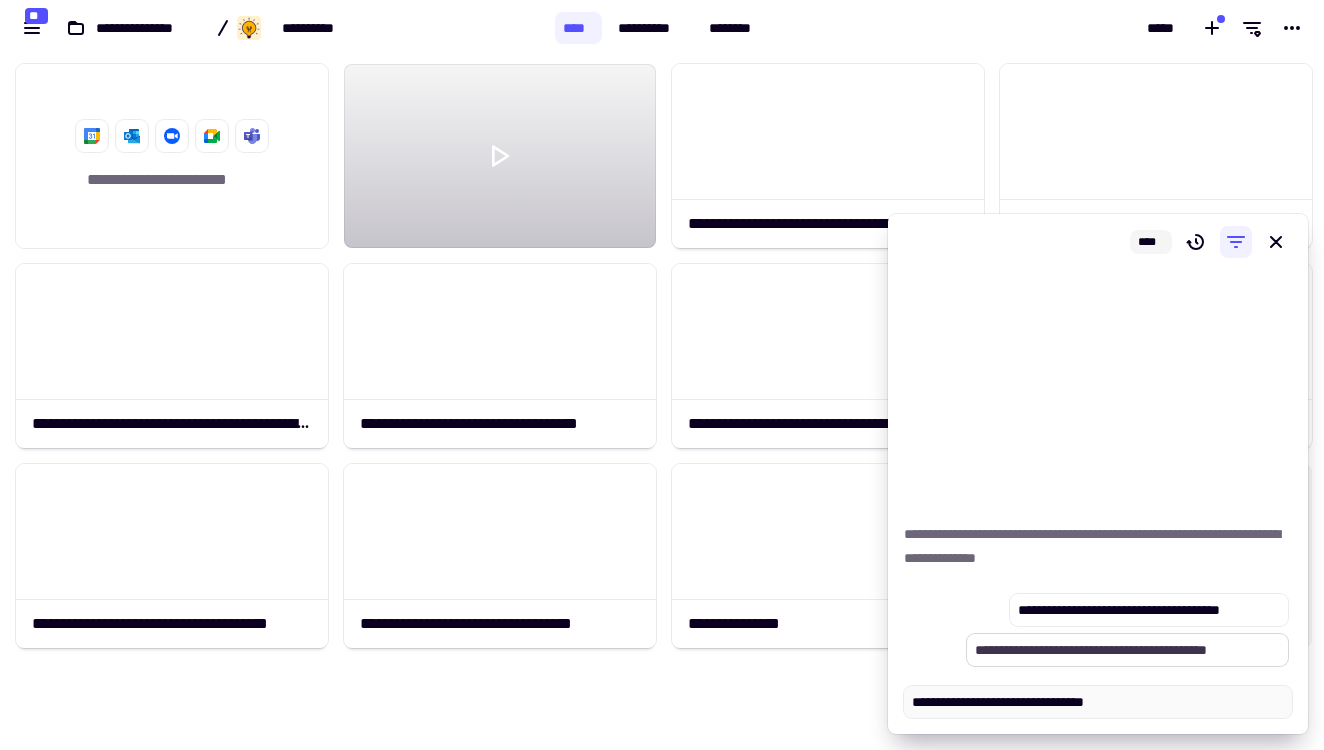 type on "*" 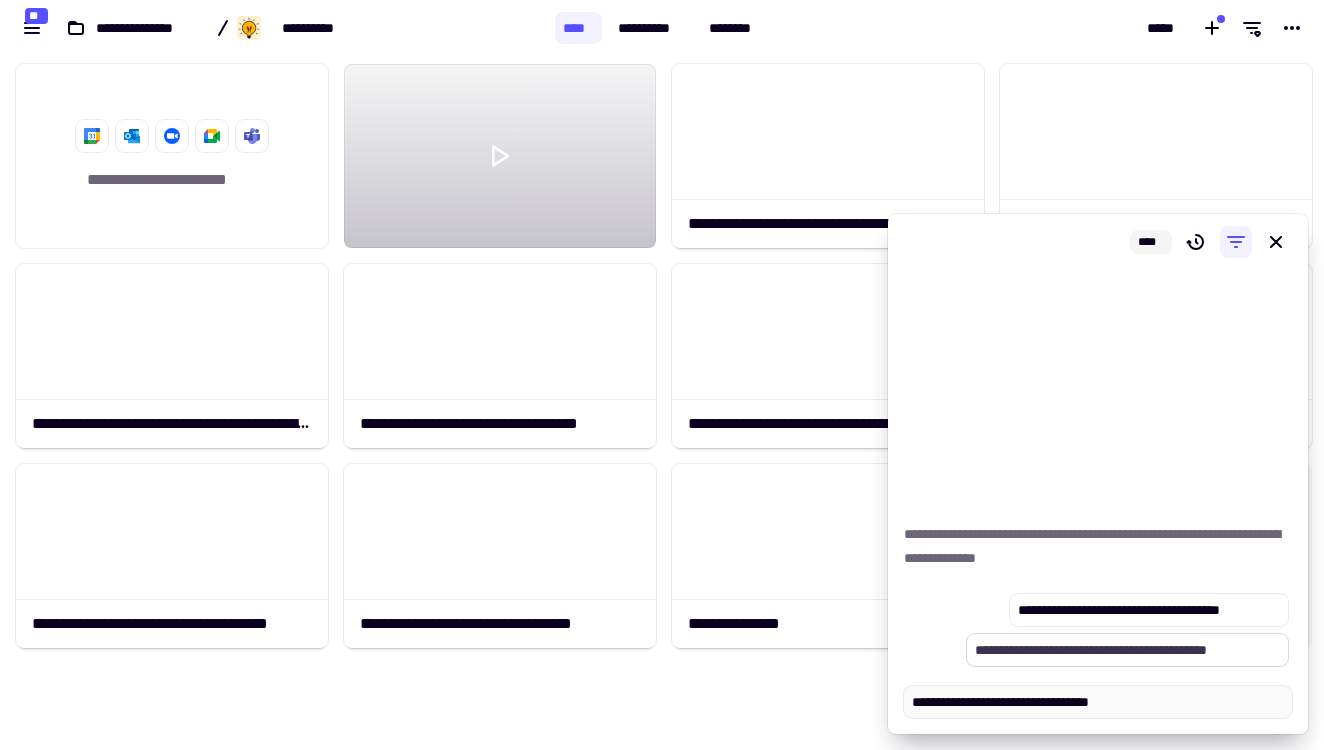 type on "*" 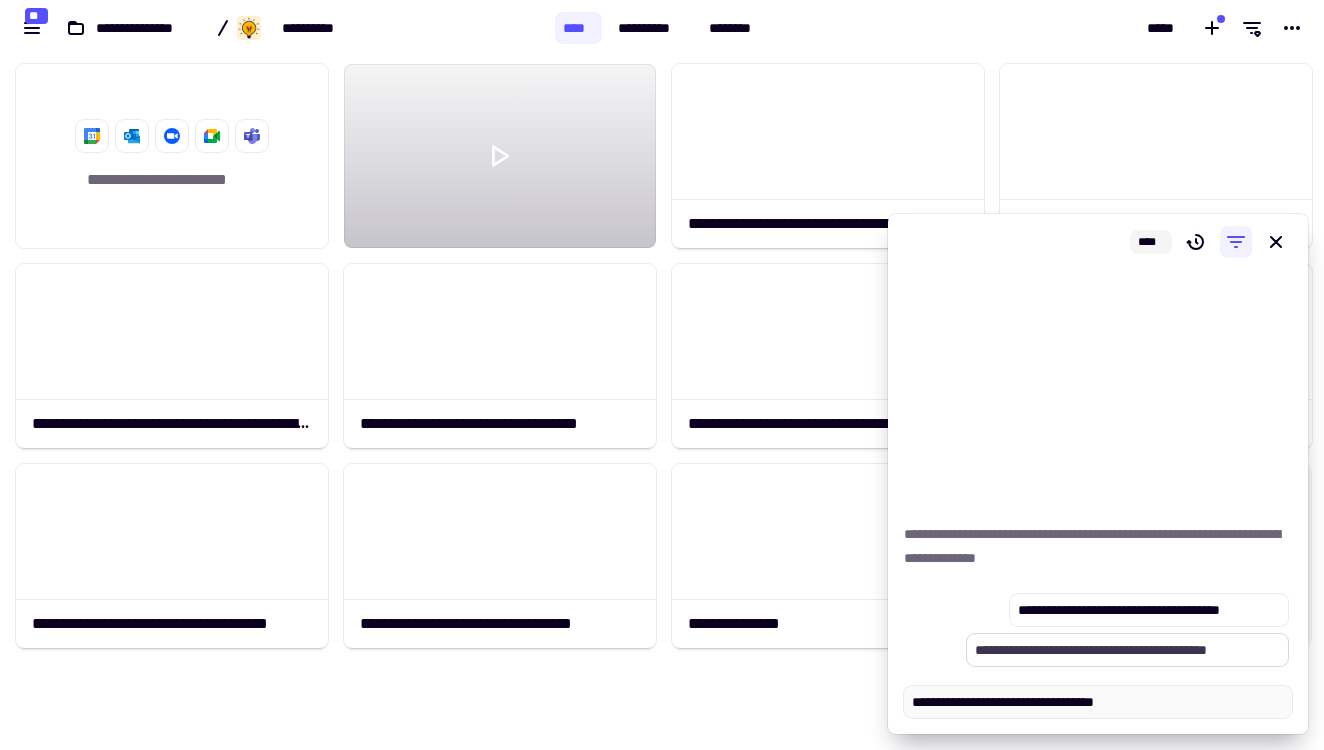 type on "*" 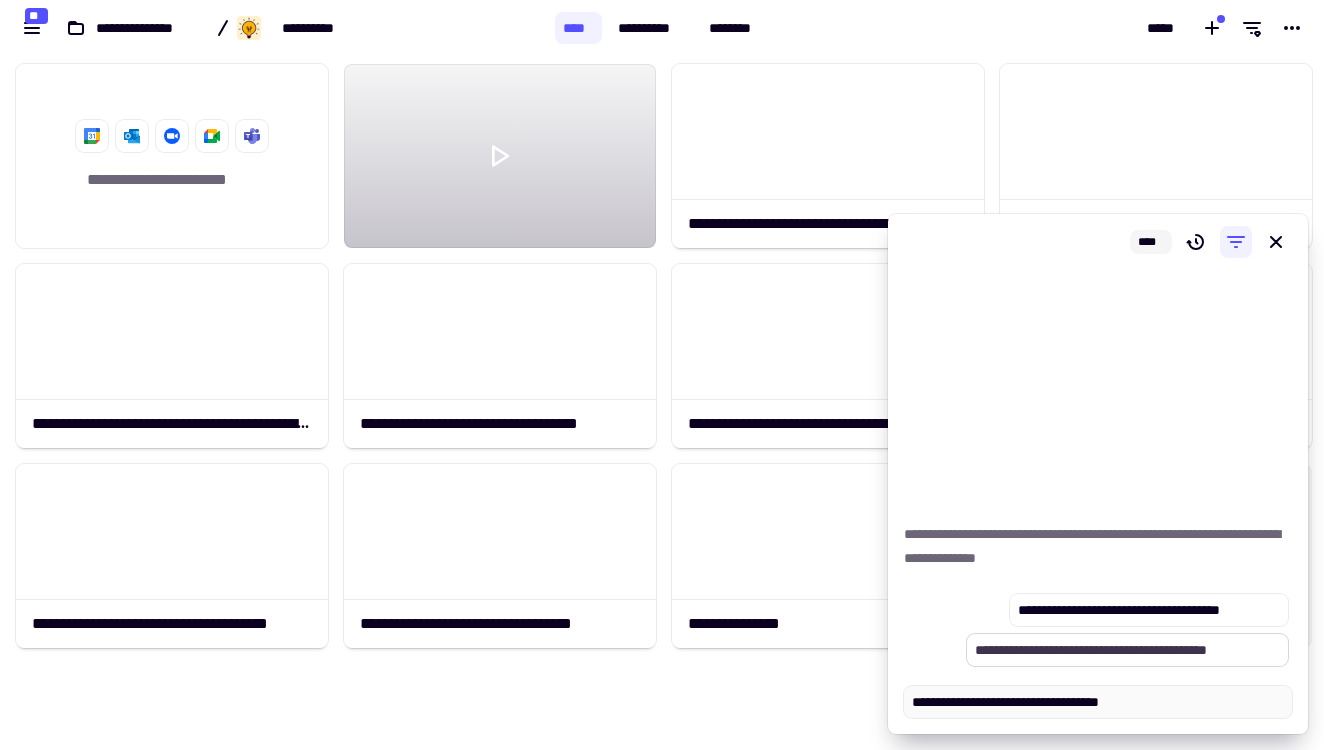 type on "*" 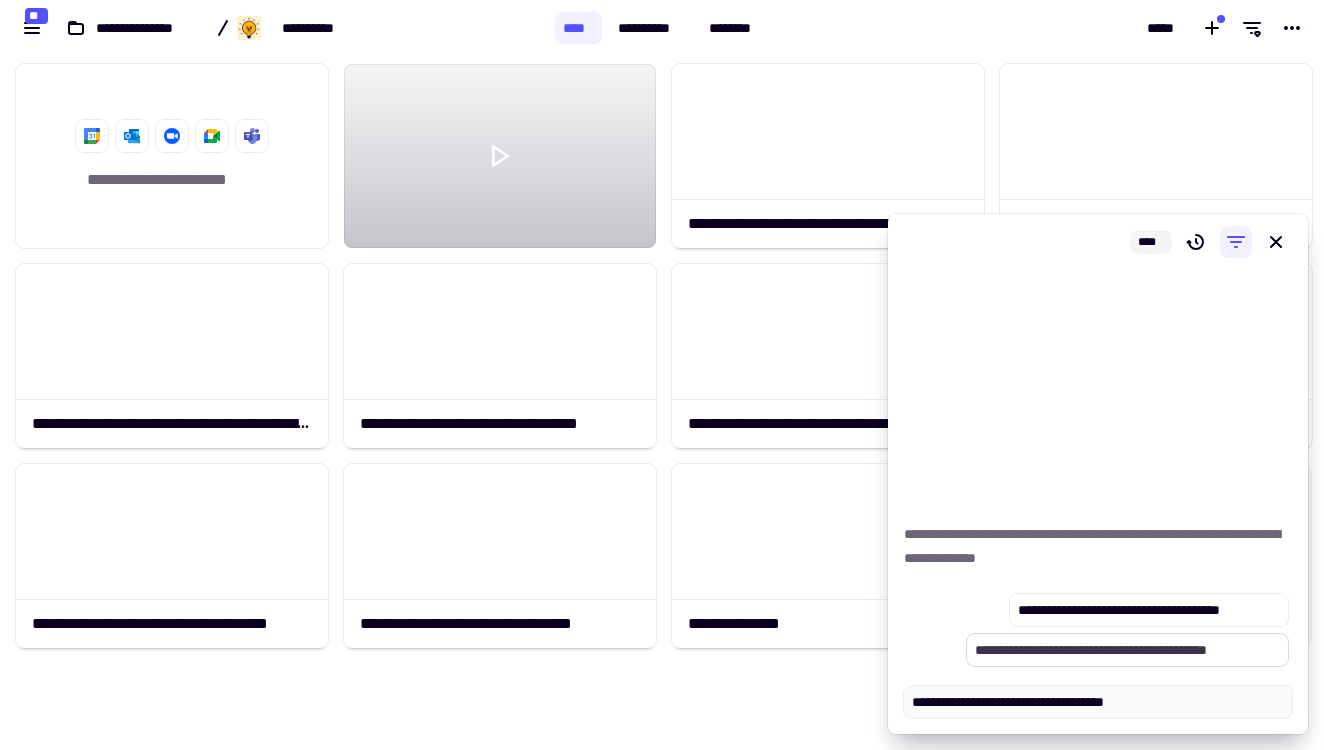 type on "*" 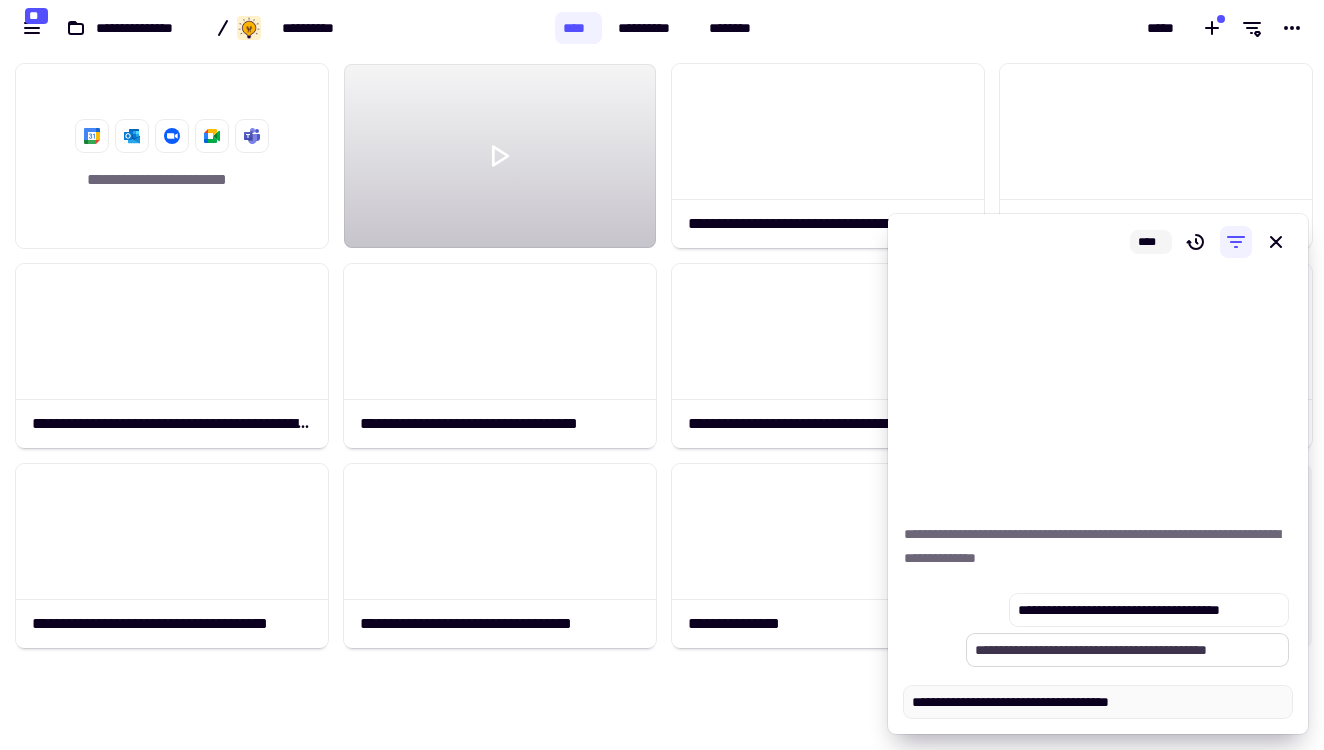 type on "*" 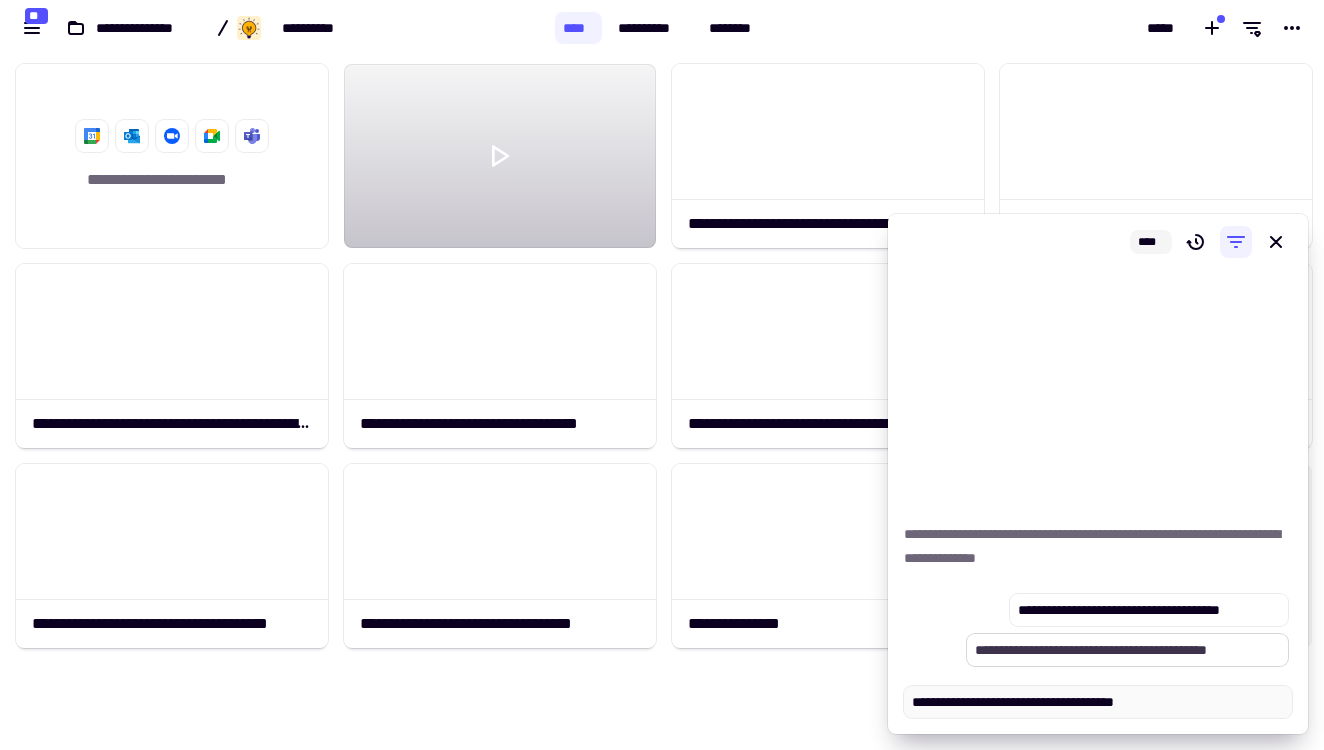 type on "*" 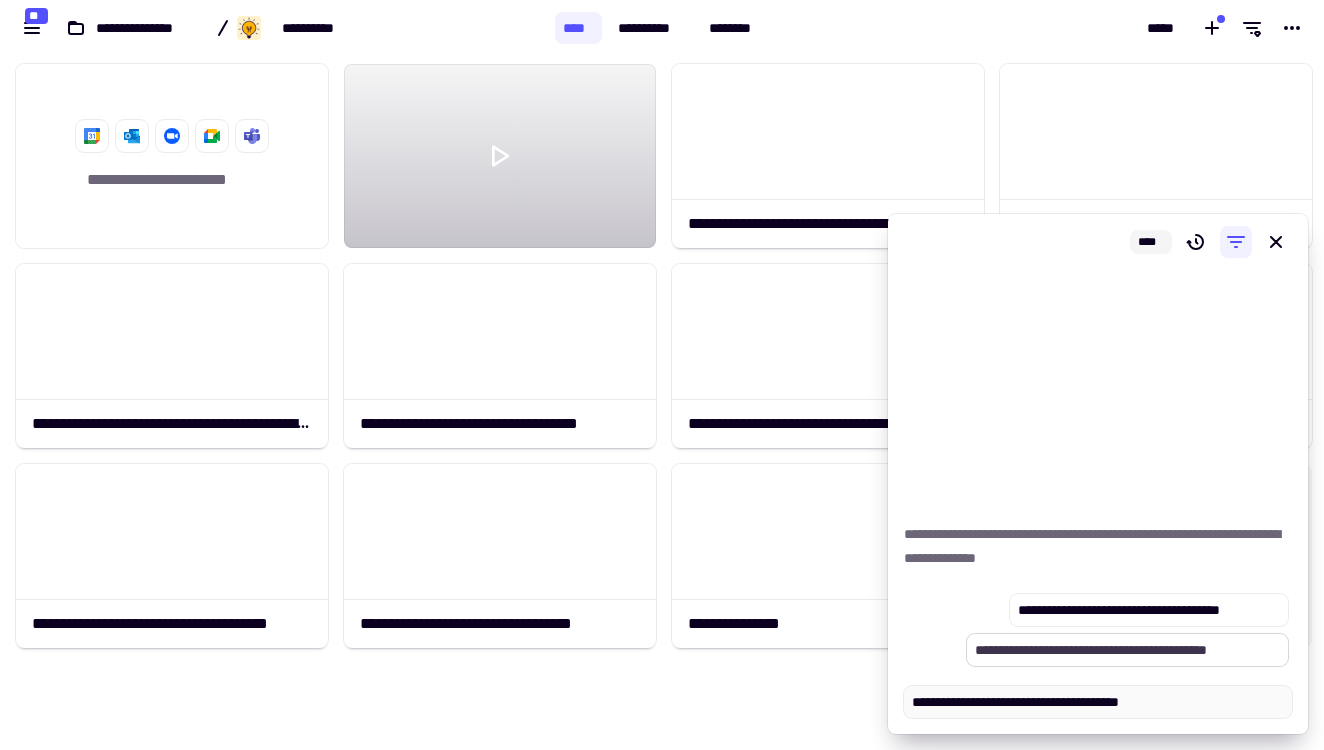 type on "*" 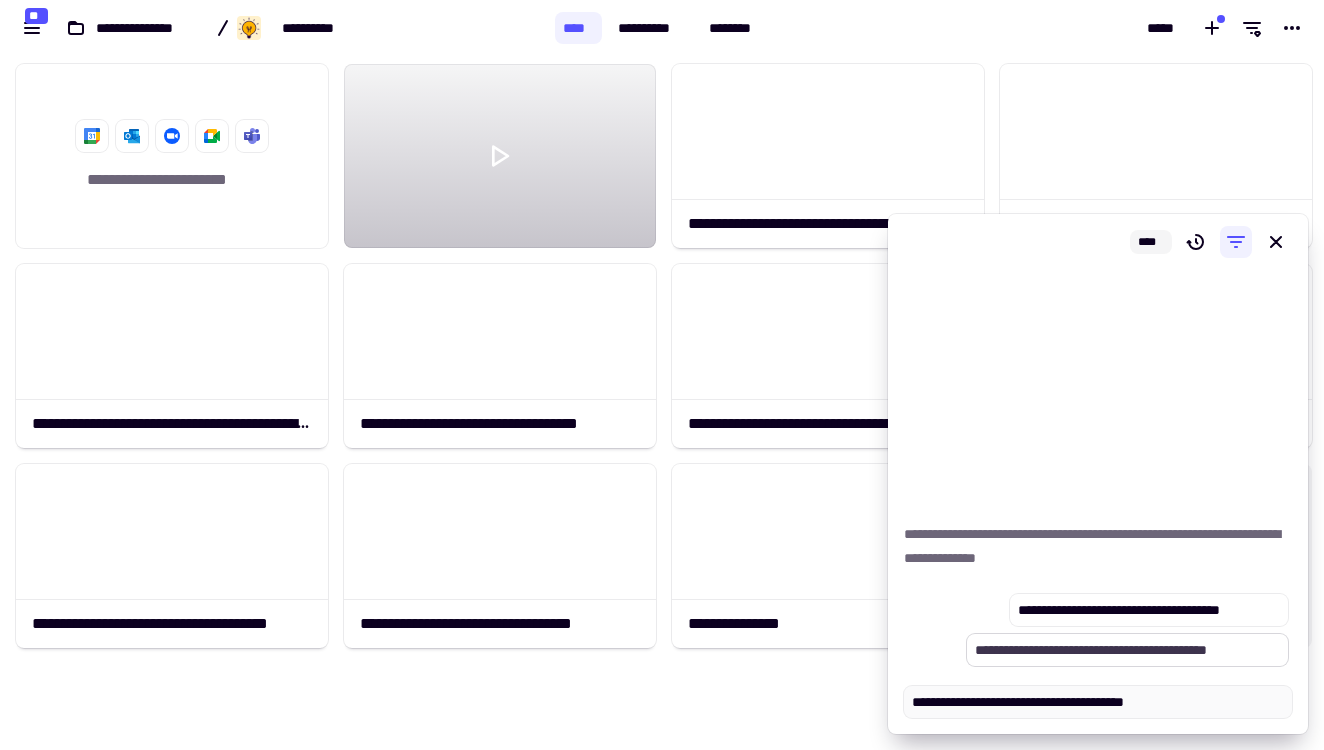 type on "*" 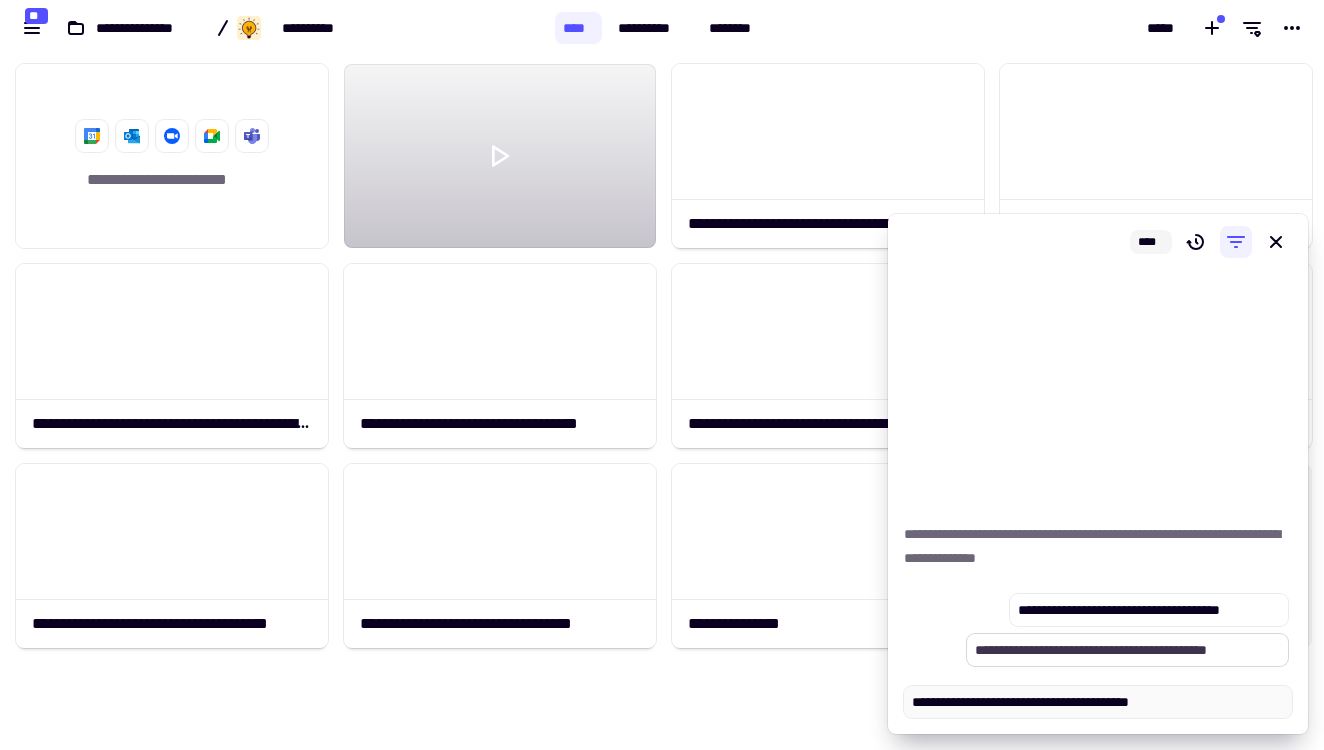 type on "*" 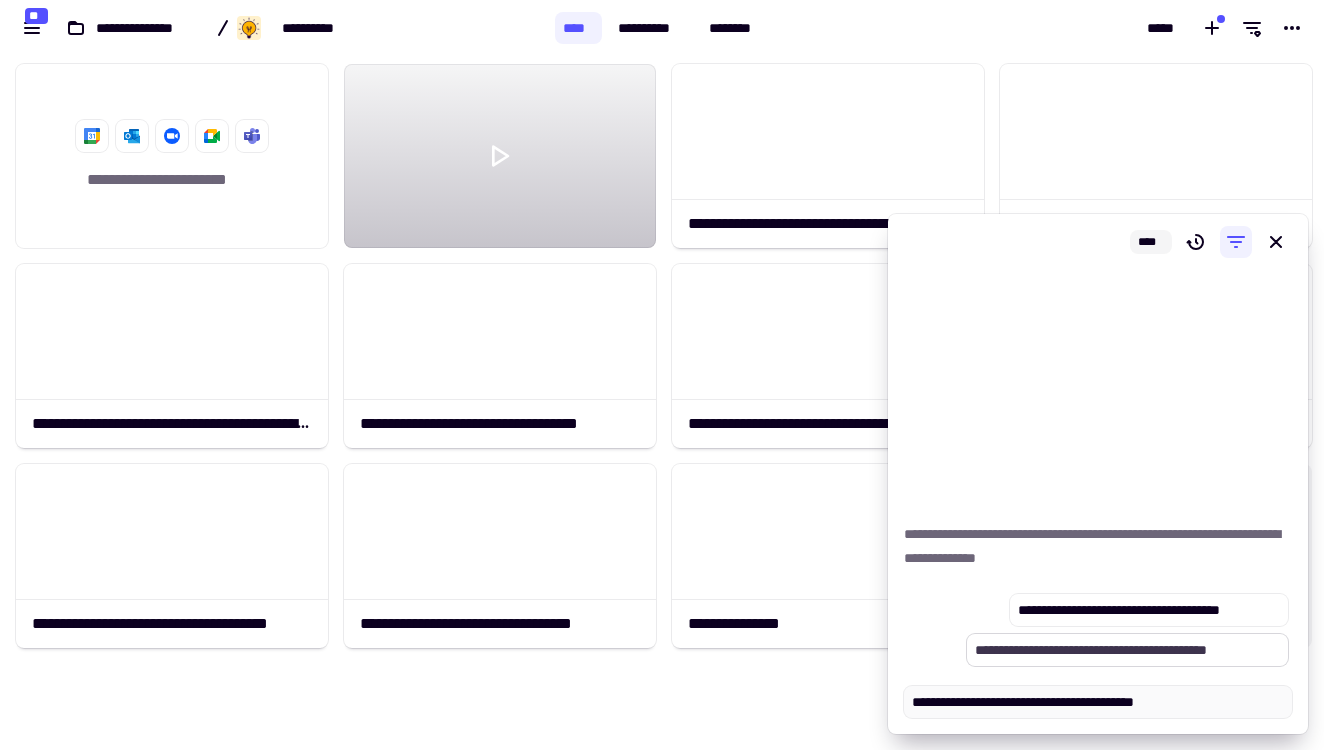 type on "*" 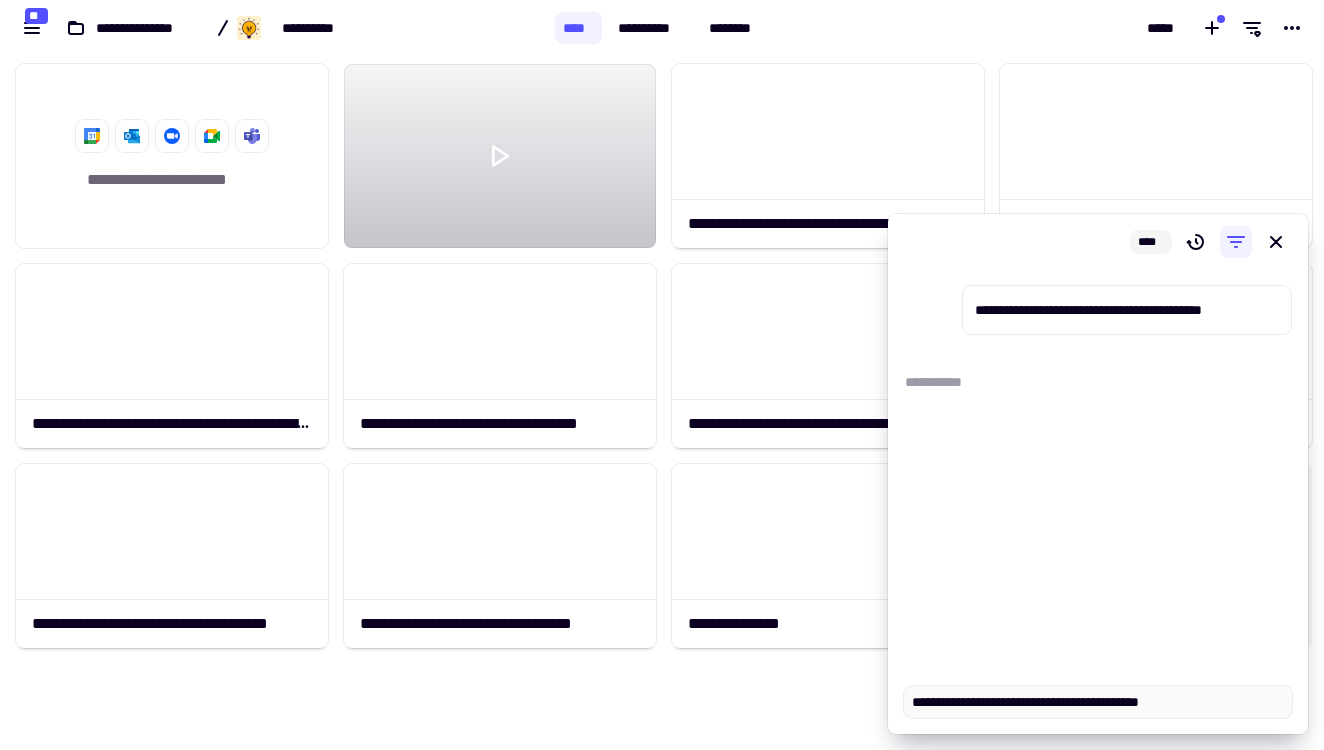 type on "*" 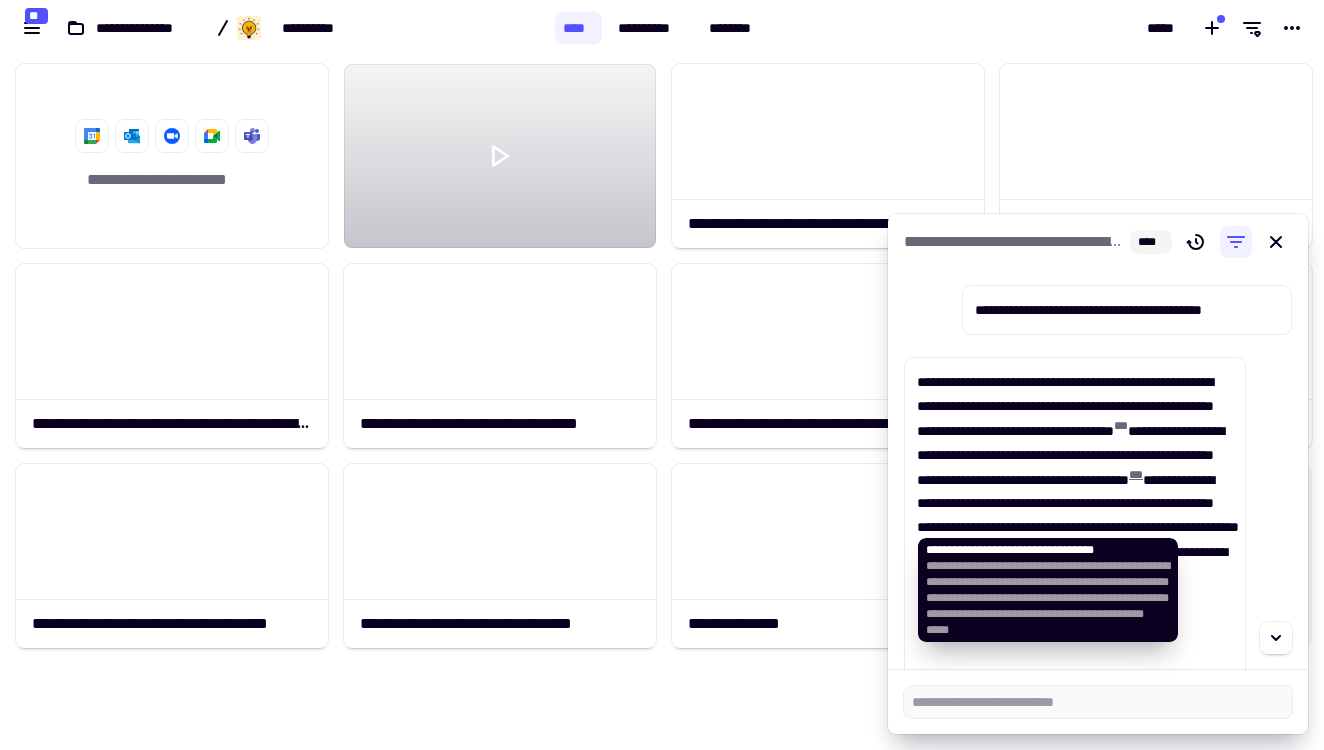 type on "*" 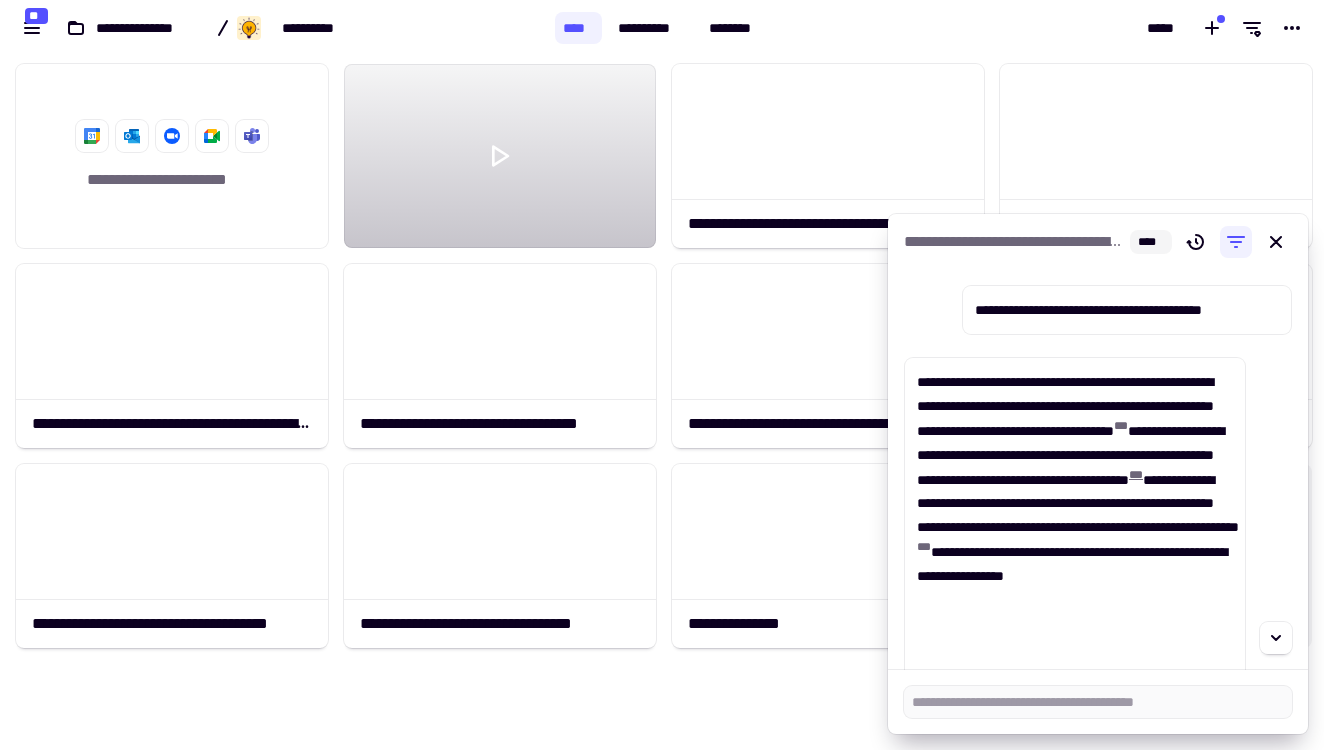 click on "* * *" at bounding box center (1136, 475) 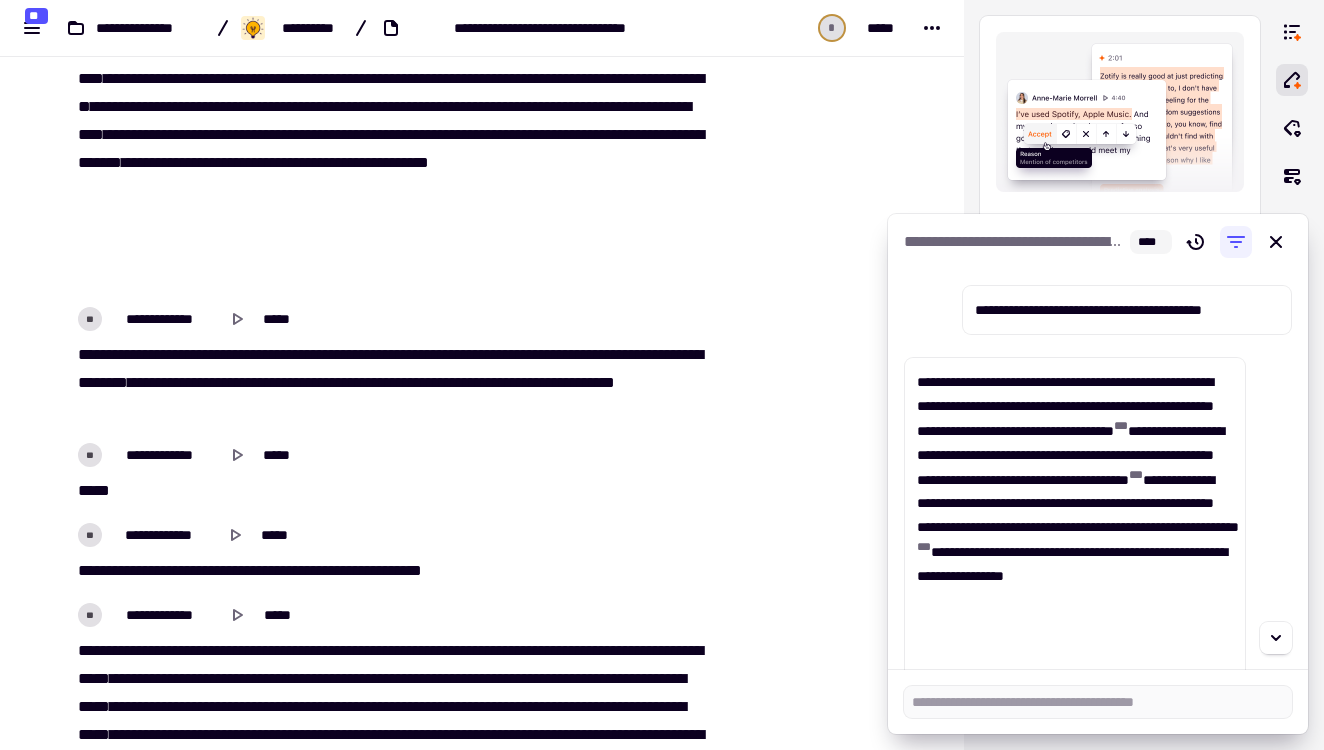 scroll, scrollTop: 11085, scrollLeft: 0, axis: vertical 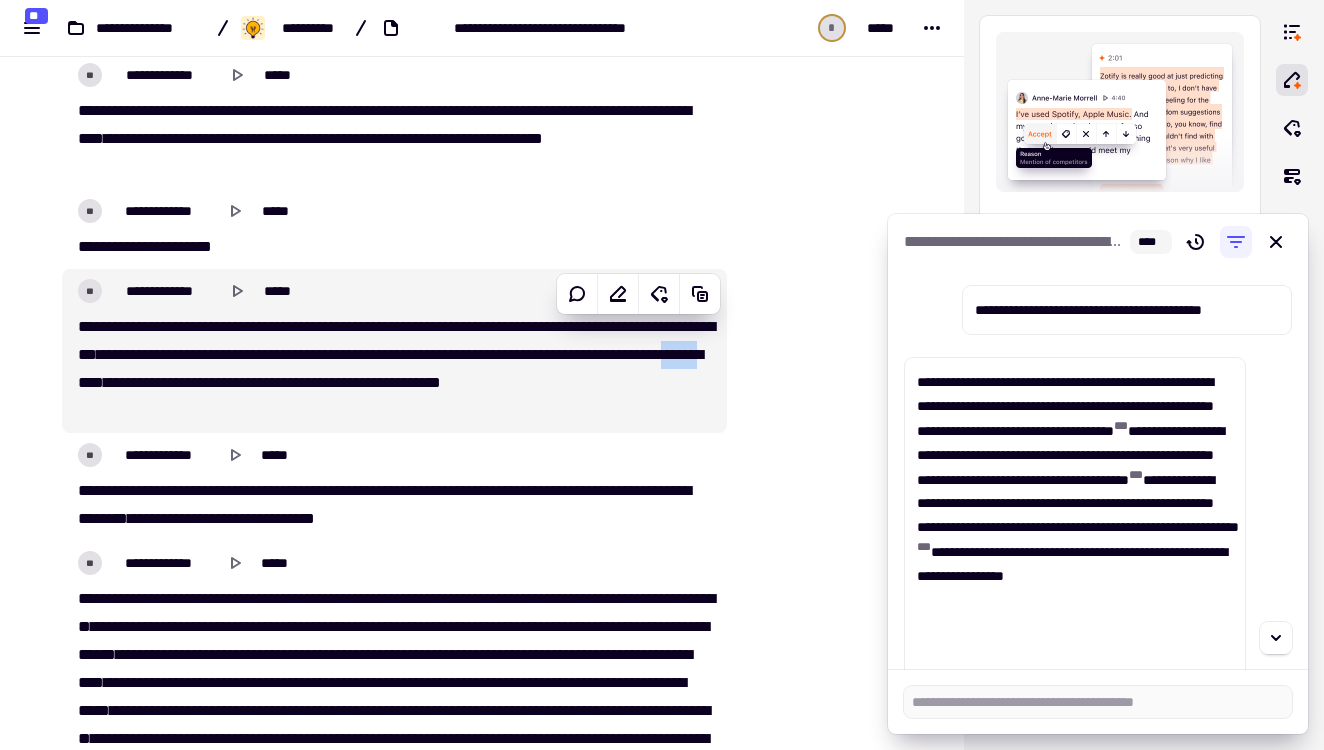 click on "*******" at bounding box center (526, 354) 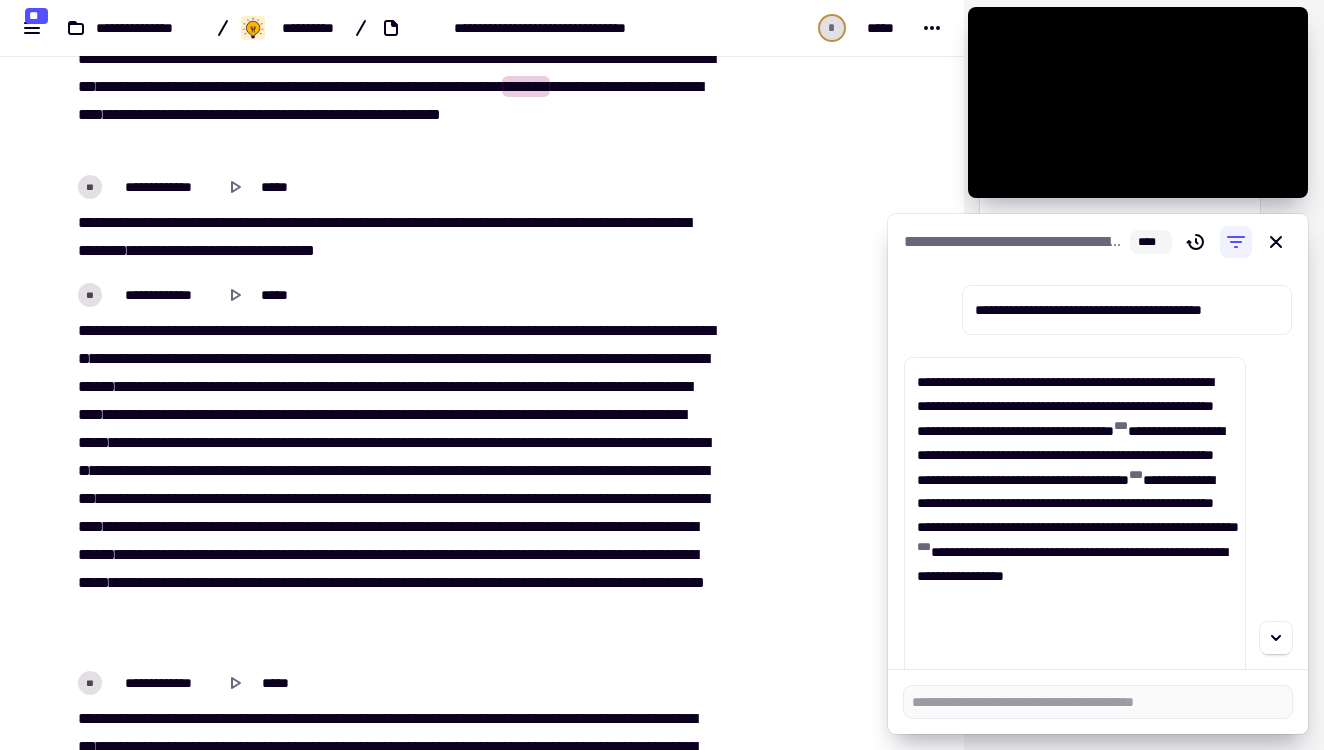 scroll, scrollTop: 11376, scrollLeft: 0, axis: vertical 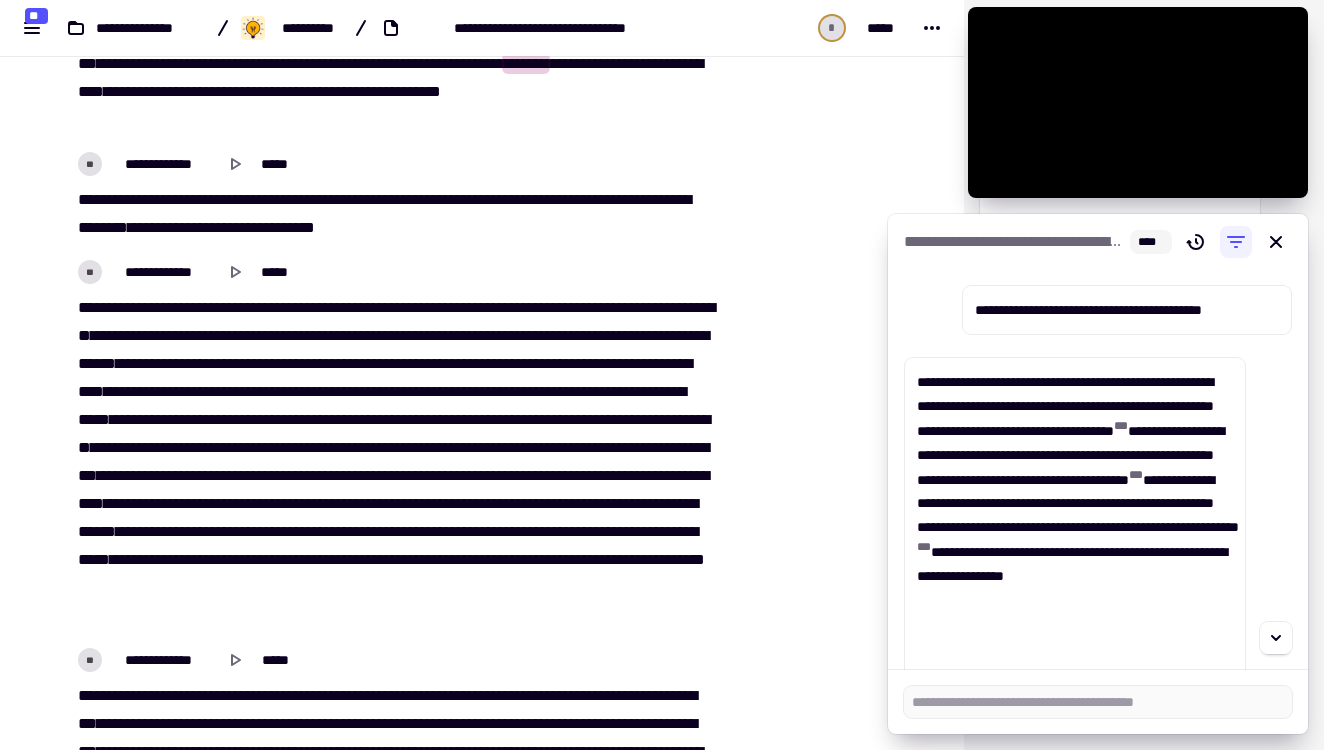 click on "**********" at bounding box center [393, 462] 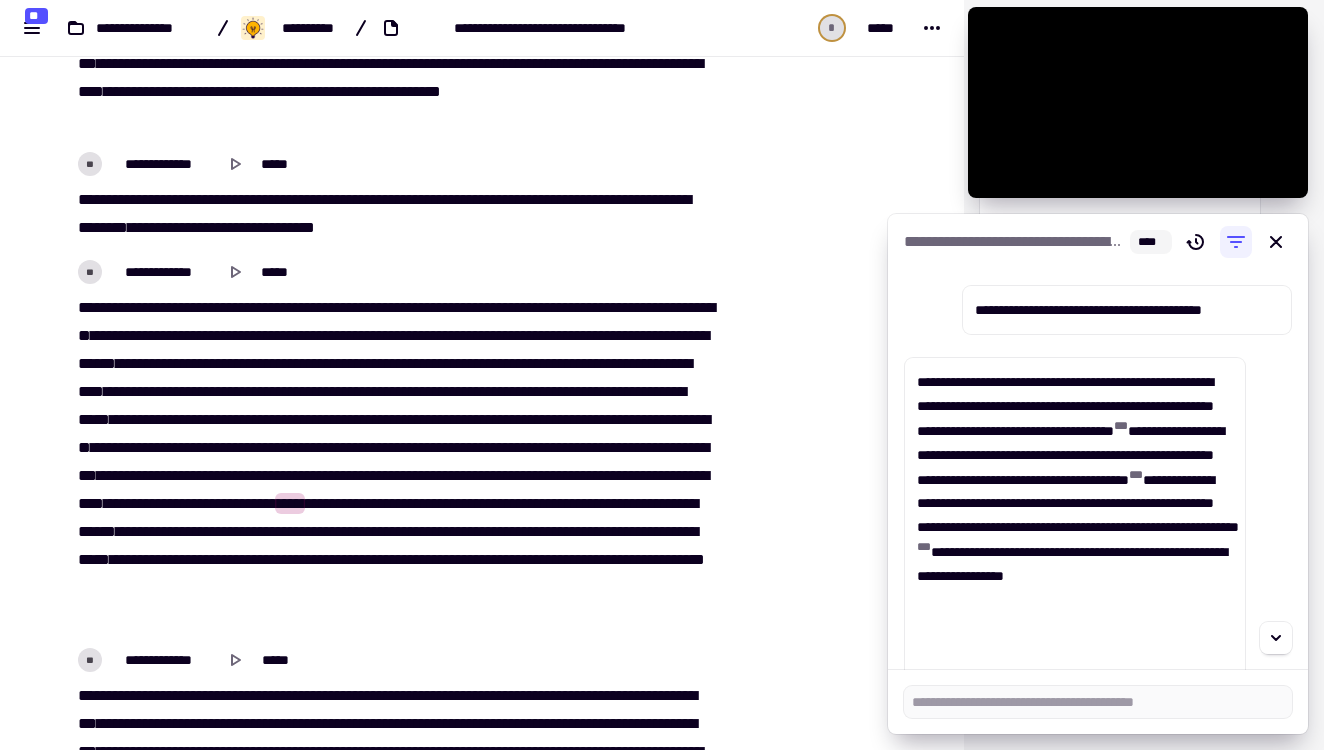 click on "*********" at bounding box center (335, 503) 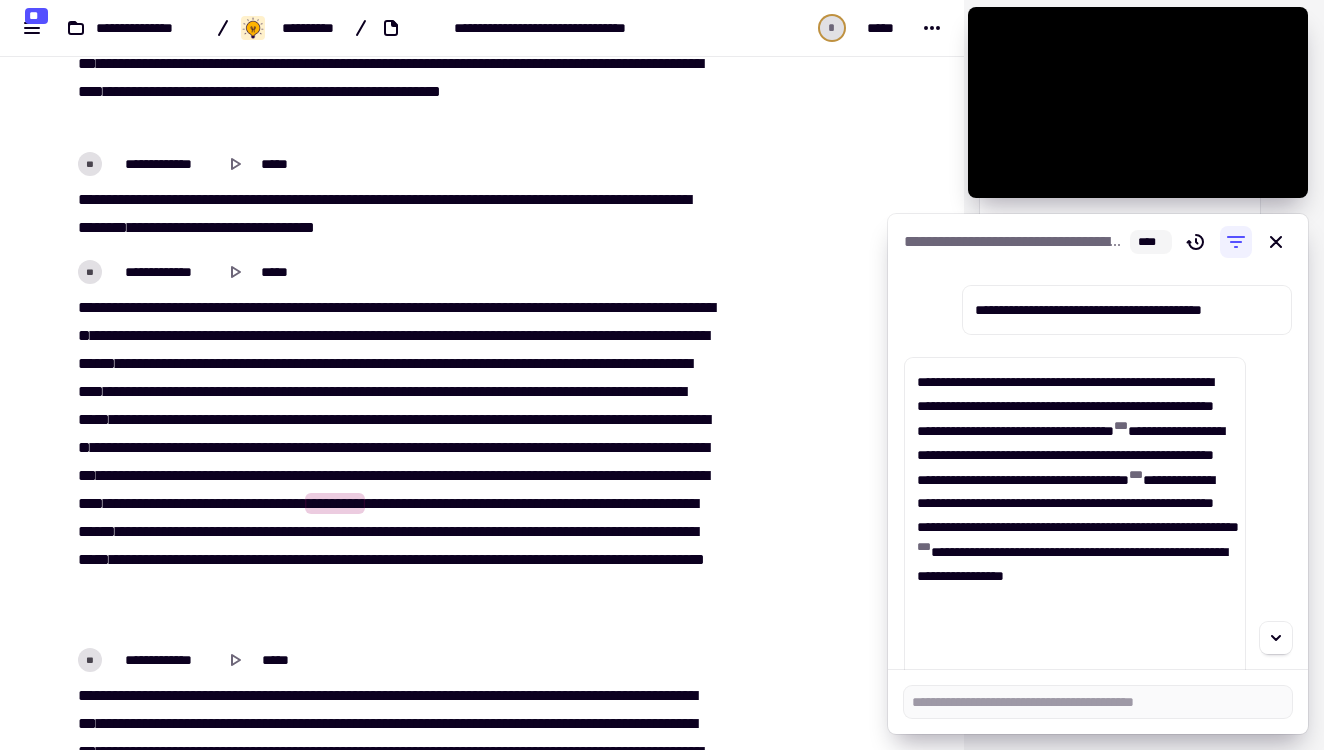 click on "*********" at bounding box center [335, 503] 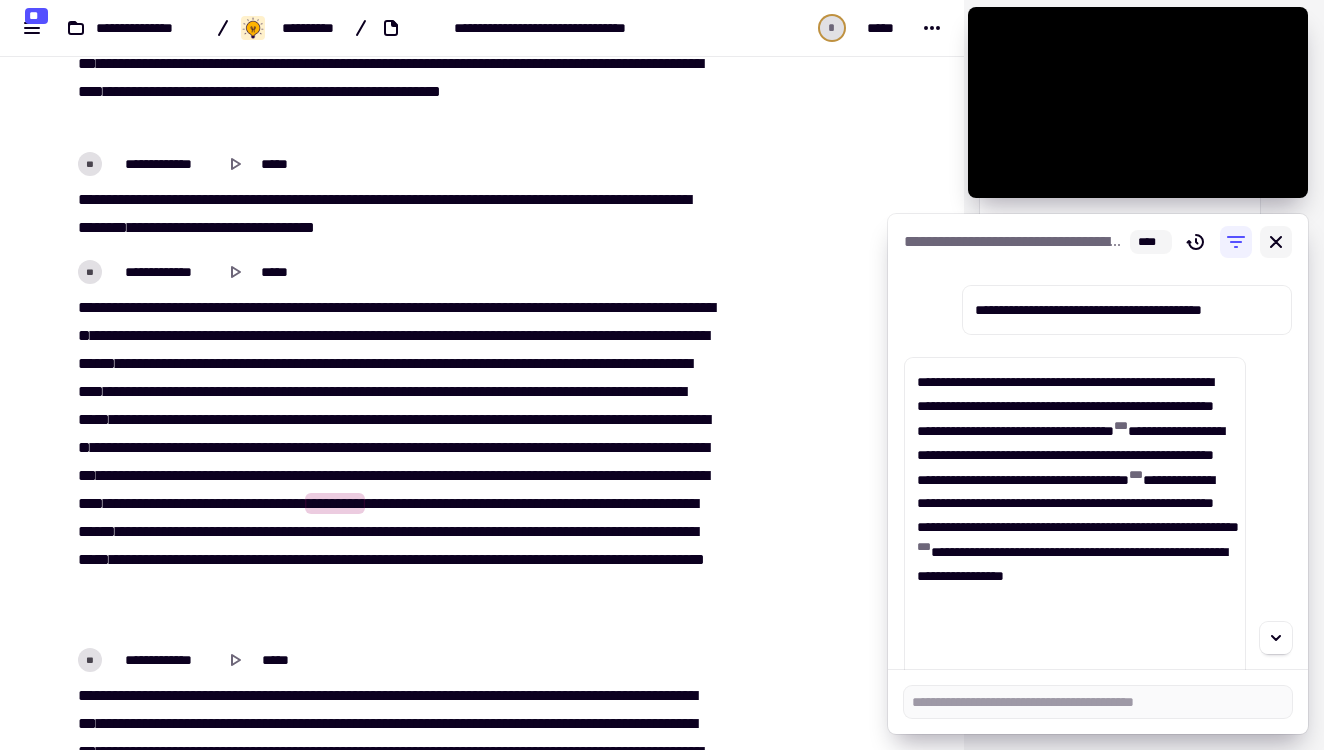 click 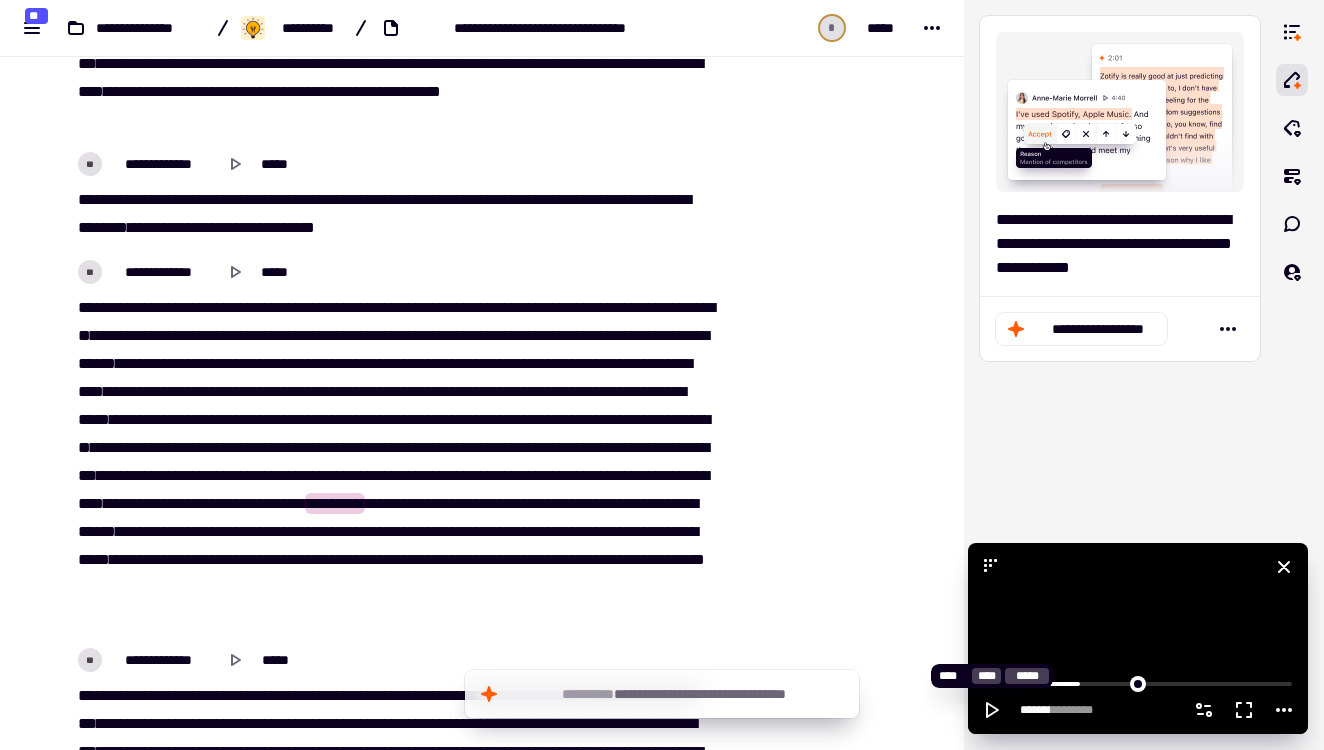 click 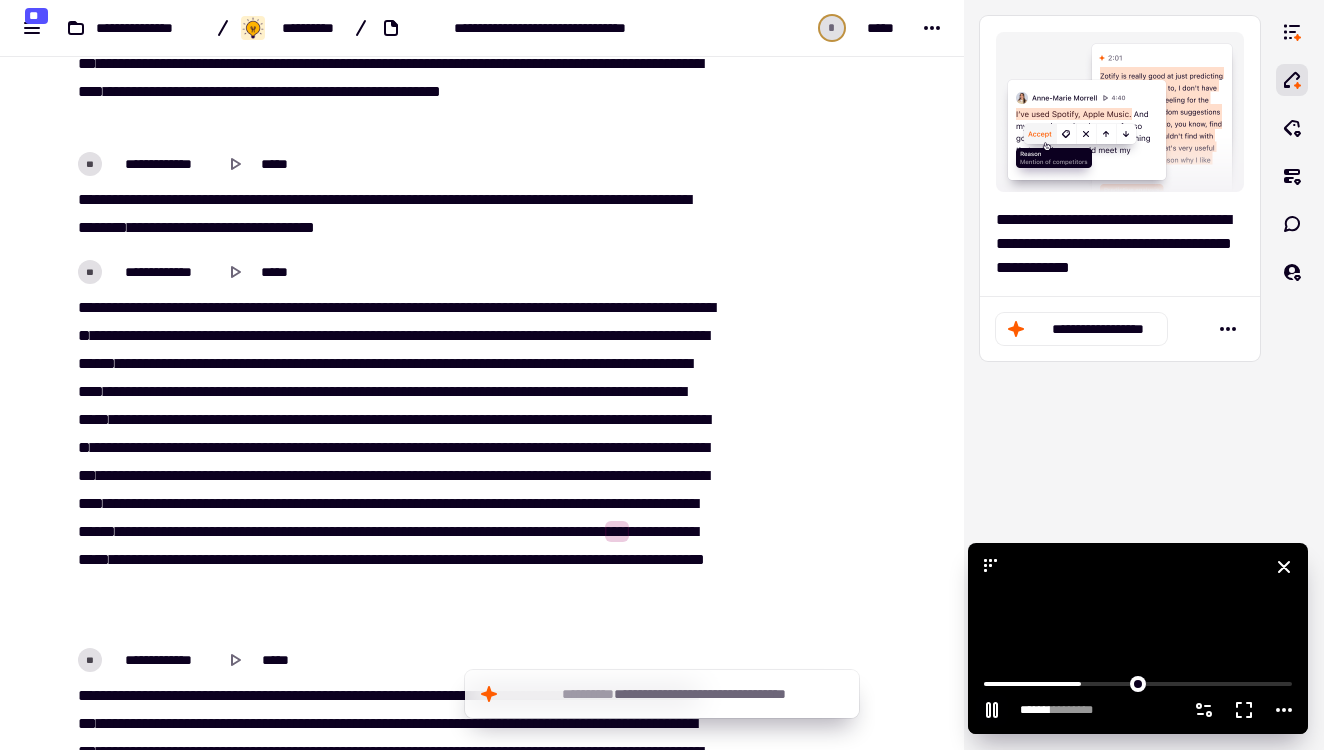 click 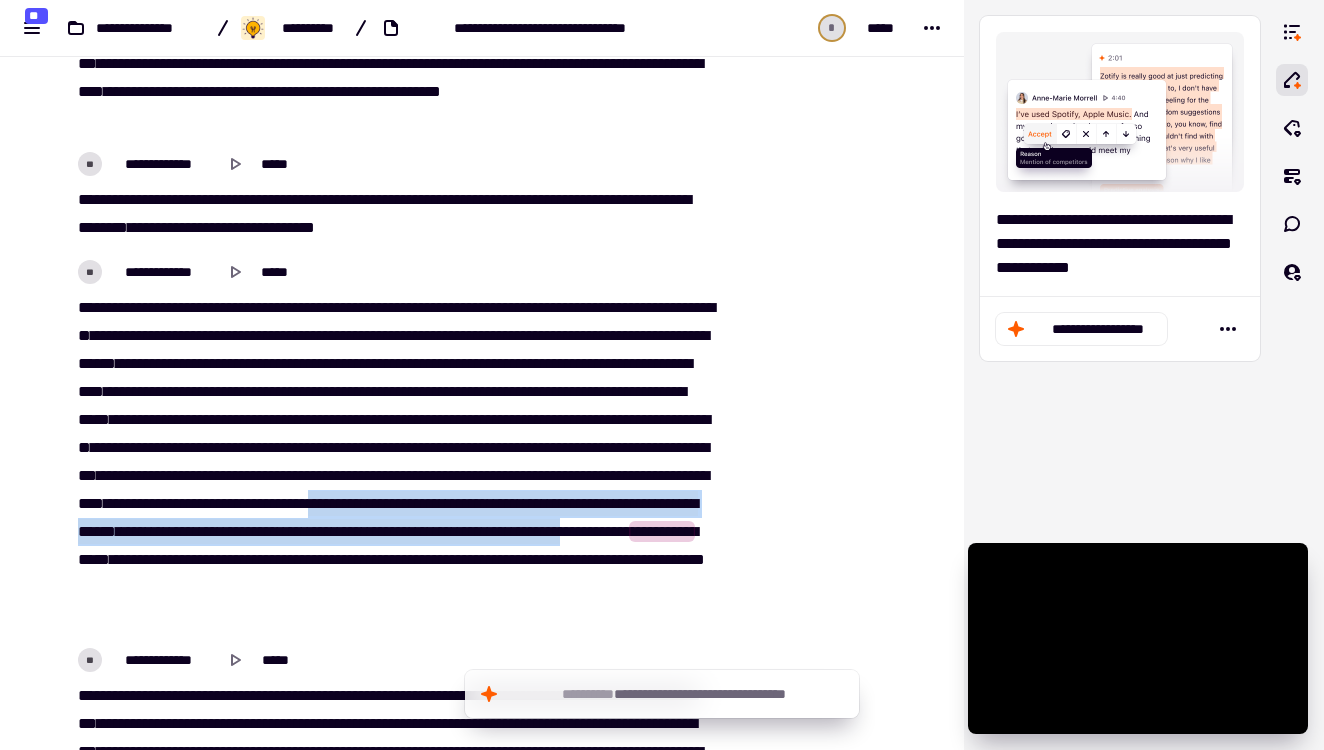 drag, startPoint x: 608, startPoint y: 529, endPoint x: 405, endPoint y: 584, distance: 210.3188 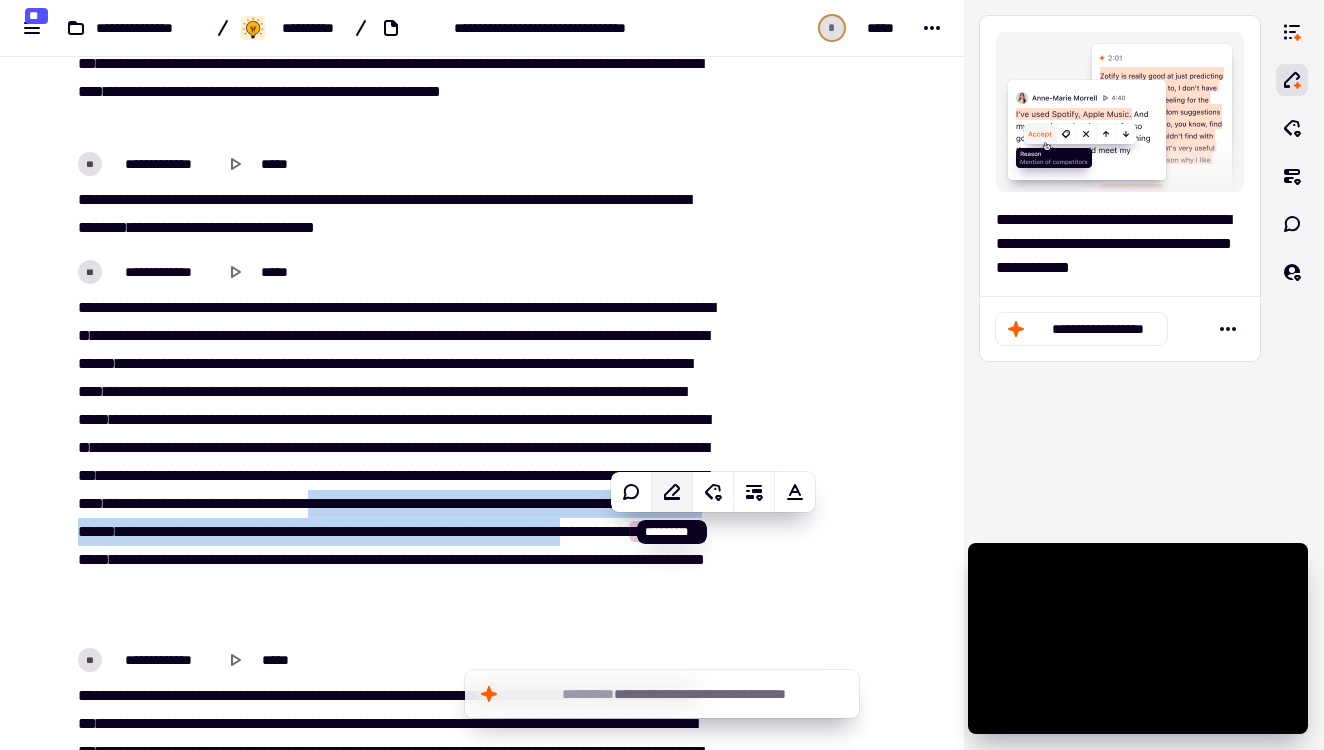 click 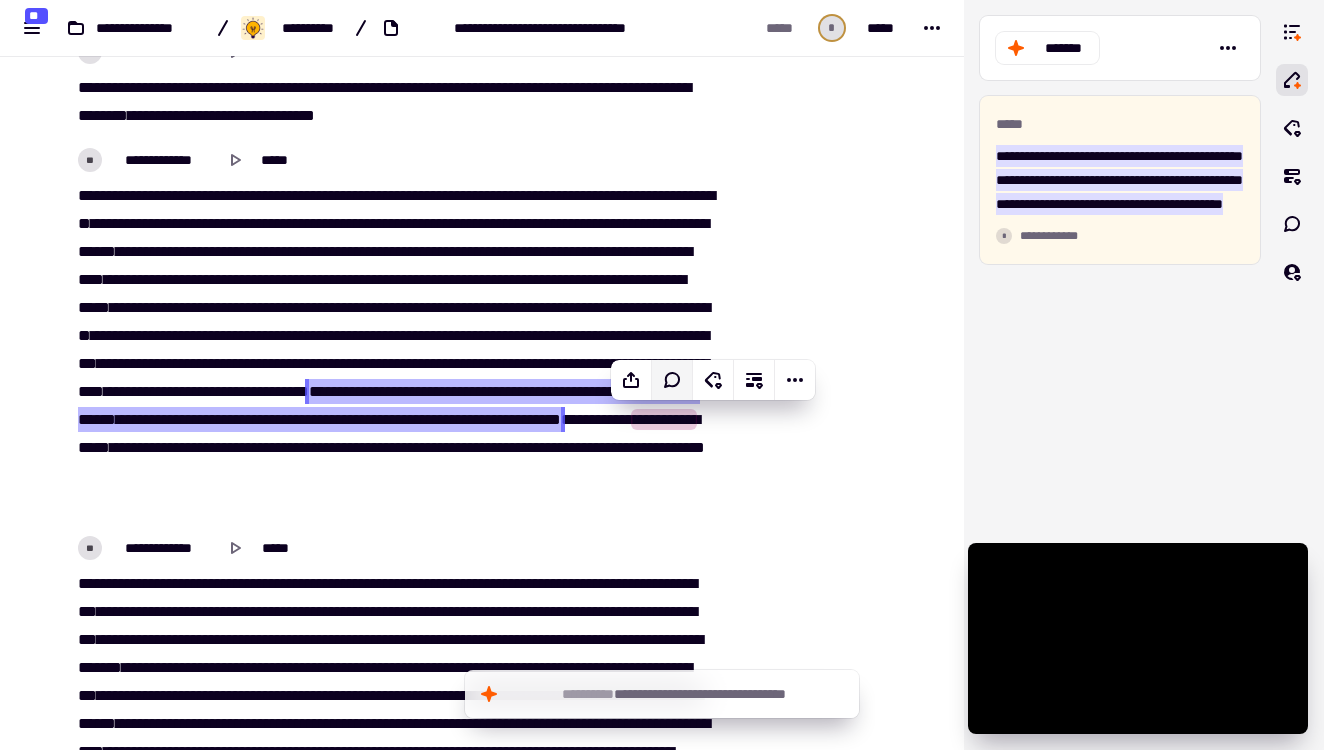 scroll, scrollTop: 11641, scrollLeft: 0, axis: vertical 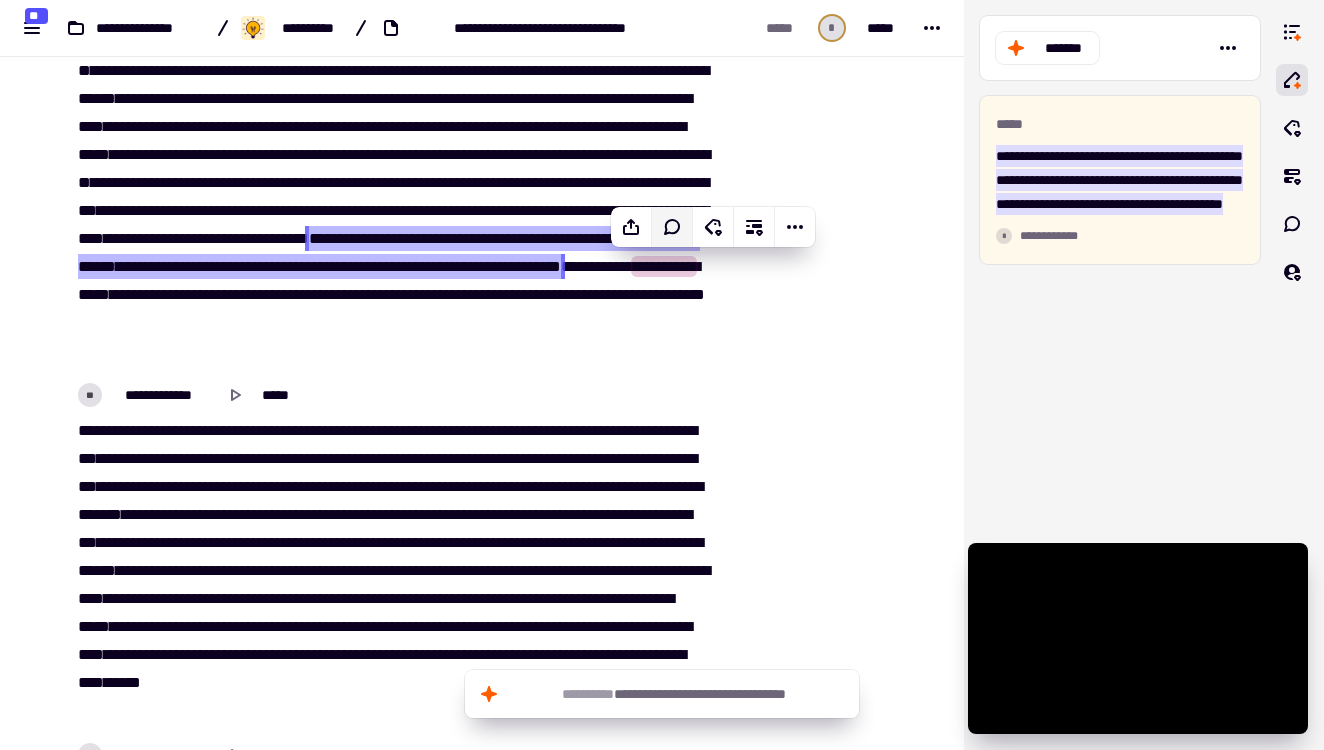 type on "*******" 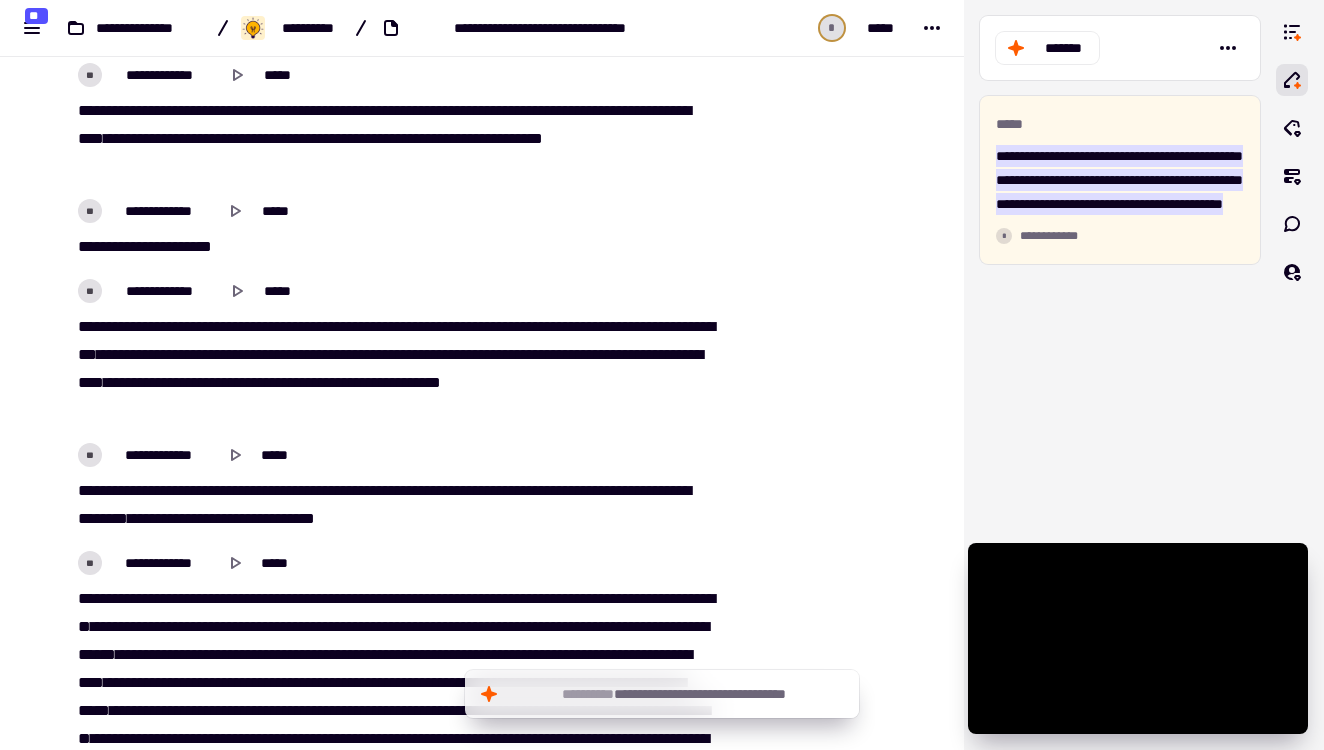 scroll, scrollTop: 9298, scrollLeft: 0, axis: vertical 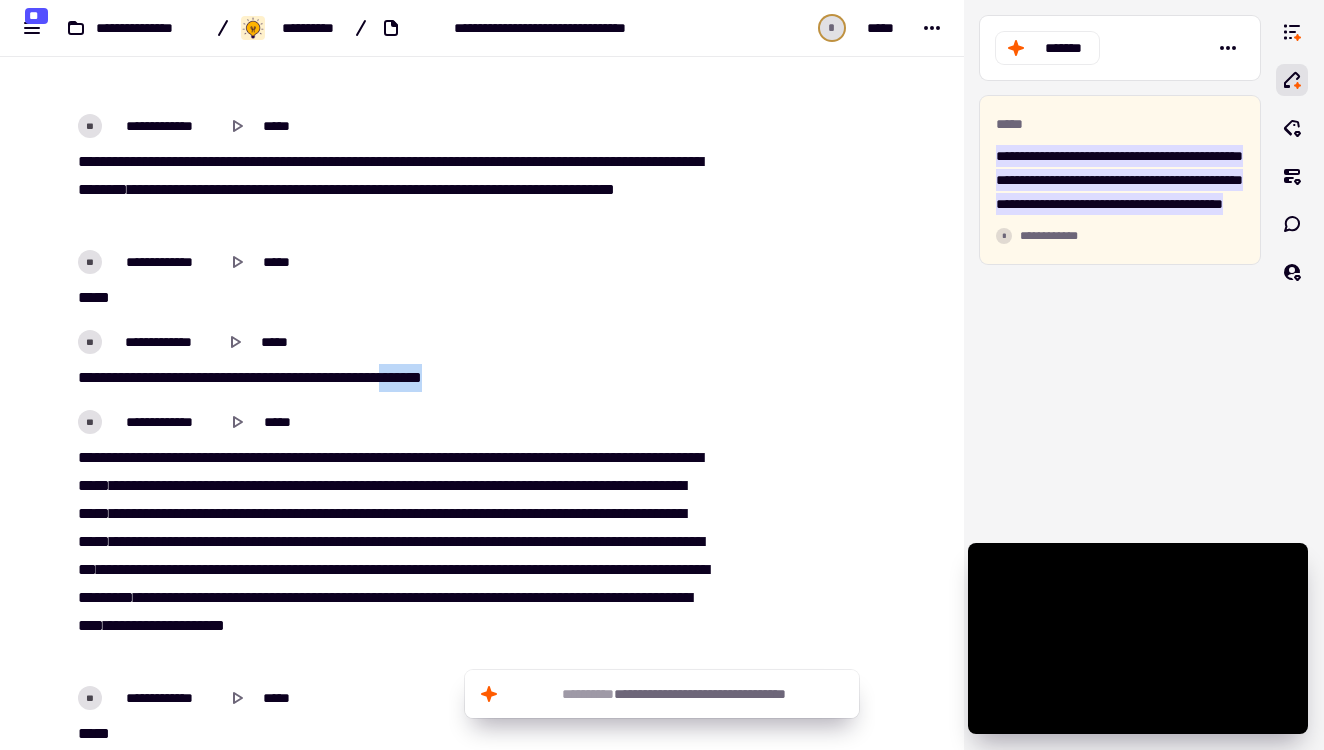 click on "****" at bounding box center [90, 377] 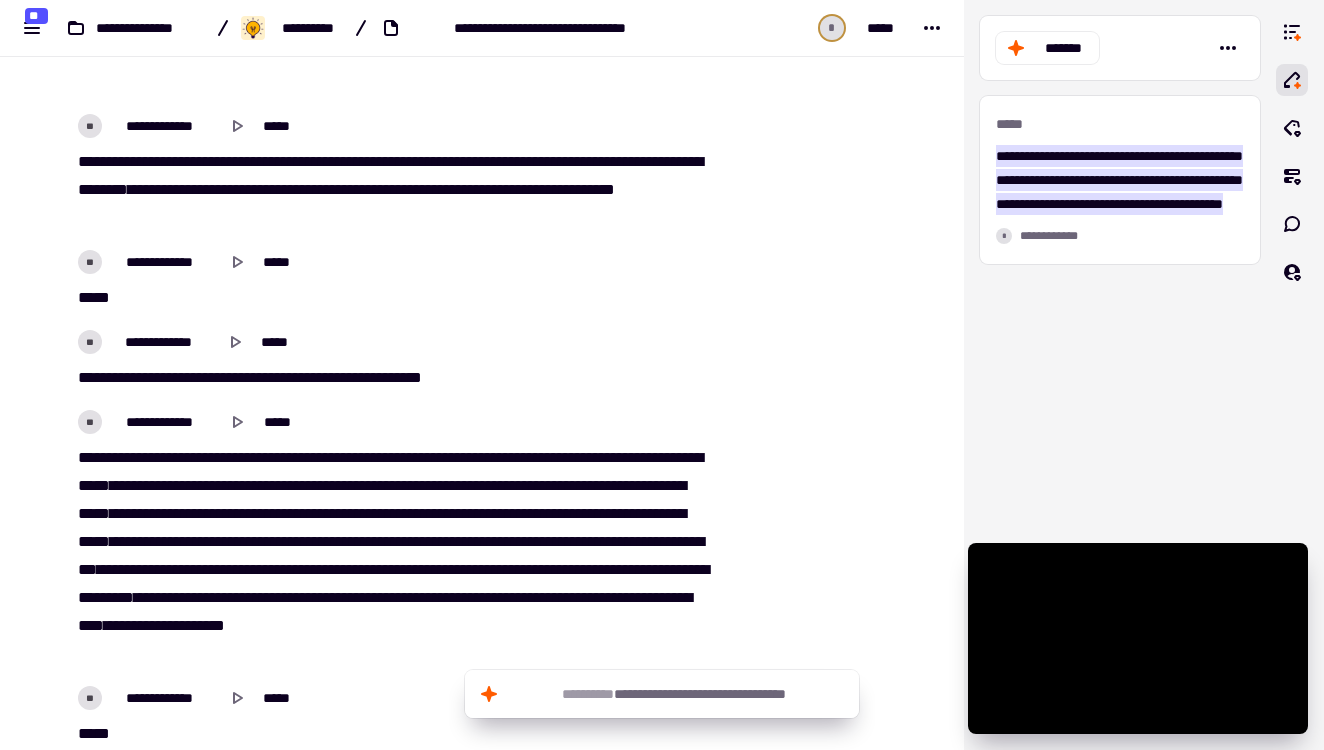 click on "****" at bounding box center (90, 377) 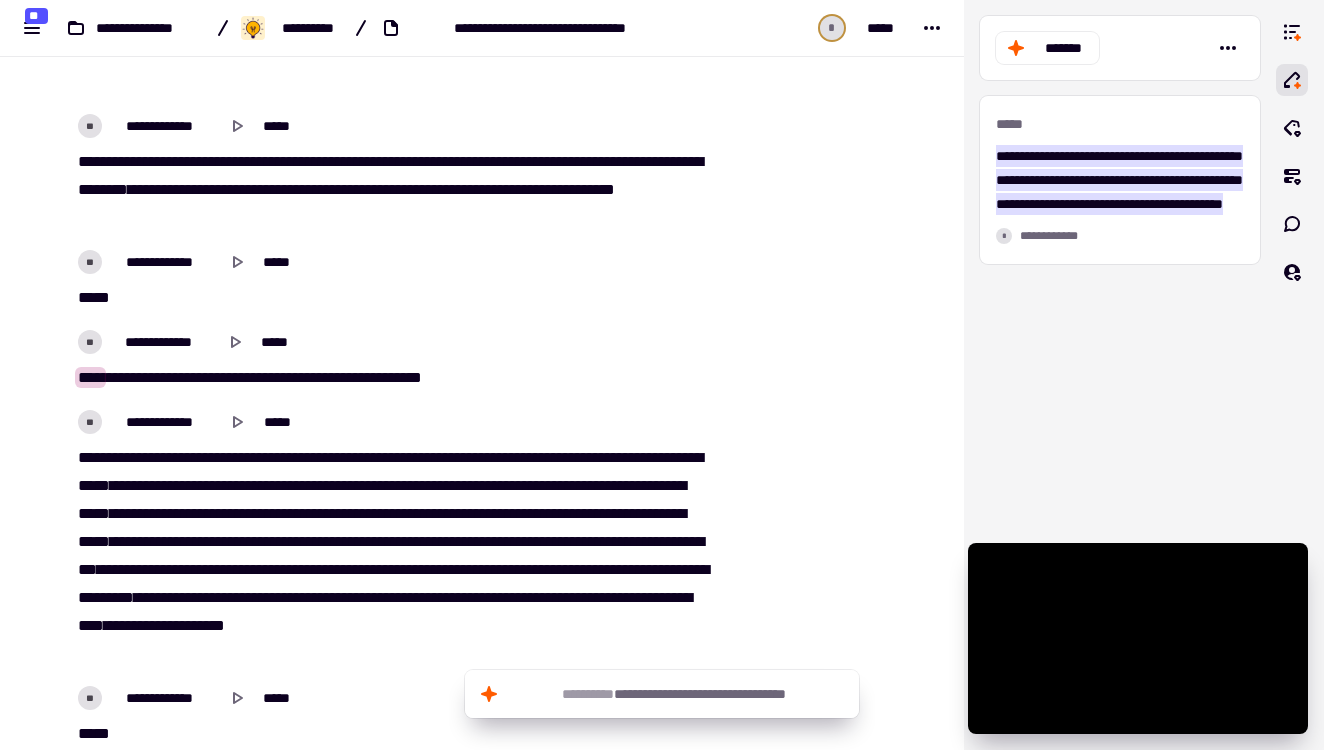 scroll, scrollTop: 9302, scrollLeft: 0, axis: vertical 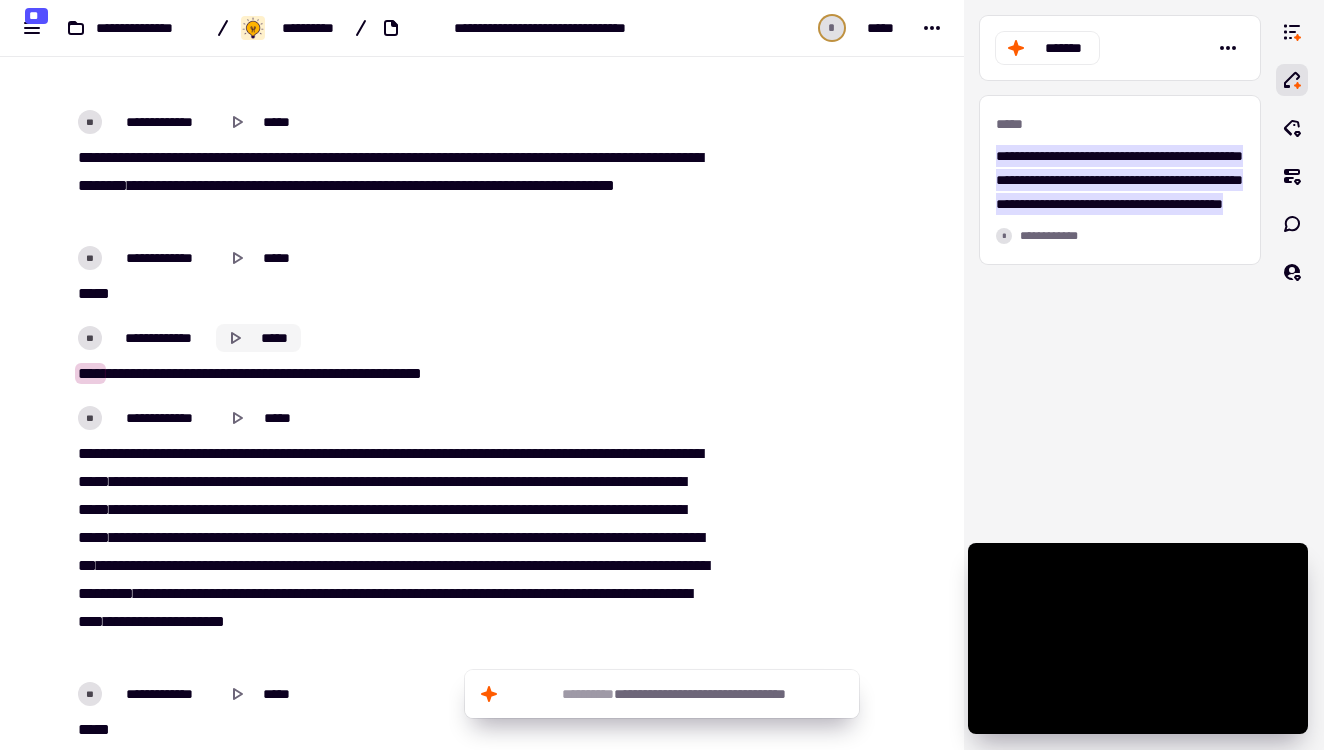 click 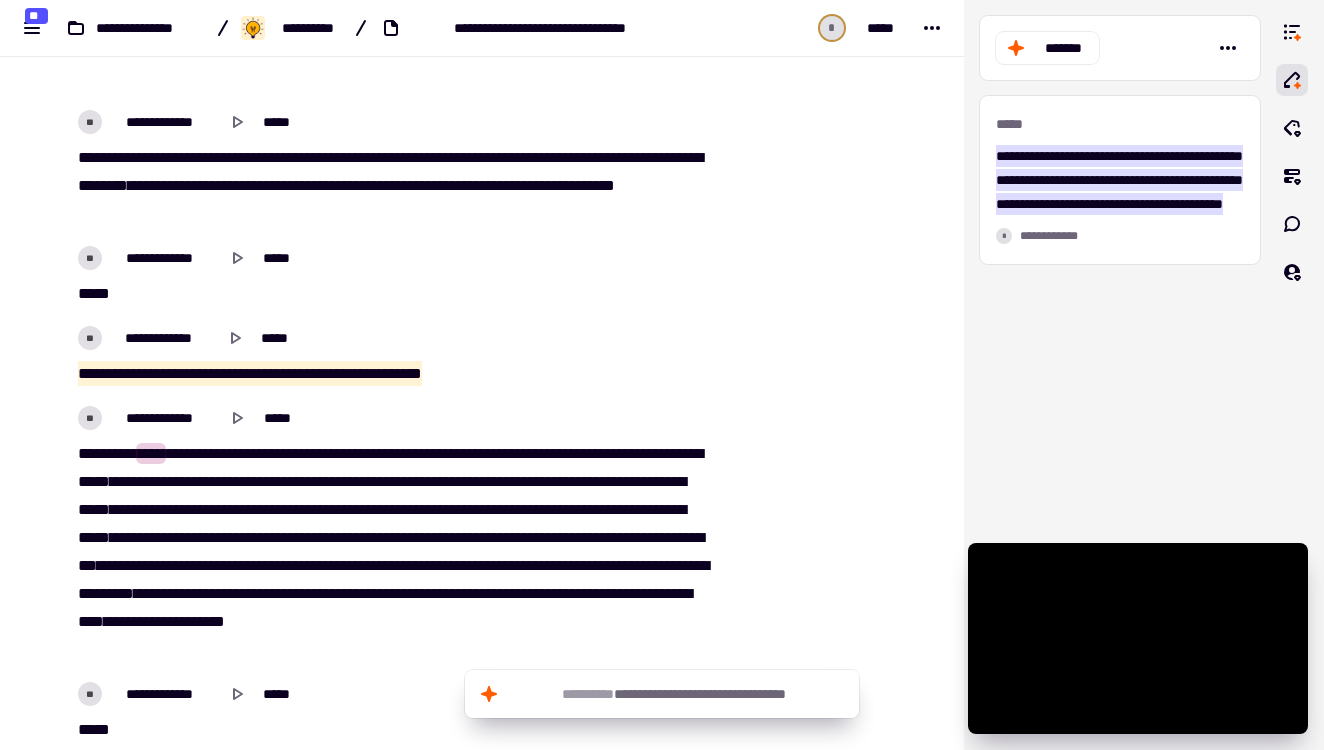drag, startPoint x: 68, startPoint y: 371, endPoint x: 507, endPoint y: 372, distance: 439.00113 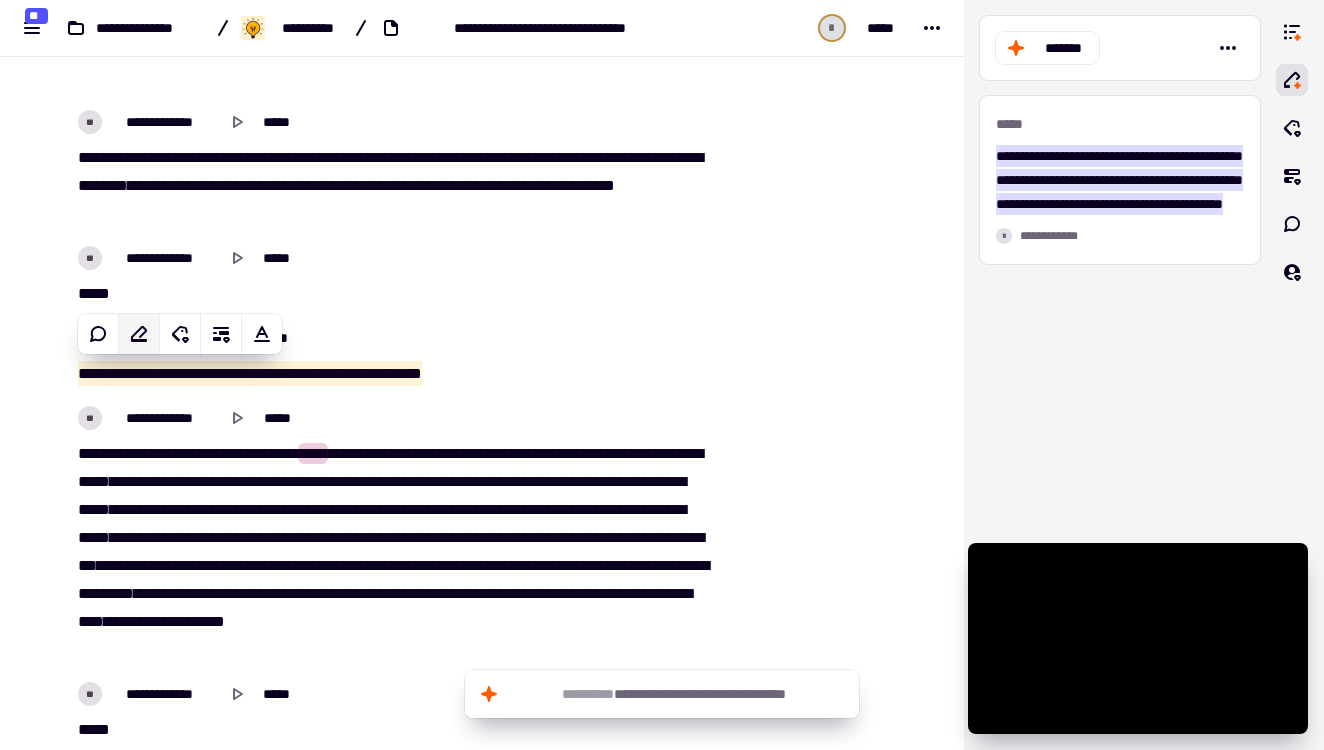 click 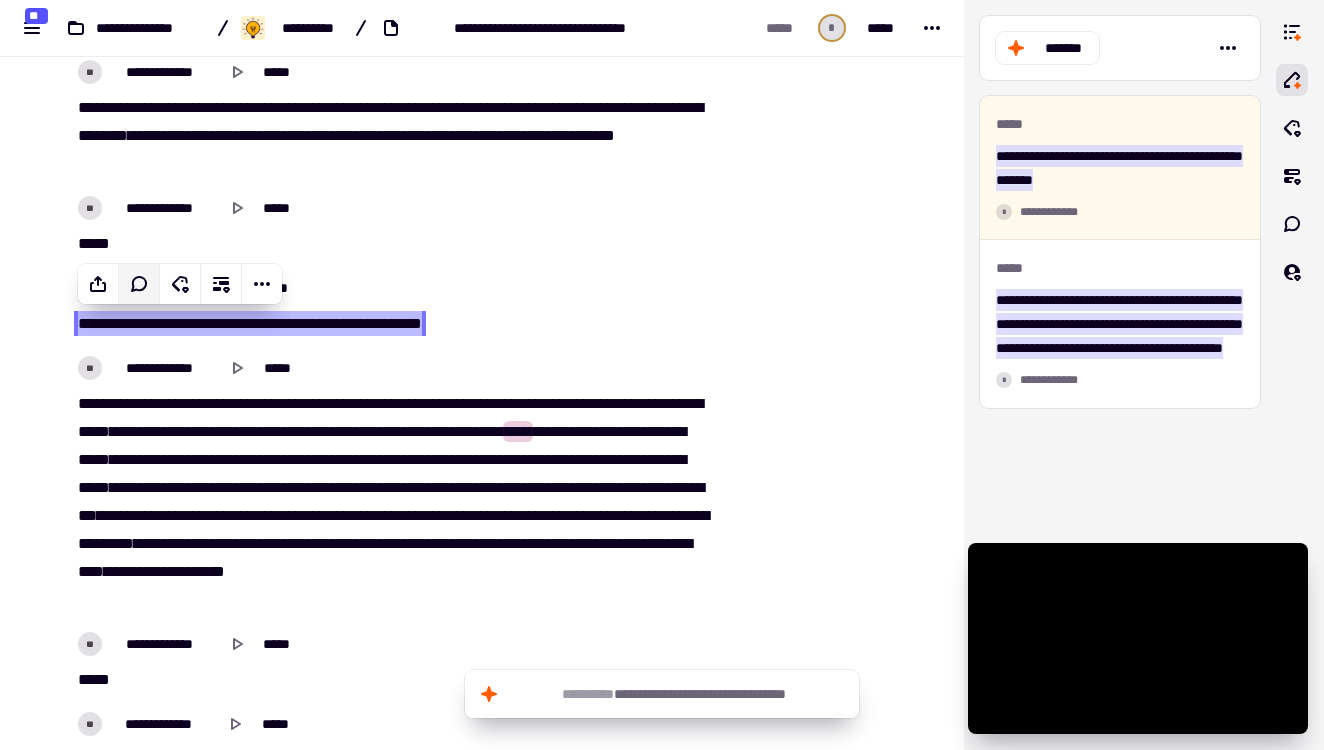 scroll, scrollTop: 9522, scrollLeft: 0, axis: vertical 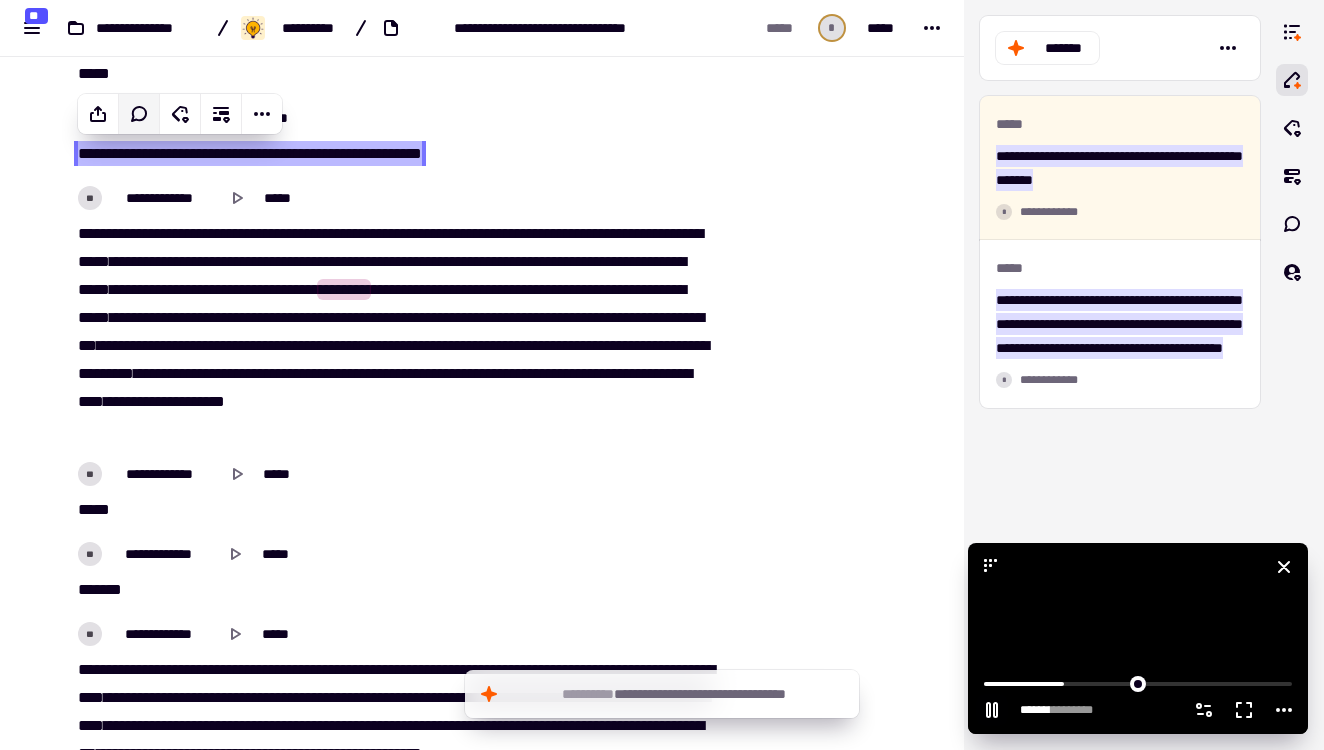 click 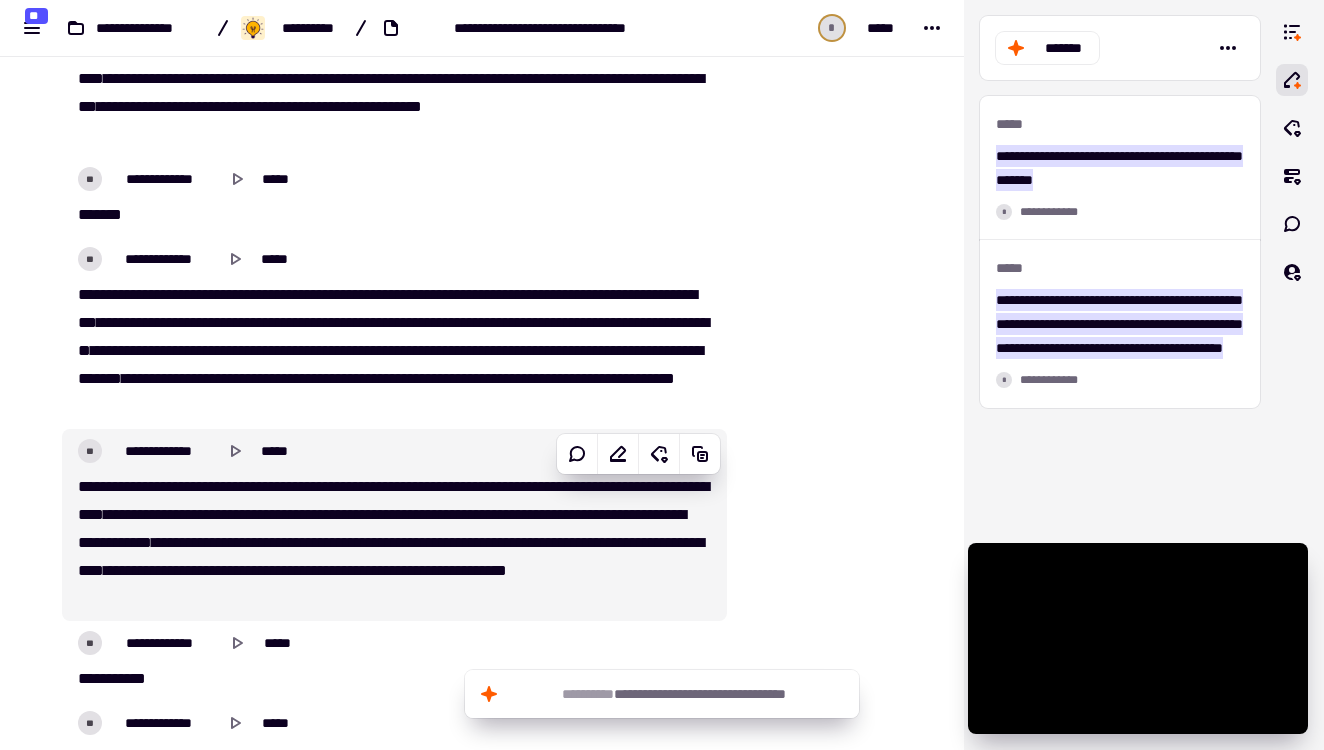 scroll, scrollTop: 10184, scrollLeft: 0, axis: vertical 